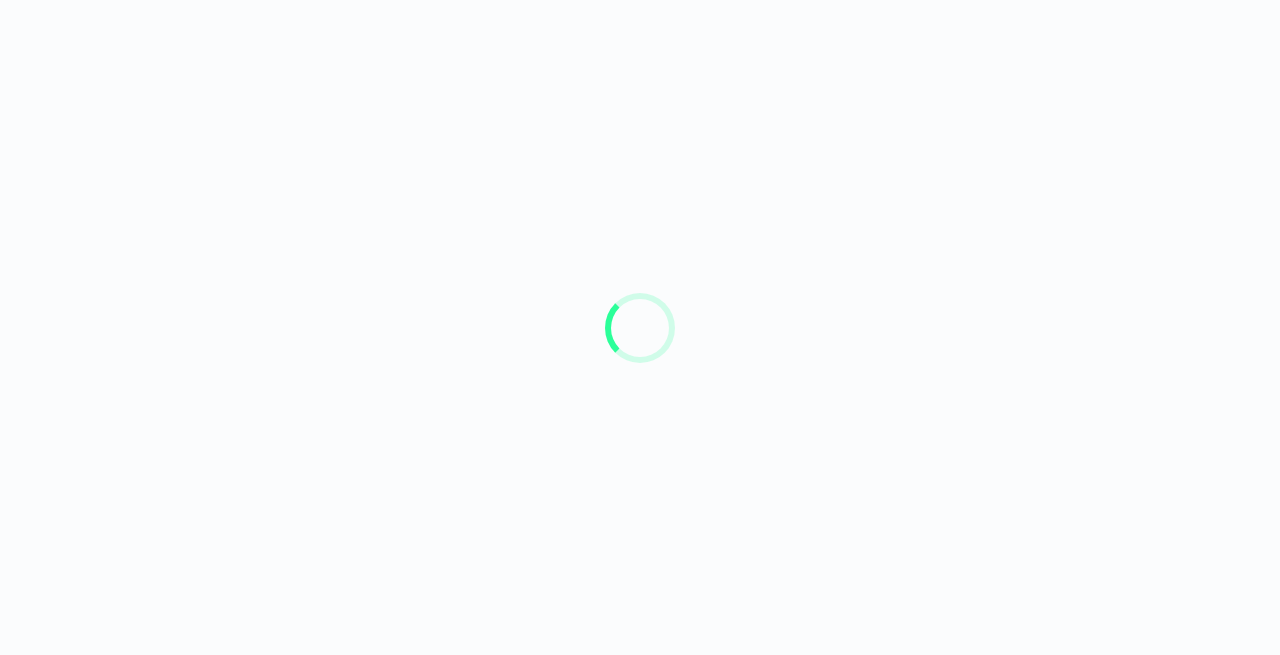 scroll, scrollTop: 0, scrollLeft: 0, axis: both 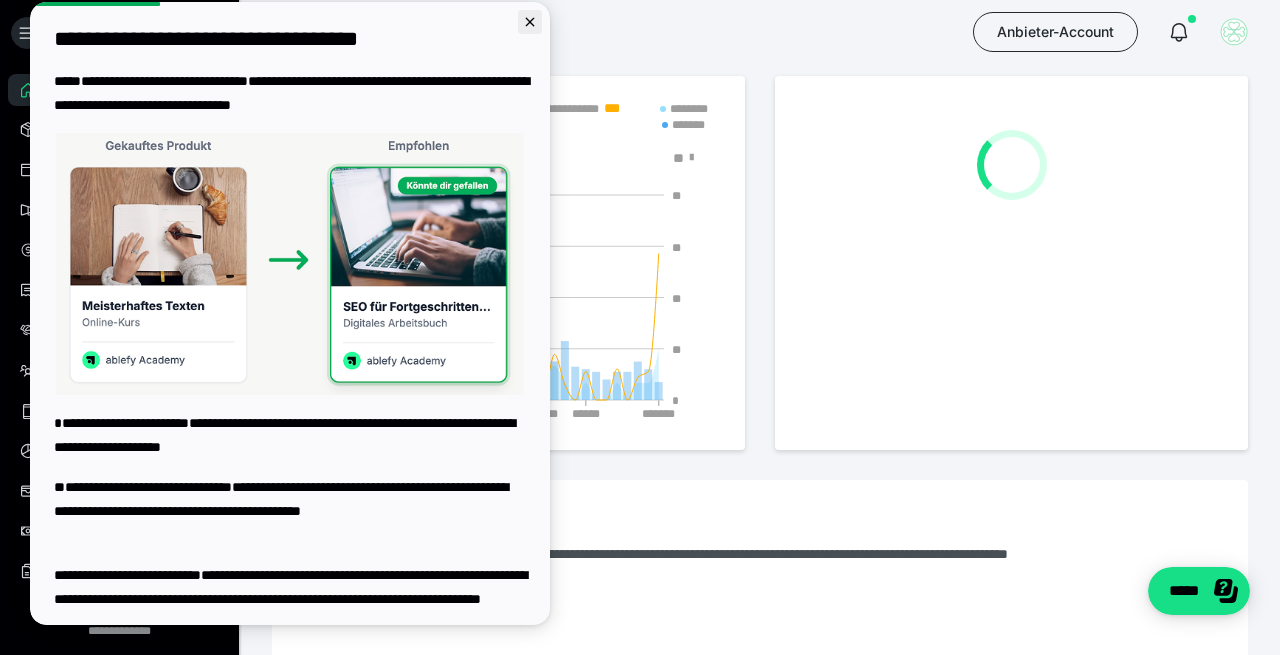 click 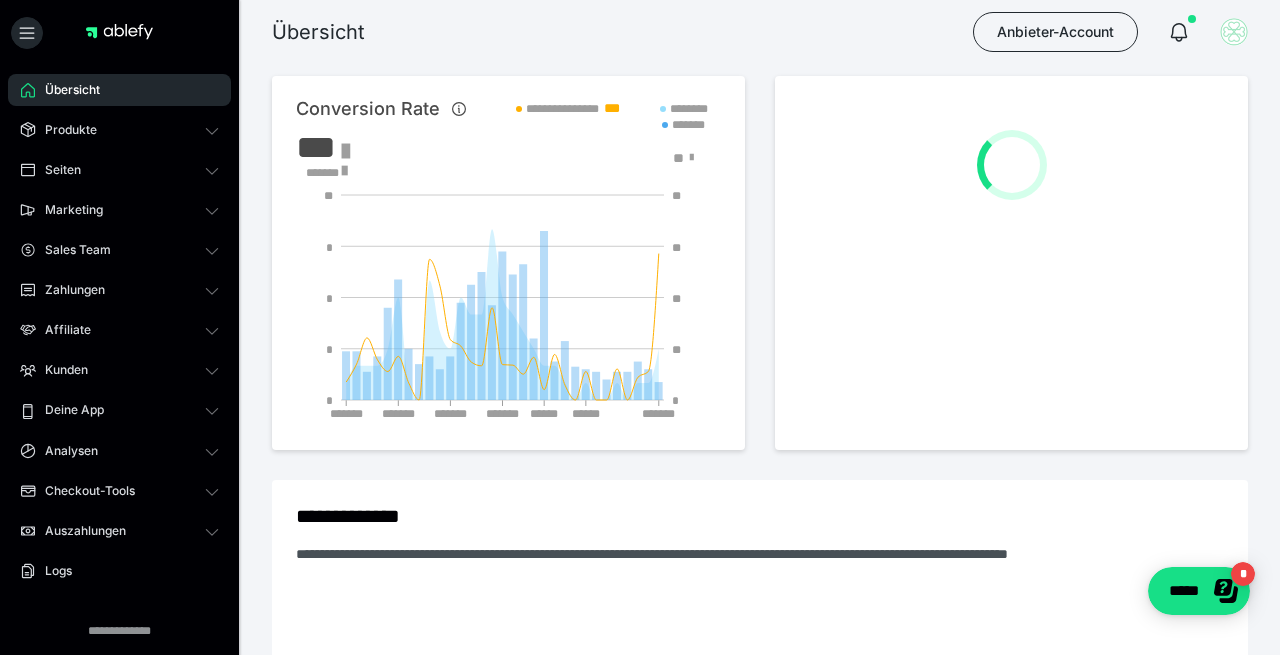 scroll, scrollTop: 0, scrollLeft: 0, axis: both 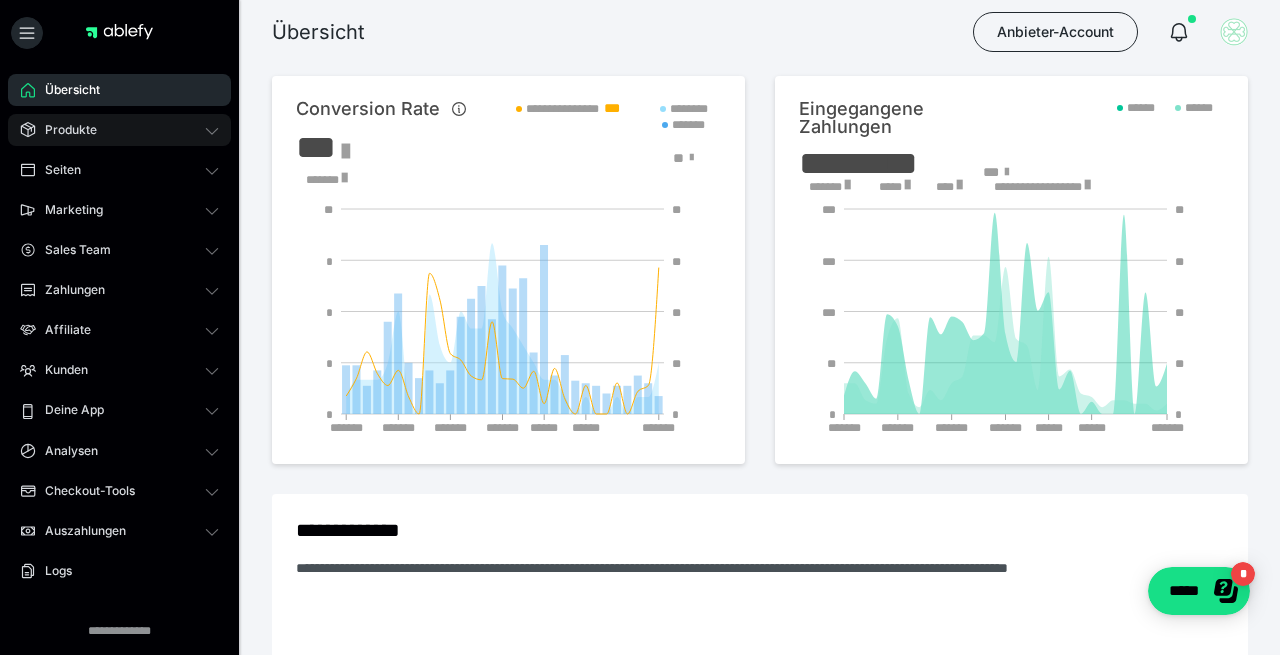click on "Produkte" at bounding box center [64, 130] 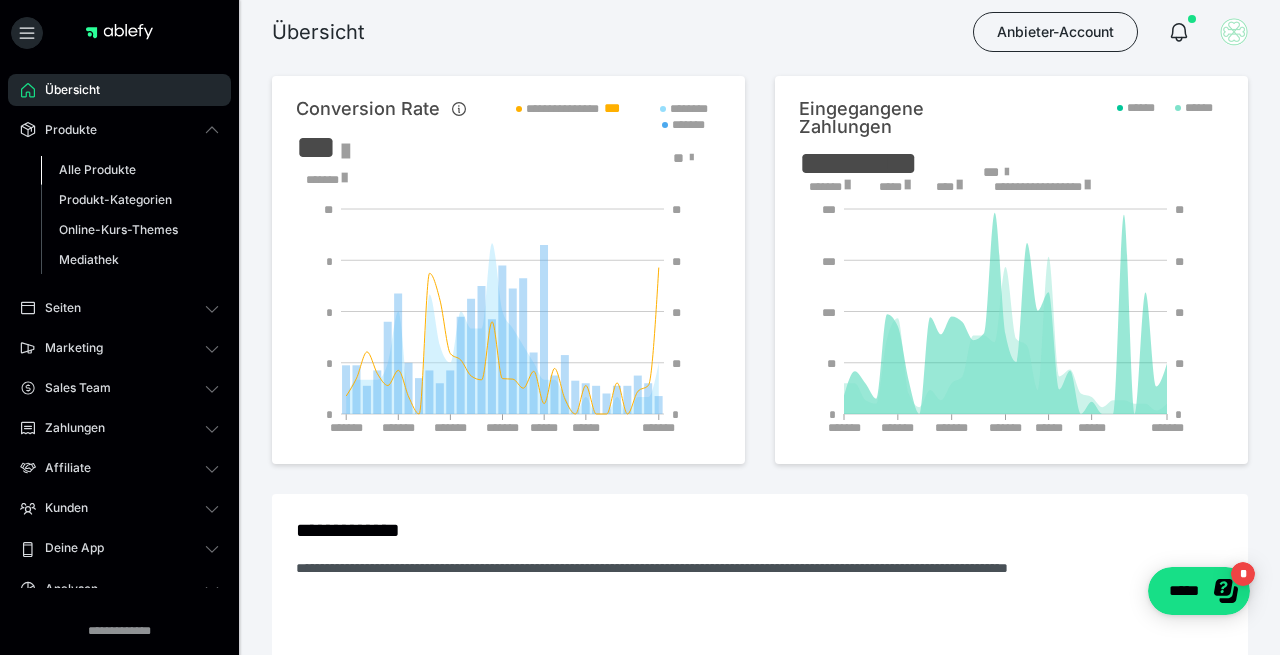 click on "Alle Produkte" at bounding box center [97, 169] 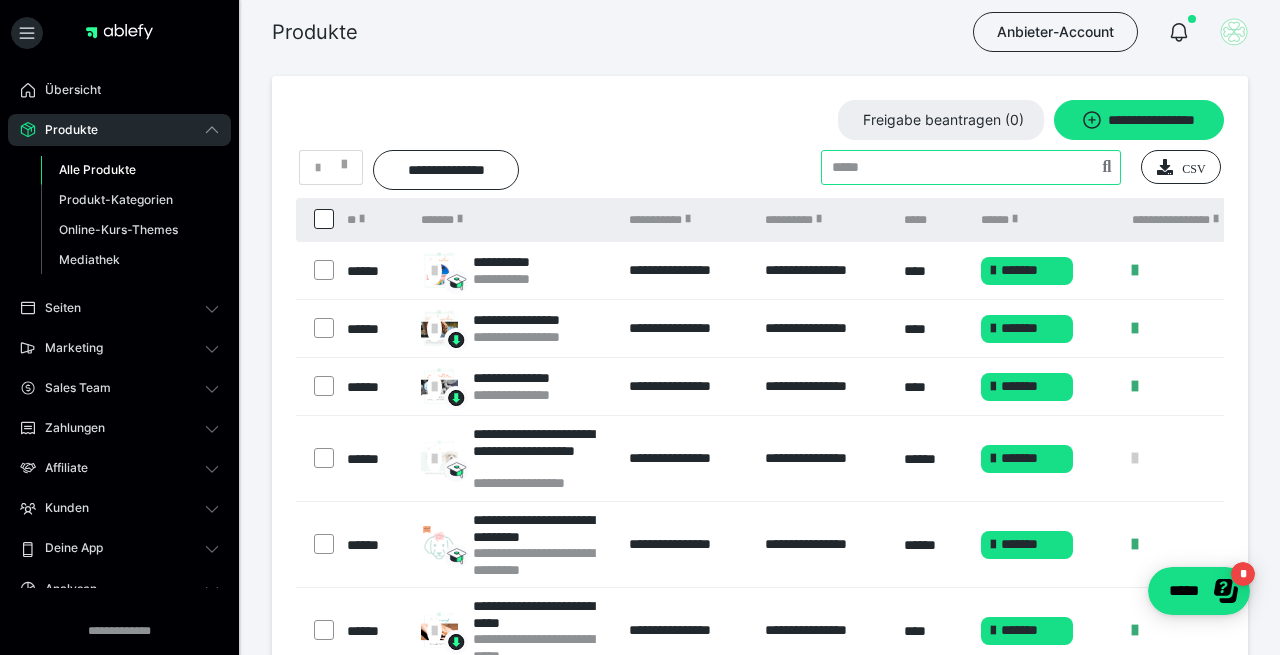click at bounding box center (971, 167) 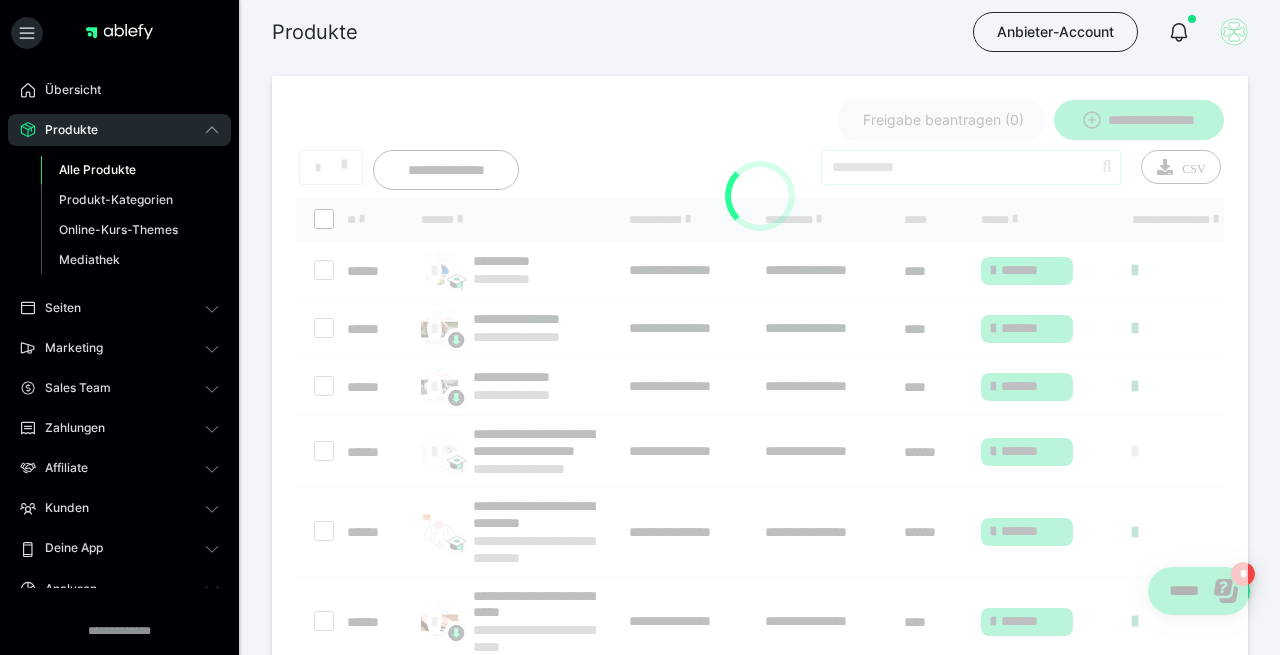 type on "**********" 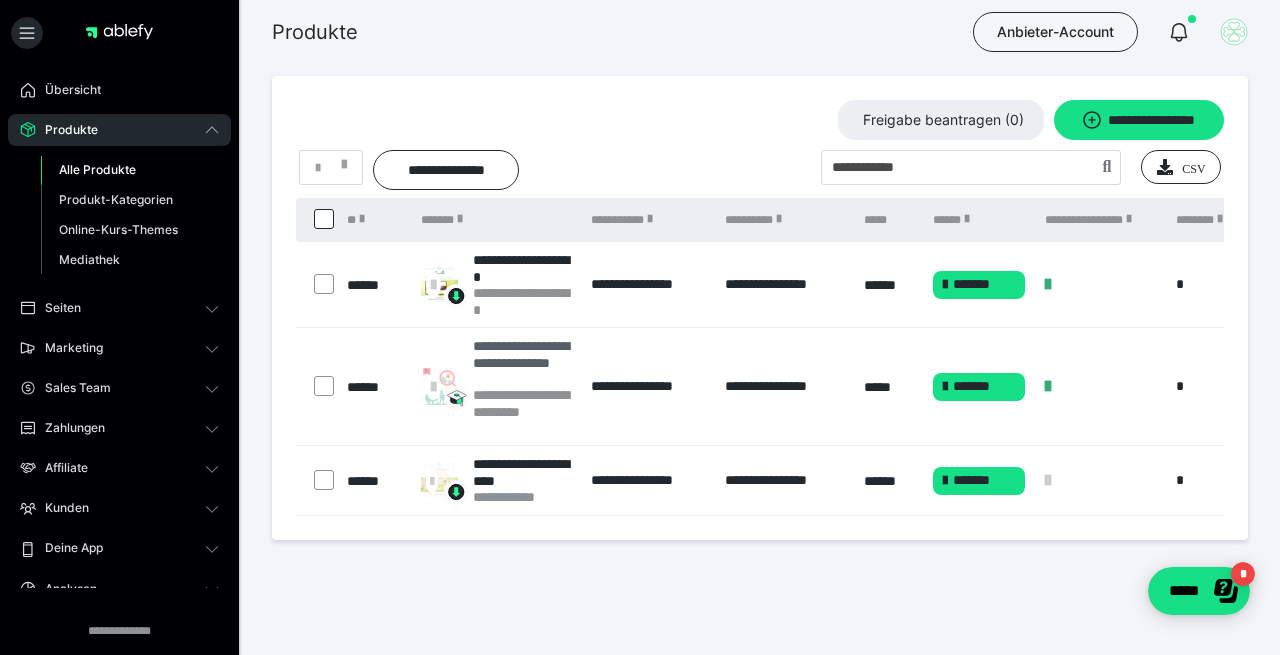 click on "**********" at bounding box center (522, 362) 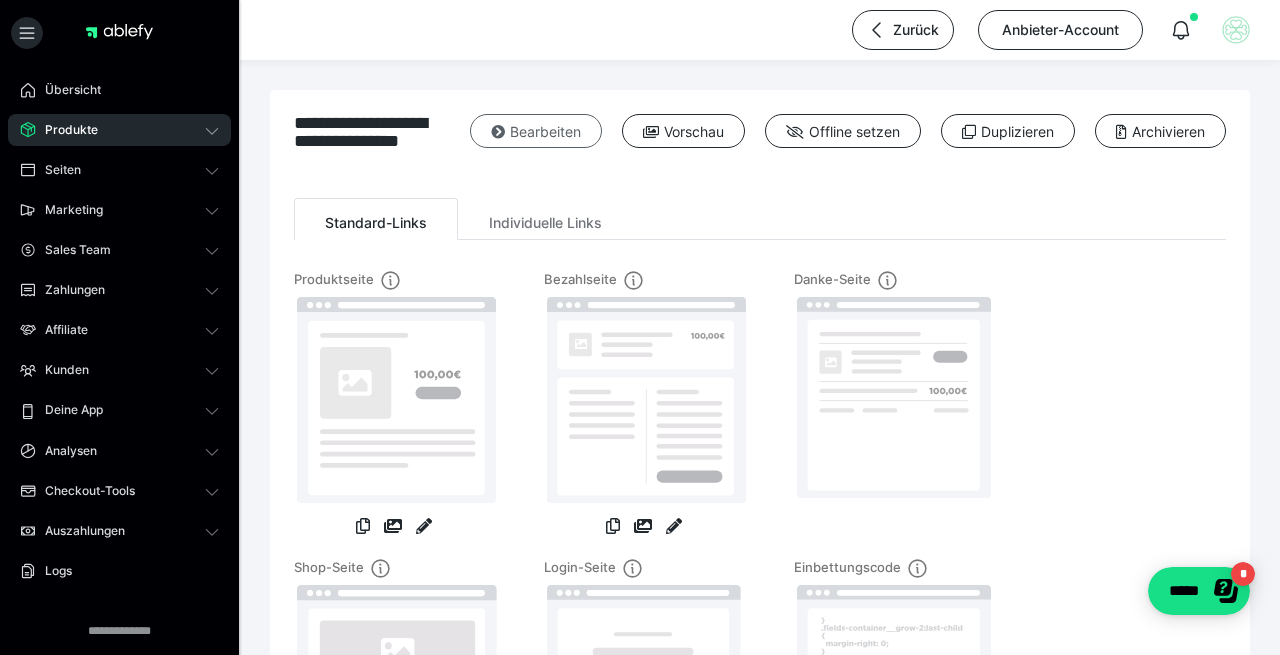 click on "Bearbeiten" at bounding box center (536, 131) 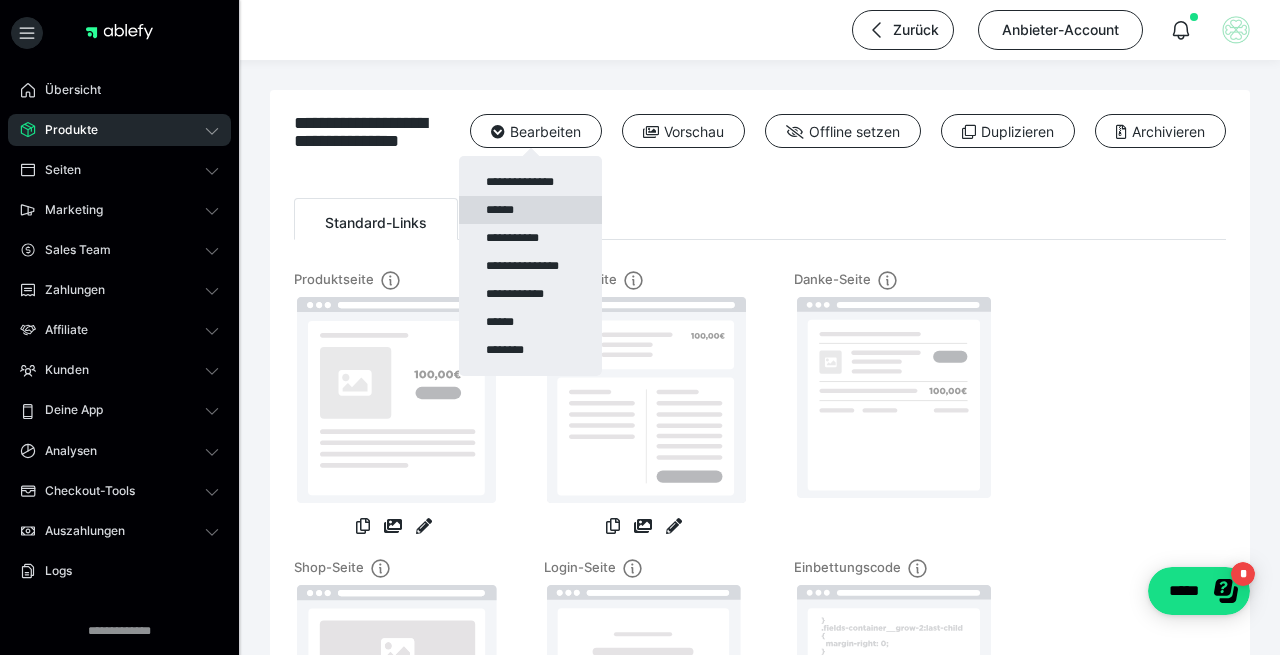 click on "******" at bounding box center [530, 210] 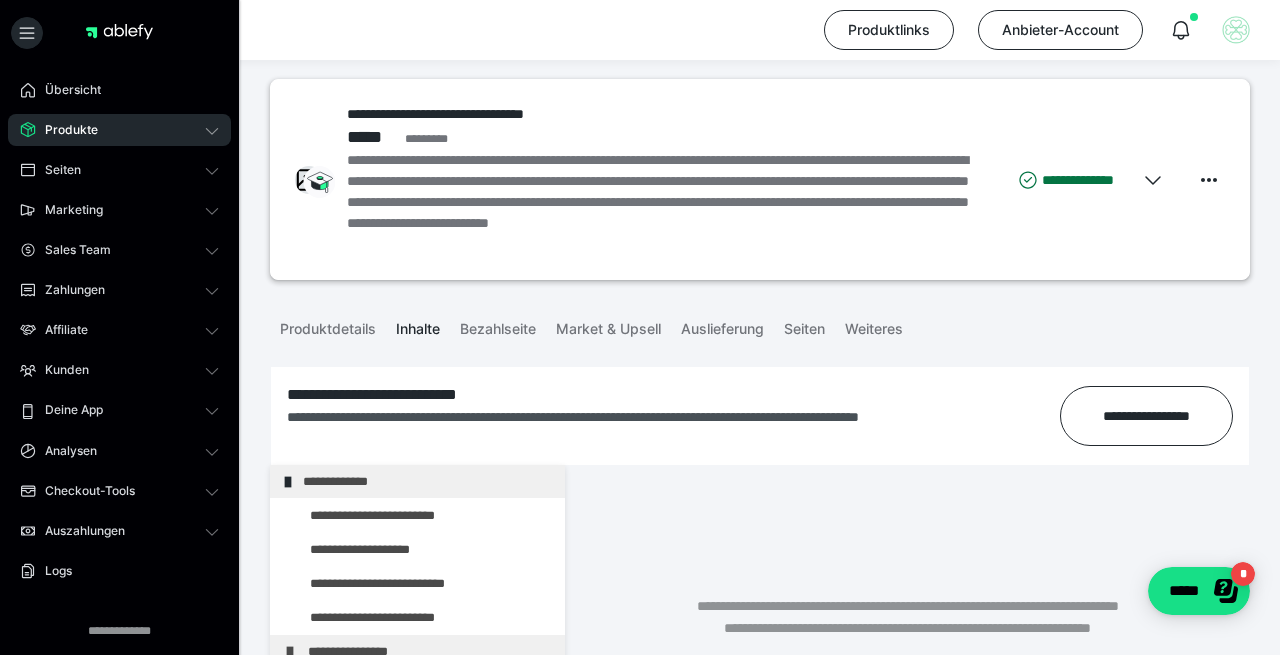 scroll, scrollTop: 7, scrollLeft: 0, axis: vertical 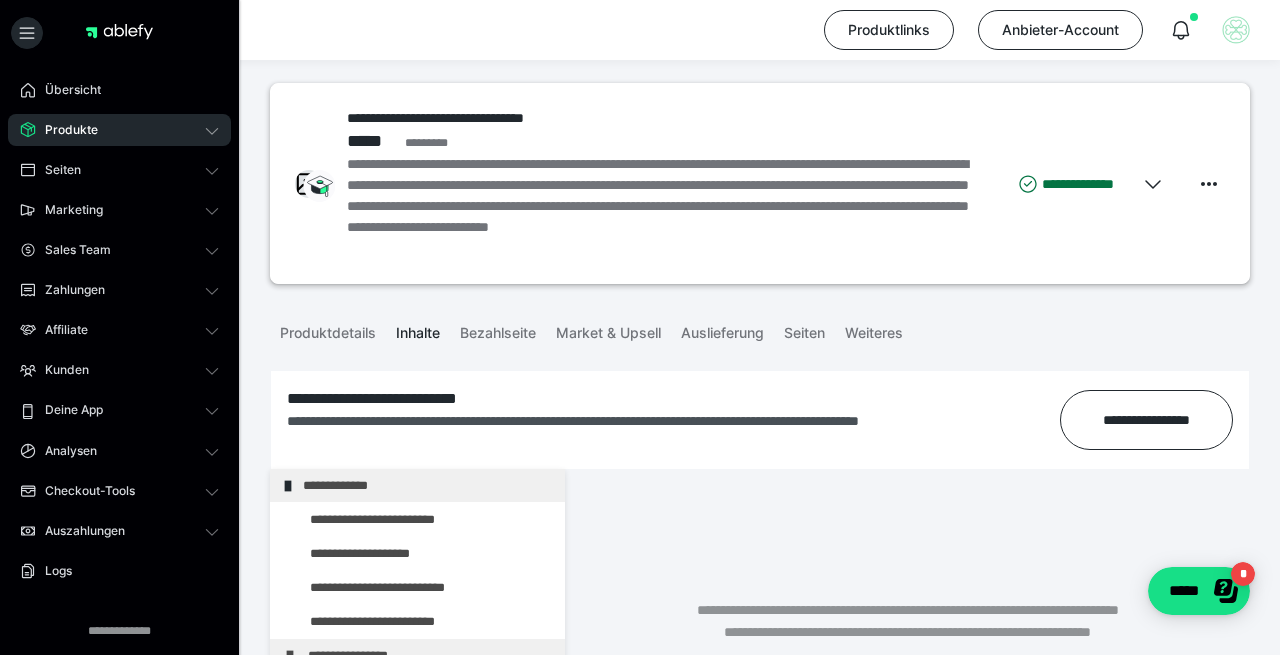 click on "Produkte" at bounding box center [119, 130] 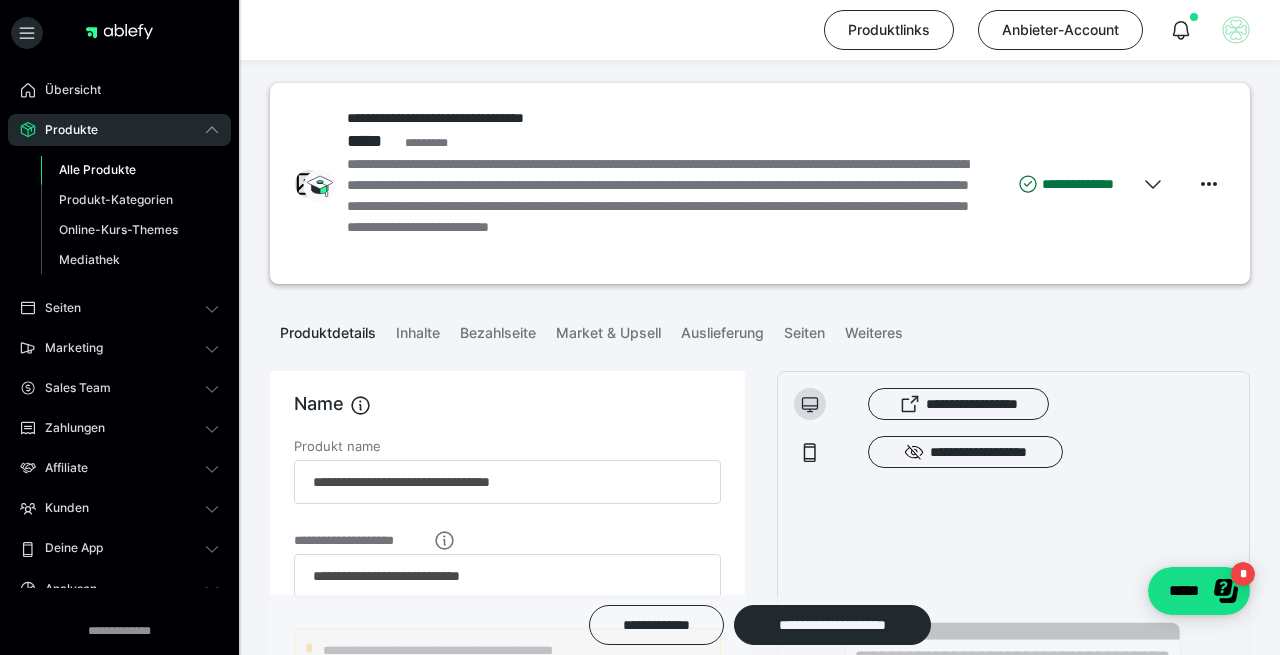 click on "Alle Produkte" at bounding box center [97, 169] 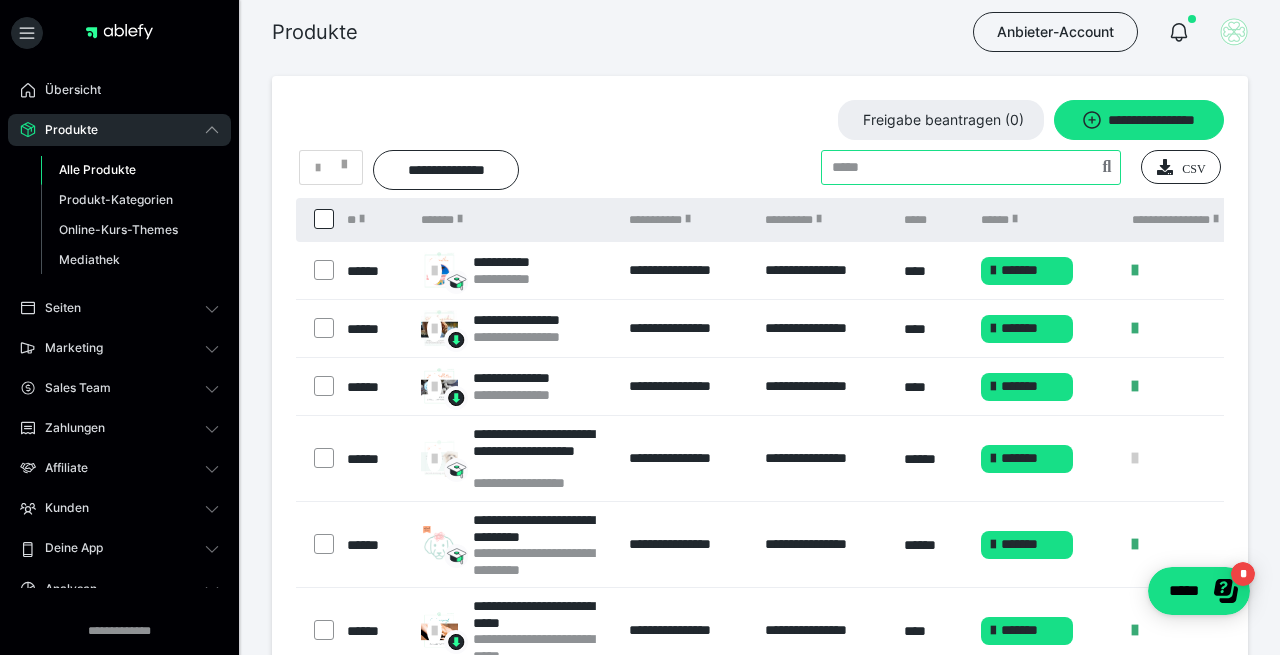 click at bounding box center [971, 167] 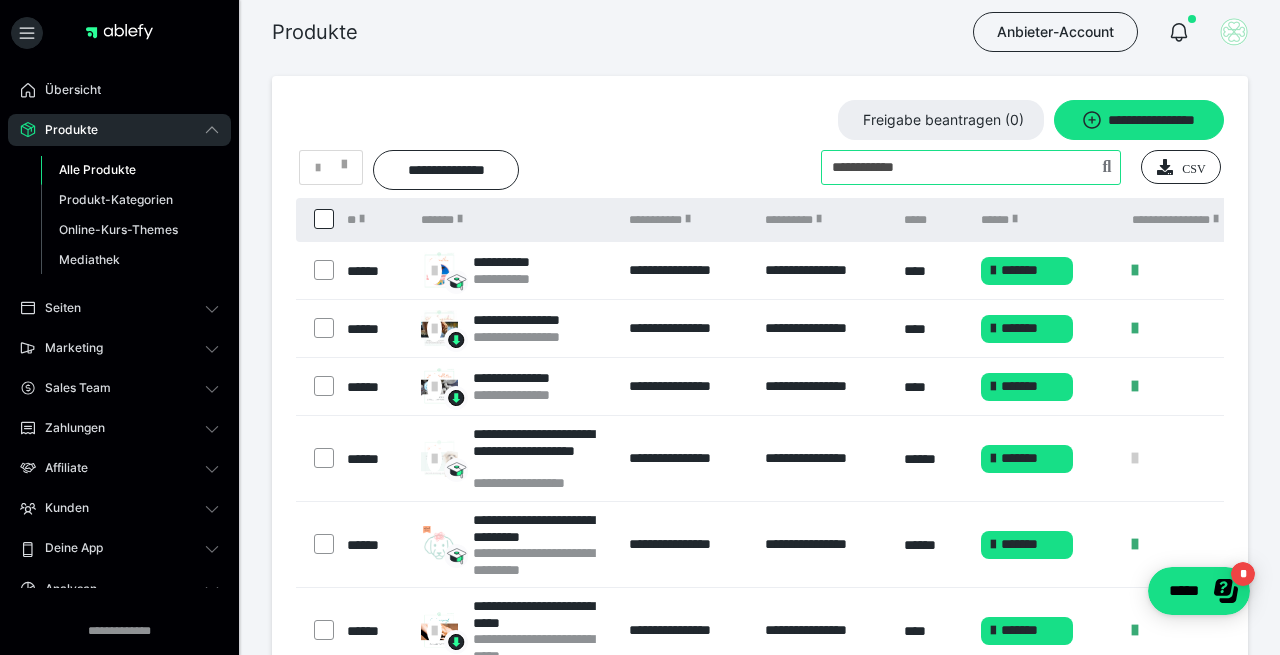 type on "**********" 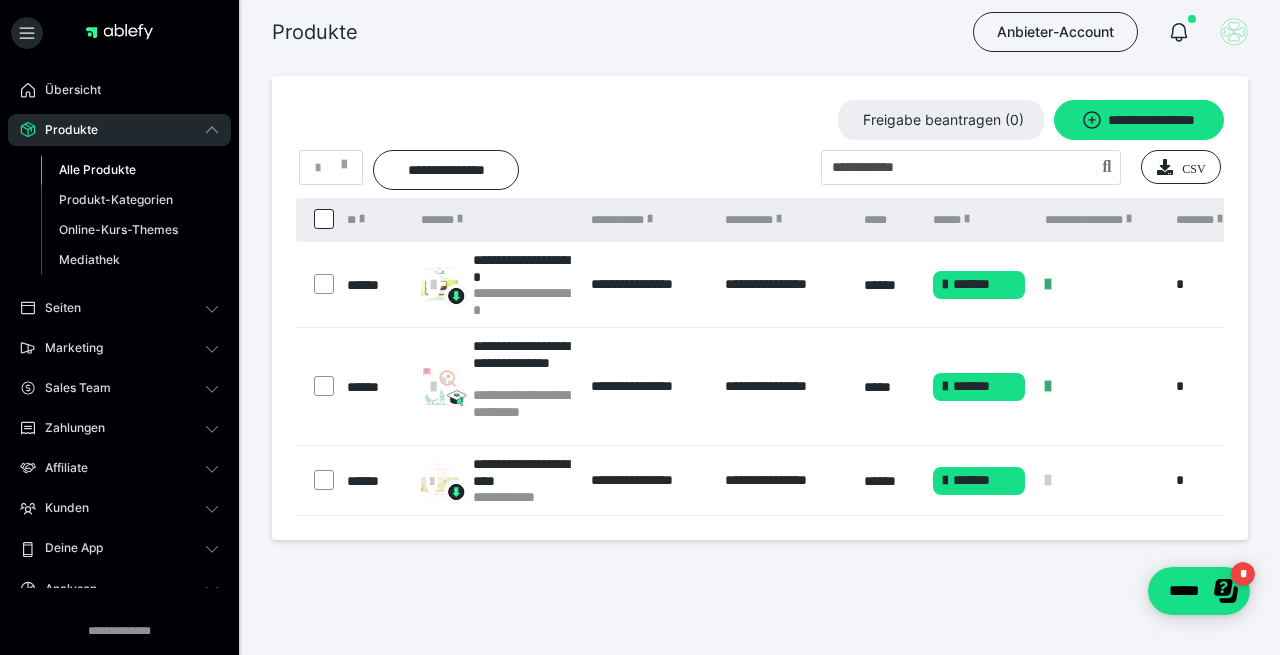 click on "*" at bounding box center [1205, 387] 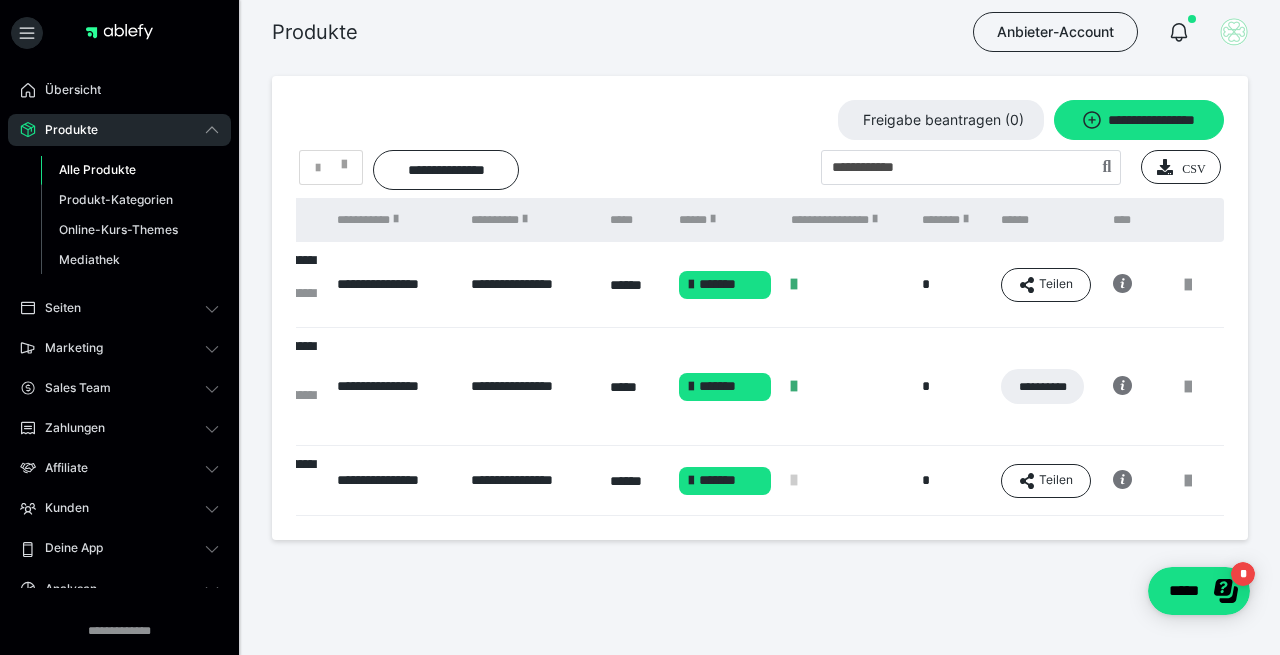 scroll, scrollTop: 0, scrollLeft: 253, axis: horizontal 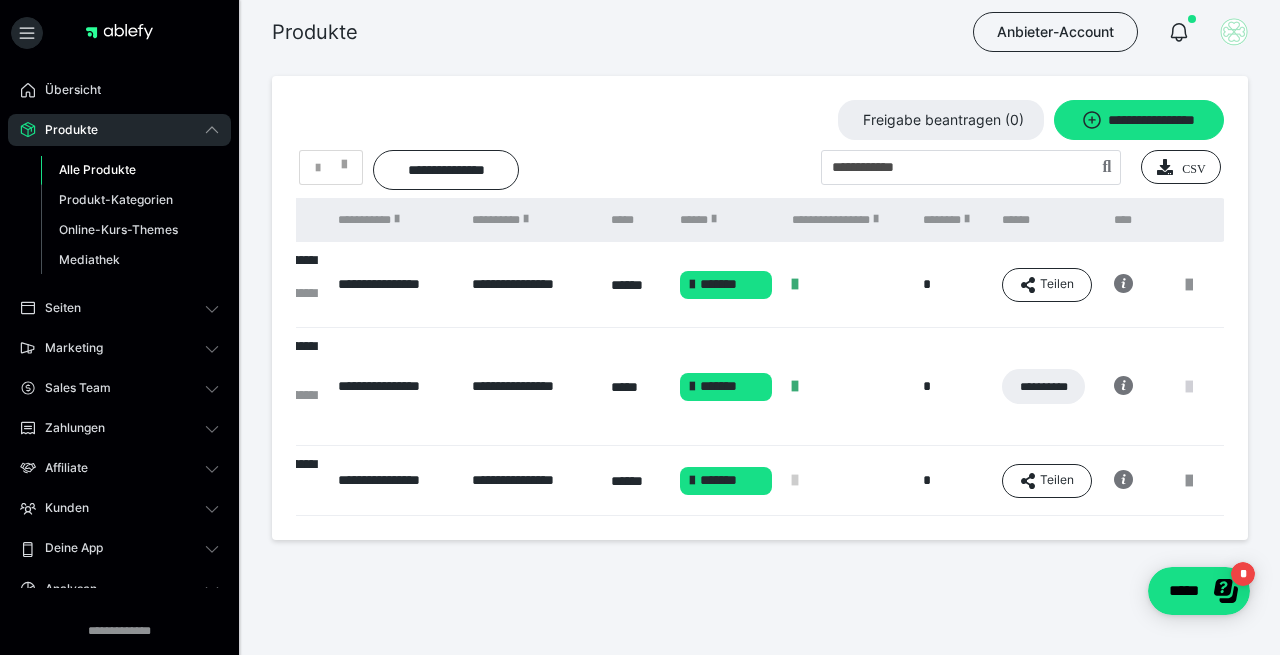 click at bounding box center (1189, 387) 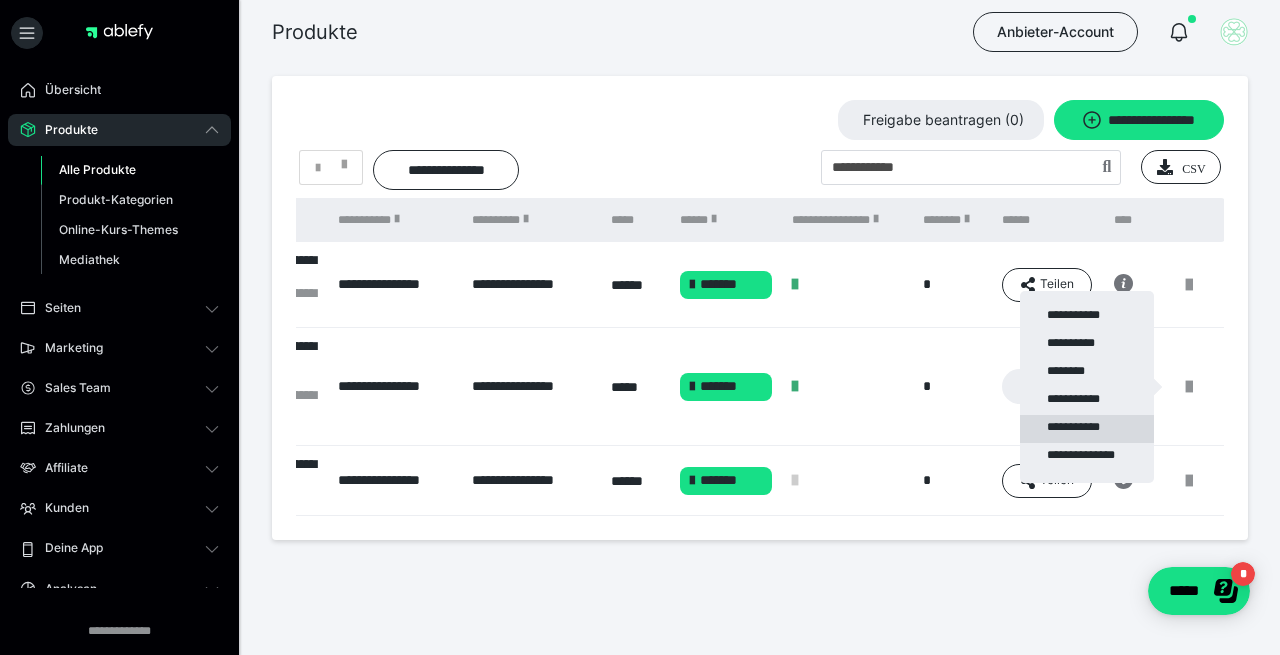 click on "**********" at bounding box center (1087, 429) 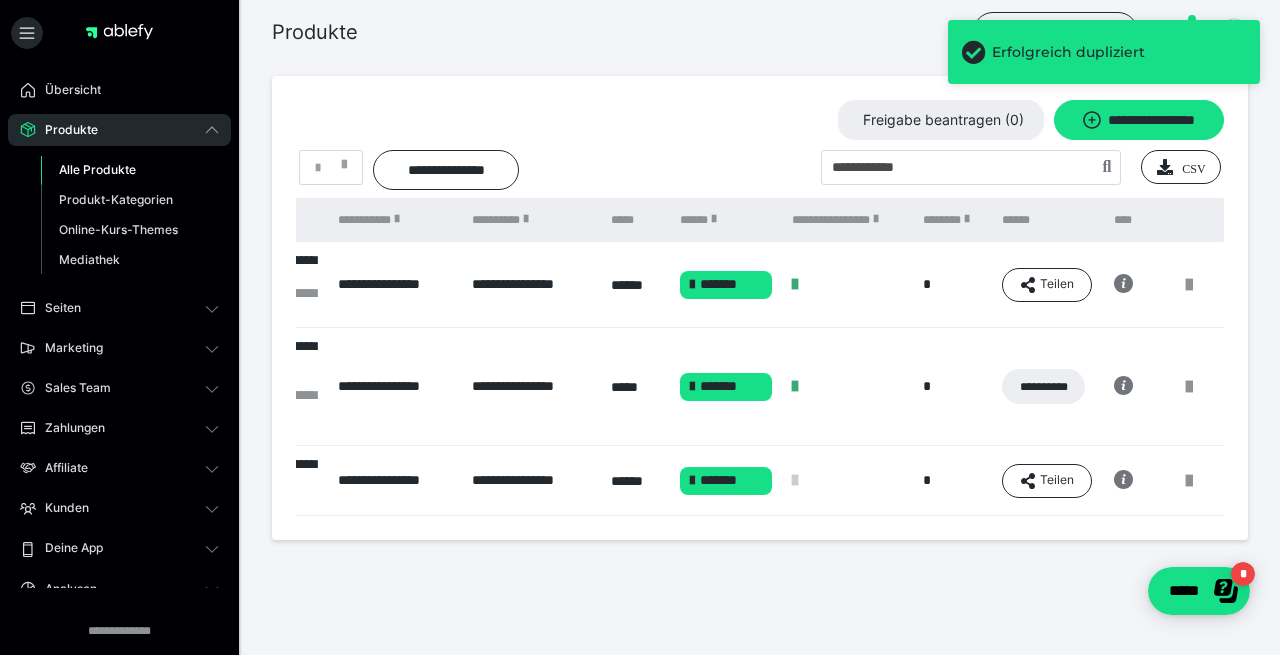 click on "*******" at bounding box center [726, 387] 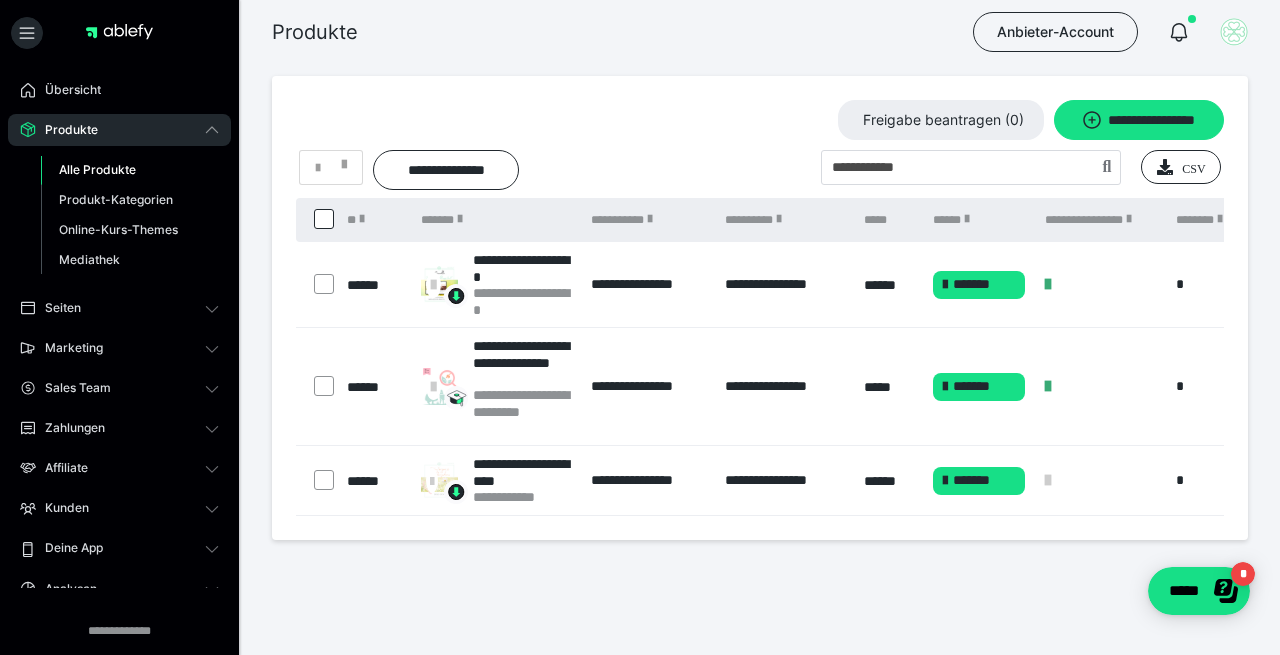 scroll, scrollTop: 0, scrollLeft: 0, axis: both 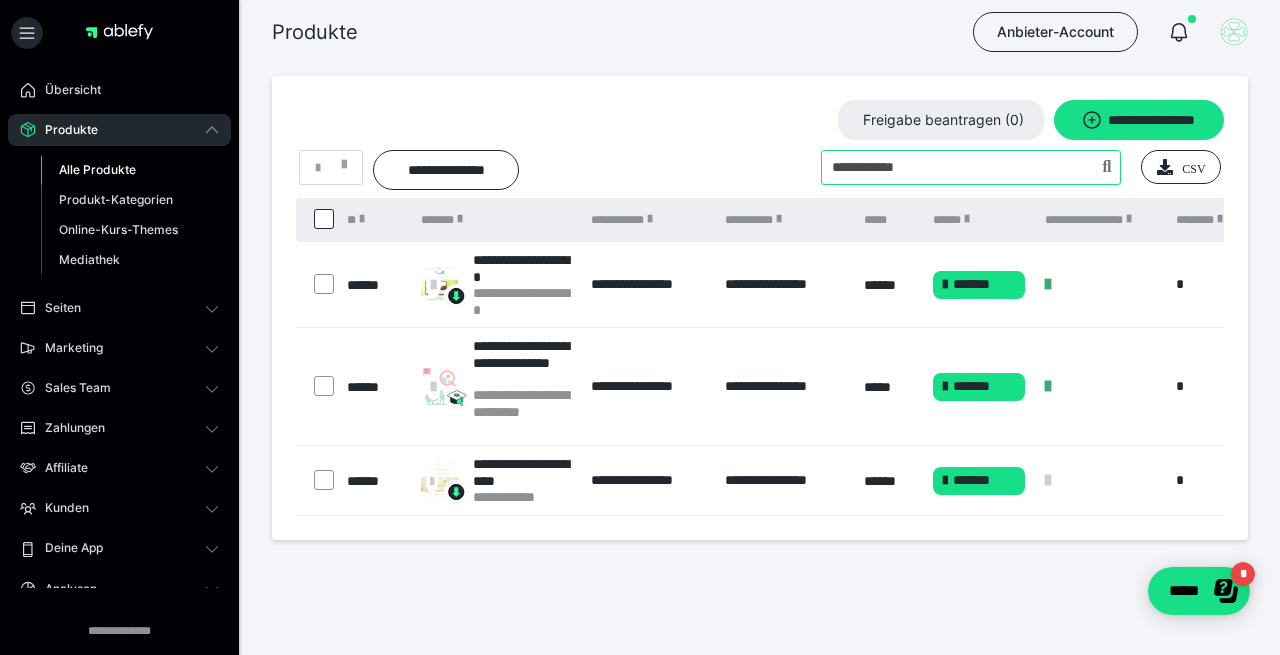 click at bounding box center (971, 167) 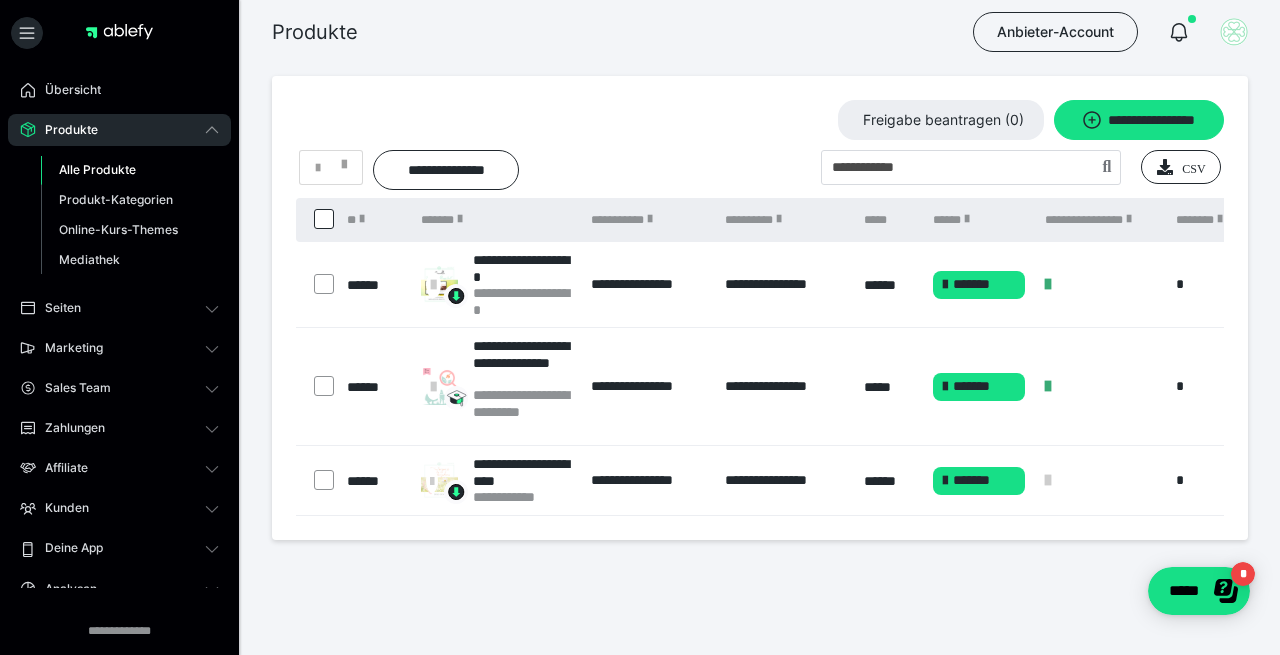 click on "Alle Produkte" at bounding box center (97, 169) 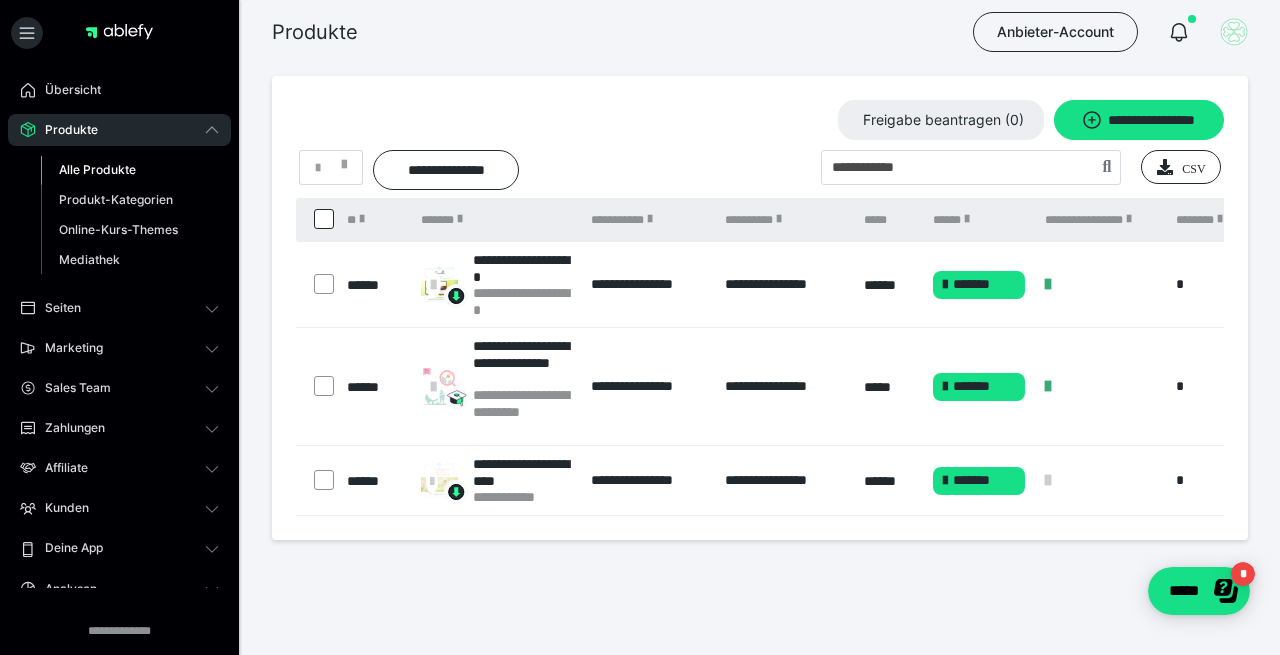 click on "Alle Produkte" at bounding box center (97, 169) 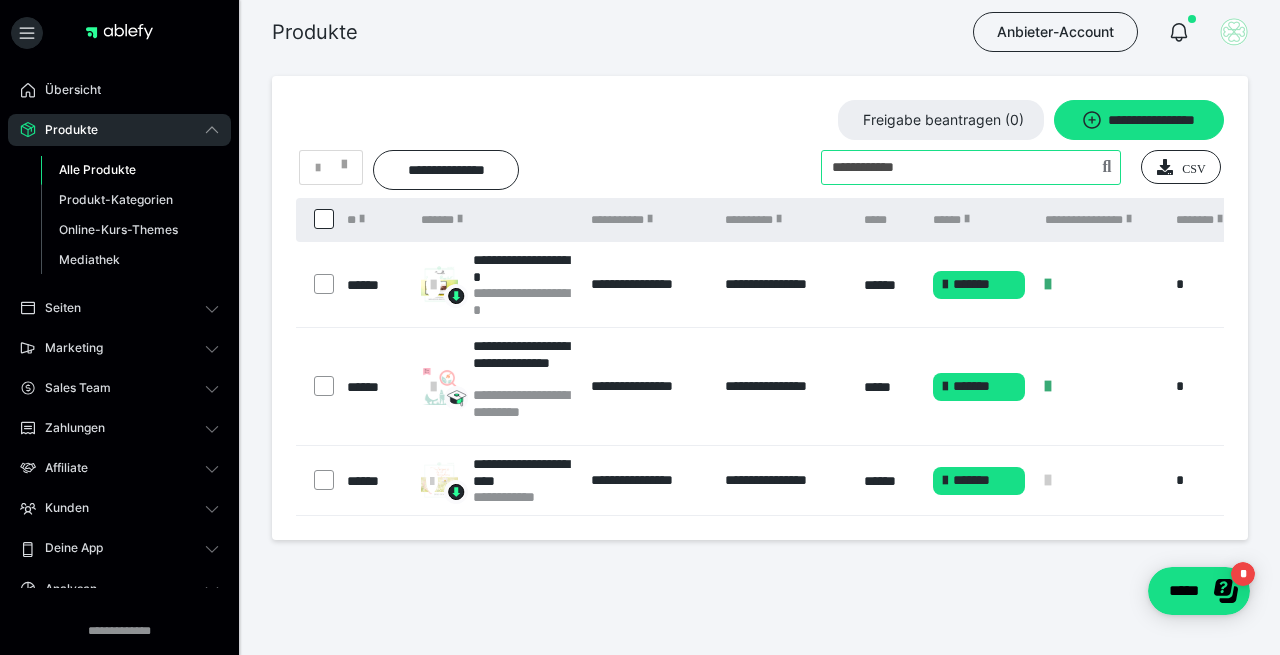 drag, startPoint x: 924, startPoint y: 165, endPoint x: 804, endPoint y: 171, distance: 120.14991 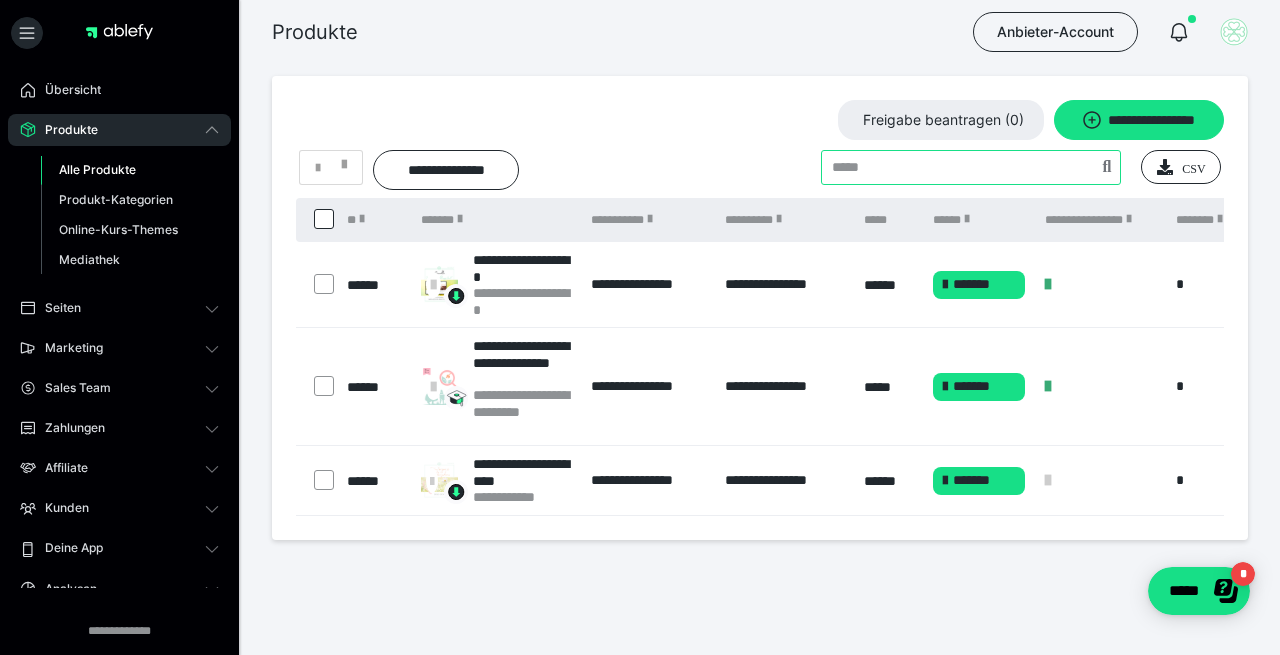 type 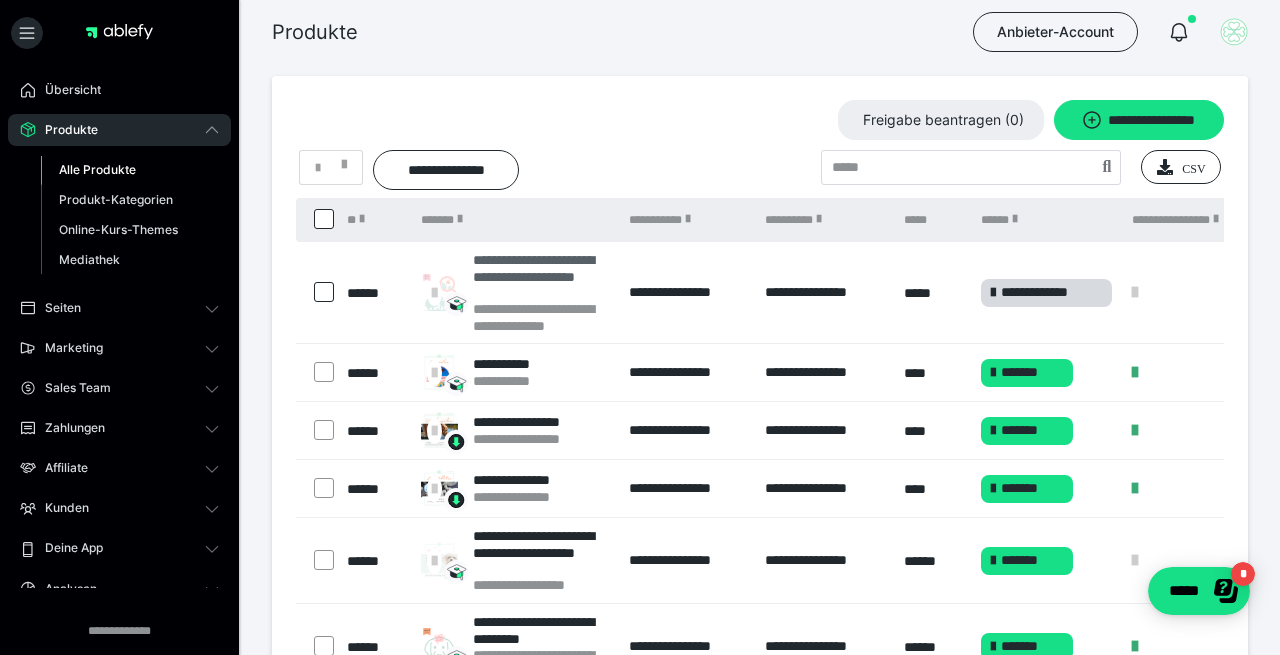 click on "**********" at bounding box center [540, 276] 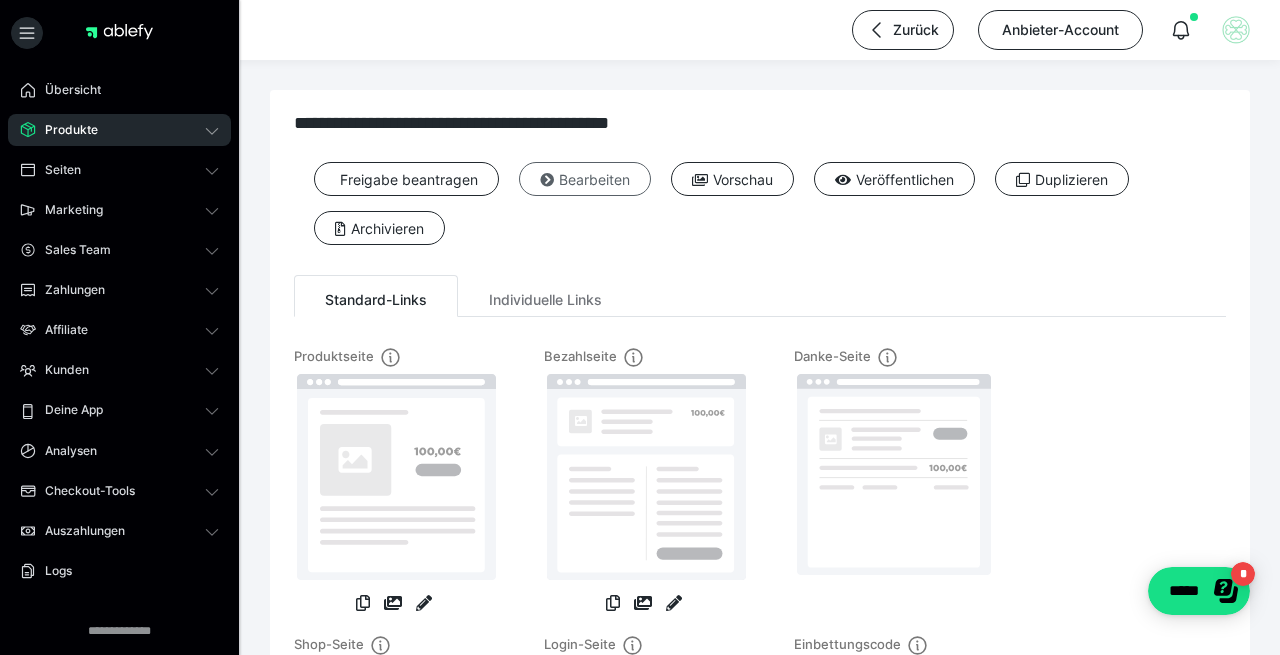 click on "Bearbeiten" at bounding box center (585, 179) 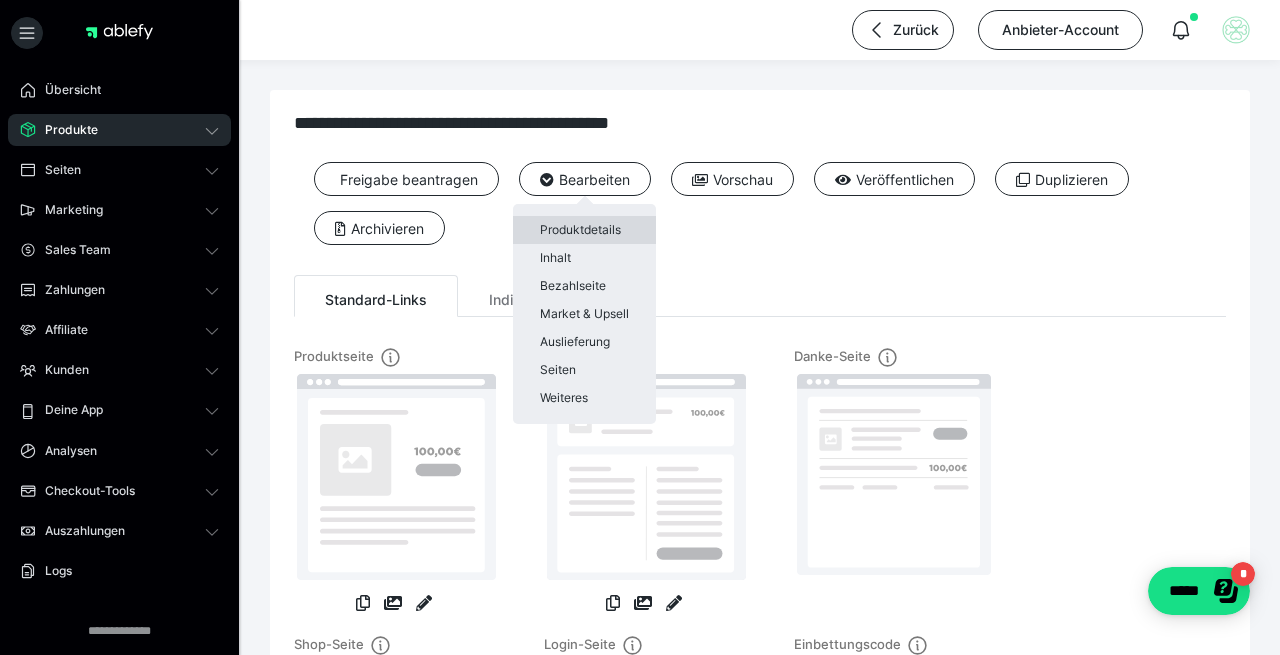click on "Produktdetails" at bounding box center [584, 230] 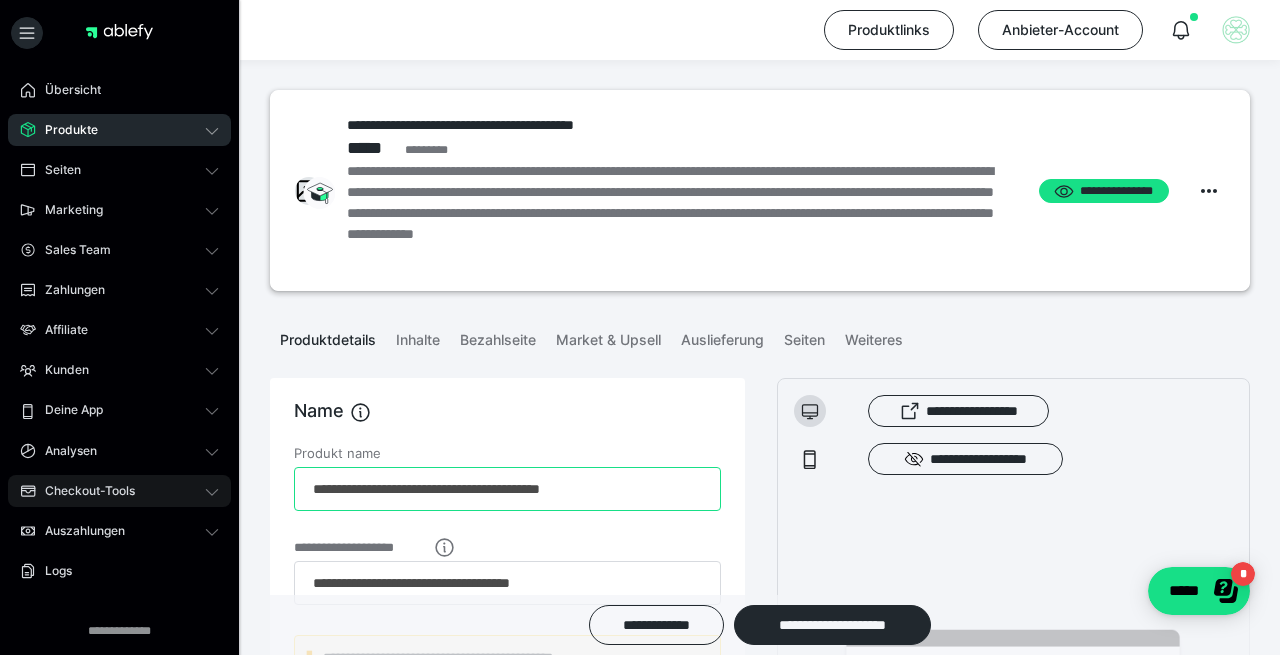drag, startPoint x: 379, startPoint y: 493, endPoint x: 152, endPoint y: 492, distance: 227.0022 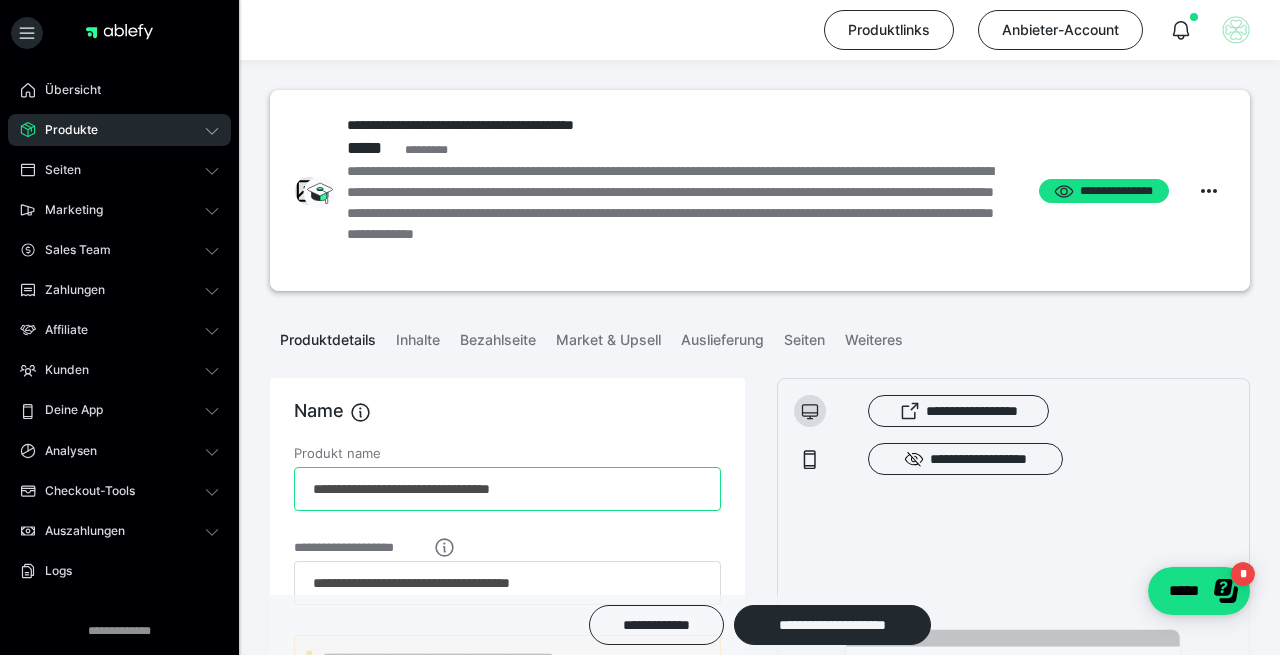 drag, startPoint x: 561, startPoint y: 496, endPoint x: 479, endPoint y: 496, distance: 82 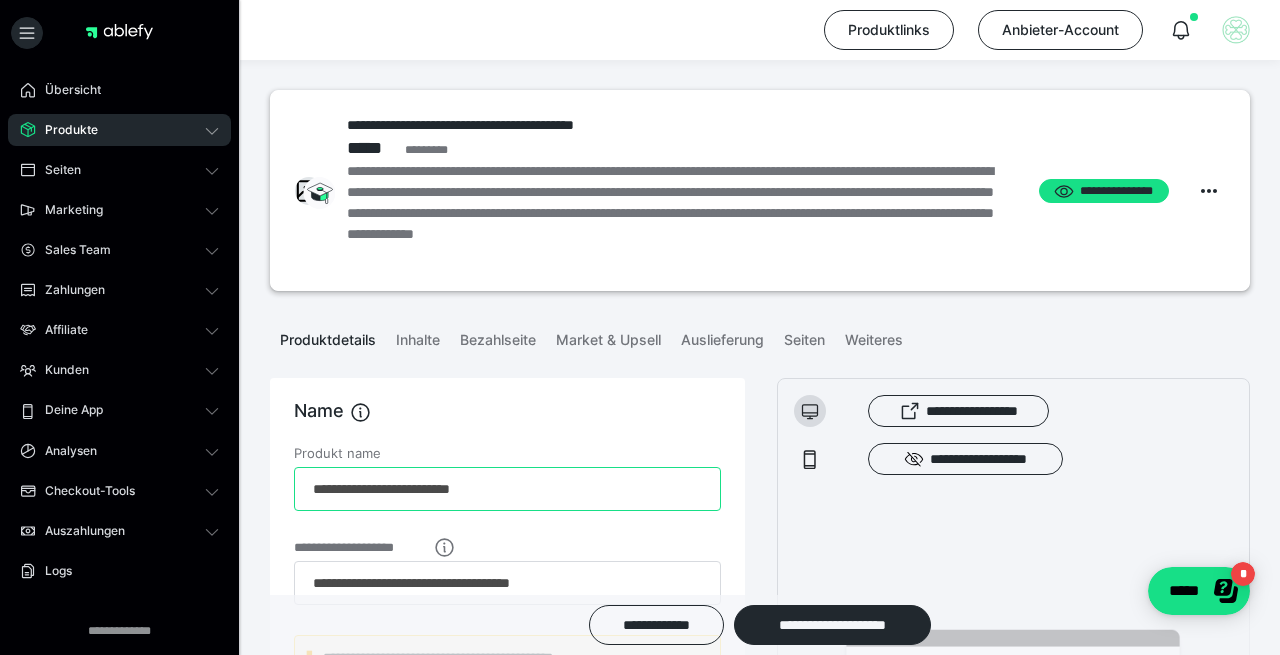 type on "**********" 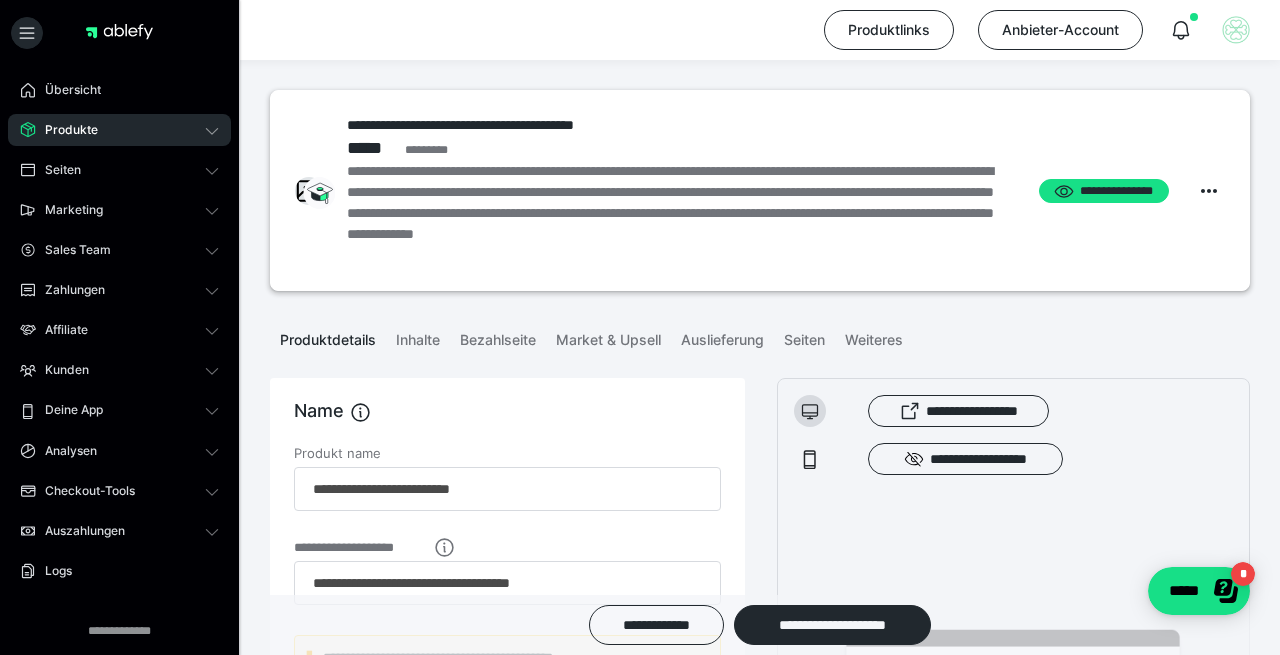 click on "**********" at bounding box center [1013, 705] 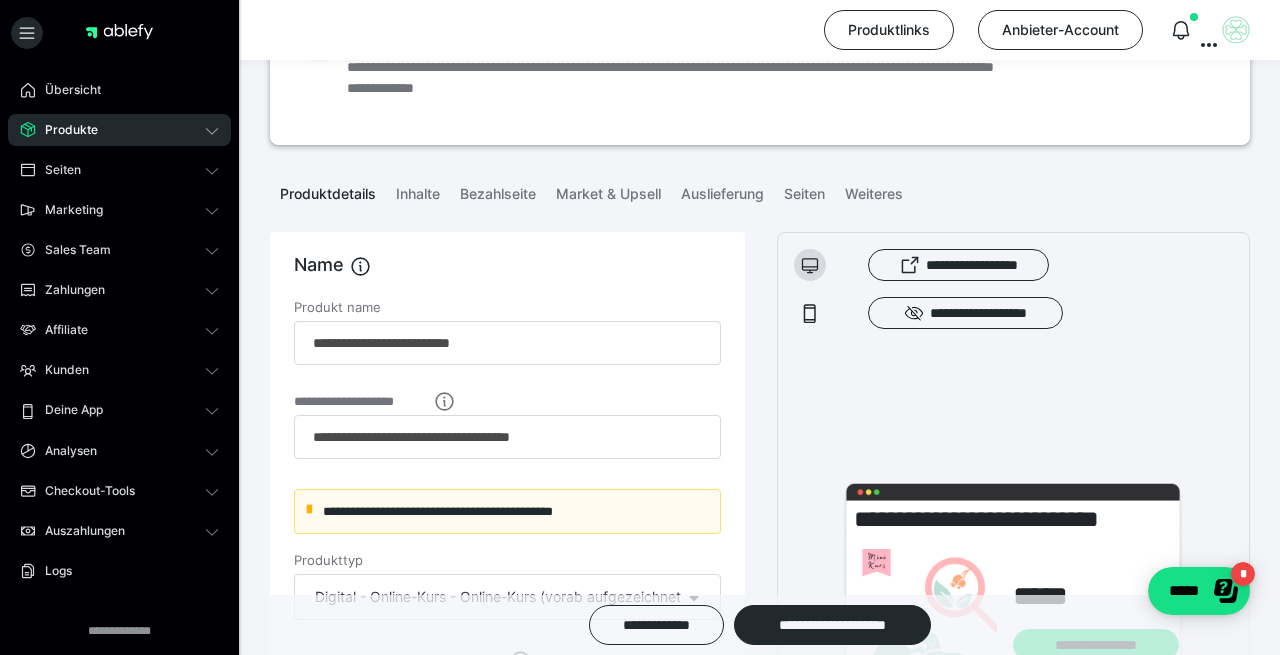 scroll, scrollTop: 150, scrollLeft: 0, axis: vertical 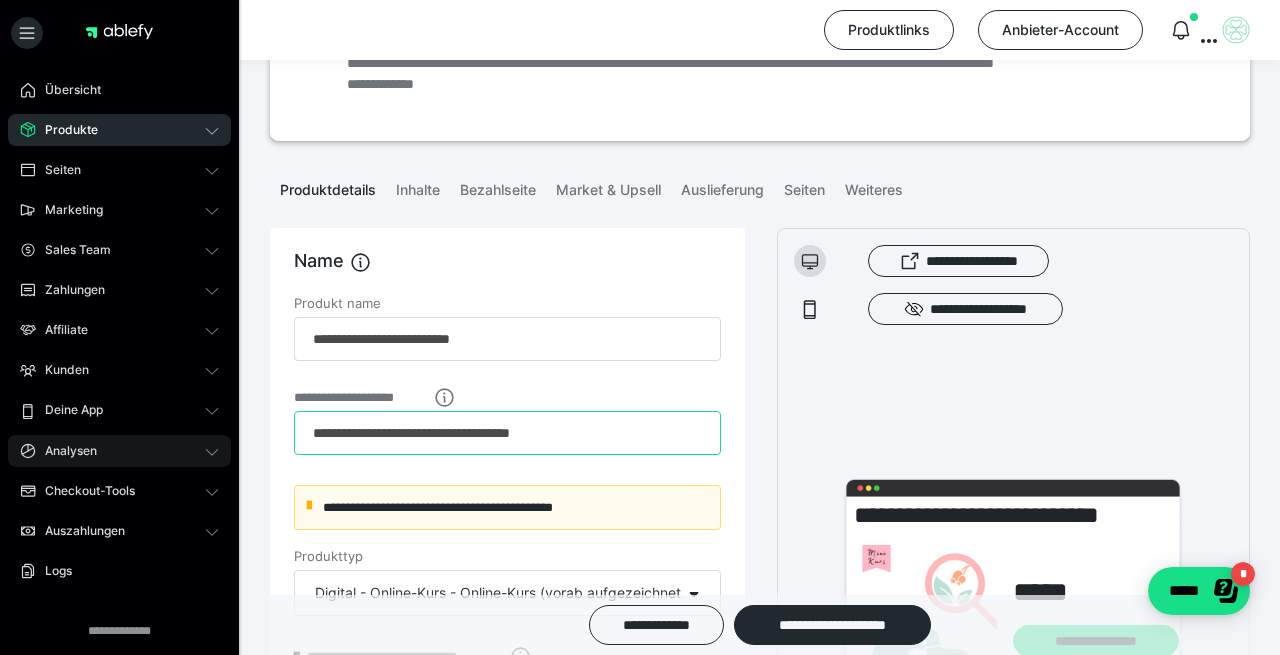 drag, startPoint x: 450, startPoint y: 435, endPoint x: 84, endPoint y: 452, distance: 366.3946 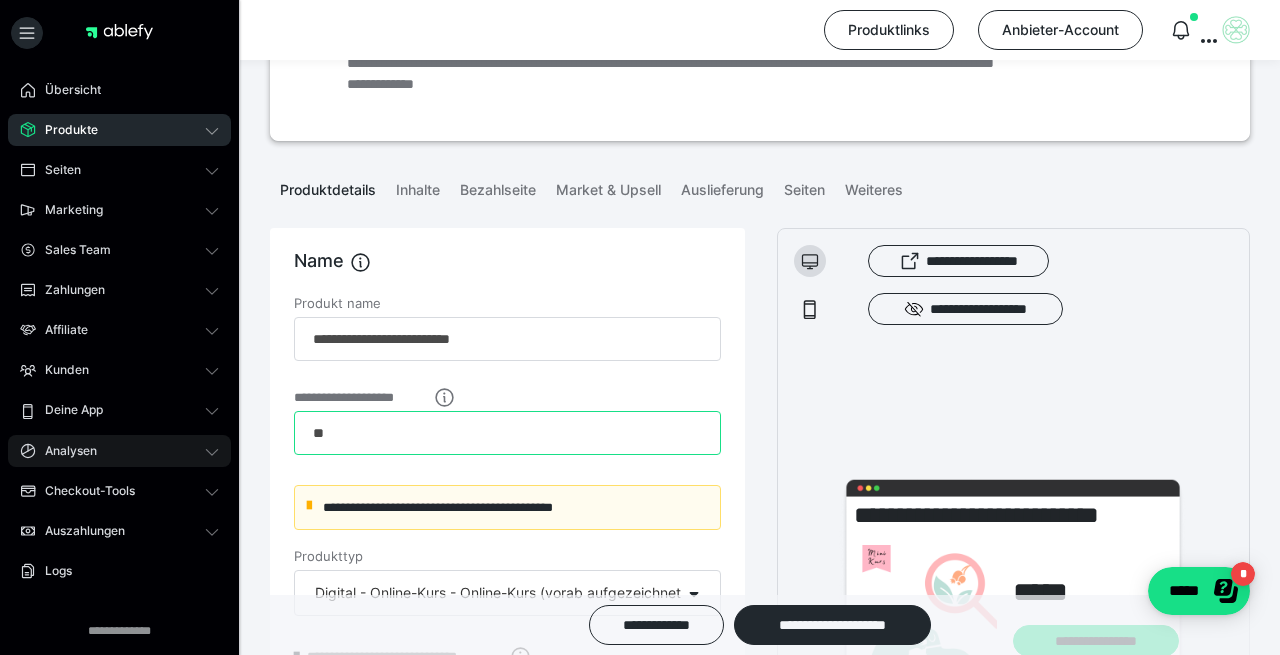 type on "*" 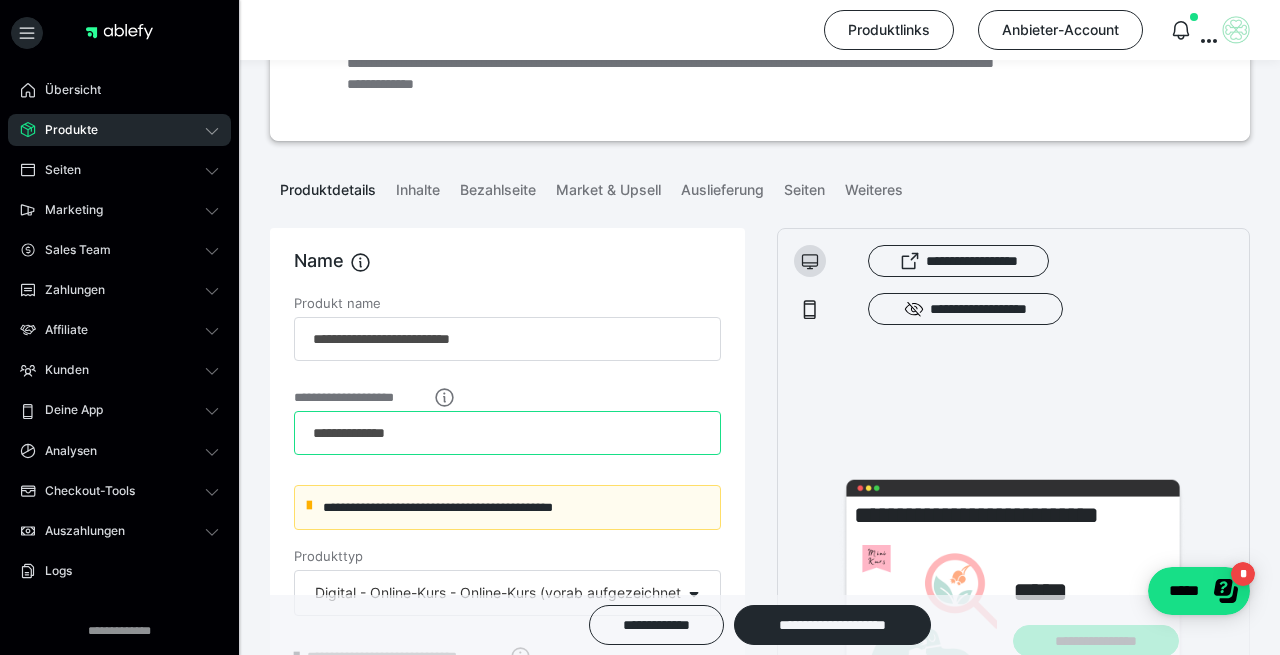 type on "**********" 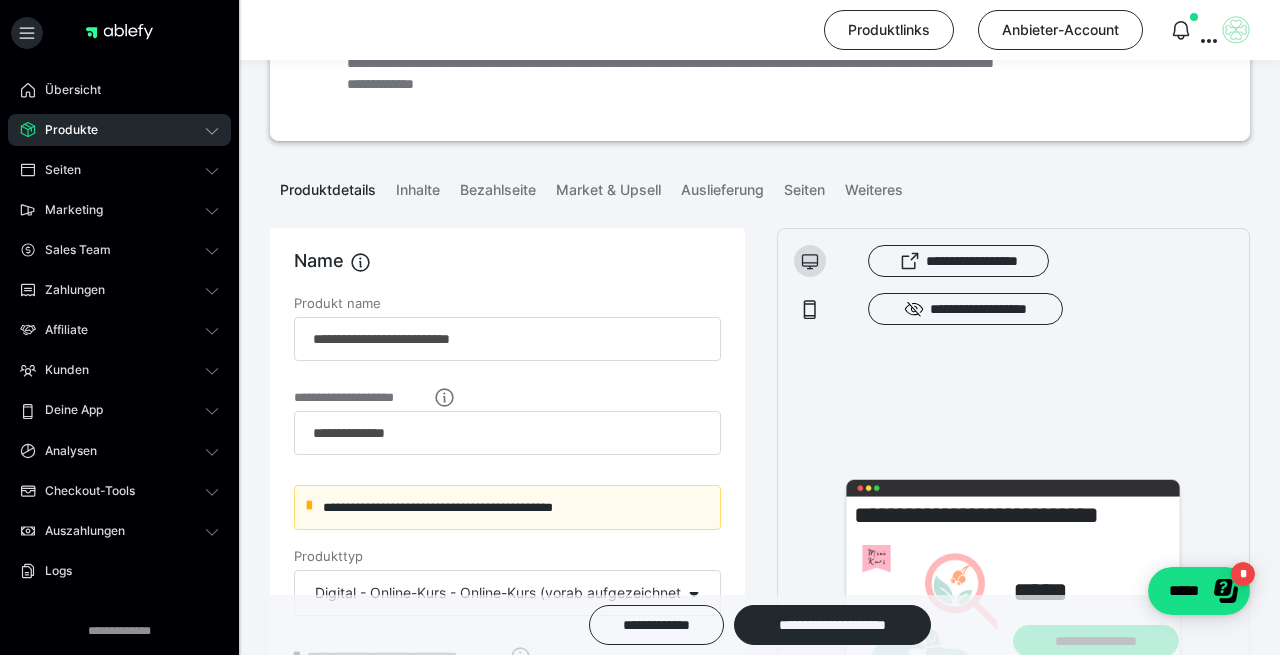 click on "**********" at bounding box center [1013, 555] 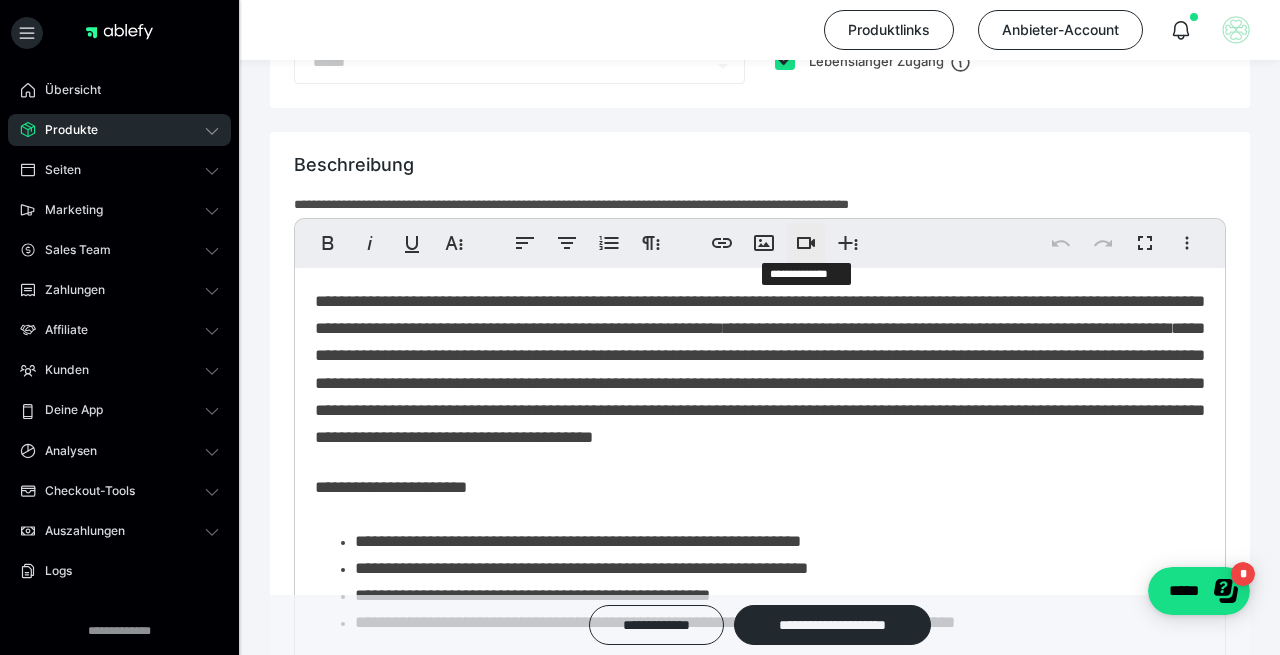 scroll, scrollTop: 1161, scrollLeft: 0, axis: vertical 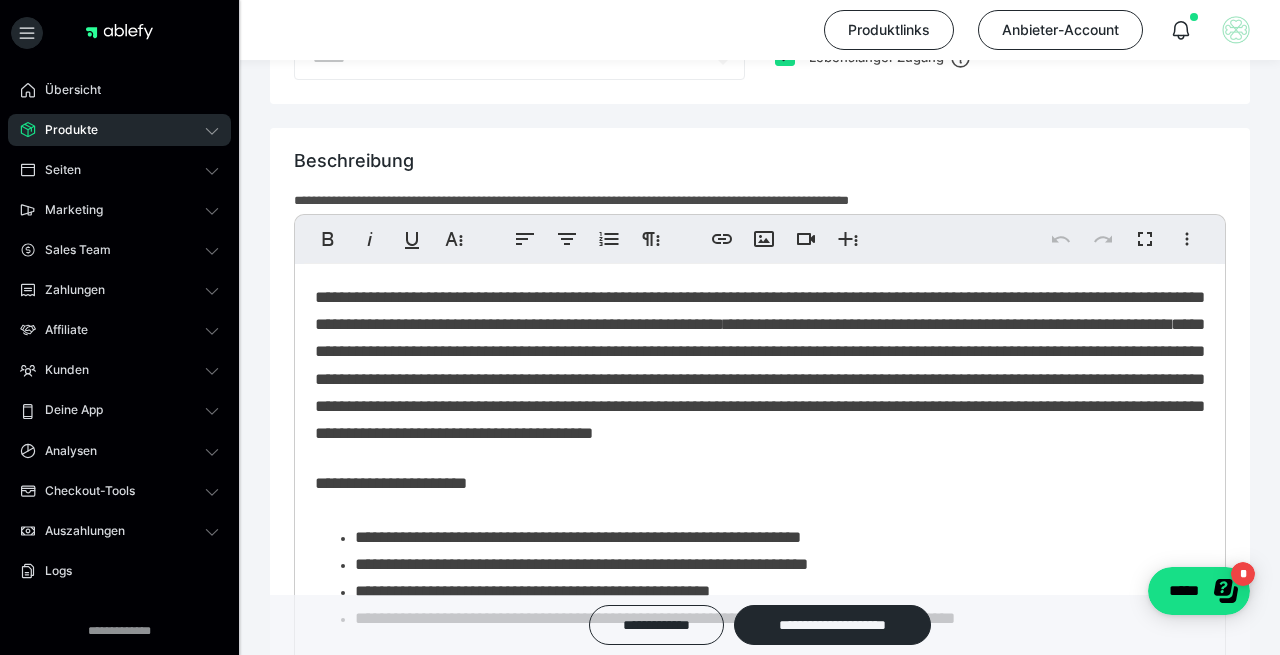 click on "**********" at bounding box center [760, 365] 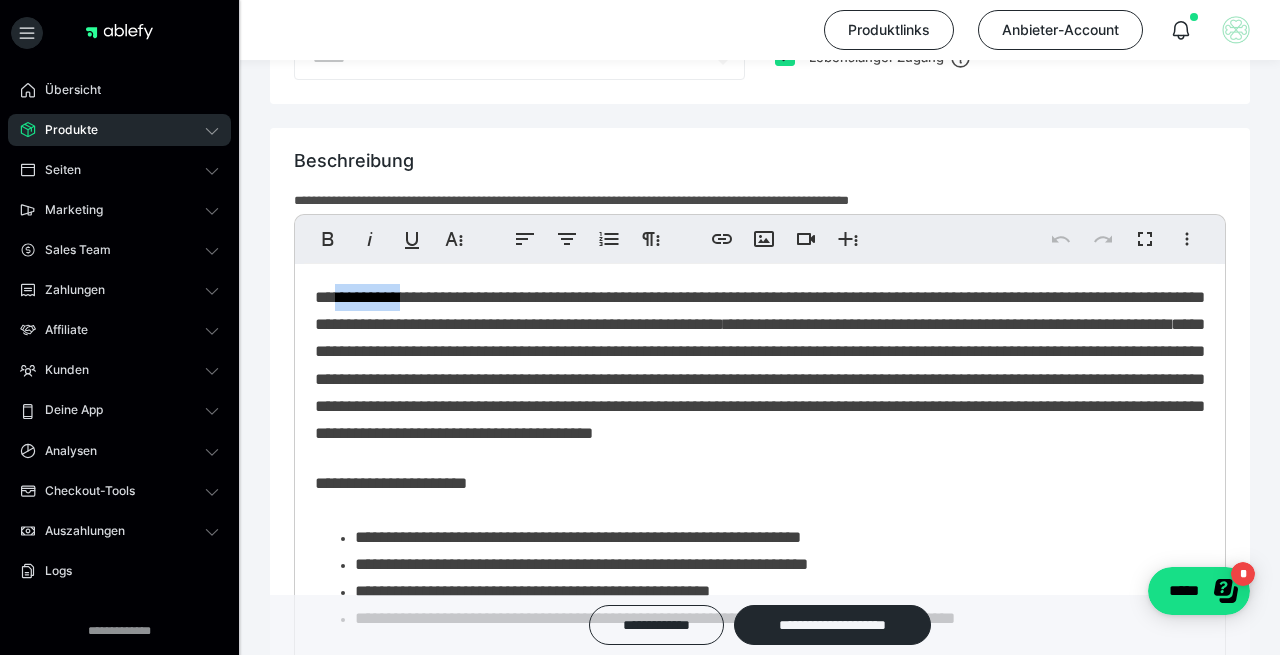 click on "**********" at bounding box center (760, 365) 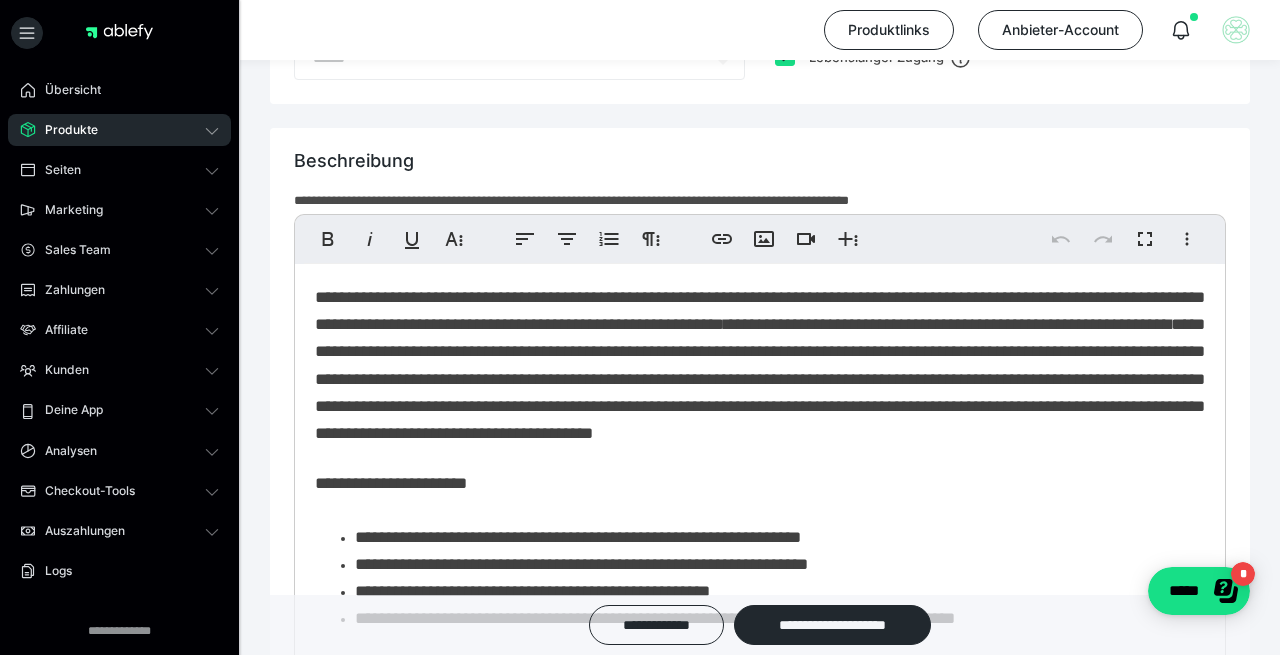 click on "**********" at bounding box center [760, 365] 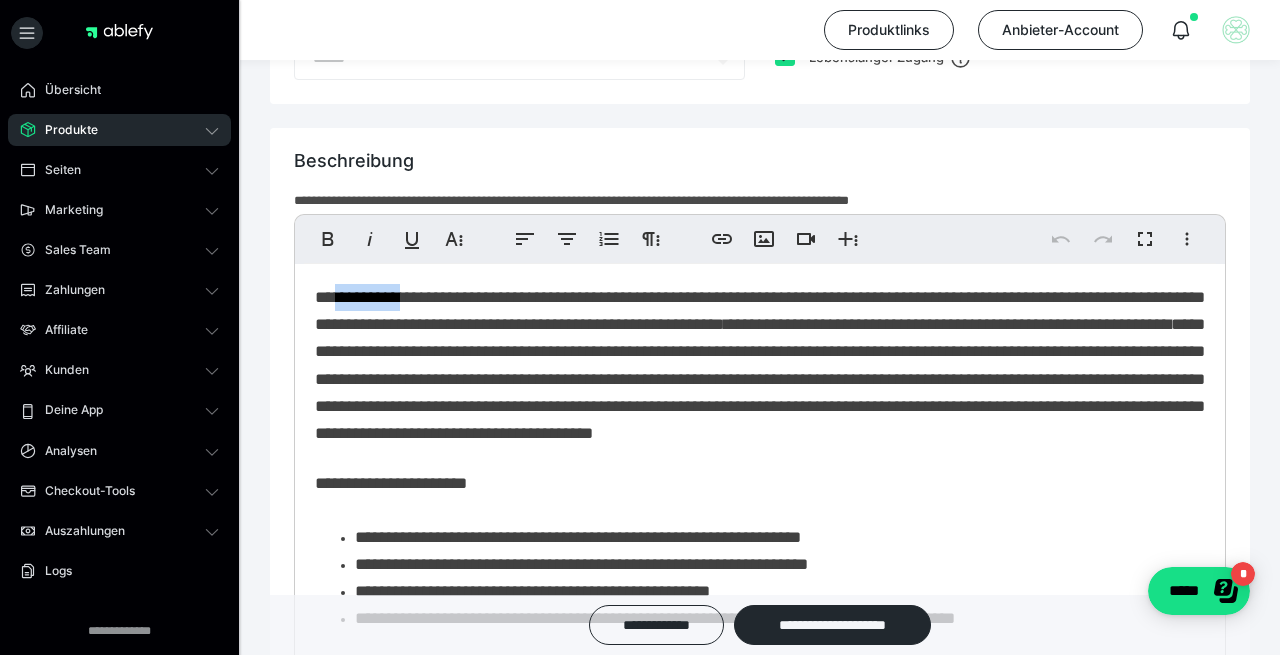 drag, startPoint x: 341, startPoint y: 300, endPoint x: 428, endPoint y: 303, distance: 87.05171 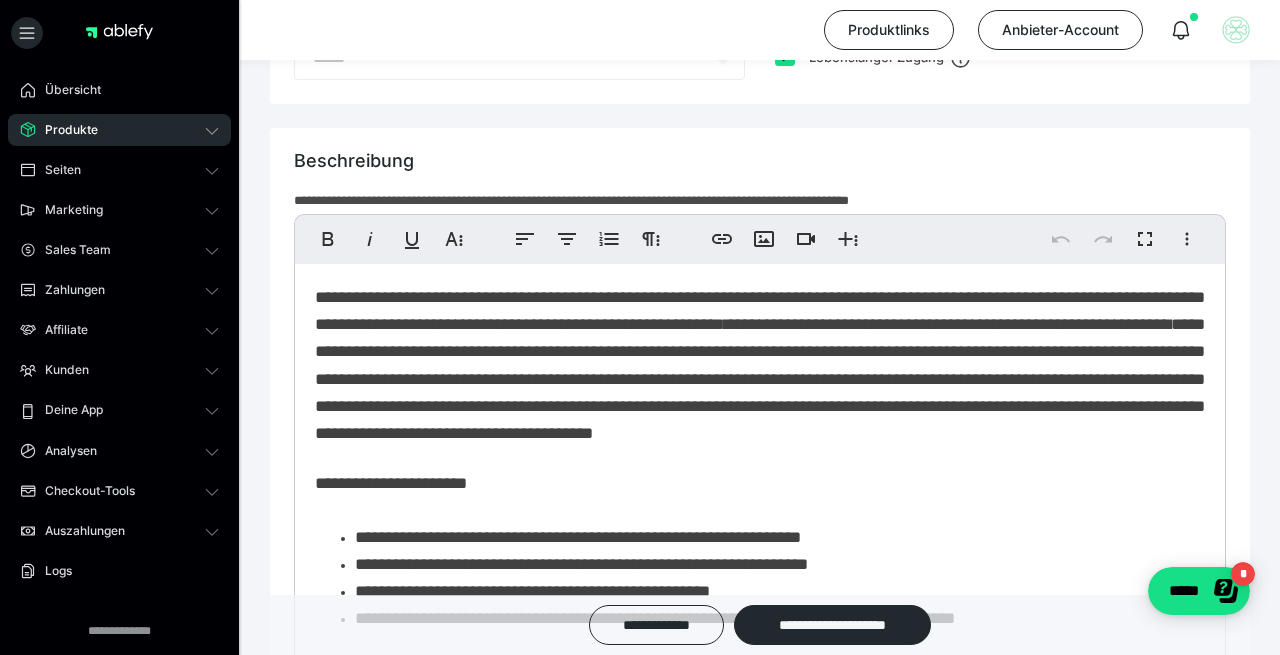 click on "**********" at bounding box center [760, 365] 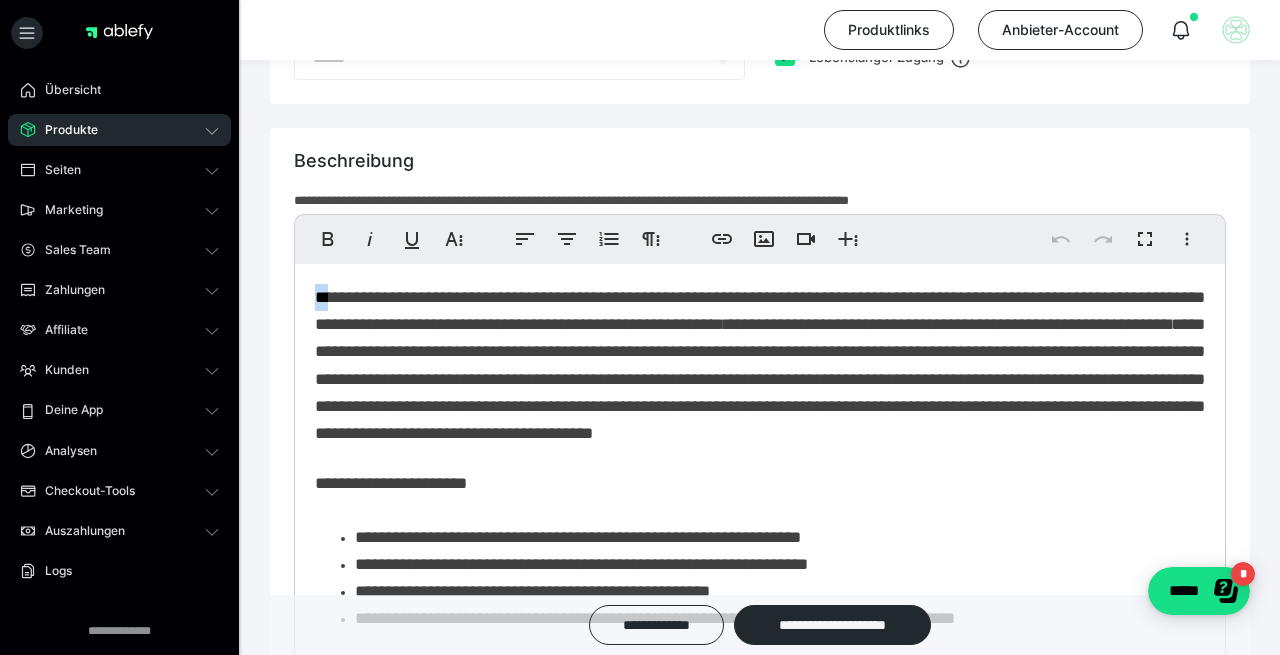 click on "**********" at bounding box center (760, 365) 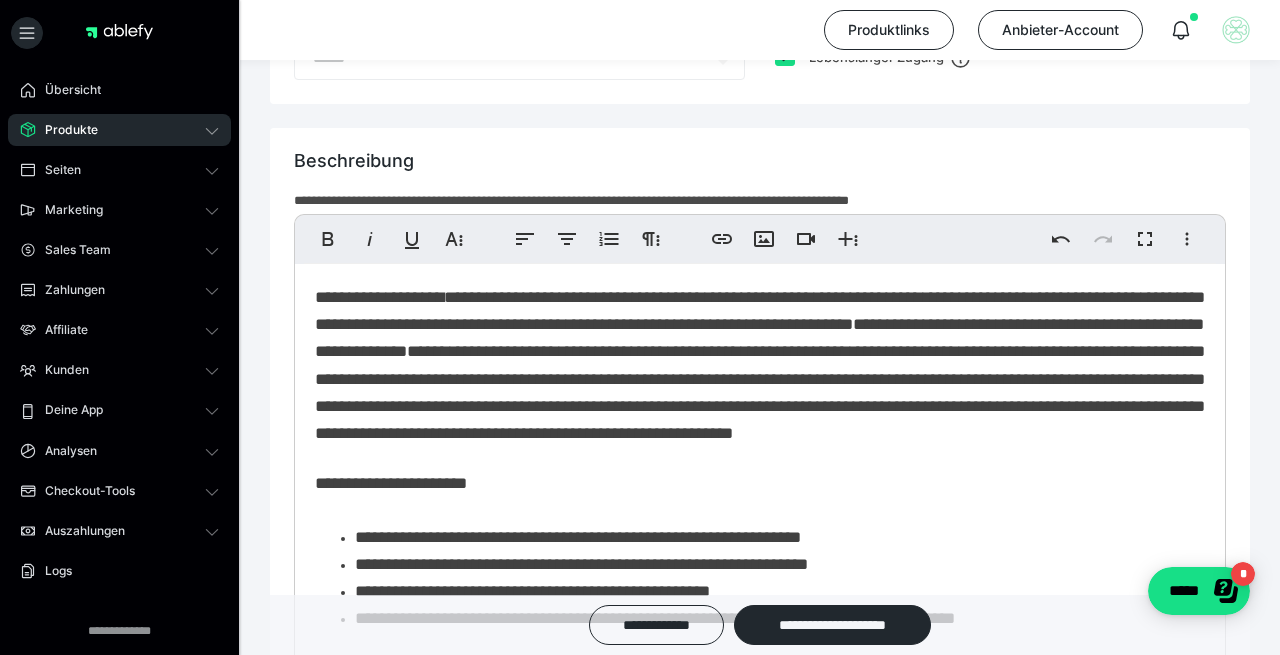 click on "**********" at bounding box center (760, 365) 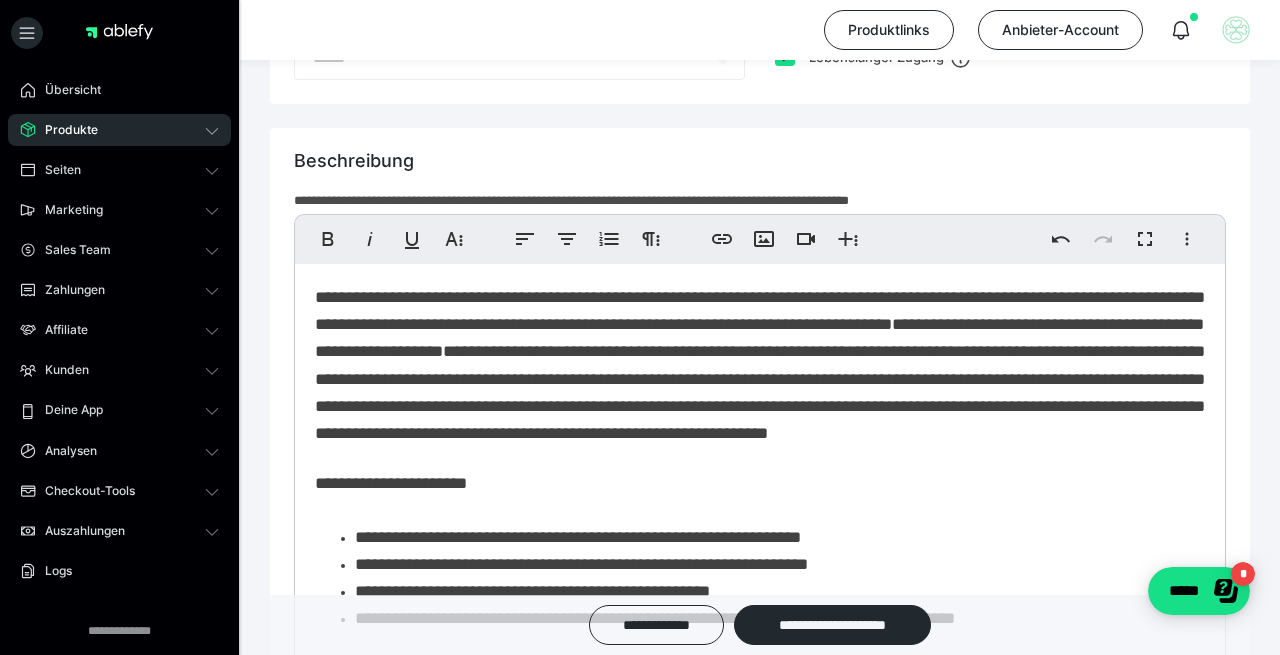 click at bounding box center [760, 458] 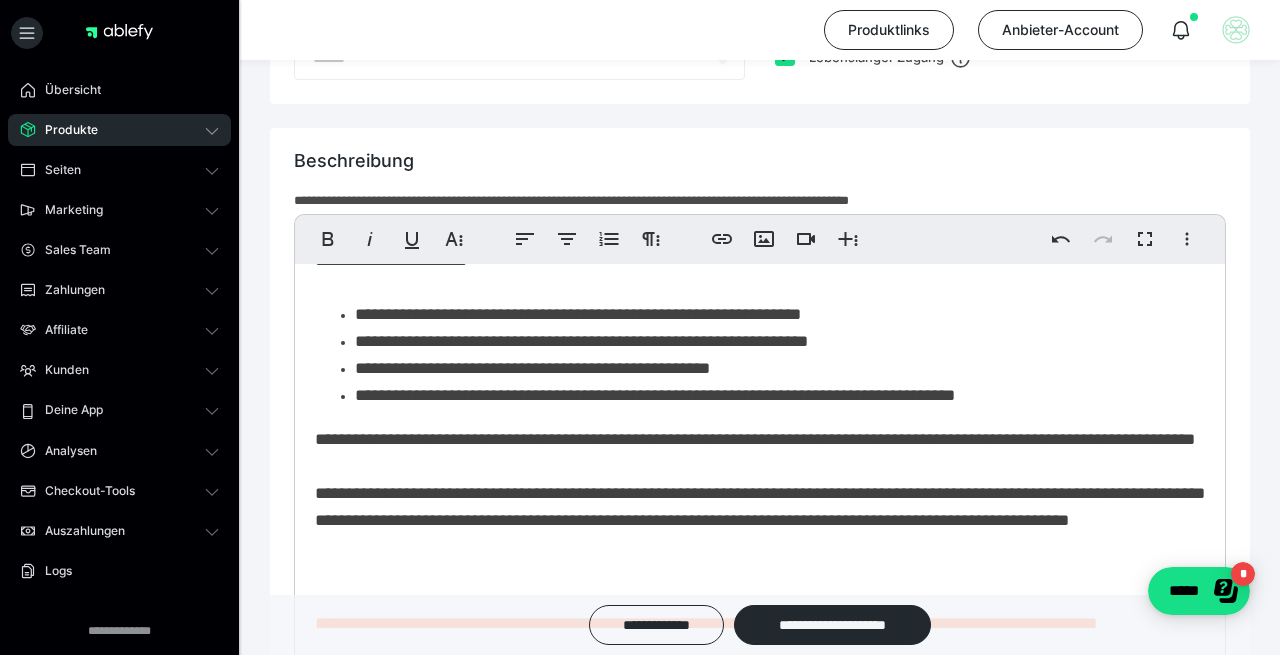 click on "**********" at bounding box center (655, 395) 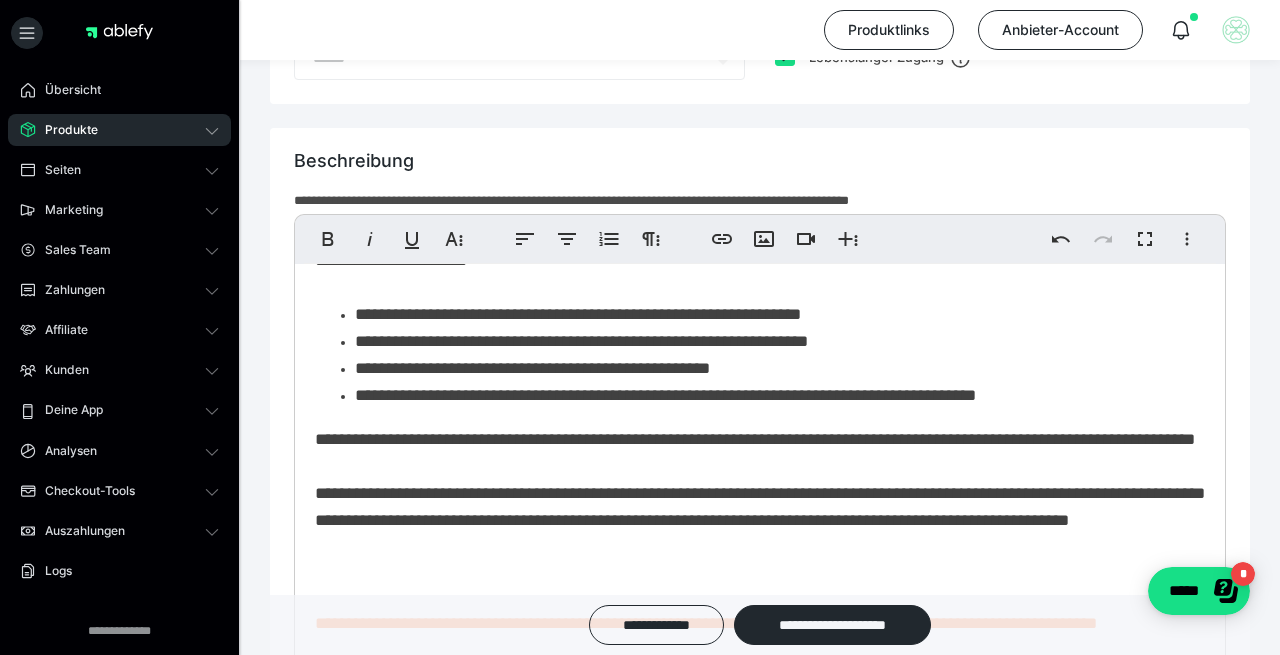click on "**********" at bounding box center [665, 395] 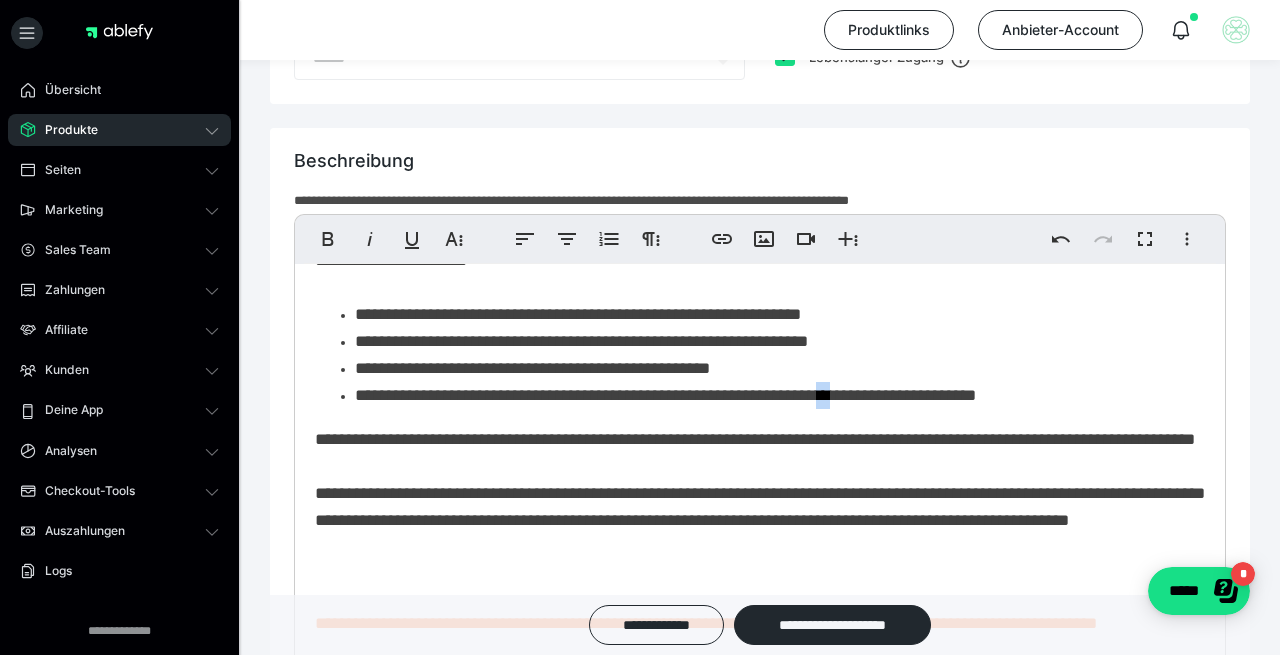 click on "**********" at bounding box center (665, 395) 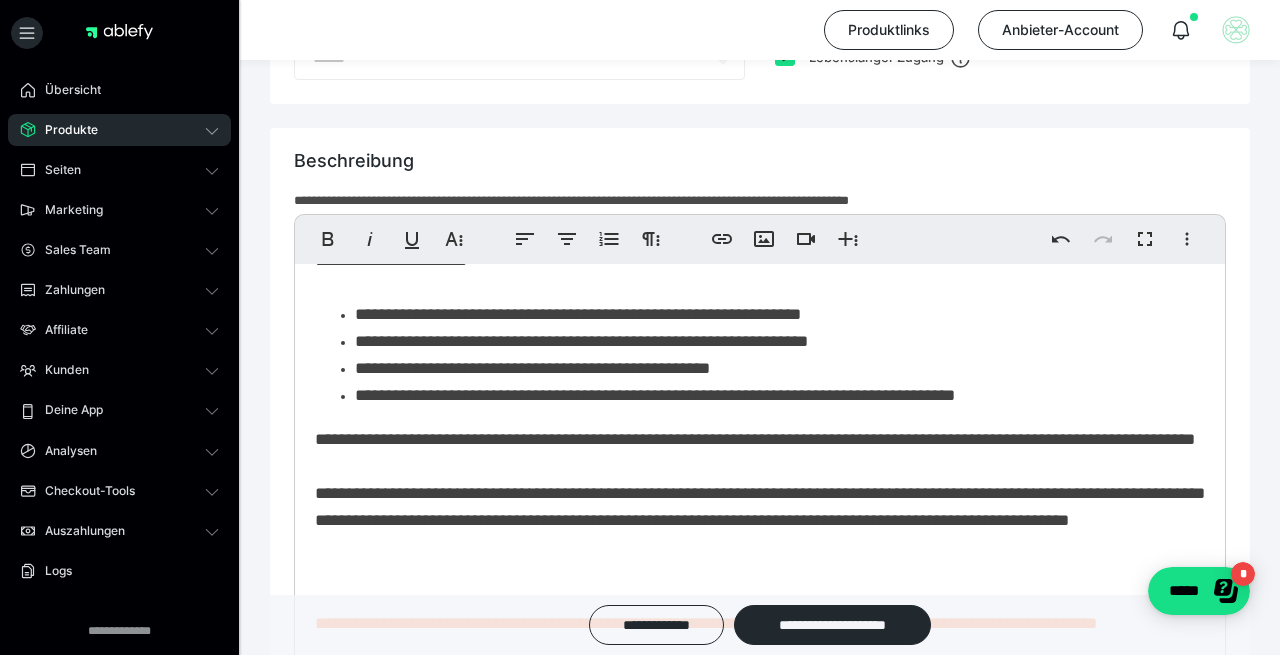 click on "**********" at bounding box center [760, 507] 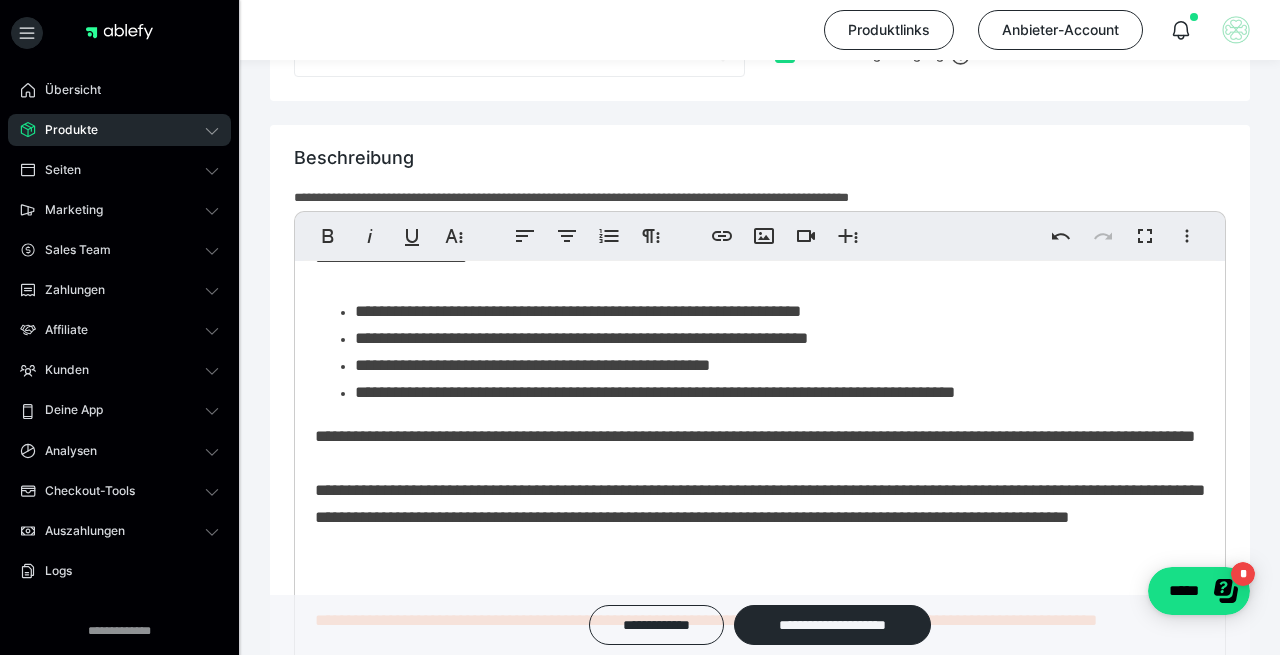 scroll, scrollTop: 1169, scrollLeft: 0, axis: vertical 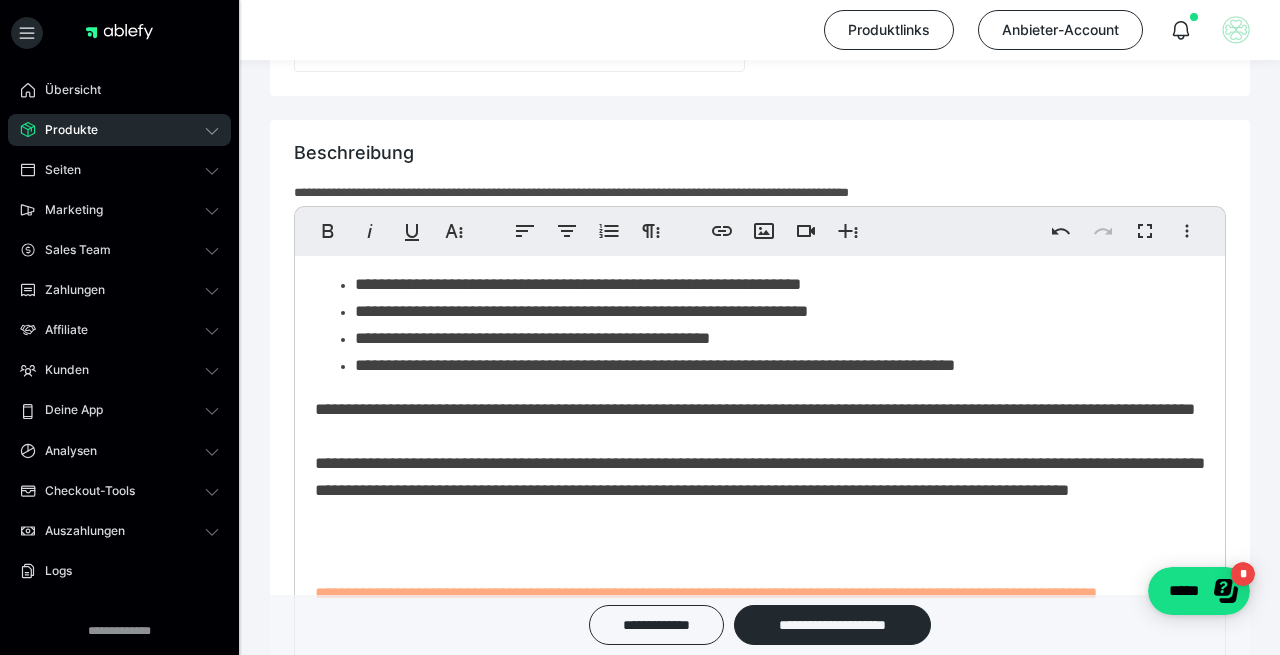 click on "**********" at bounding box center [760, 477] 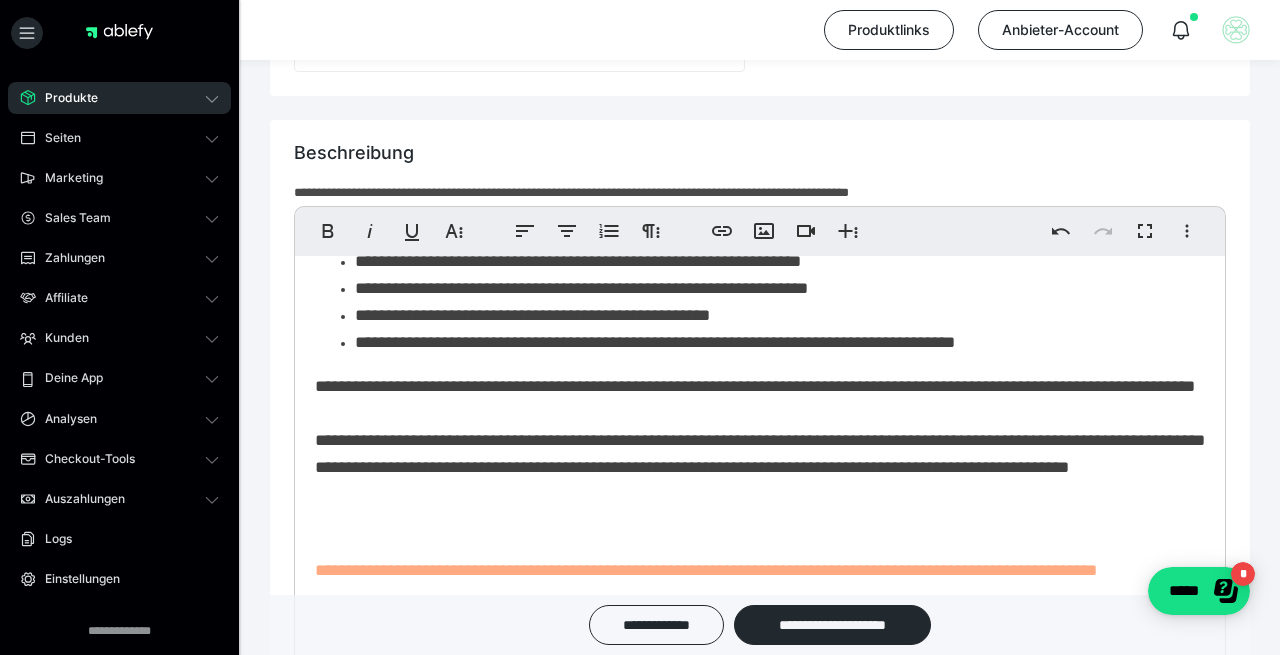 scroll, scrollTop: 269, scrollLeft: 0, axis: vertical 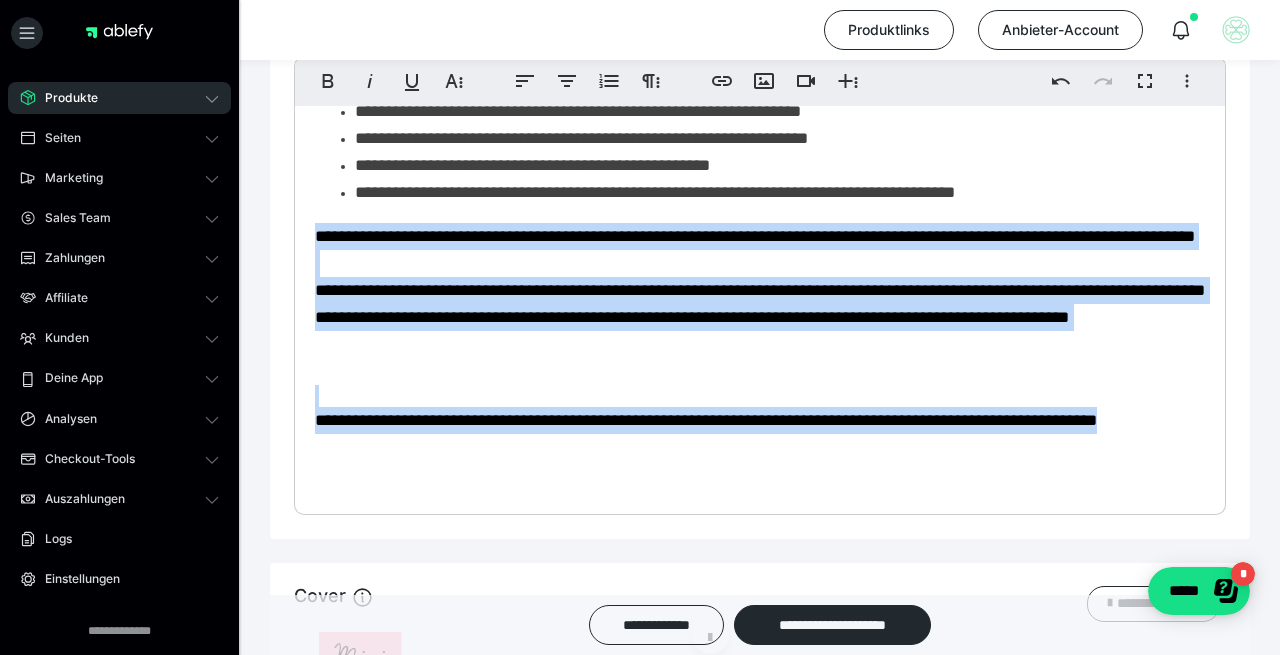drag, startPoint x: 446, startPoint y: 500, endPoint x: 297, endPoint y: 426, distance: 166.36406 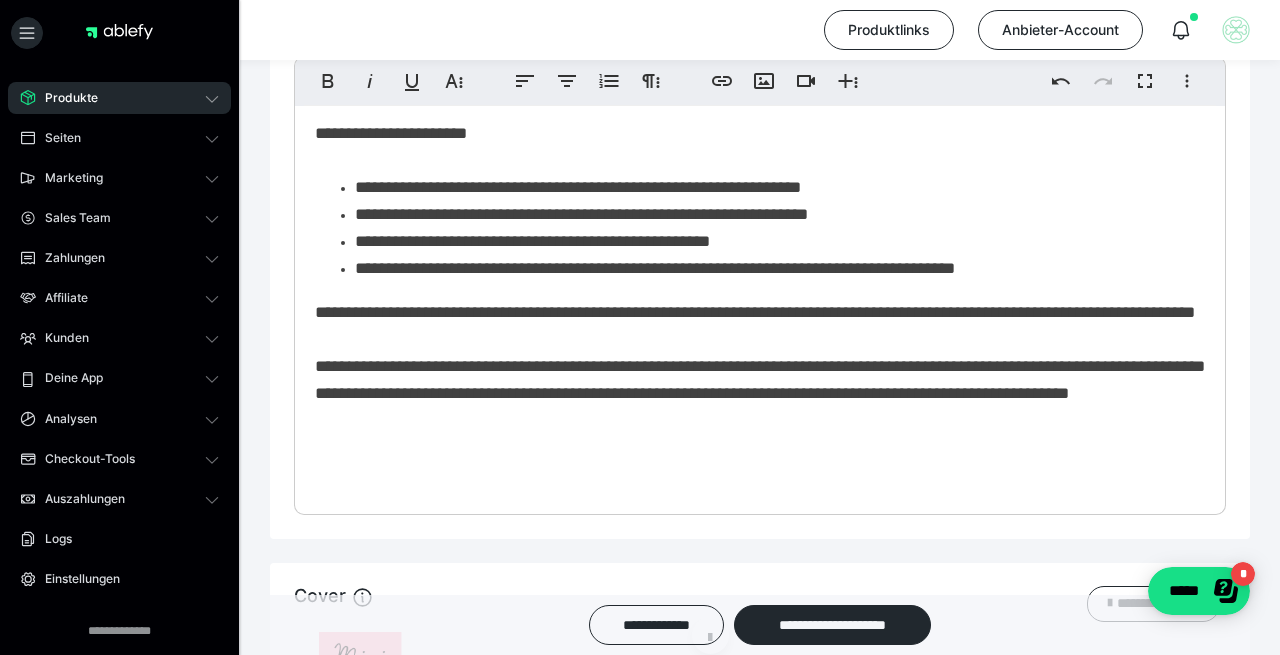 scroll, scrollTop: 192, scrollLeft: 0, axis: vertical 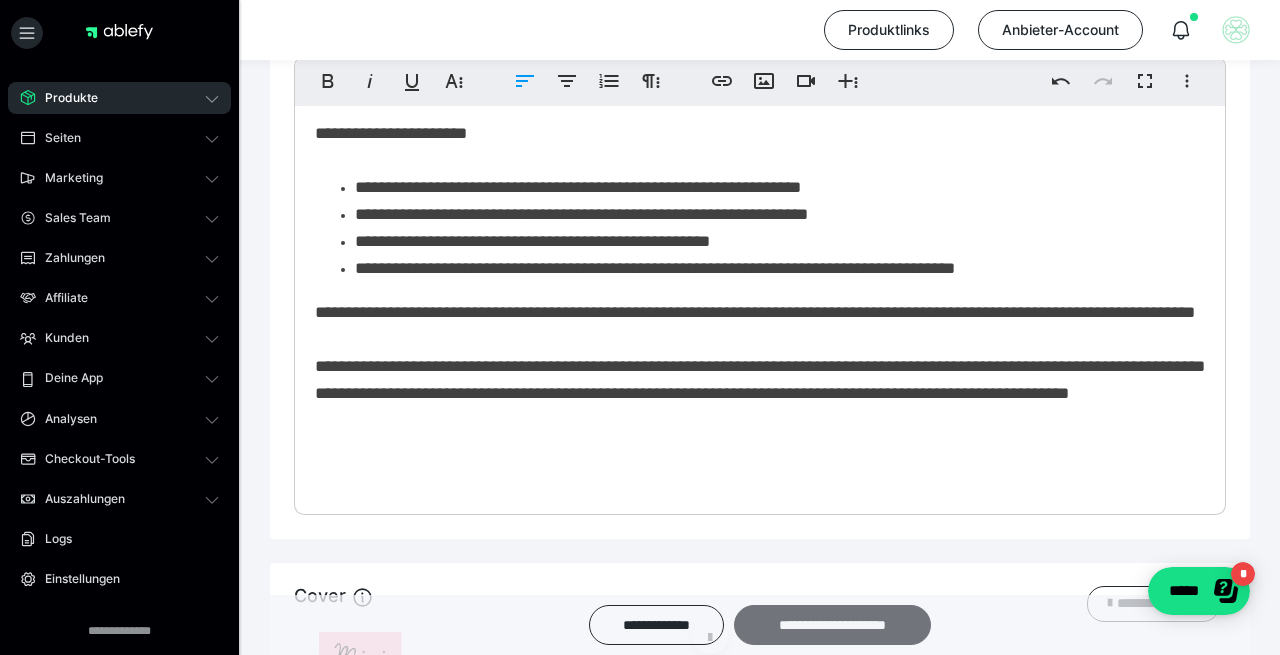 click on "**********" at bounding box center (832, 625) 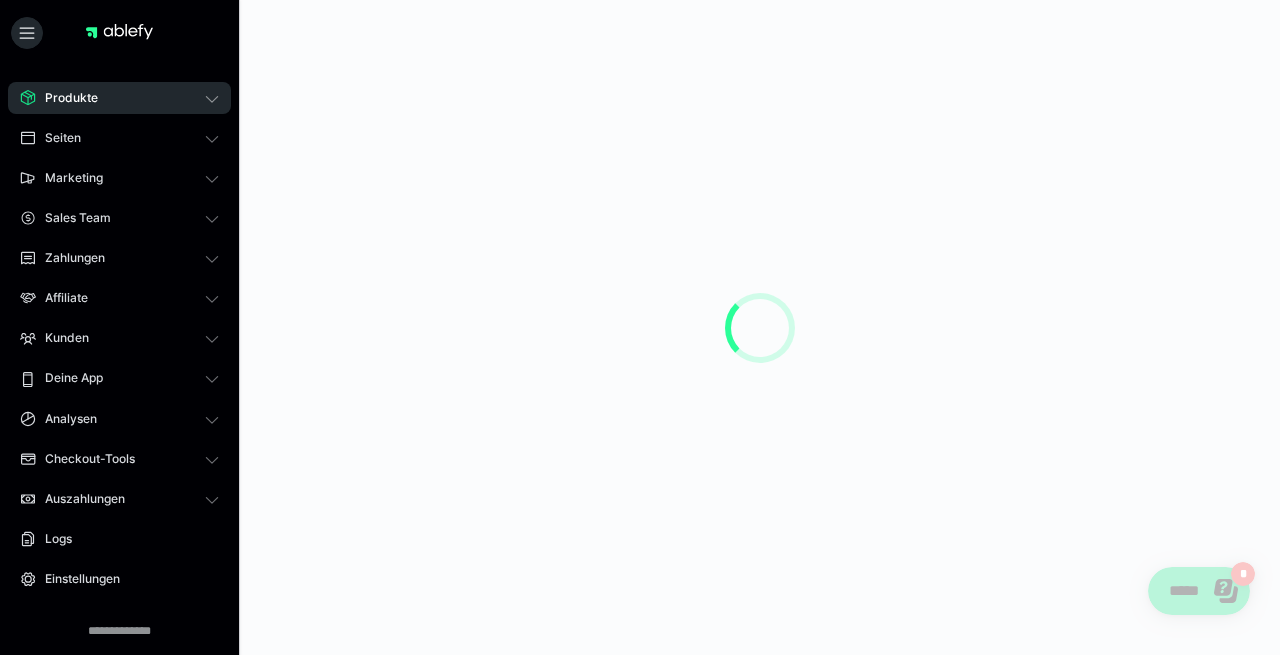 scroll, scrollTop: 0, scrollLeft: 0, axis: both 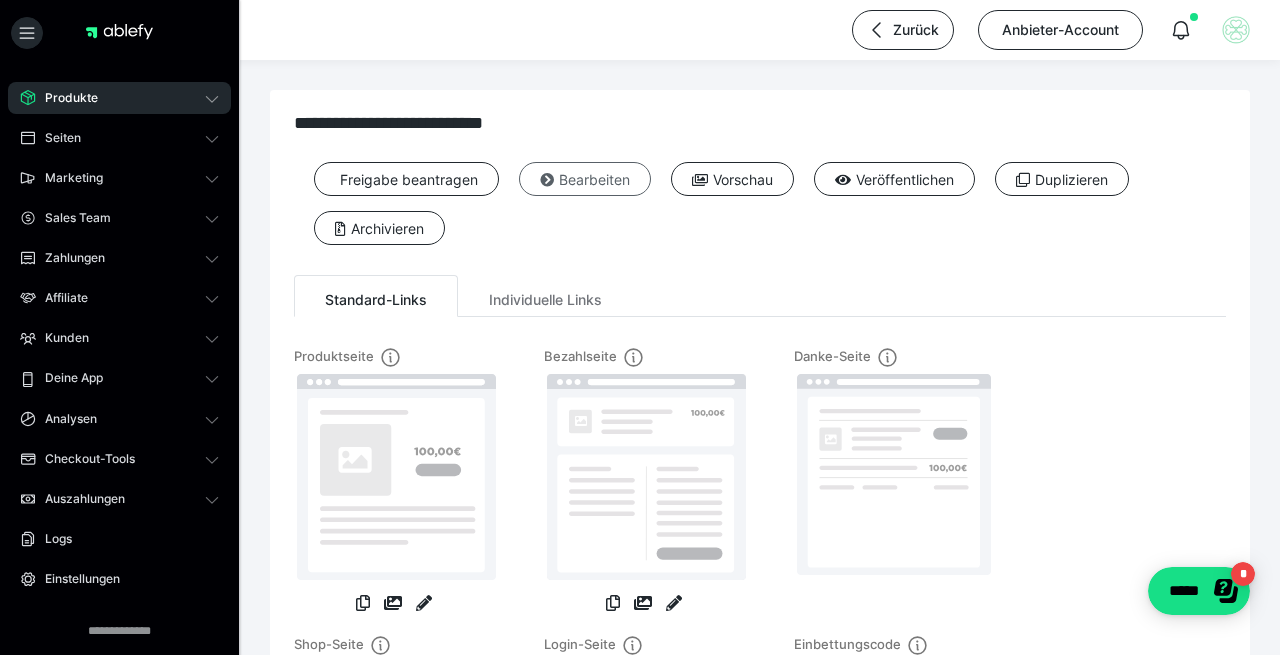 click on "Bearbeiten" at bounding box center [585, 179] 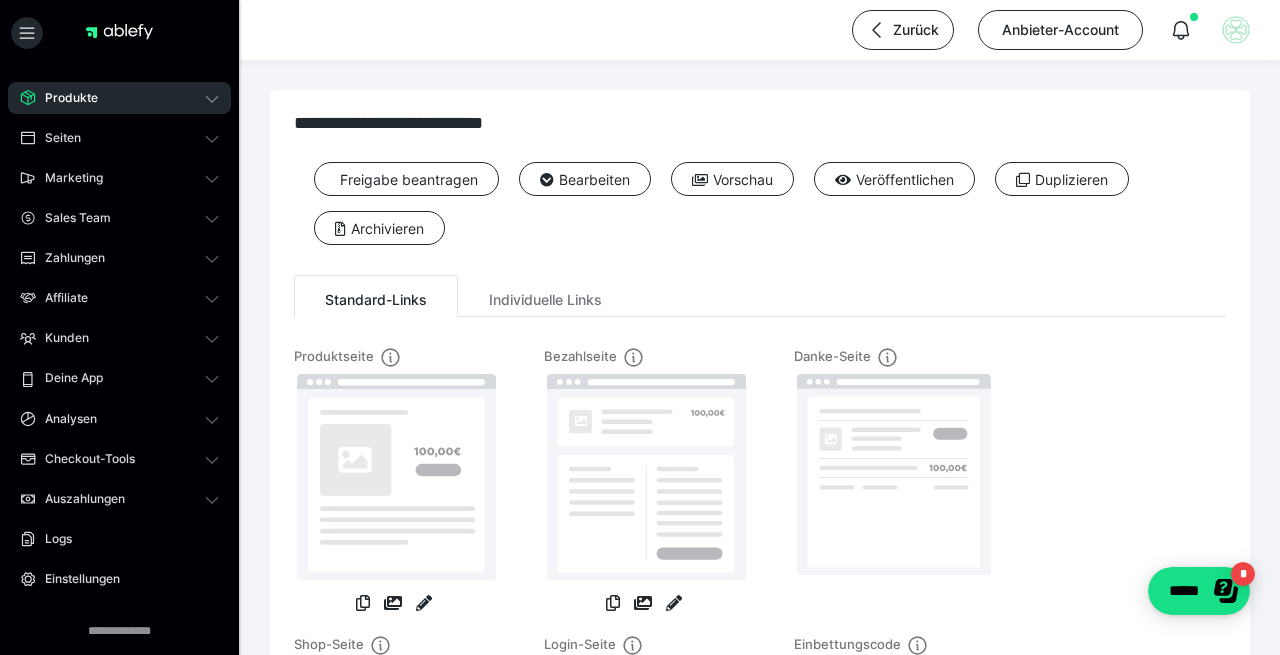 scroll, scrollTop: 0, scrollLeft: 0, axis: both 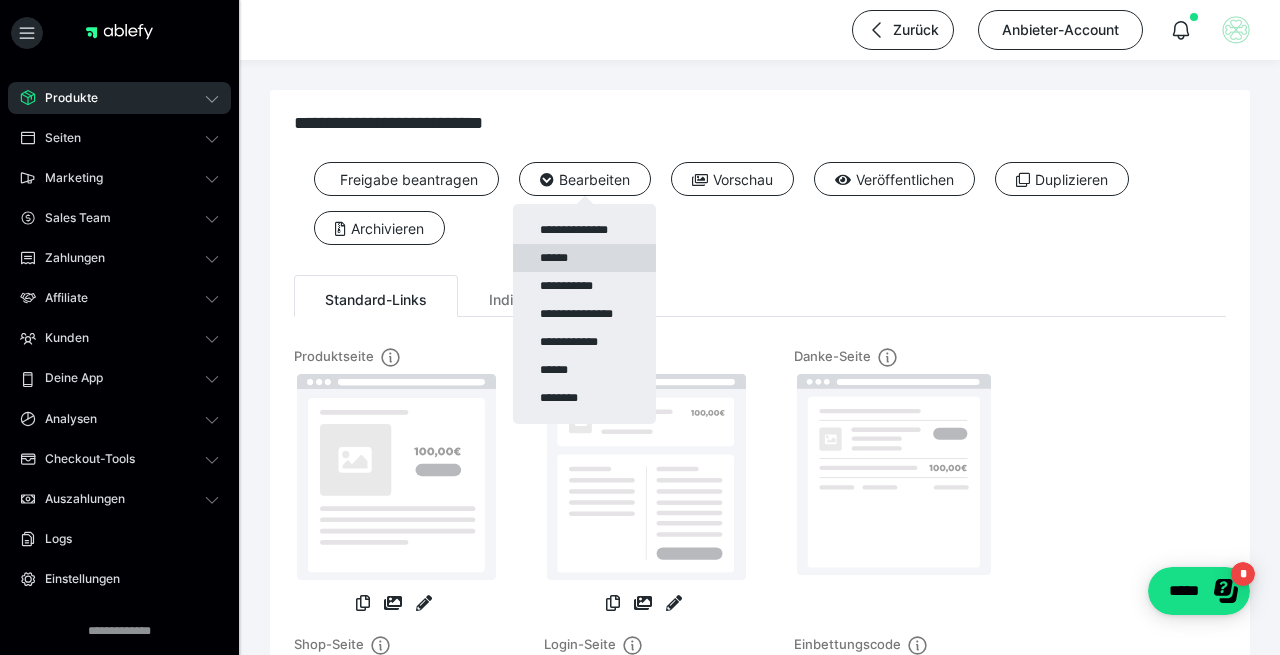 click on "******" at bounding box center (584, 258) 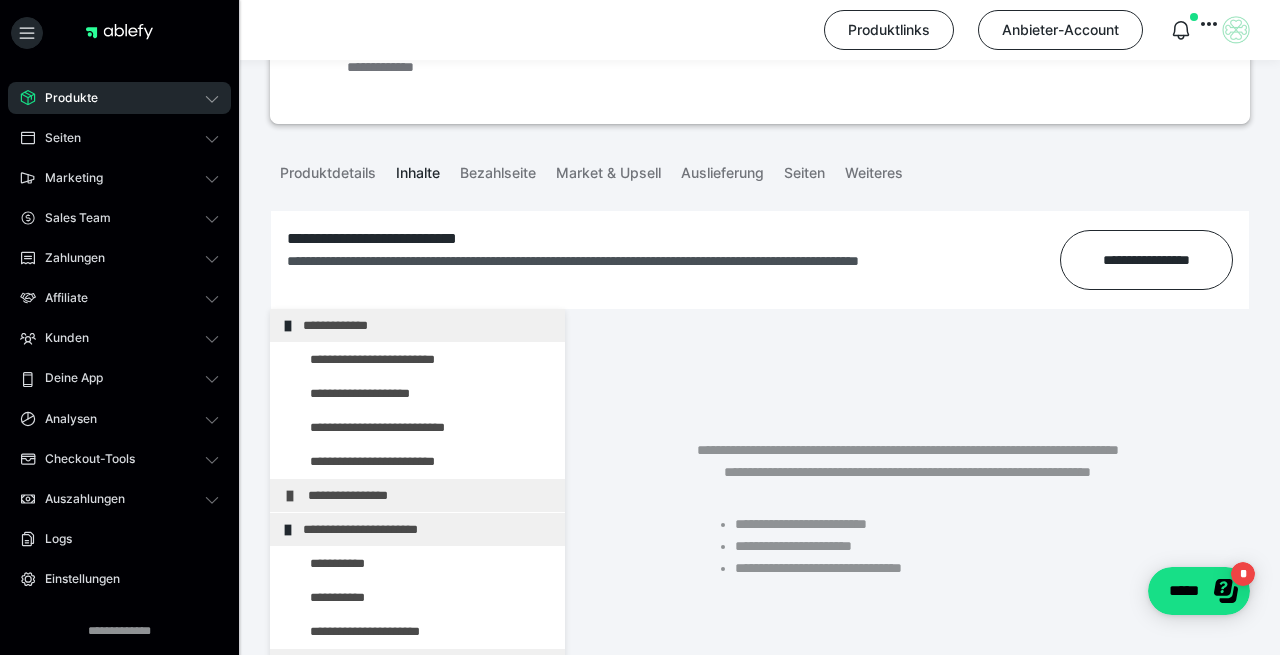 scroll, scrollTop: 213, scrollLeft: 0, axis: vertical 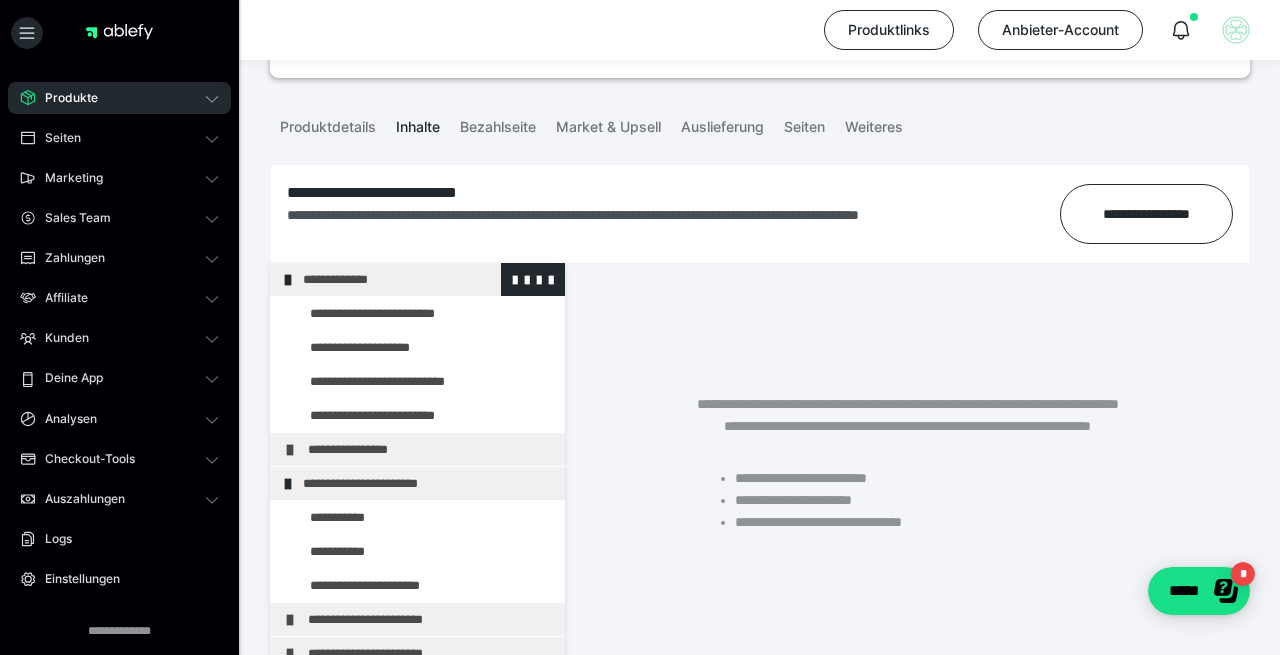 click on "**********" at bounding box center [426, 279] 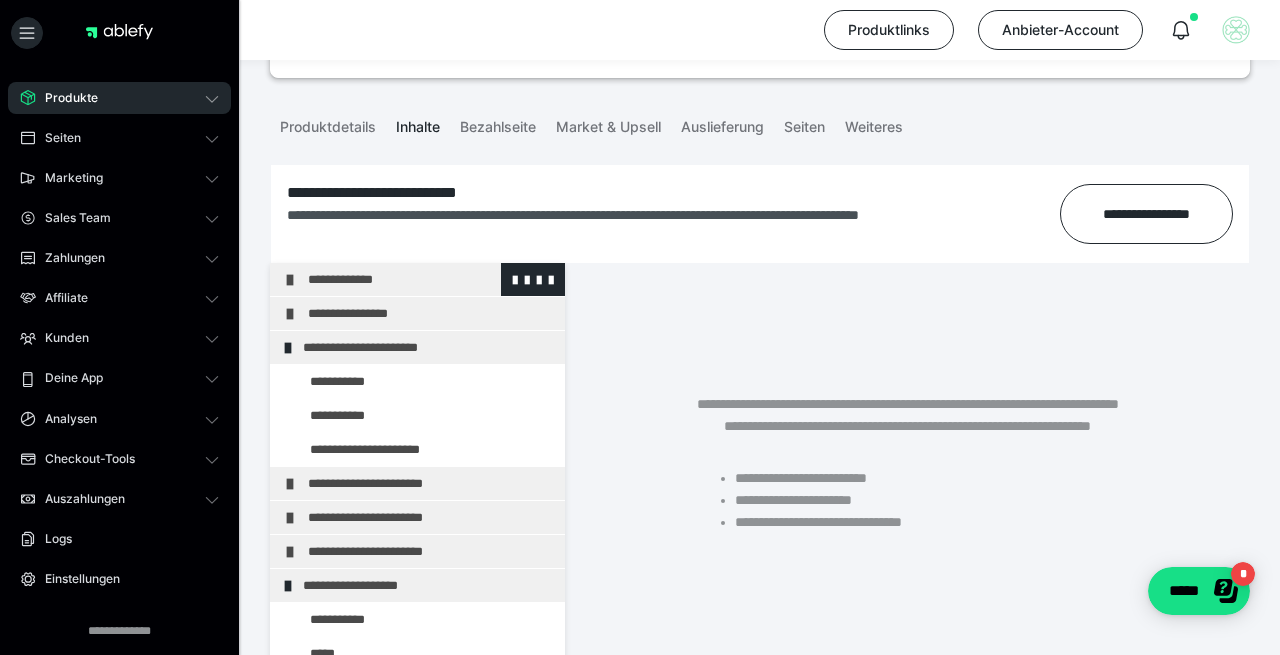 click on "**********" at bounding box center [431, 279] 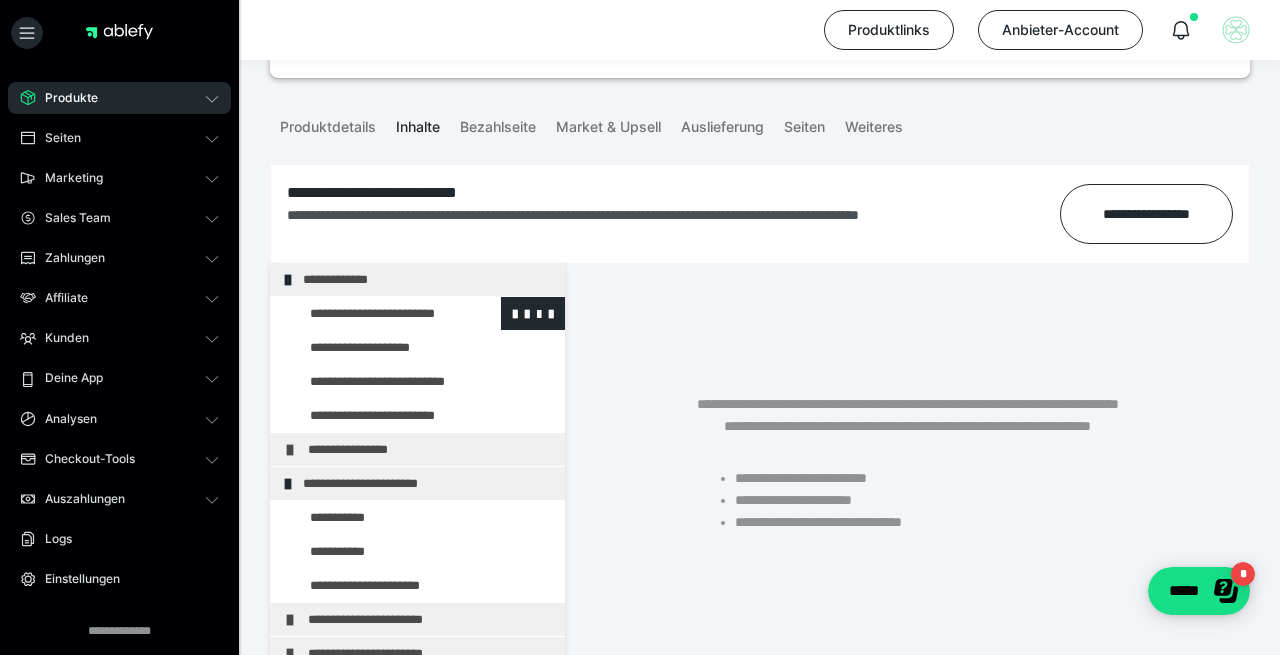 click at bounding box center (375, 313) 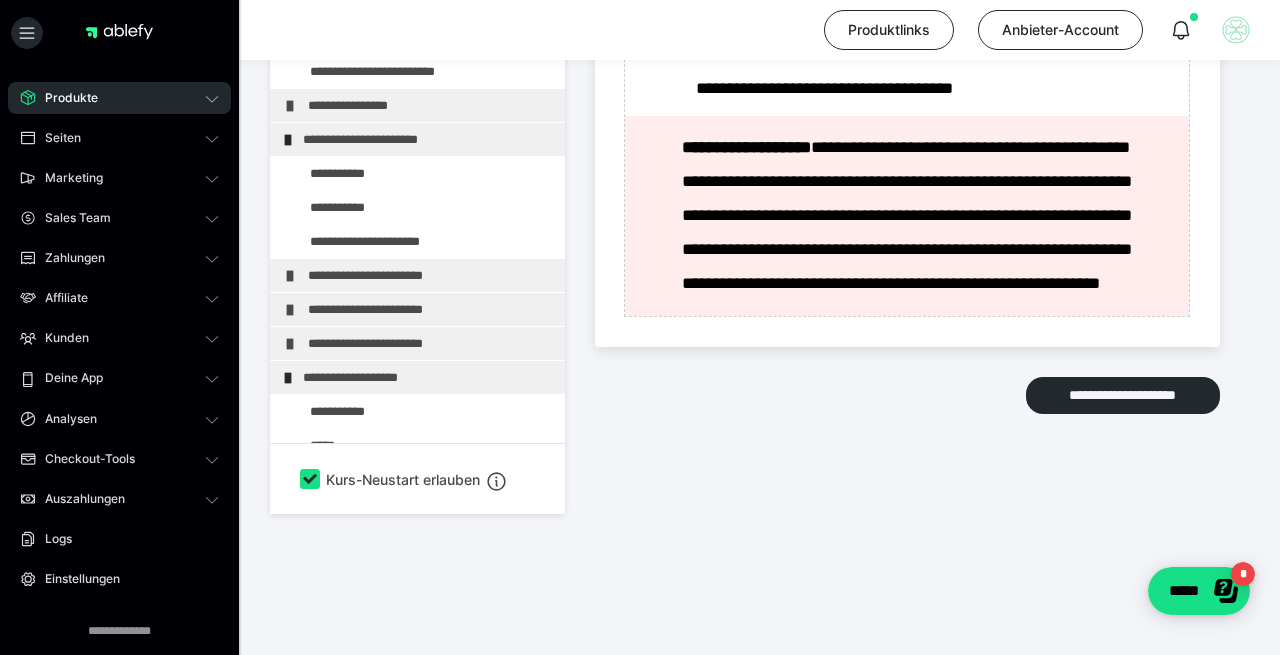 scroll, scrollTop: 2537, scrollLeft: 0, axis: vertical 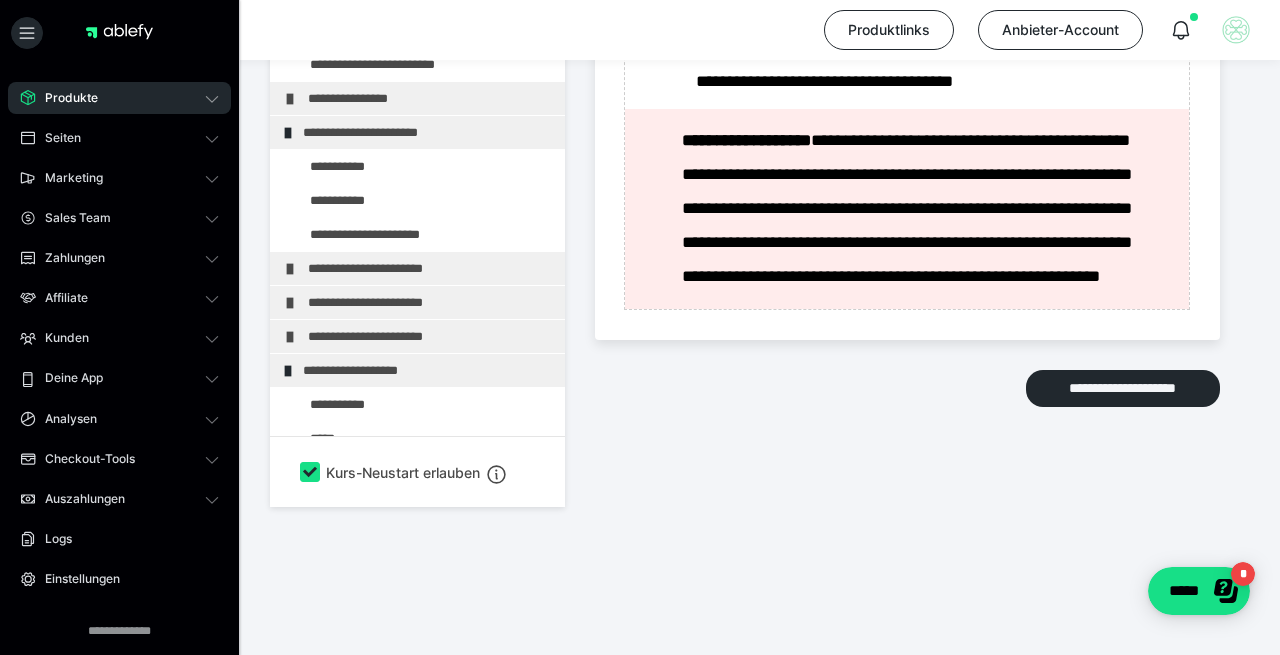 click at bounding box center [375, -4] 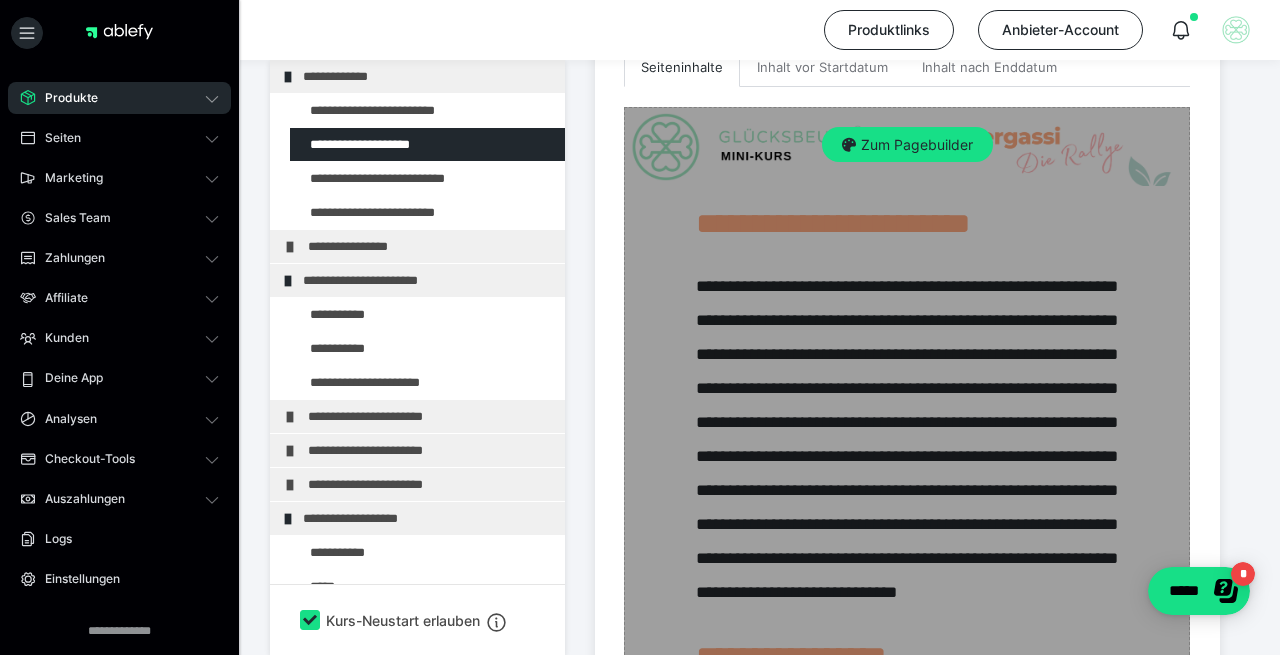scroll, scrollTop: 643, scrollLeft: 0, axis: vertical 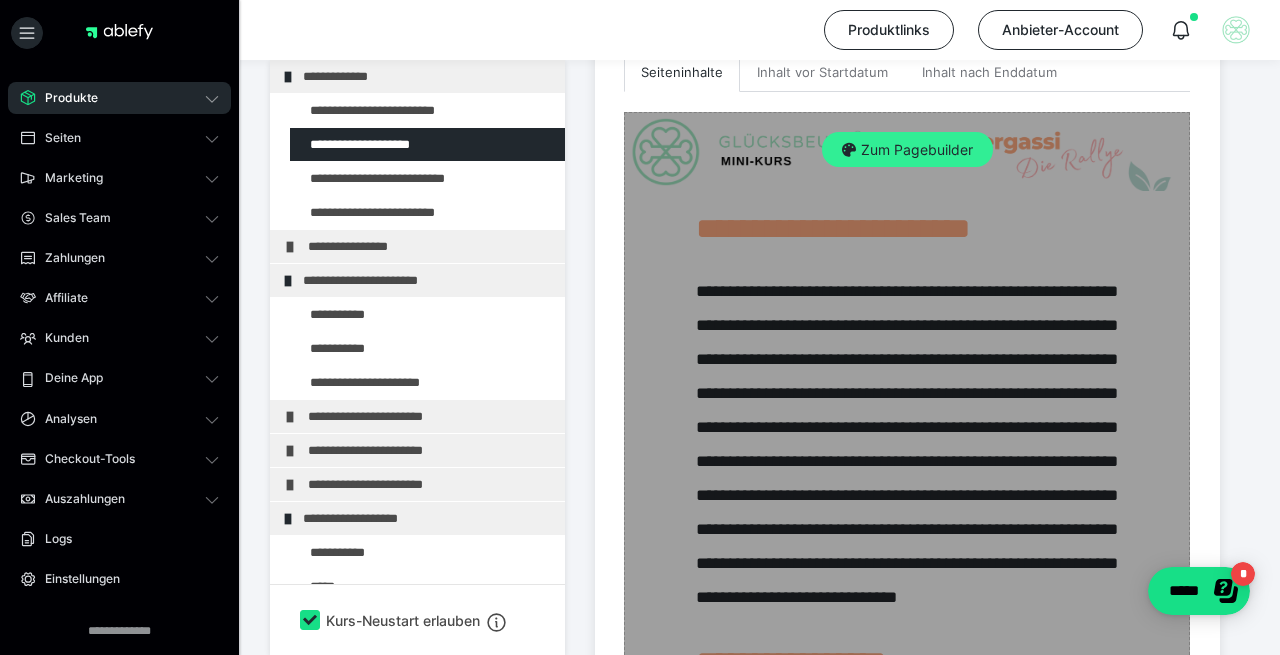 click on "Zum Pagebuilder" at bounding box center [907, 150] 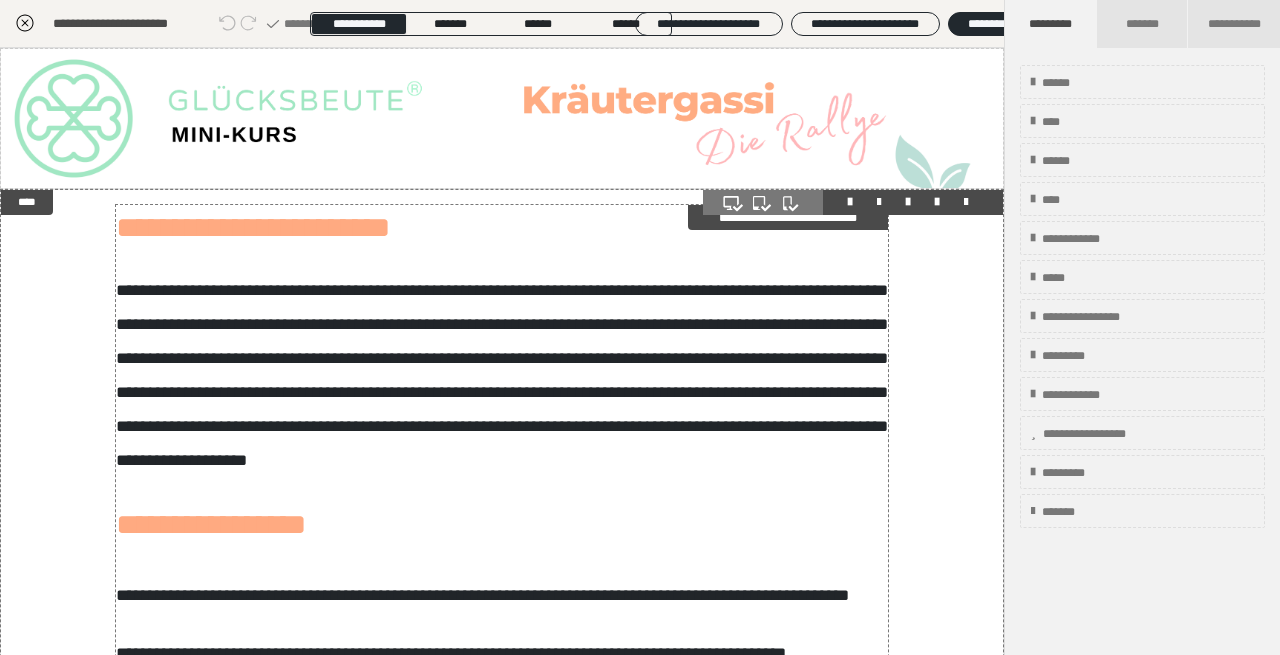 click on "**********" at bounding box center [502, 375] 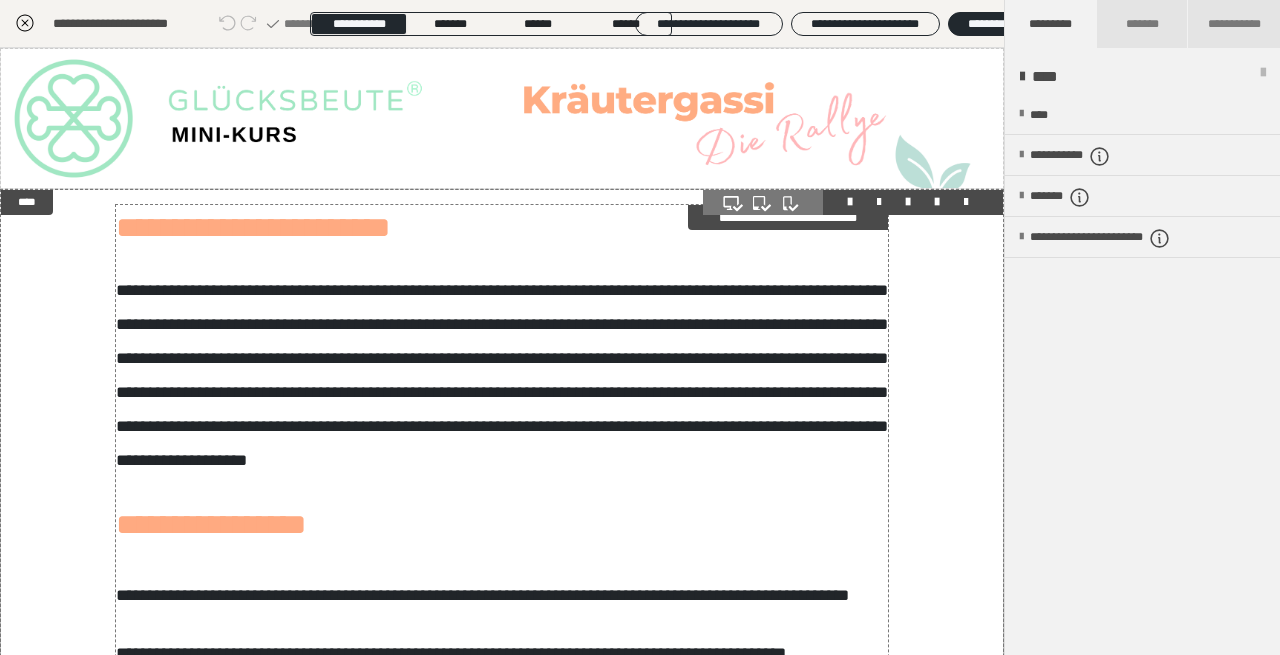 click on "**********" at bounding box center [502, 375] 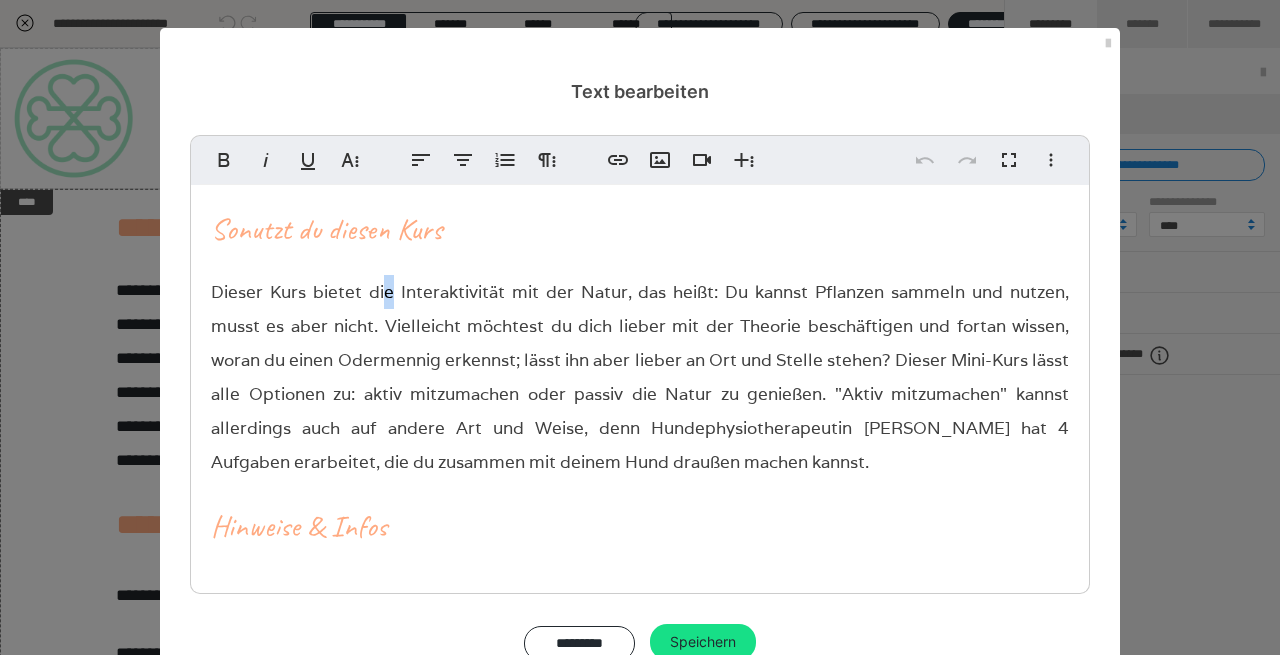 click on "Dieser Kurs bietet die Interaktivität mit der Natur, das heißt: Du kannst Pflanzen sammeln und nutzen, musst es aber nicht. Vielleicht möchtest du dich lieber mit der Theorie beschäftigen und fortan wissen, woran du einen Odermennig erkennst; lässt ihn aber lieber an Ort und Stelle stehen? Dieser Mini-Kurs lässt alle Optionen zu: aktiv mitzumachen oder passiv die Natur zu genießen. "Aktiv mitzumachen" kannst allerdings auch auf andere Art und Weise, denn Hundephysiotherapeutin [PERSON_NAME] hat 4 Aufgaben erarbeitet, die du zusammen mit deinem Hund draußen machen kannst." at bounding box center (640, 377) 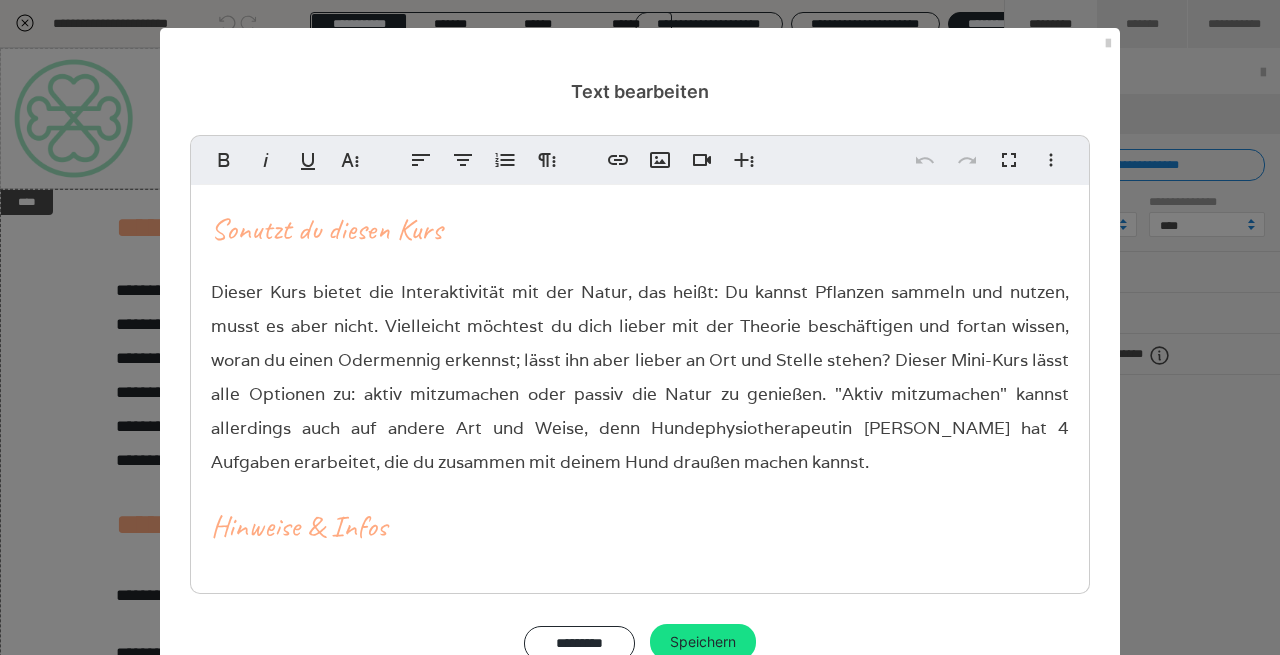 type 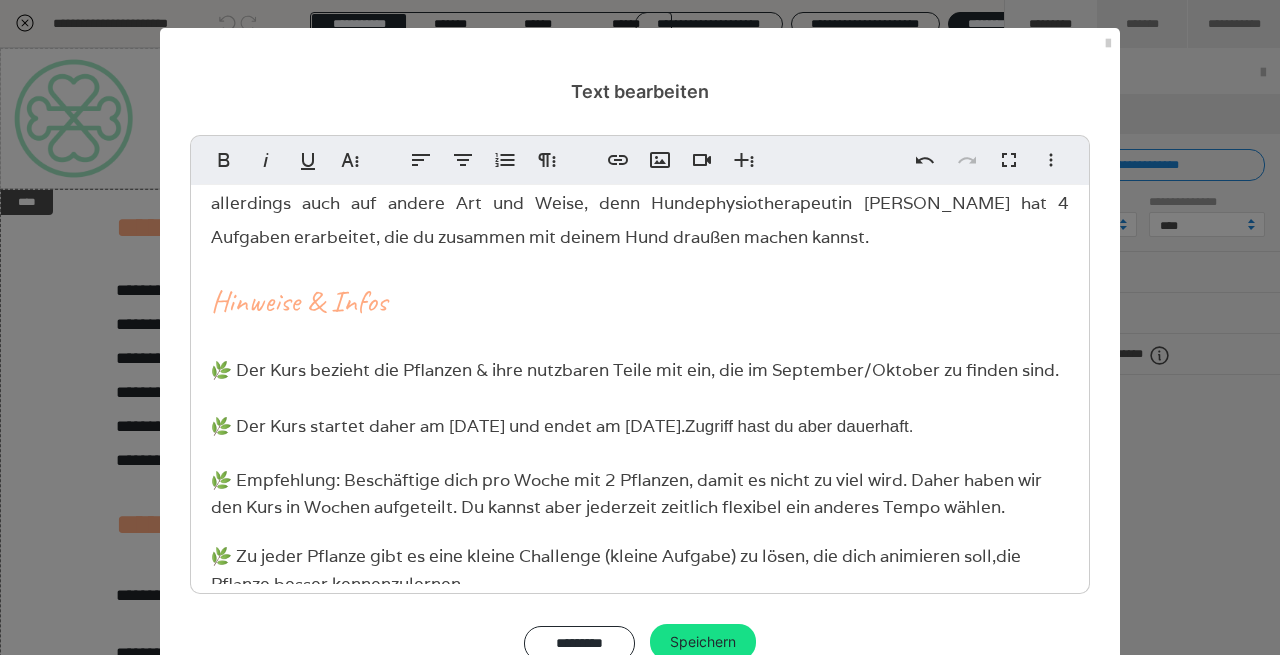 scroll, scrollTop: 211, scrollLeft: 0, axis: vertical 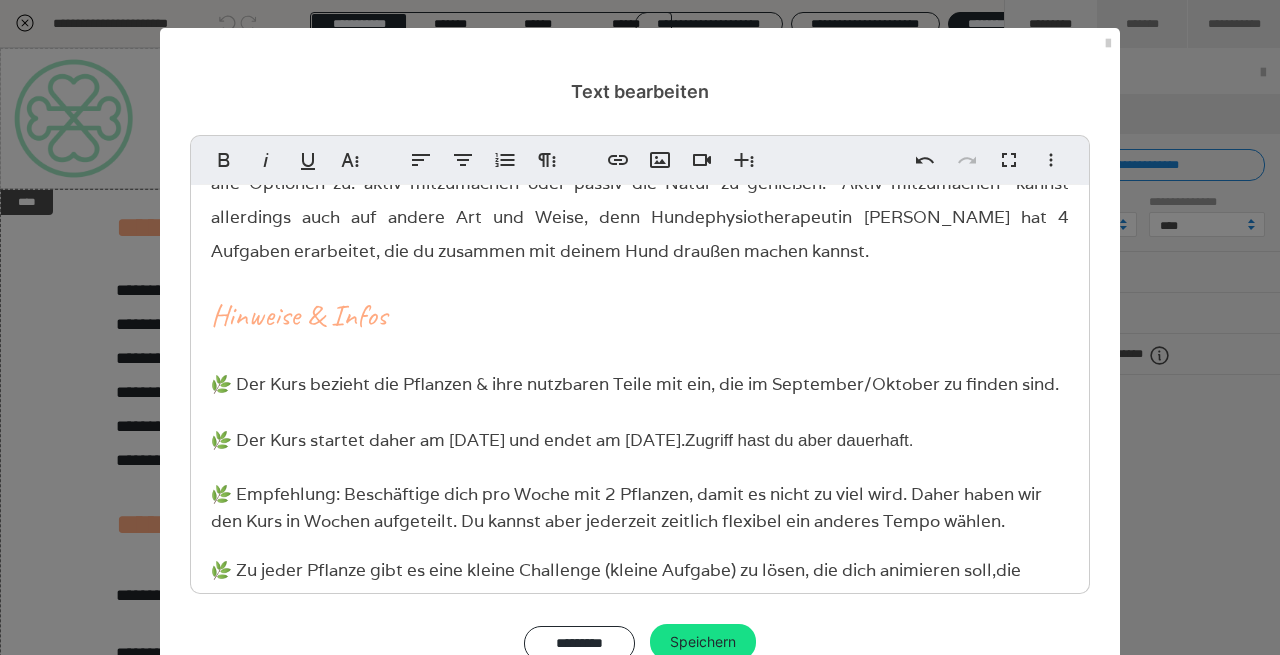 click on "🌿 Der Kurs bezieht die Pflanzen & ihre nutzbaren Teile mit ein, die im September/Oktober zu finden sind." at bounding box center (635, 384) 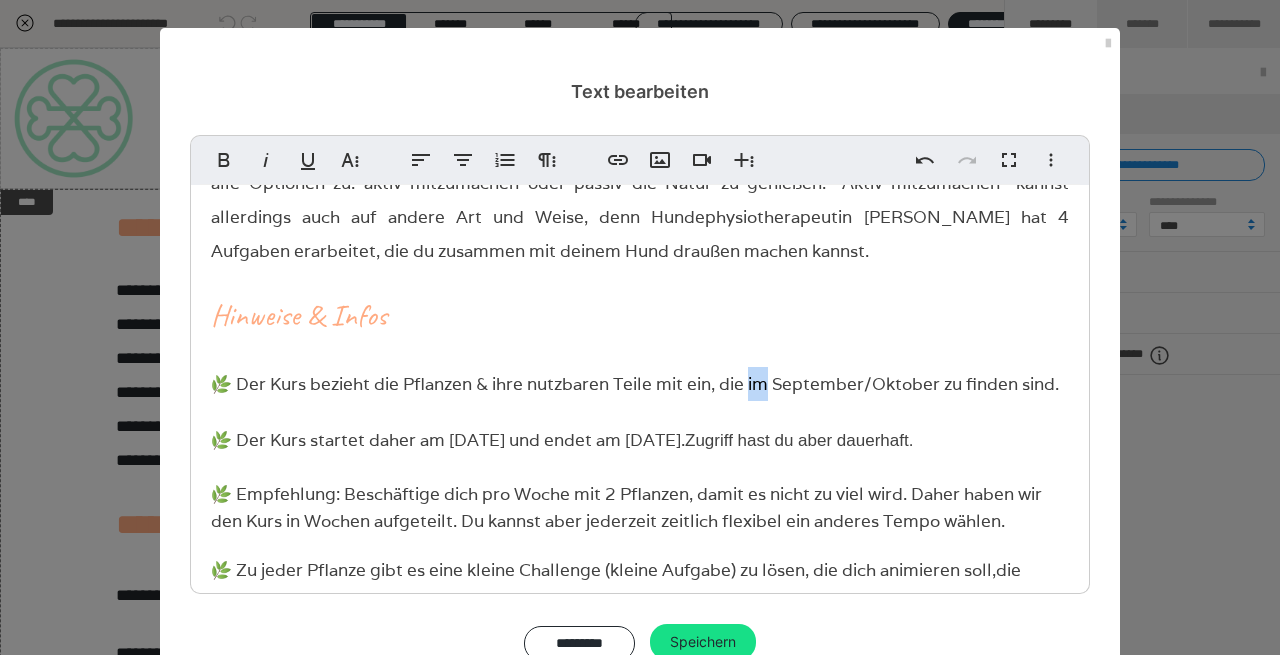 click on "🌿 Der Kurs bezieht die Pflanzen & ihre nutzbaren Teile mit ein, die im September/Oktober zu finden sind." at bounding box center [635, 384] 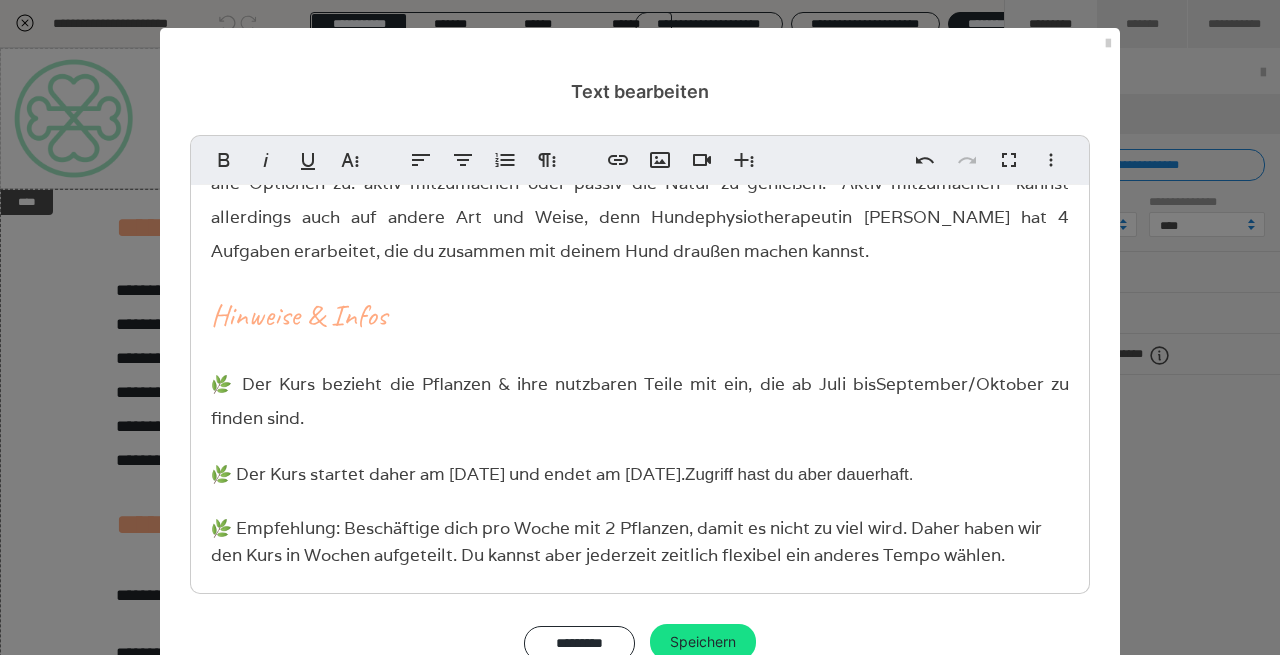 scroll, scrollTop: 210, scrollLeft: 0, axis: vertical 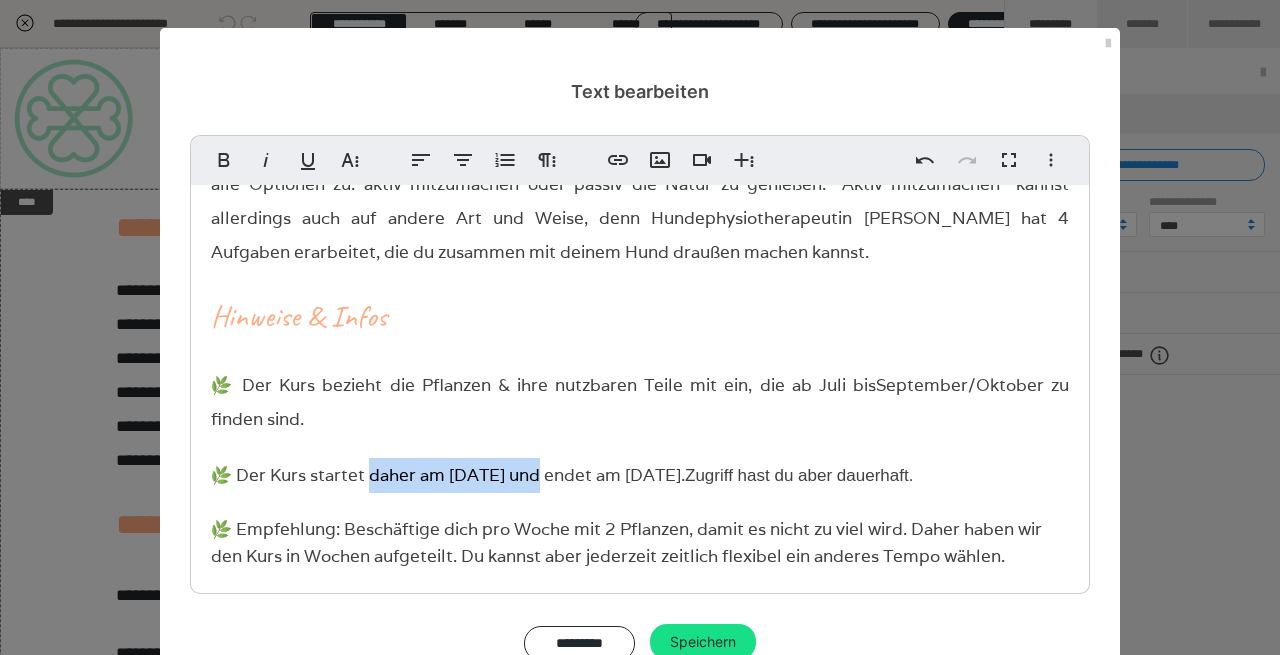 drag, startPoint x: 369, startPoint y: 475, endPoint x: 541, endPoint y: 474, distance: 172.00291 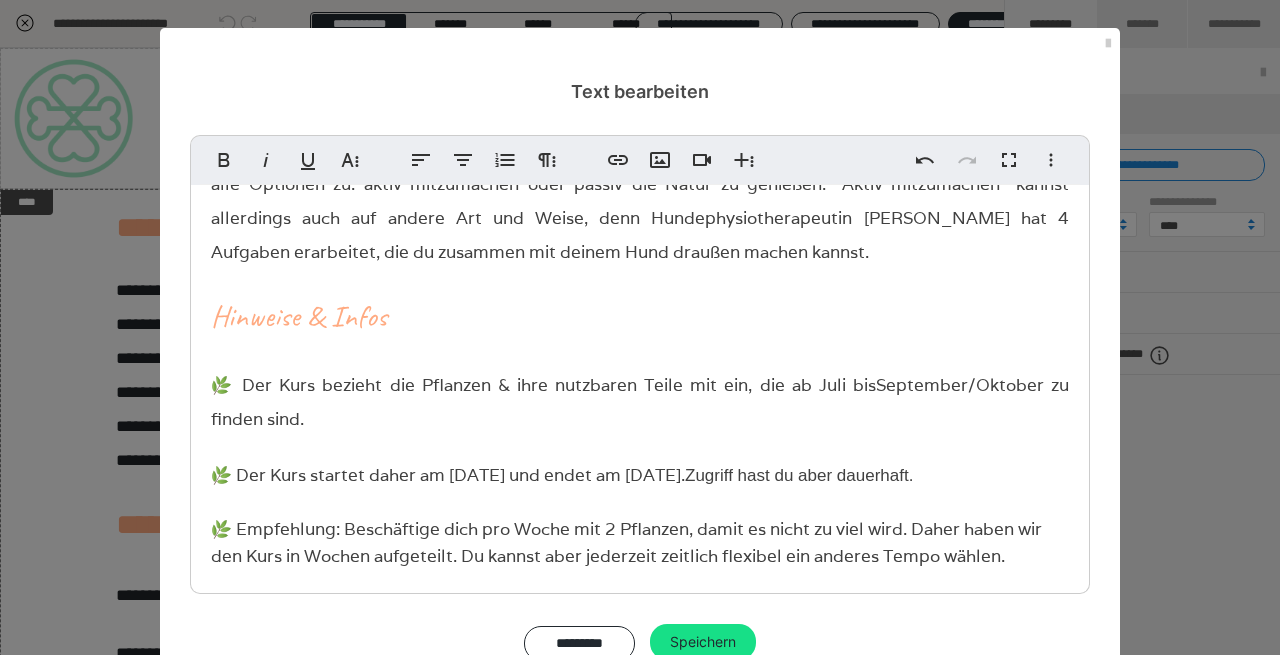 click on "🌿 Der Kurs startet daher am [DATE] und endet am [DATE]." at bounding box center [448, 475] 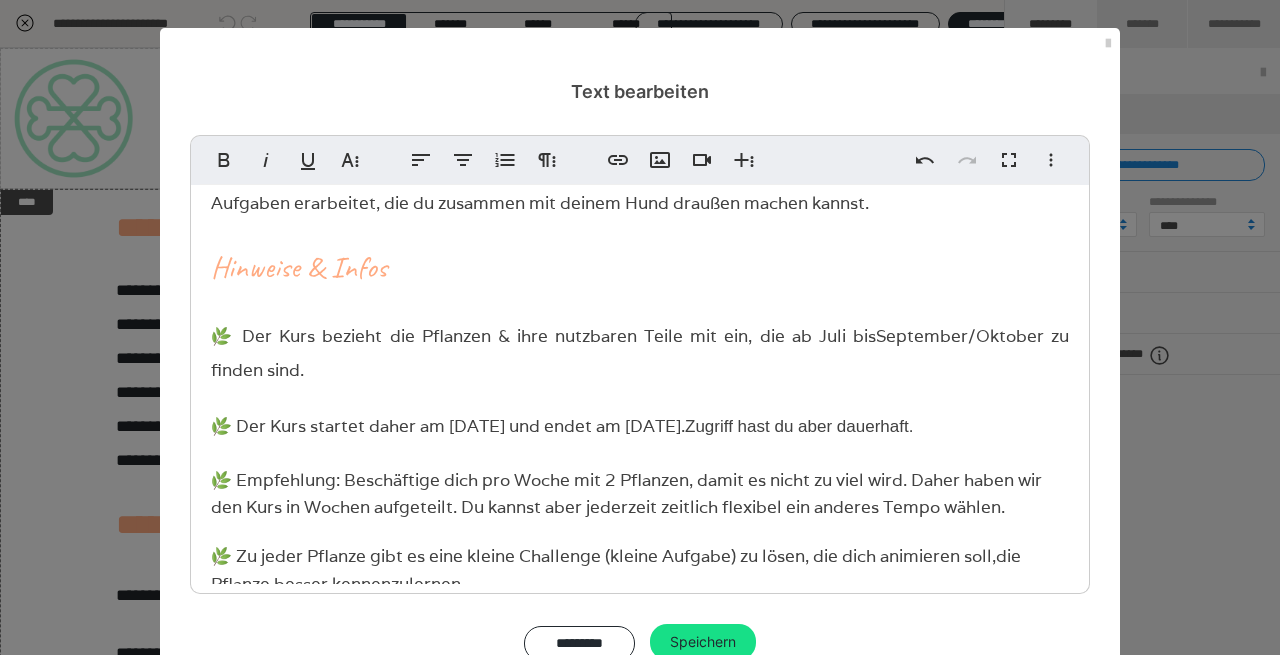 scroll, scrollTop: 261, scrollLeft: 0, axis: vertical 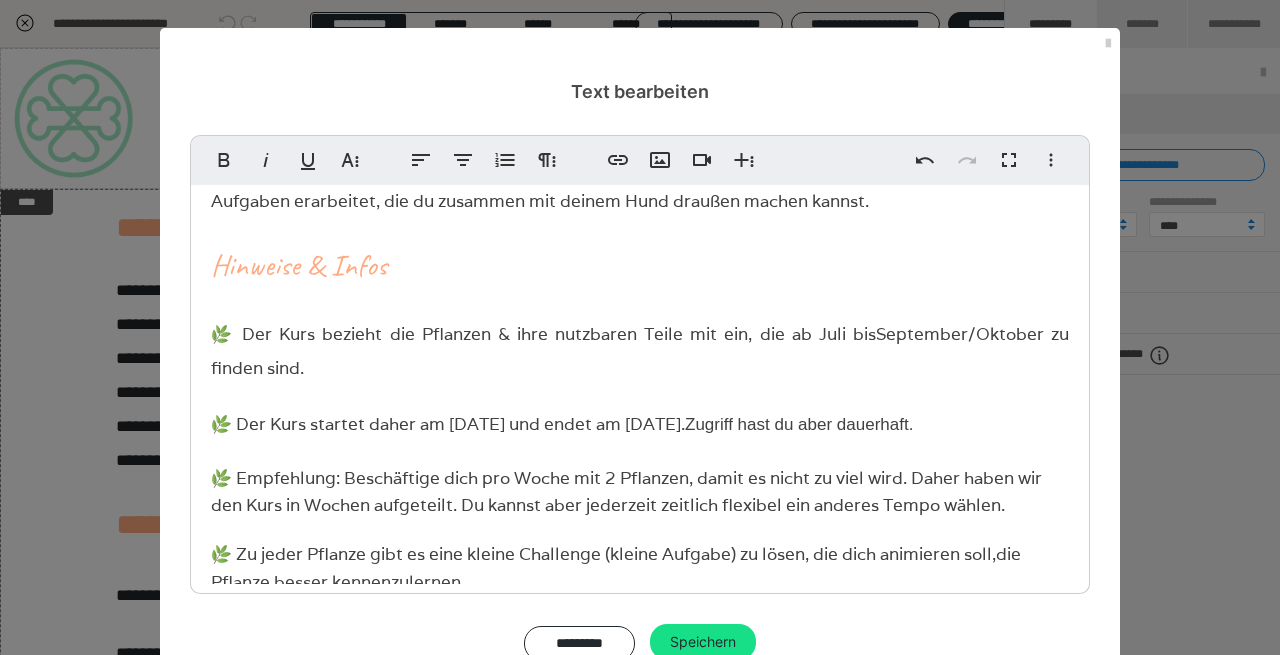 drag, startPoint x: 999, startPoint y: 425, endPoint x: 600, endPoint y: 298, distance: 418.72424 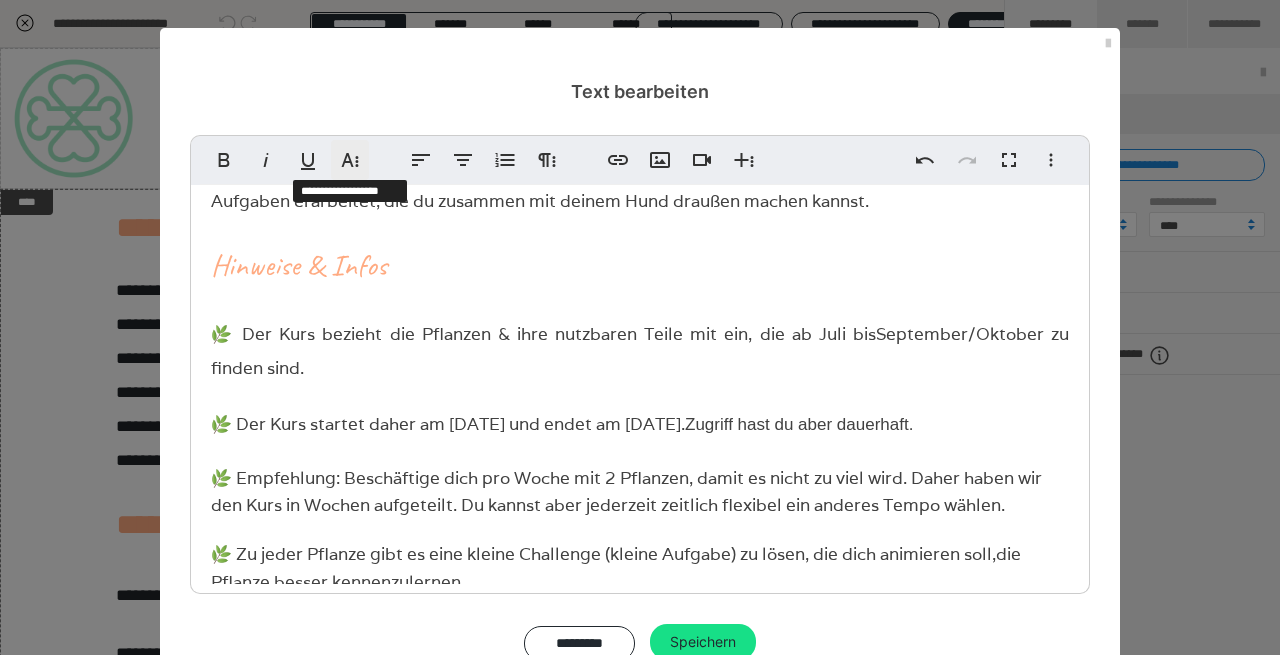 click 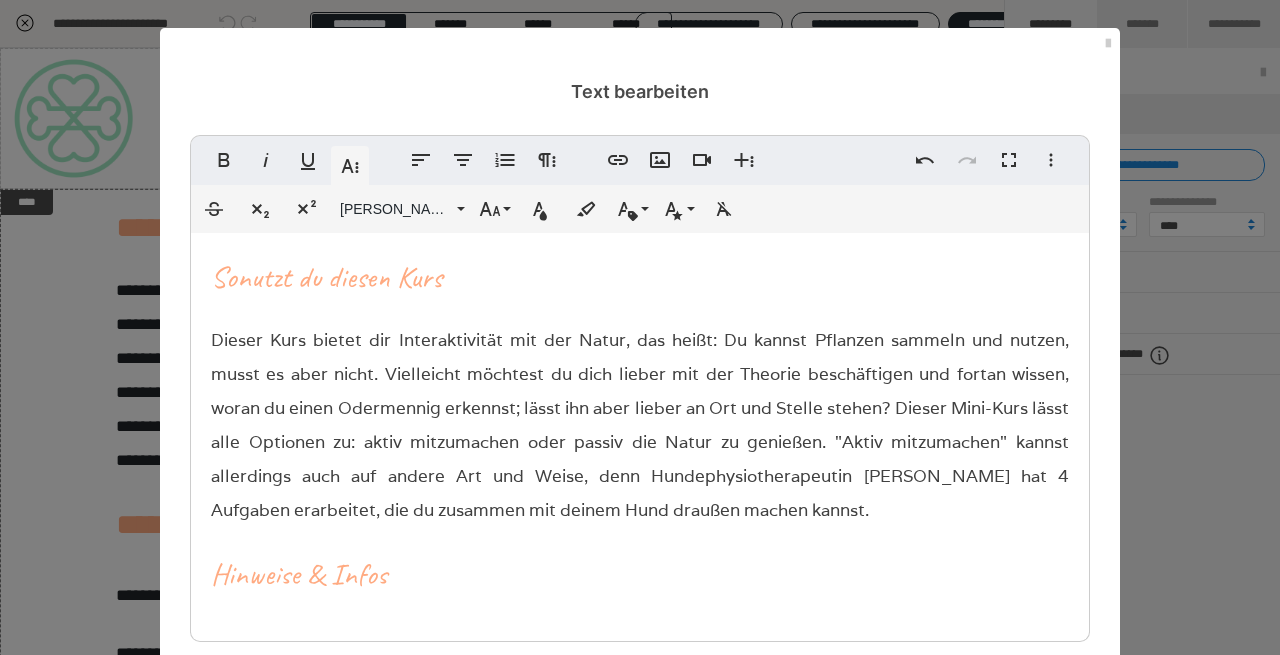 scroll, scrollTop: 261, scrollLeft: 0, axis: vertical 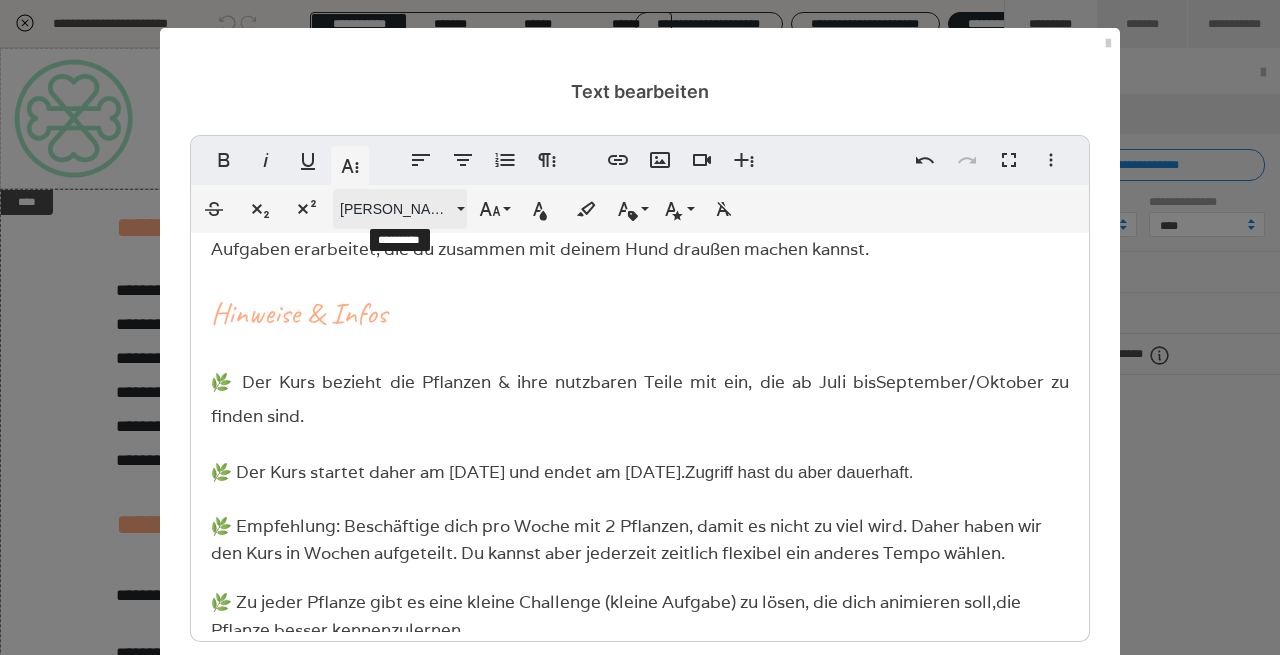 click on "[PERSON_NAME]" at bounding box center [400, 209] 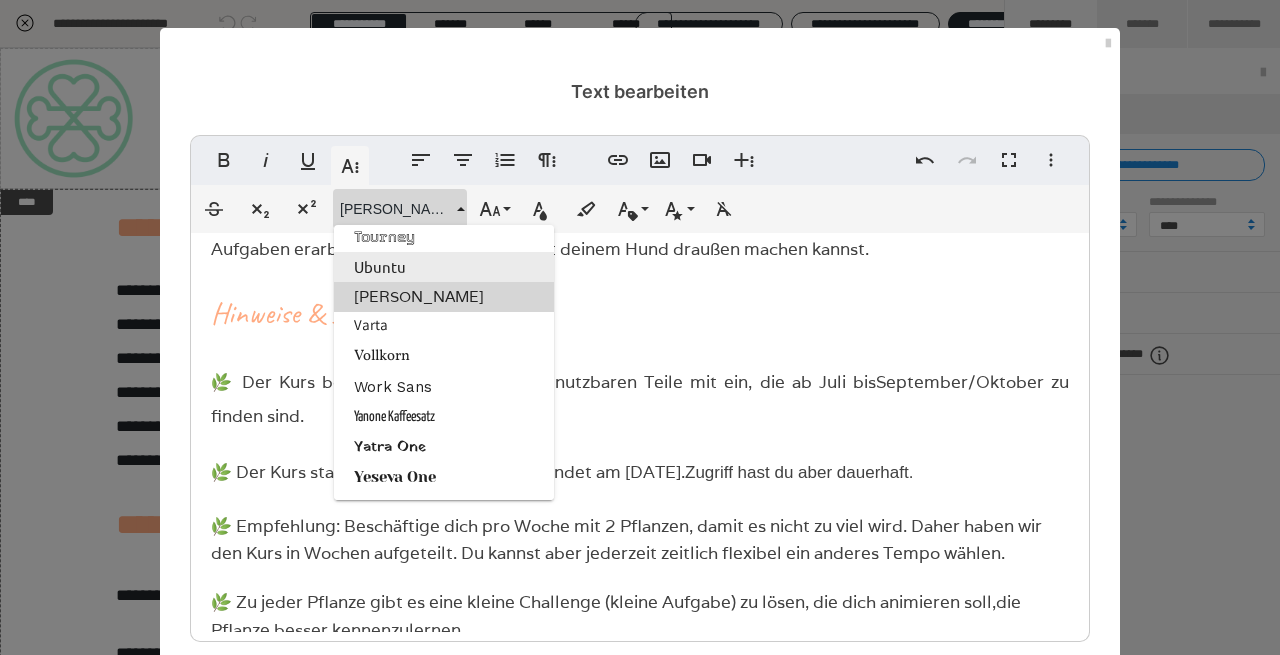 scroll, scrollTop: 3251, scrollLeft: 0, axis: vertical 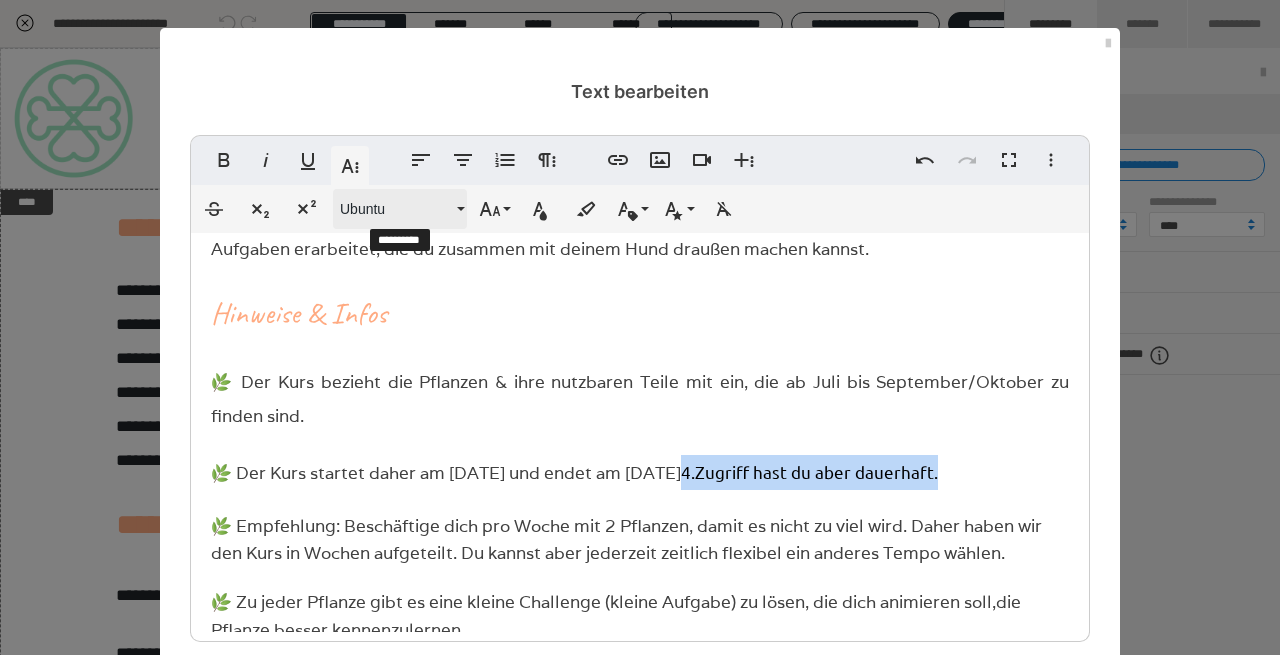 click on "Ubuntu" at bounding box center [400, 209] 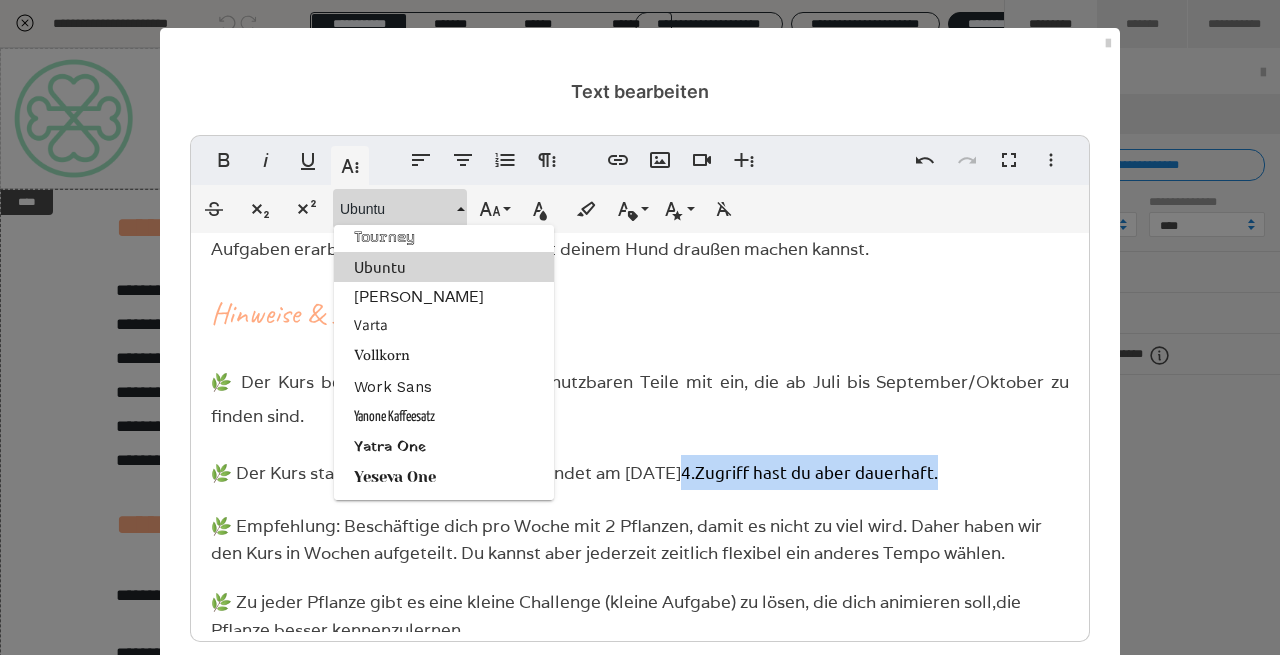 scroll, scrollTop: 3251, scrollLeft: 0, axis: vertical 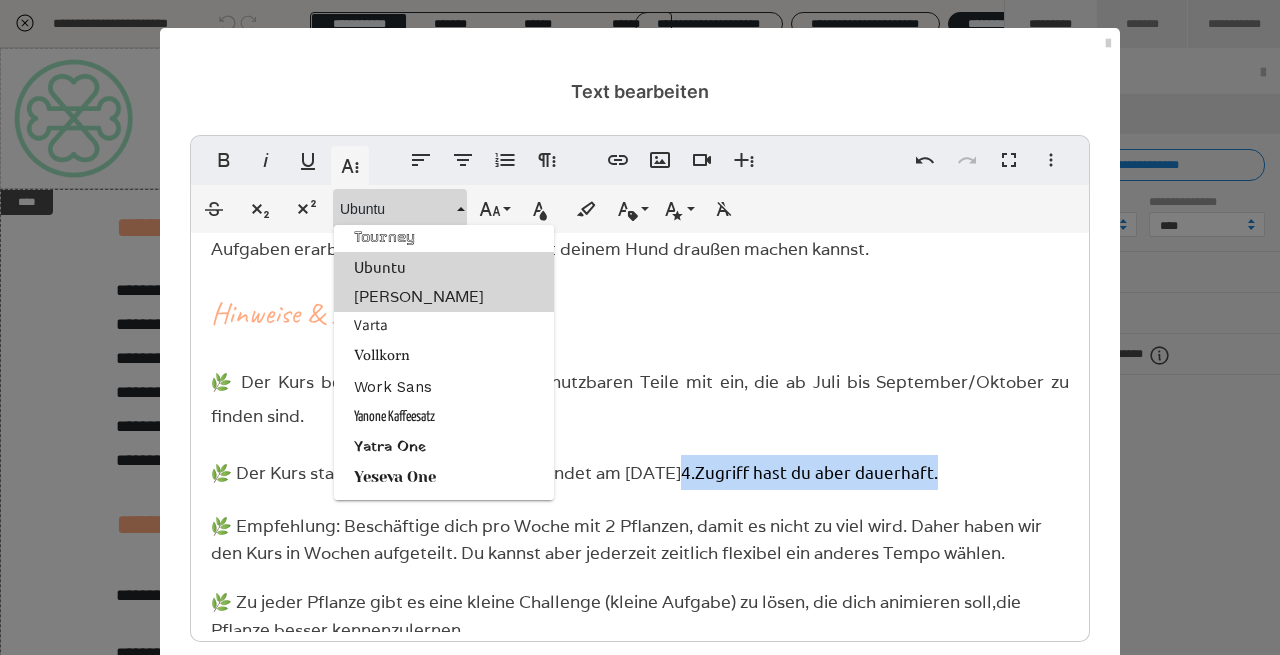 click on "[PERSON_NAME]" at bounding box center [444, 297] 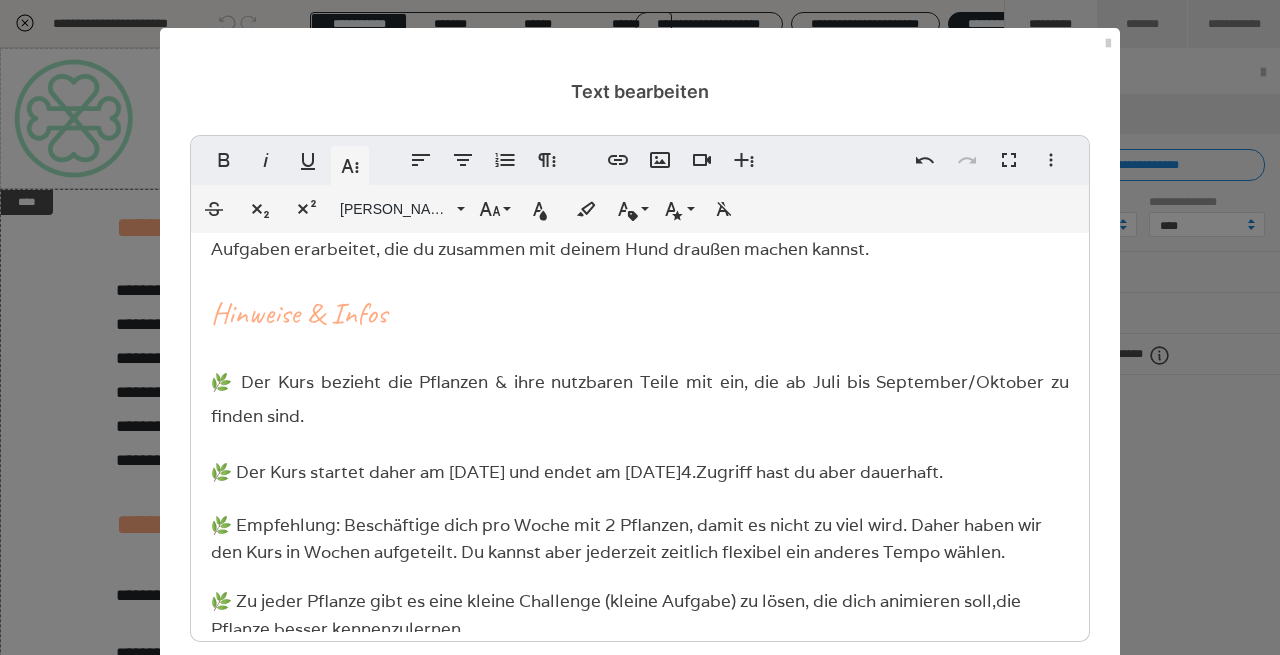 click on "🌿 Der Kurs bezieht die Pflanzen & ihre nutzbaren Teile mit ein, die ab Juli bis September/Oktober zu finden sind." at bounding box center [640, 399] 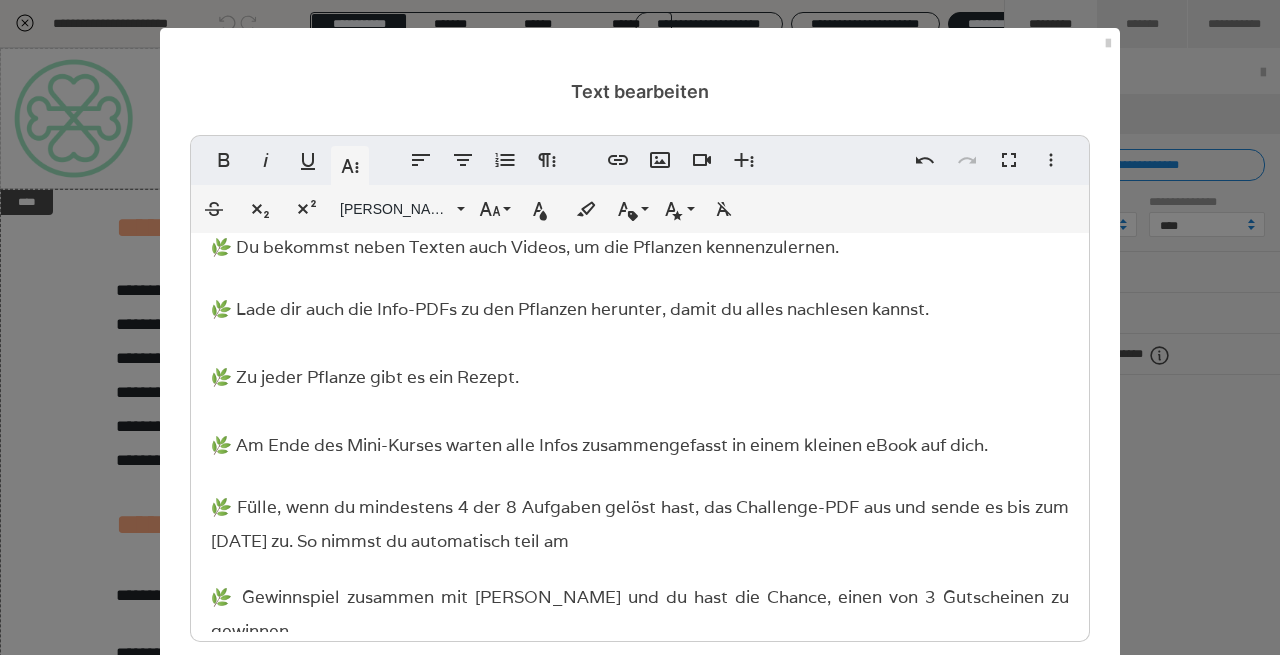scroll, scrollTop: 835, scrollLeft: 0, axis: vertical 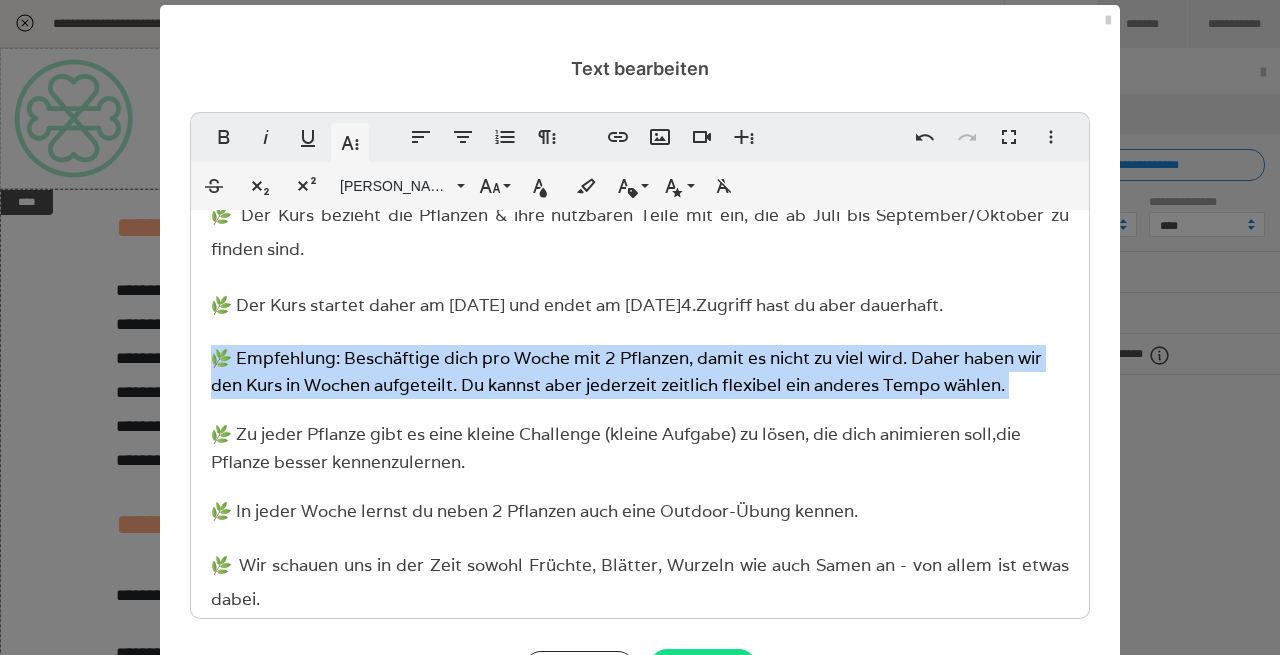 drag, startPoint x: 210, startPoint y: 348, endPoint x: 1027, endPoint y: 395, distance: 818.35077 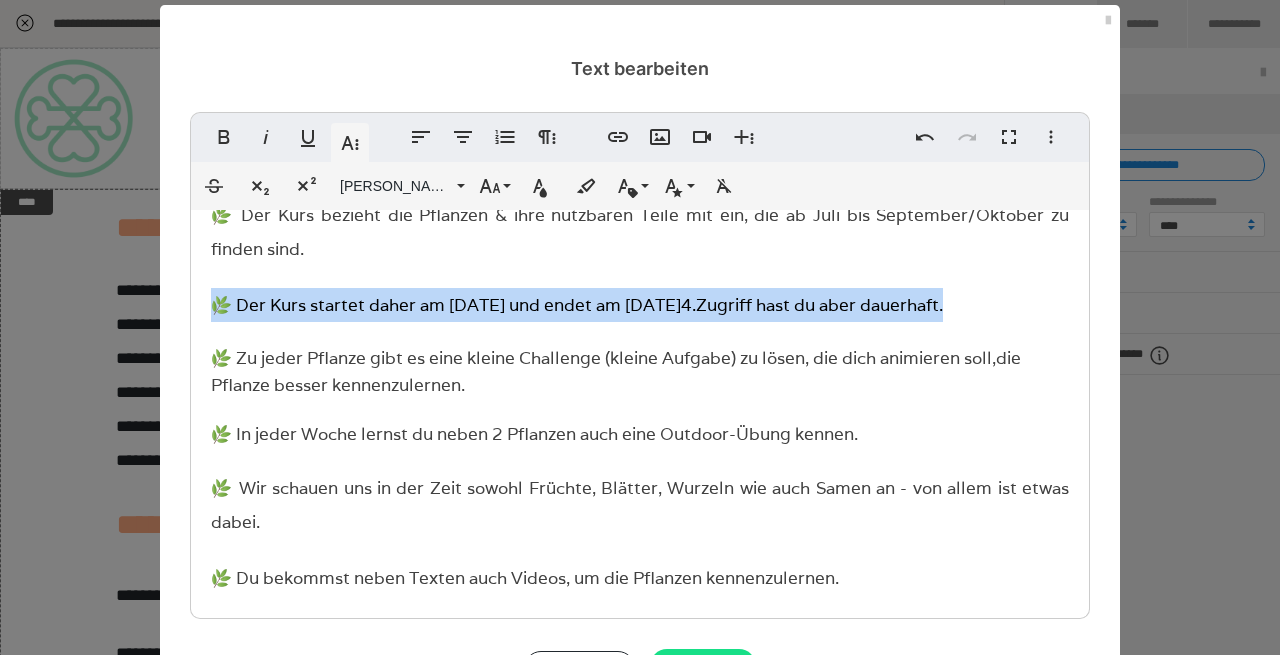 drag, startPoint x: 215, startPoint y: 301, endPoint x: 944, endPoint y: 297, distance: 729.011 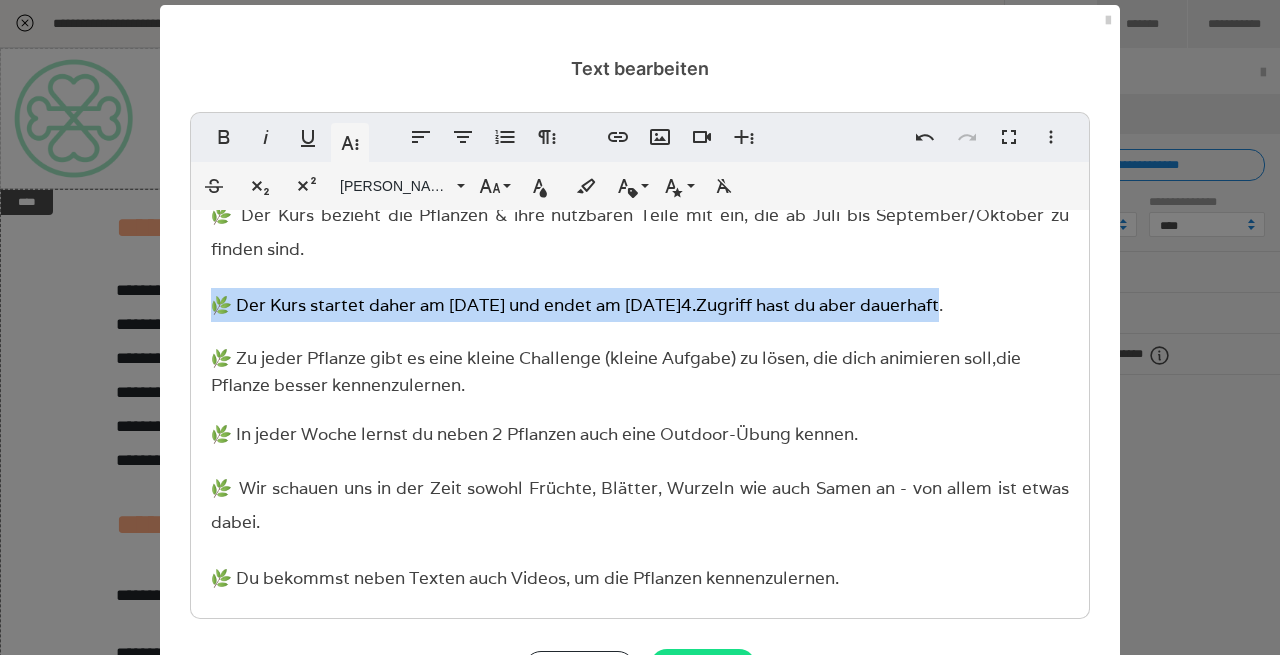click on "🌿 Der Kurs startet daher am [DATE] und endet am [DATE]" at bounding box center [446, 305] 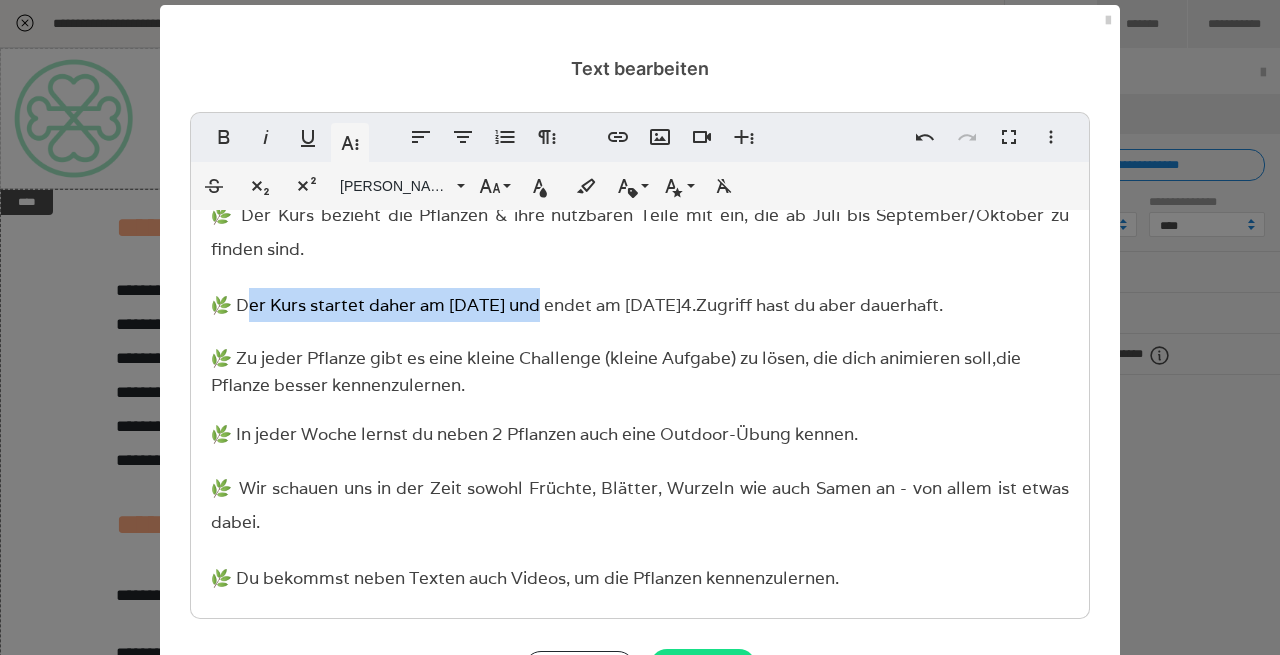 drag, startPoint x: 254, startPoint y: 304, endPoint x: 543, endPoint y: 307, distance: 289.01556 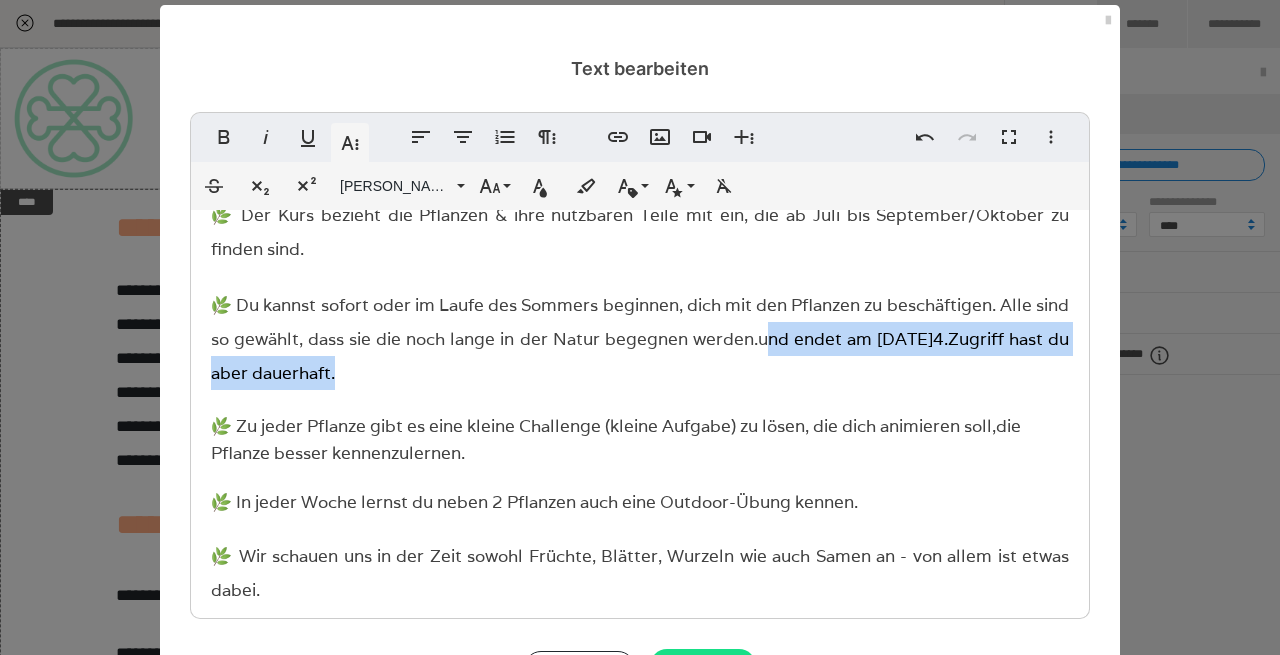 drag, startPoint x: 796, startPoint y: 338, endPoint x: 801, endPoint y: 365, distance: 27.45906 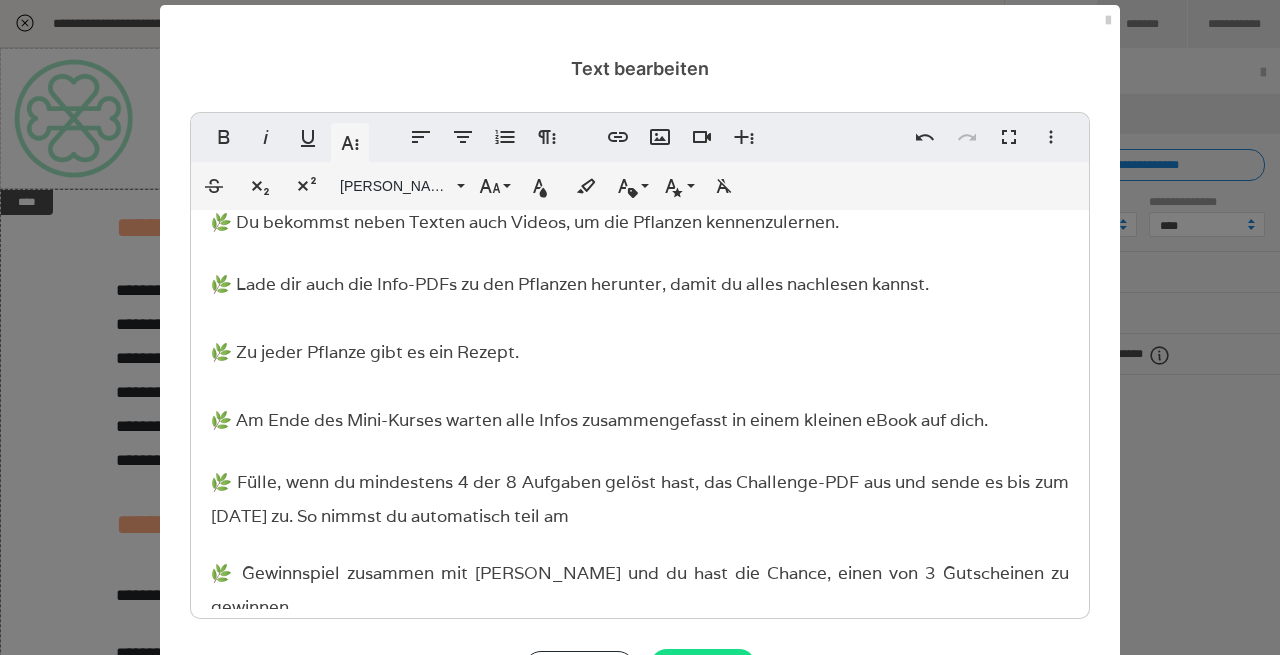 scroll, scrollTop: 793, scrollLeft: 0, axis: vertical 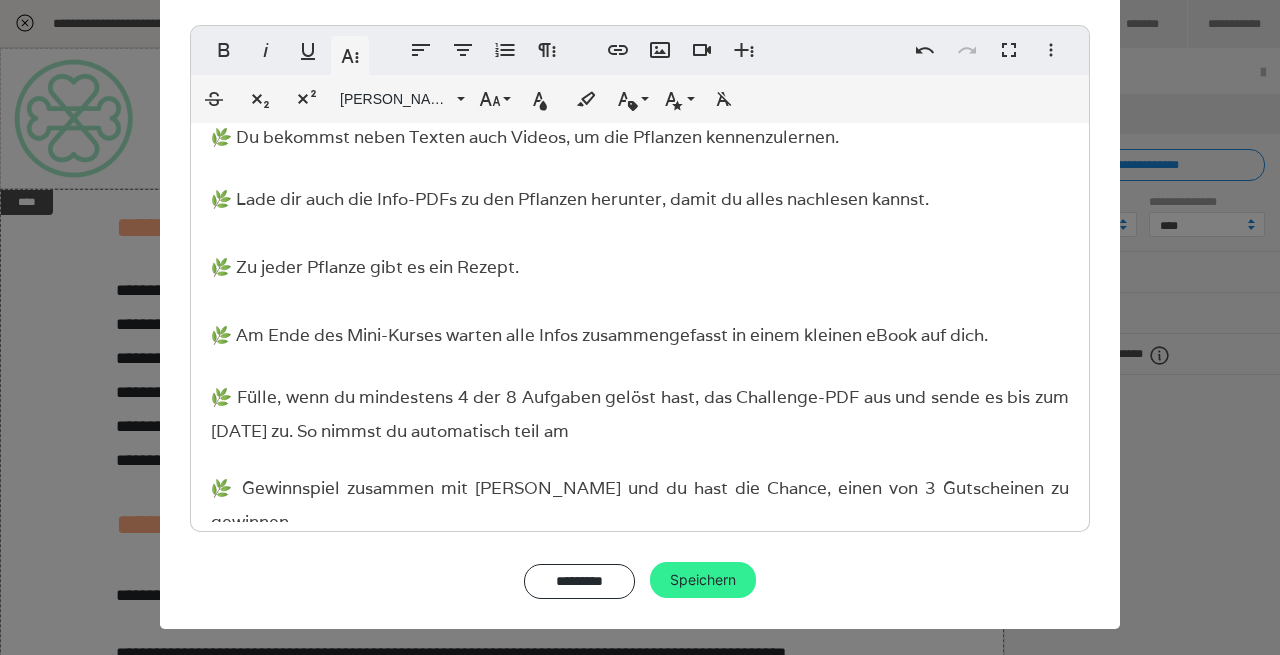 click on "Speichern" at bounding box center (703, 580) 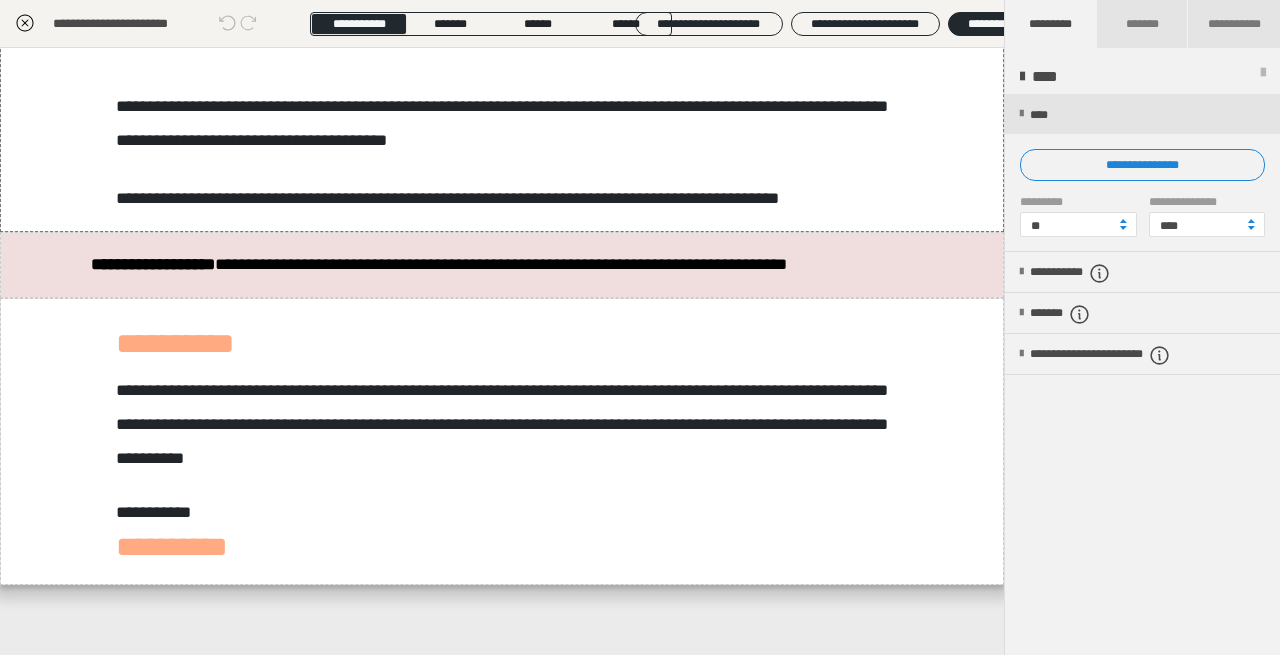 scroll, scrollTop: 1292, scrollLeft: 0, axis: vertical 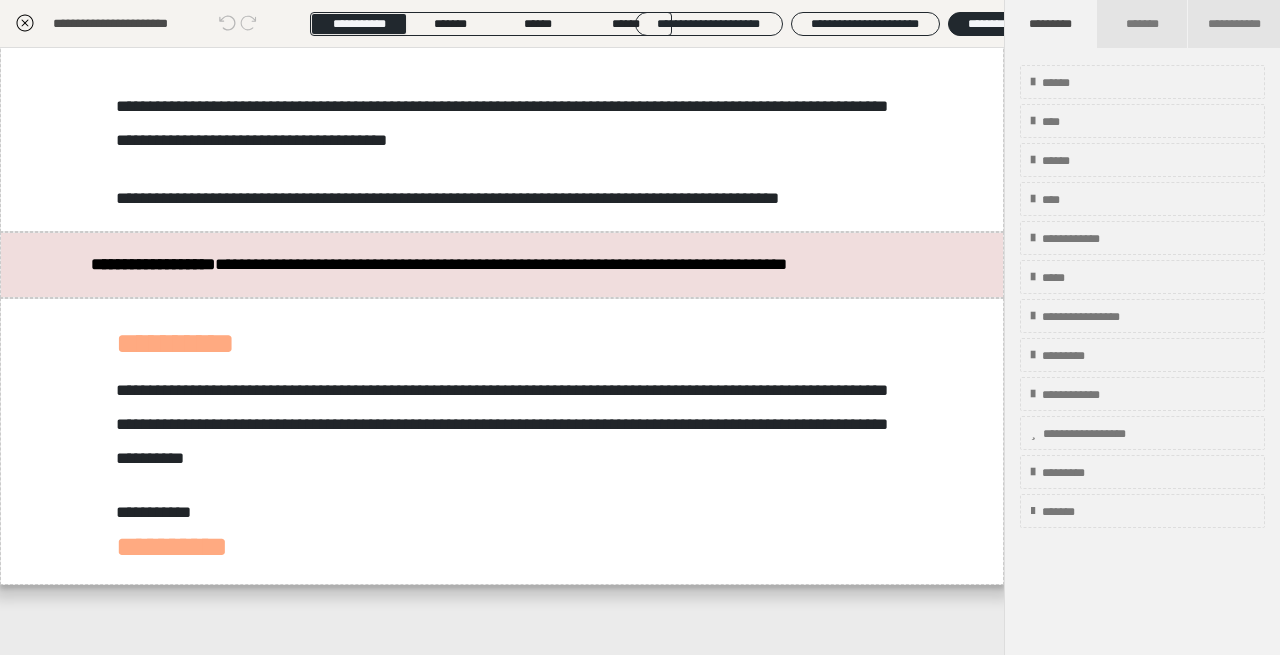 click 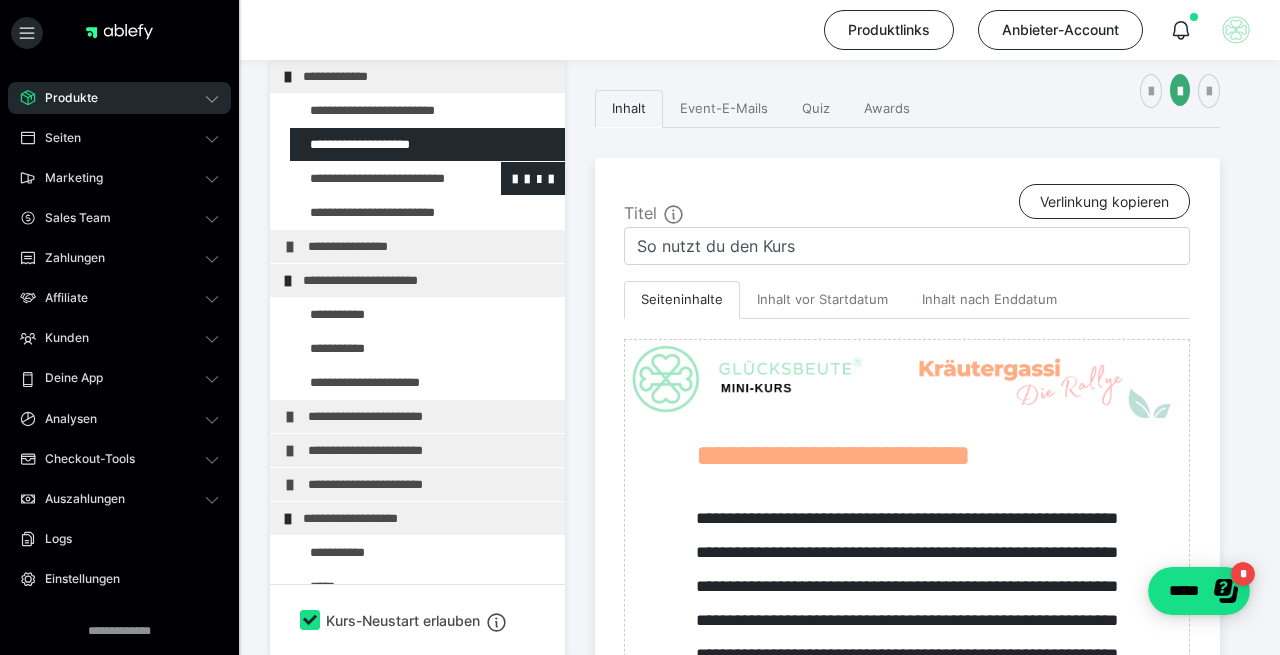 click at bounding box center [375, 178] 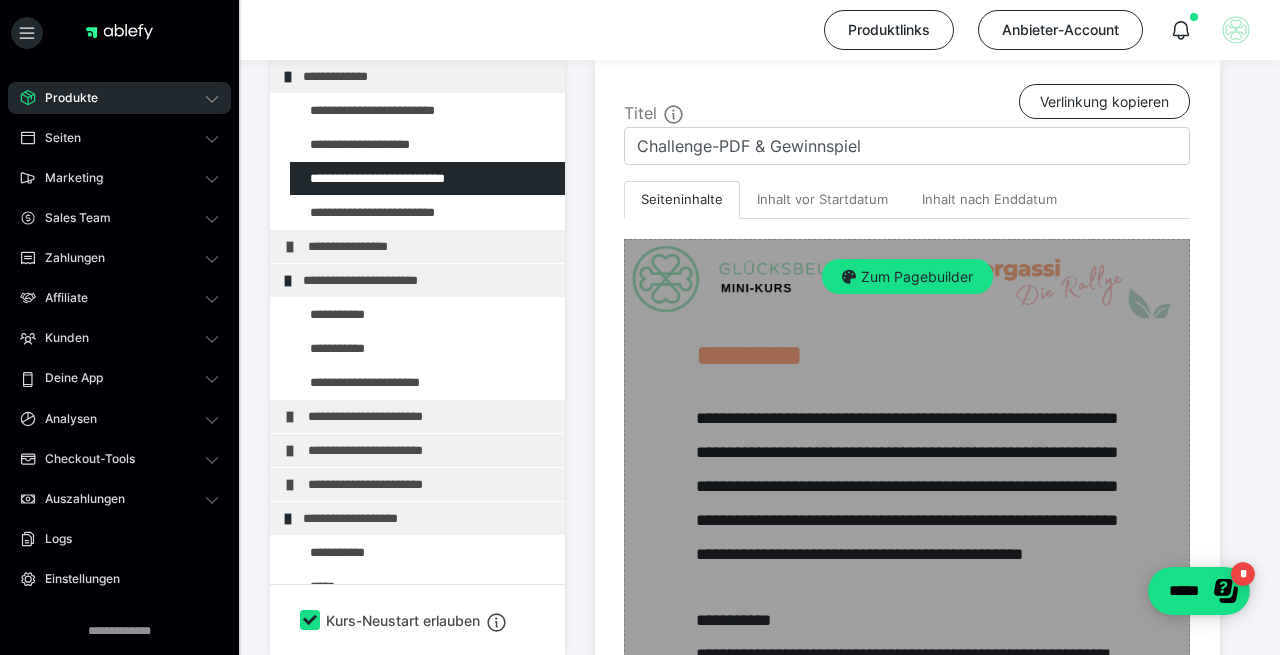 scroll, scrollTop: 519, scrollLeft: 0, axis: vertical 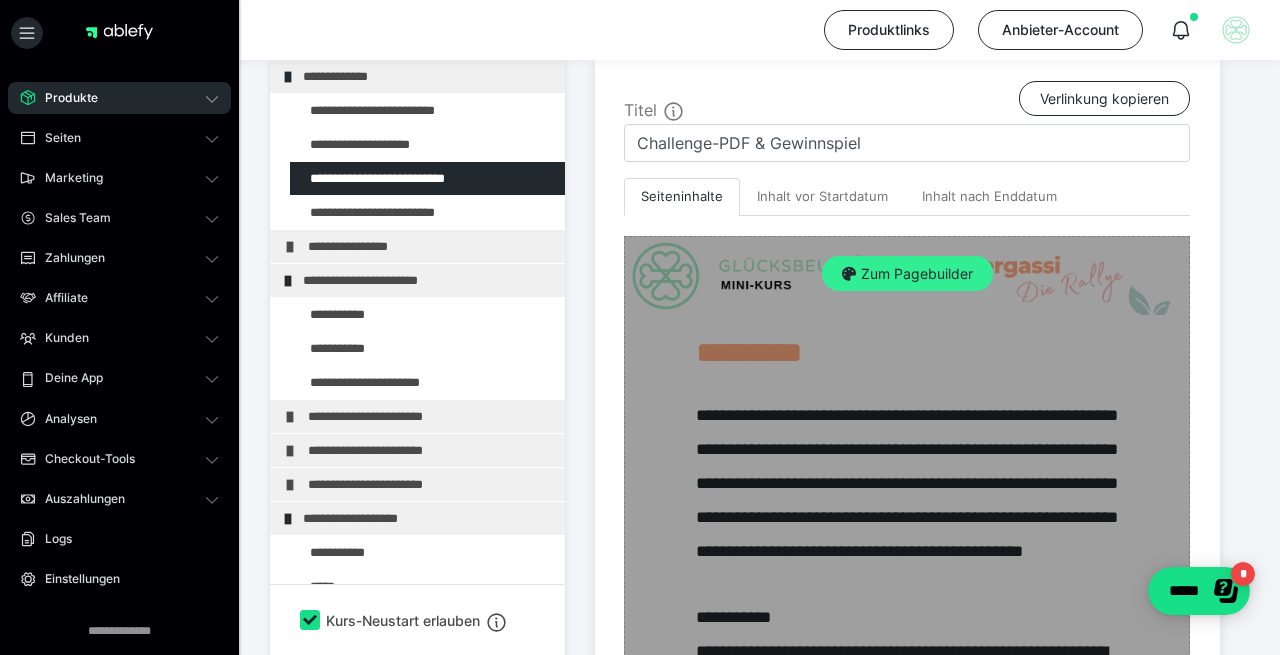 click on "Zum Pagebuilder" at bounding box center (907, 274) 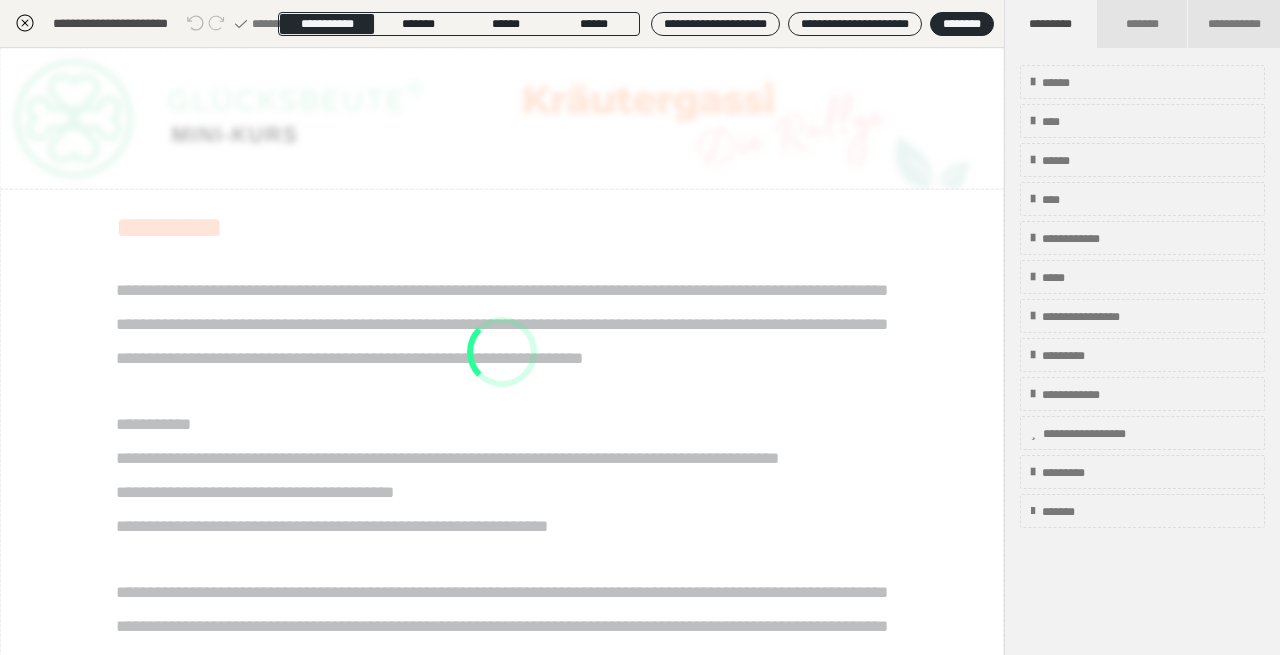 scroll, scrollTop: 416, scrollLeft: 0, axis: vertical 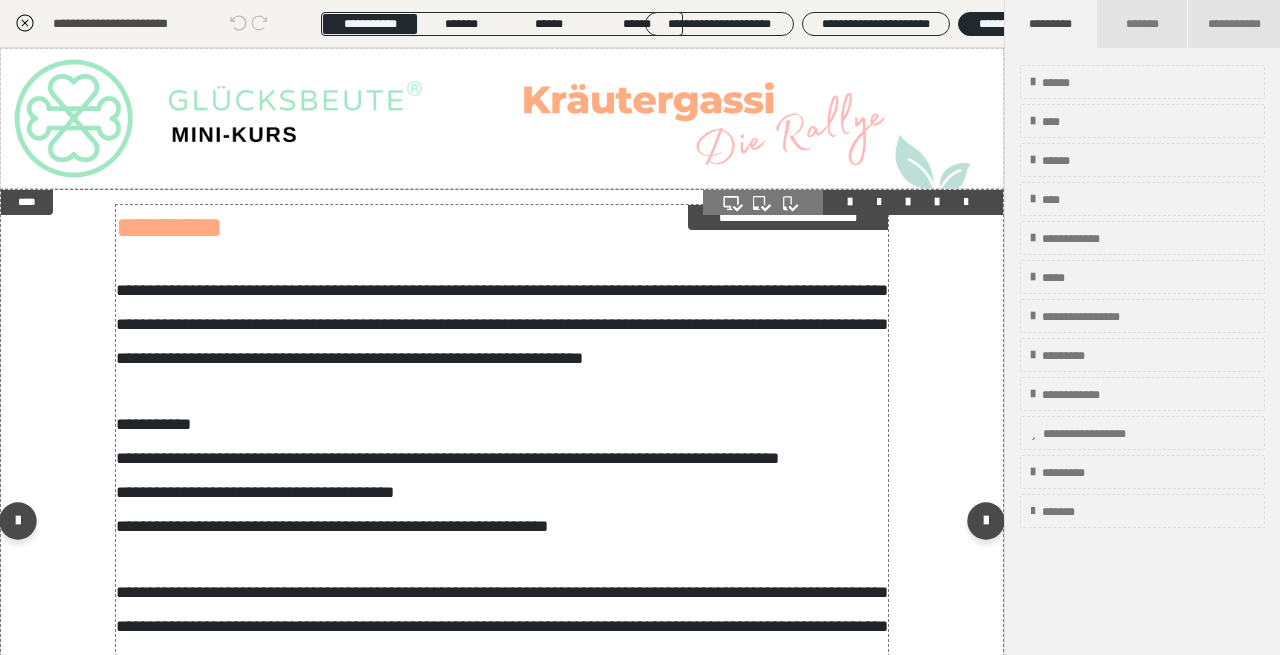drag, startPoint x: 272, startPoint y: 363, endPoint x: 241, endPoint y: 363, distance: 31 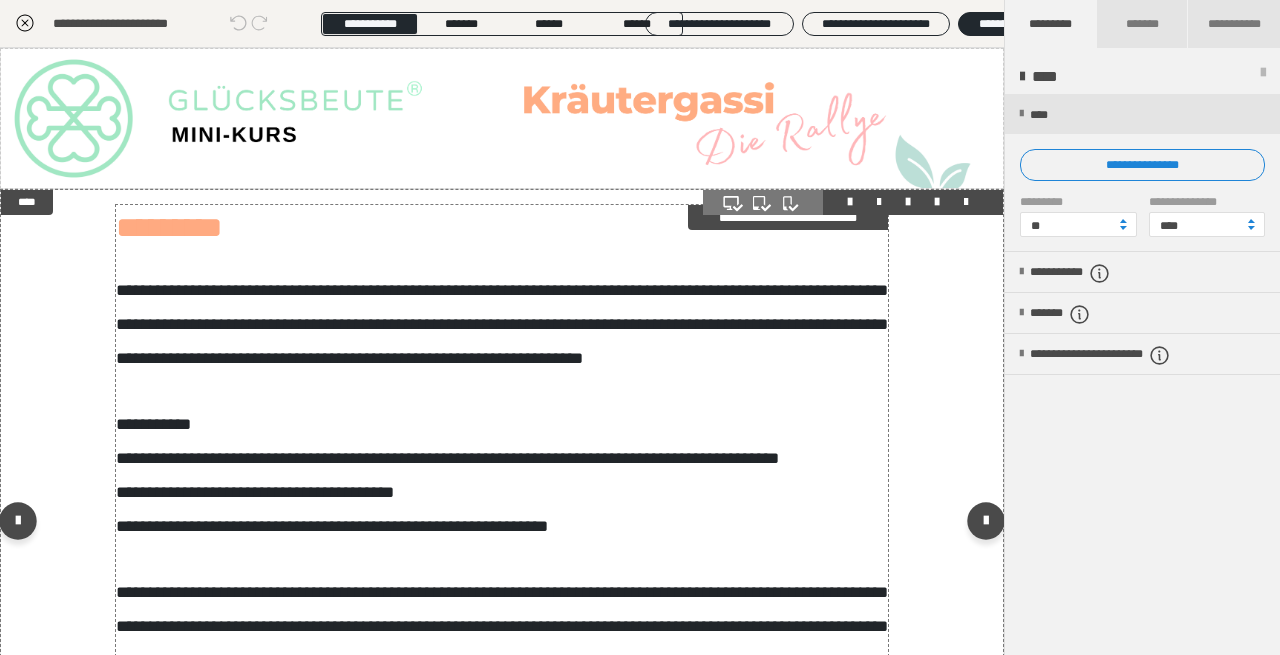 click on "**********" at bounding box center [502, 324] 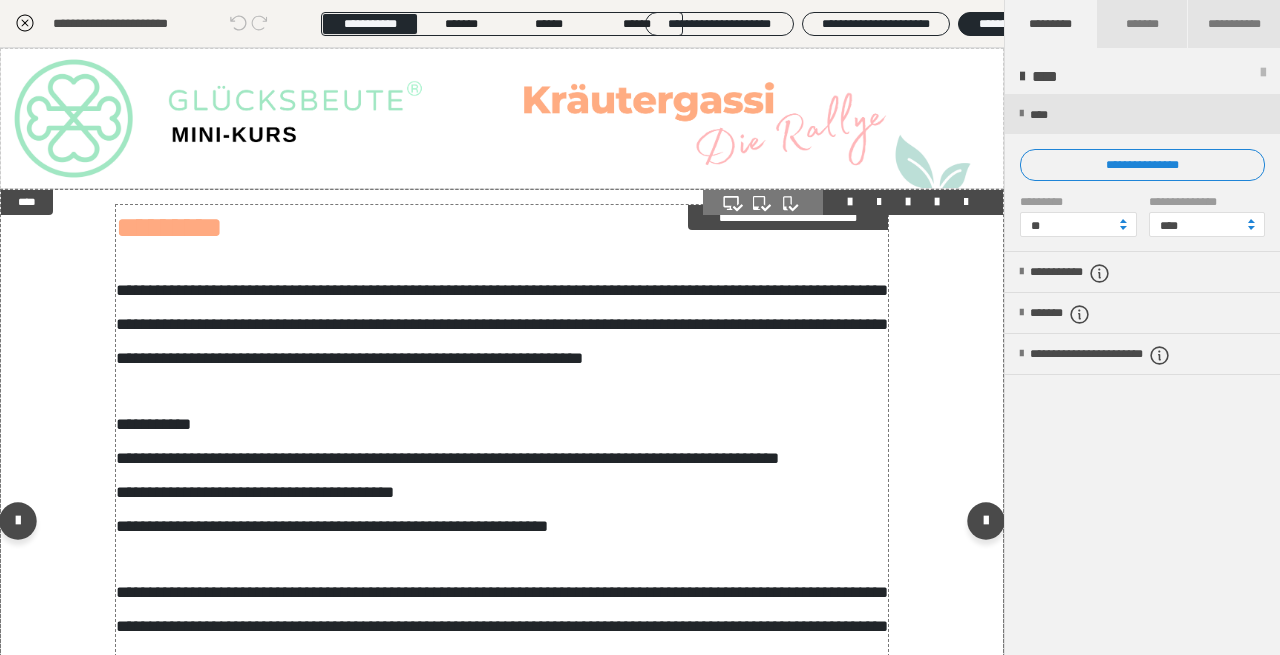 click on "**********" at bounding box center (502, 324) 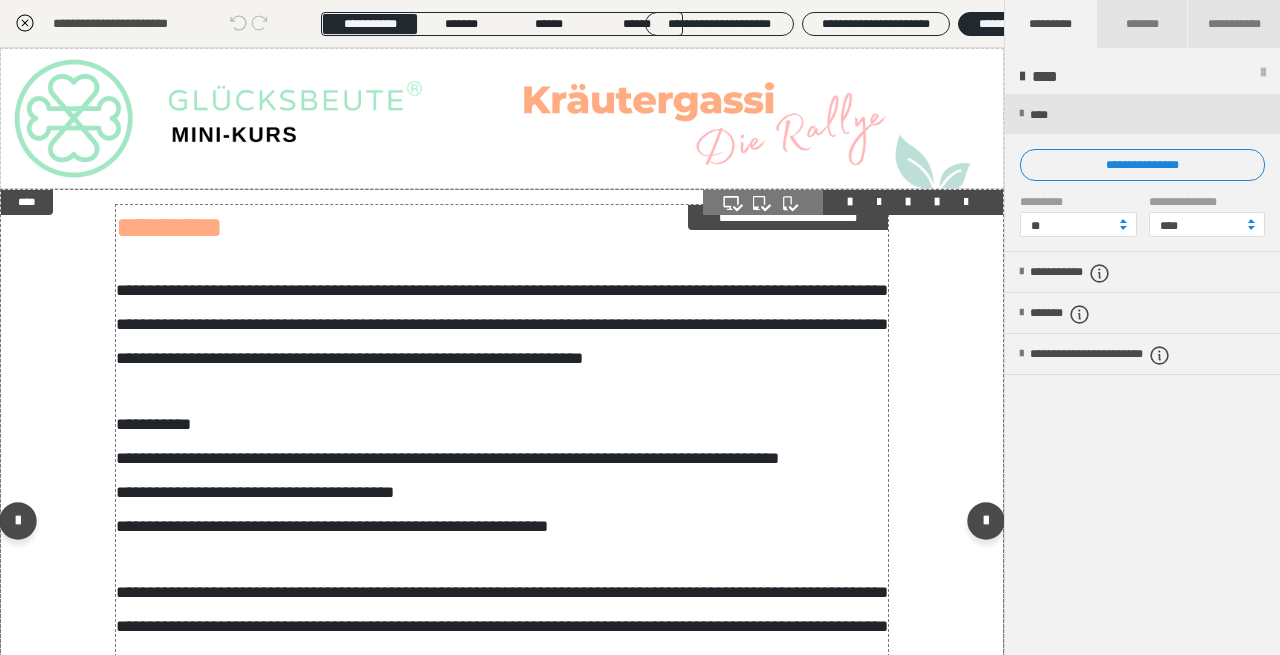 click on "**********" at bounding box center (502, 324) 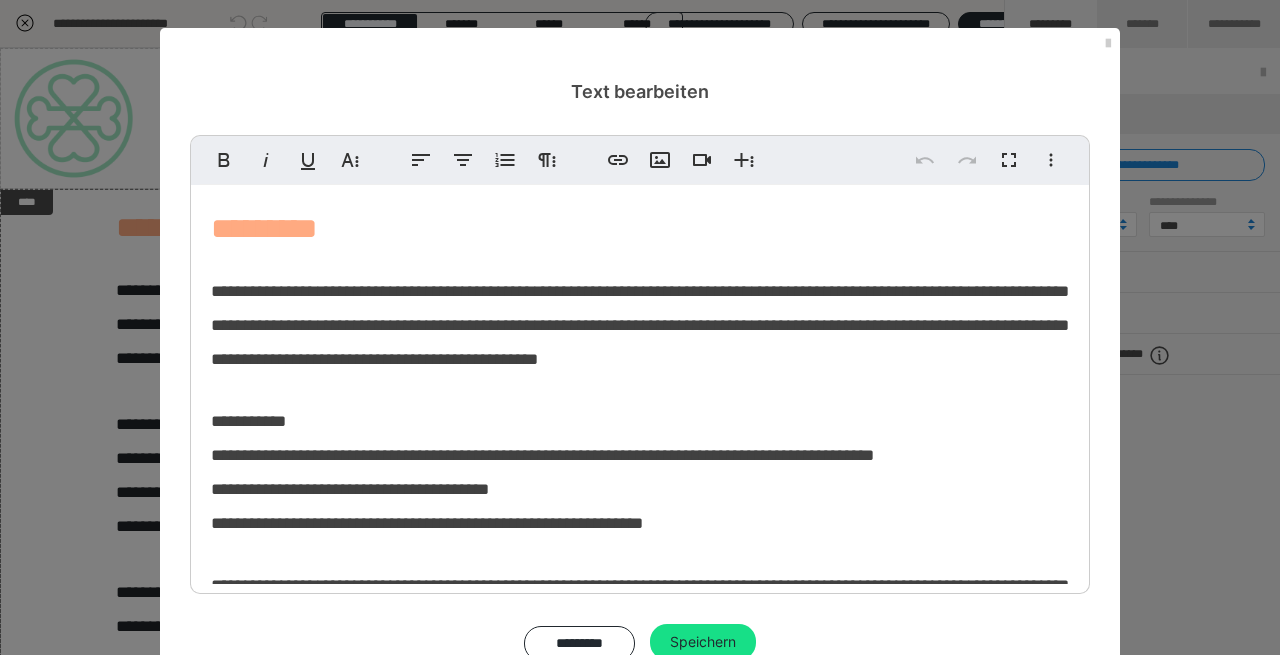 click on "**********" at bounding box center (640, 325) 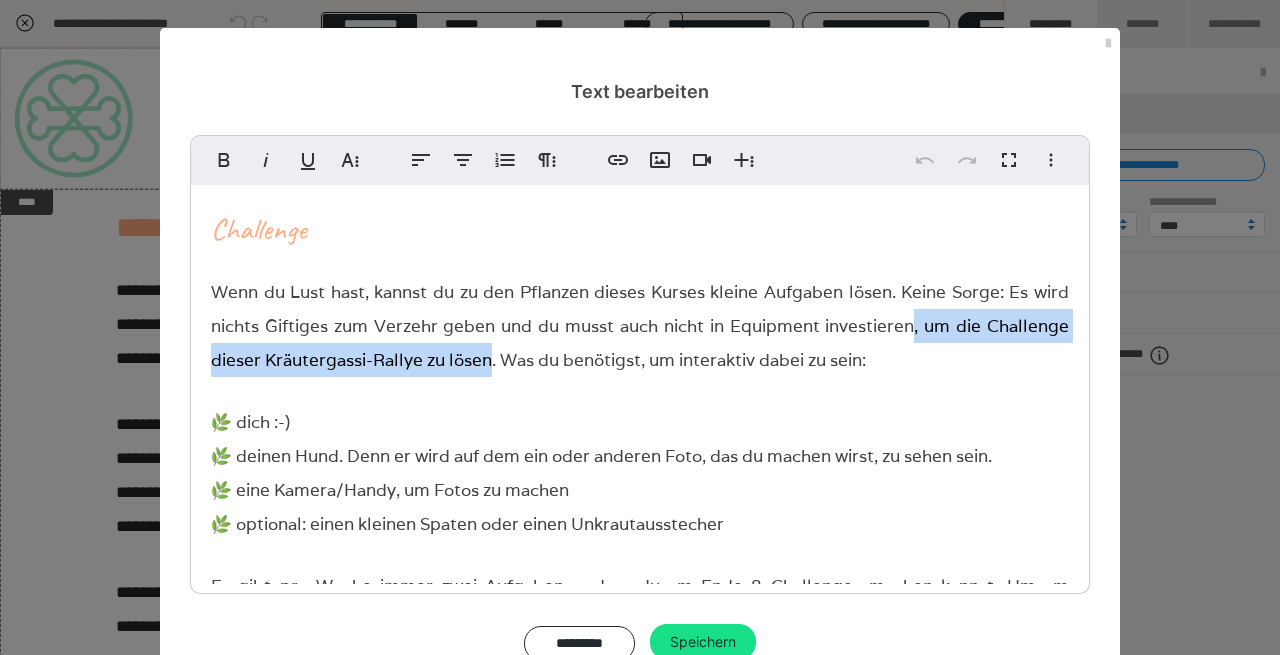 drag, startPoint x: 913, startPoint y: 328, endPoint x: 490, endPoint y: 360, distance: 424.20868 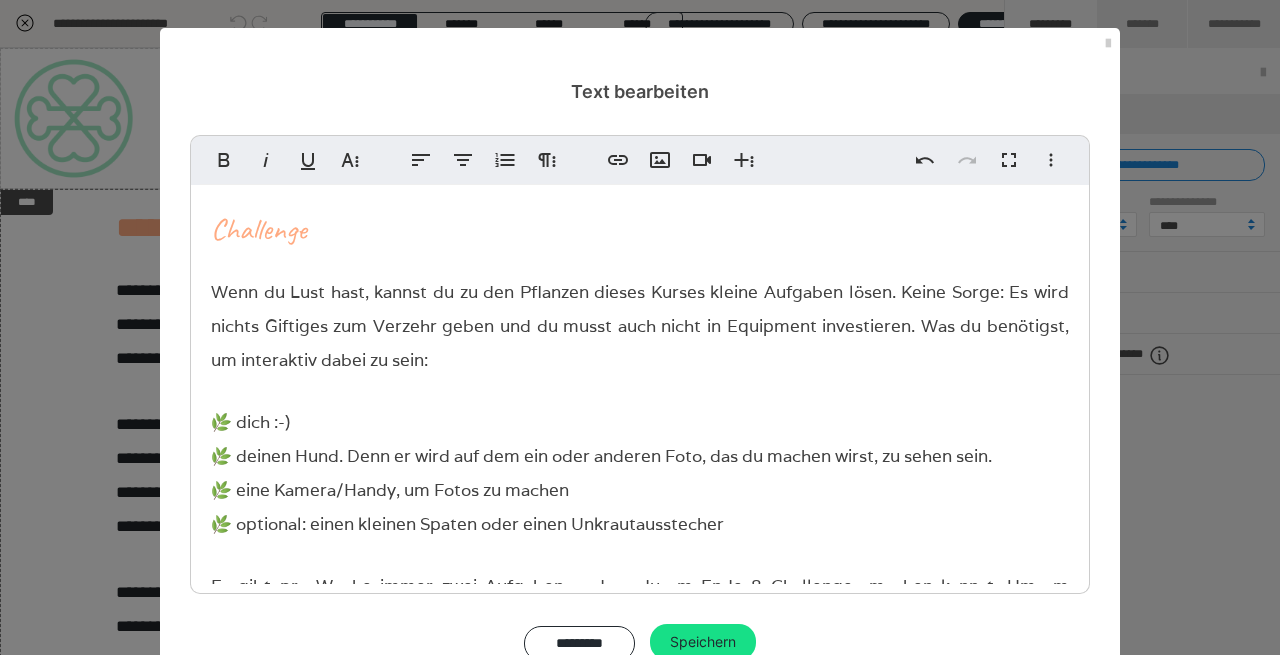 click on "🌿 dich :-) 🌿 deinen Hund. Denn er wird auf dem ein oder anderen Foto, das du machen wirst, zu sehen sein. 🌿 eine Kamera/Handy, um Fotos zu machen 🌿 optional: einen kleinen Spaten oder einen Unkrautausstecher" at bounding box center (640, 459) 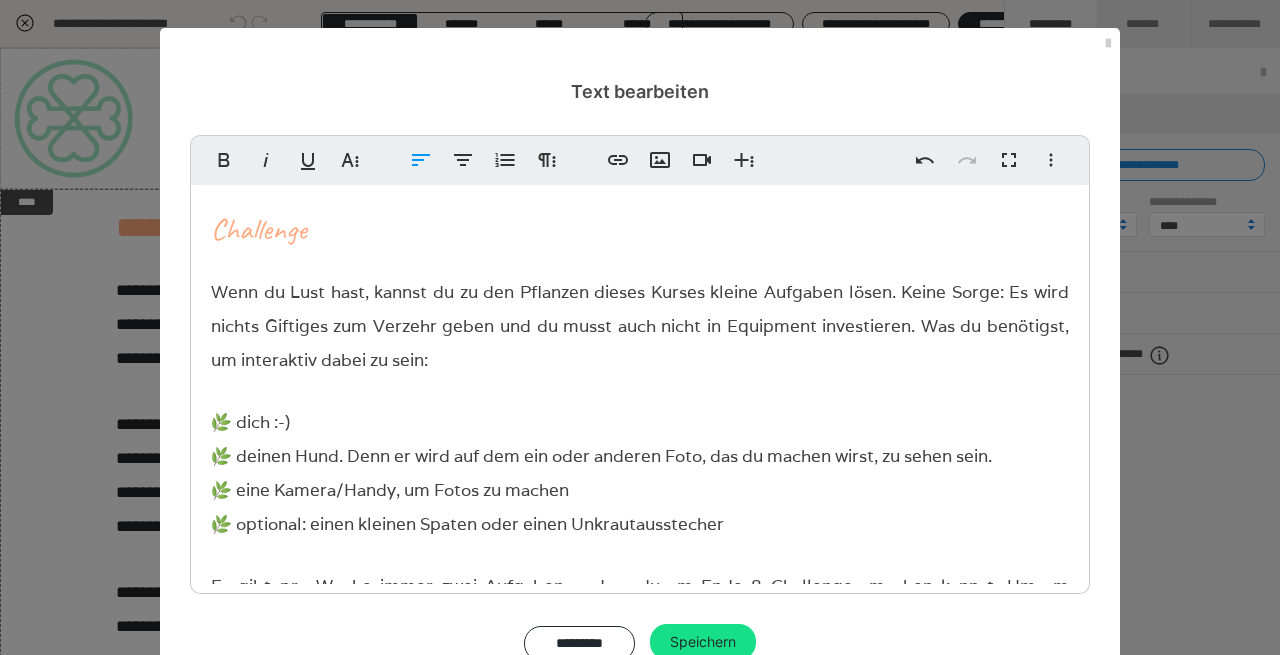 type 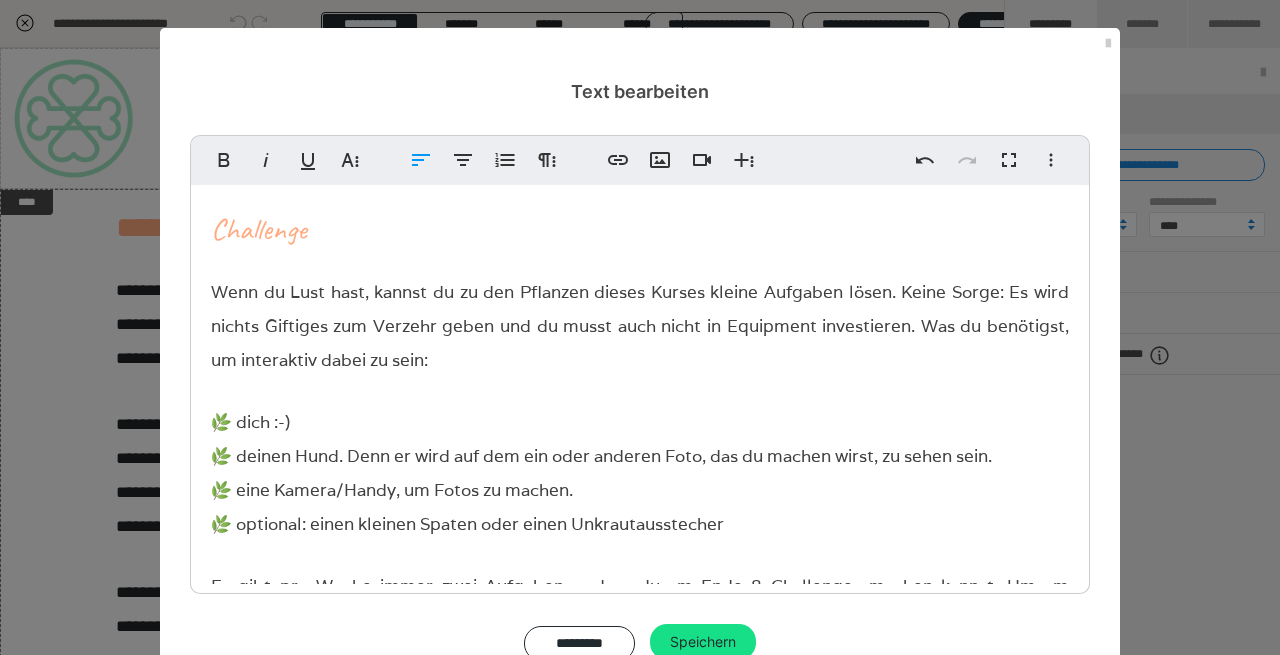 click on "🌿 dich :-) 🌿 deinen Hund. Denn er wird auf dem ein oder anderen Foto, das du machen wirst, zu sehen sein. 🌿 eine Kamera/Handy, um Fotos zu machen. 🌿 optional: einen kleinen Spaten oder einen Unkrautausstecher" at bounding box center [640, 459] 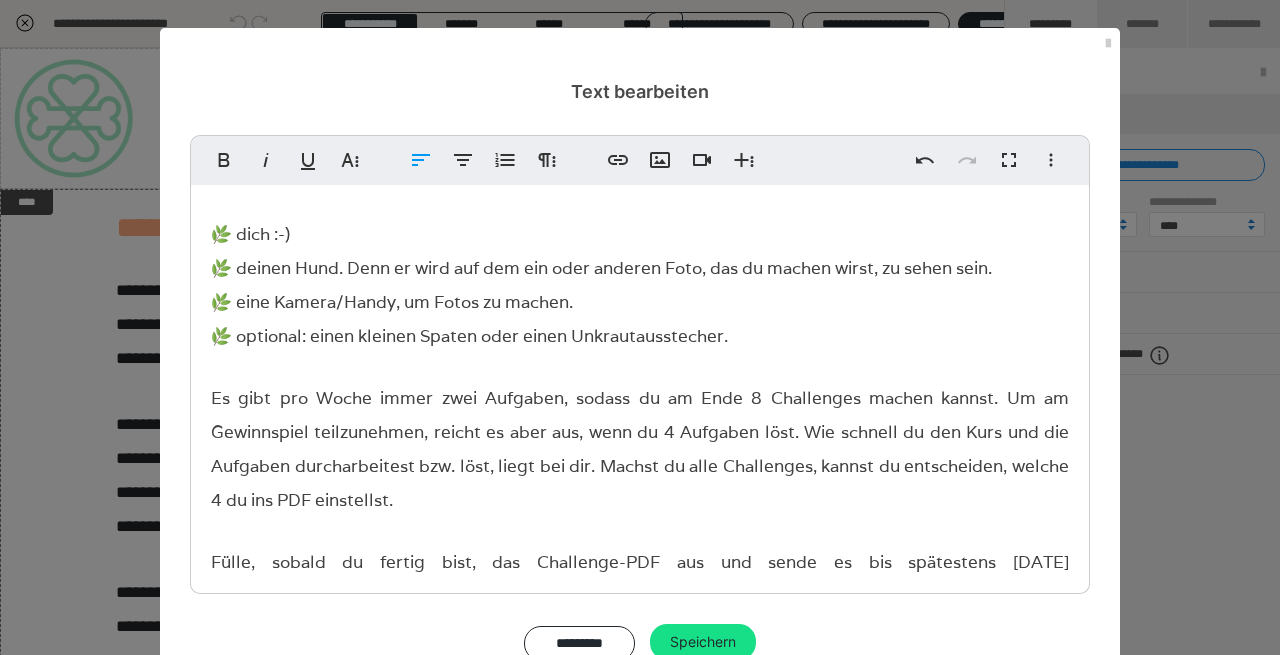 scroll, scrollTop: 197, scrollLeft: 0, axis: vertical 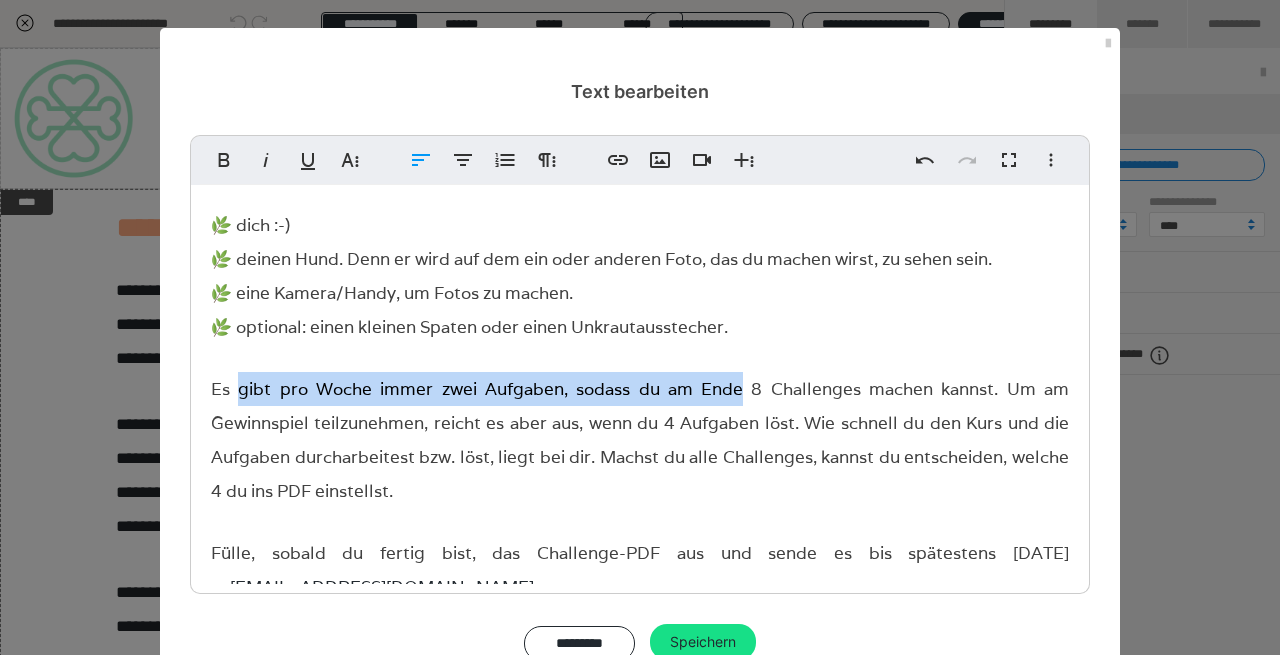 drag, startPoint x: 240, startPoint y: 390, endPoint x: 736, endPoint y: 385, distance: 496.0252 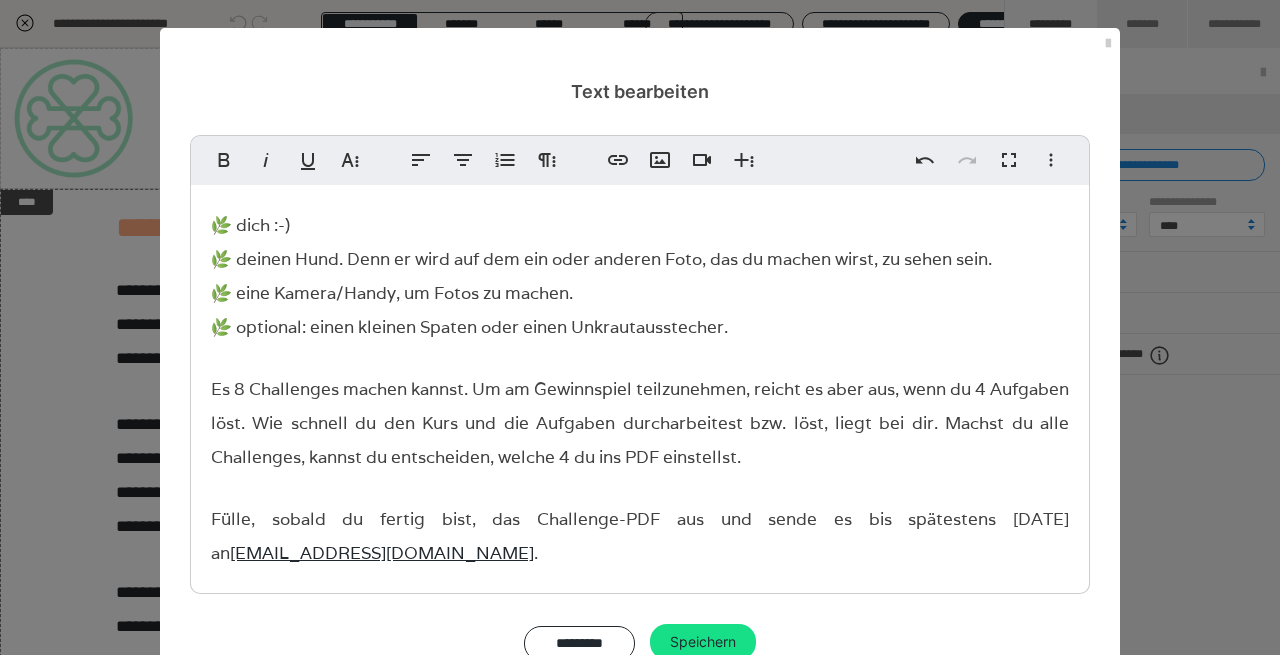 scroll, scrollTop: 198, scrollLeft: 0, axis: vertical 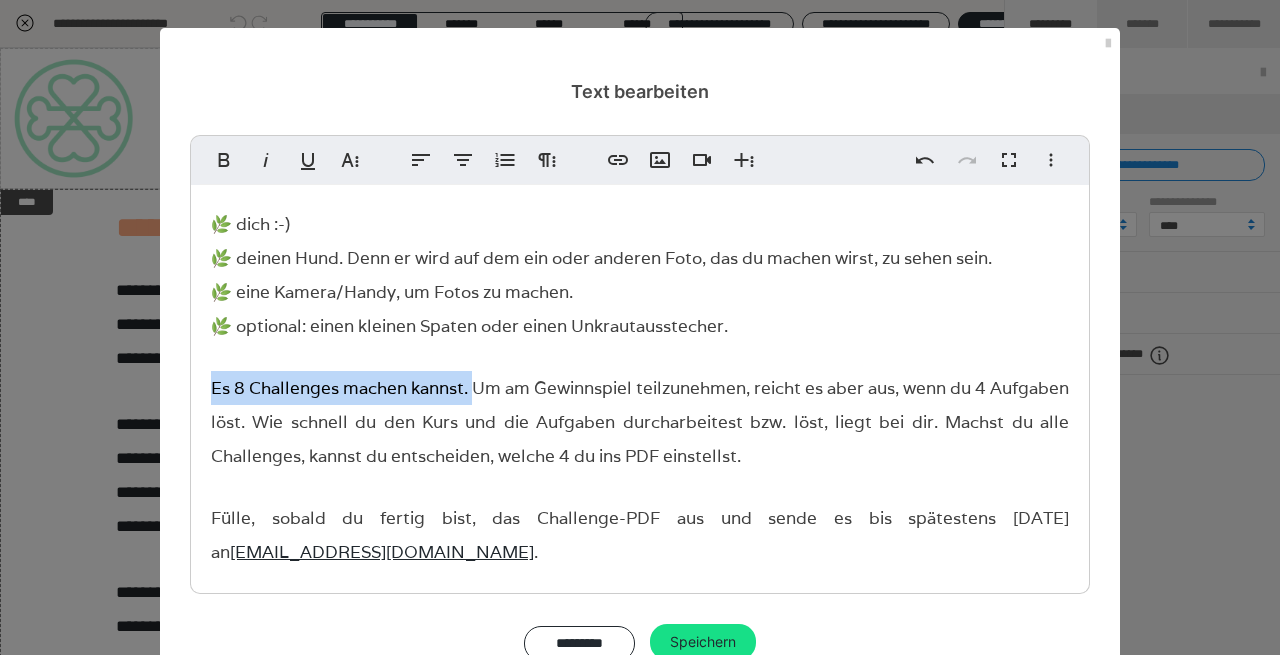 drag, startPoint x: 497, startPoint y: 390, endPoint x: 188, endPoint y: 387, distance: 309.01456 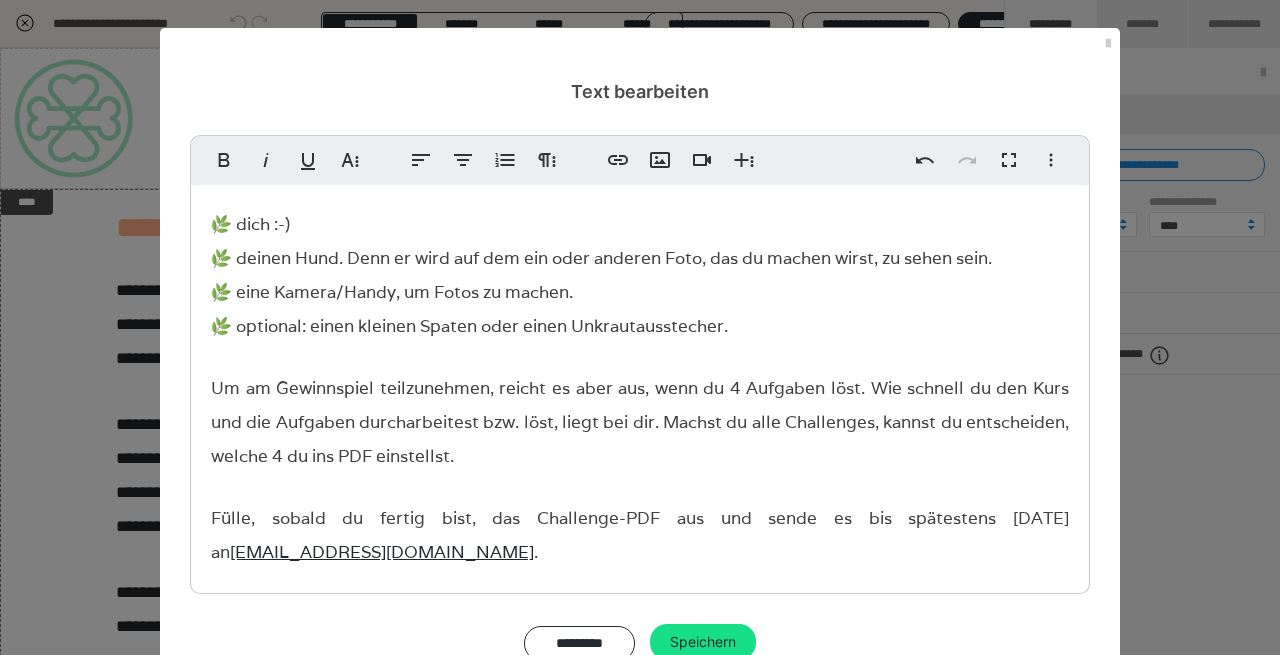 click on "Um am Gewinnspiel teilzunehmen, reicht es aber aus, wenn du 4 Aufgaben löst. Wie schnell du den Kurs und die Aufgaben durcharbeitest bzw. löst, liegt bei dir. Machst du alle Challenges, kannst du entscheiden, welche 4 du ins PDF einstellst." at bounding box center [640, 422] 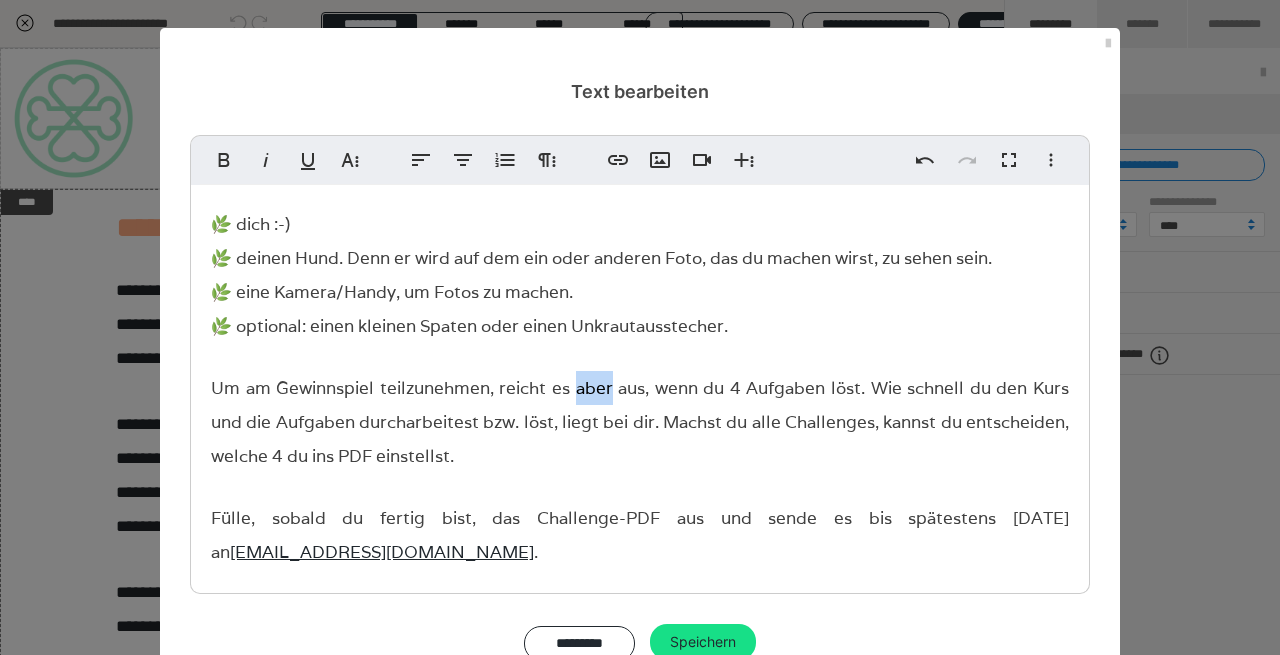 click on "Um am Gewinnspiel teilzunehmen, reicht es aber aus, wenn du 4 Aufgaben löst. Wie schnell du den Kurs und die Aufgaben durcharbeitest bzw. löst, liegt bei dir. Machst du alle Challenges, kannst du entscheiden, welche 4 du ins PDF einstellst." at bounding box center (640, 422) 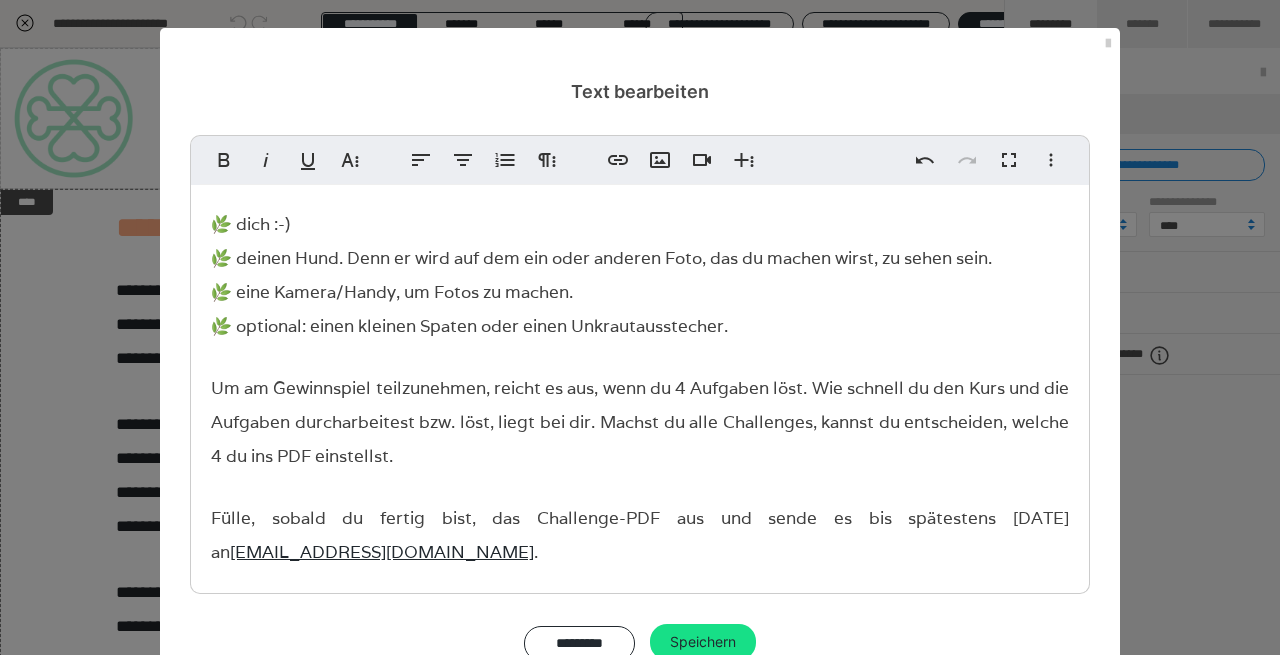 click on "Um am Gewinnspiel teilzunehmen, reicht es aus, wenn du 4 Aufgaben löst. Wie schnell du den Kurs und die Aufgaben durcharbeitest bzw. löst, liegt bei dir. Machst du alle Challenges, kannst du entscheiden, welche 4 du ins PDF einstellst." at bounding box center [640, 422] 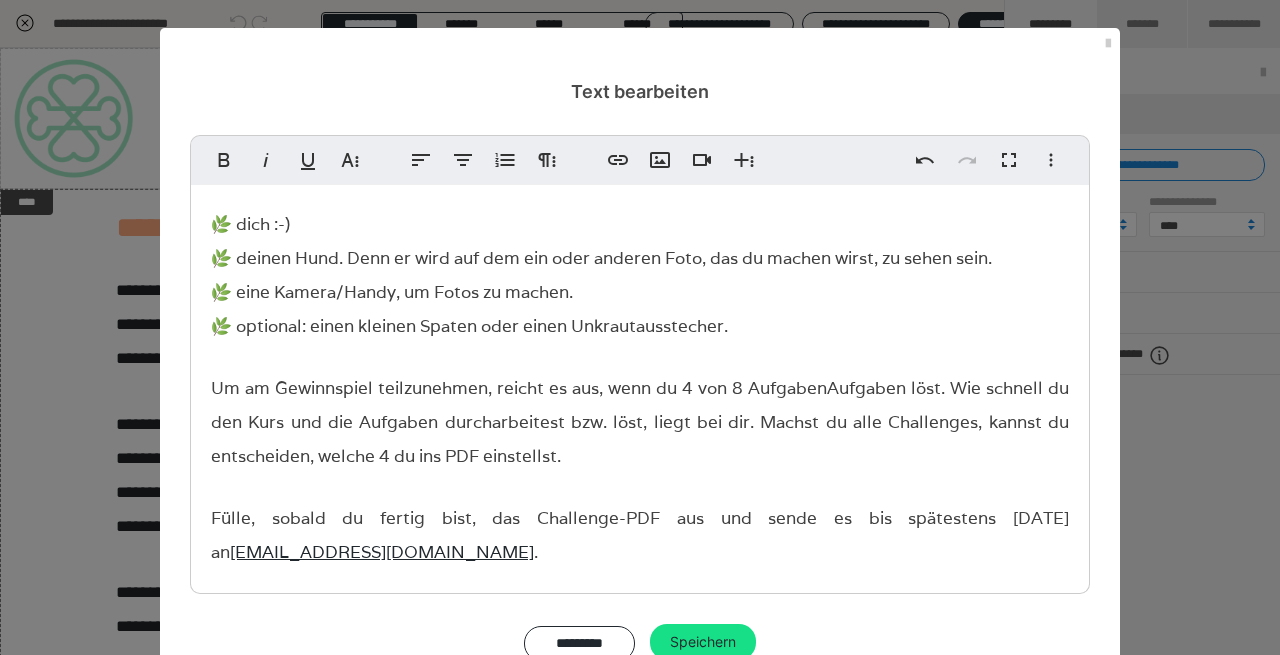click on "Um am Gewinnspiel teilzunehmen, reicht es aus, wenn du 4 von 8 Aufgaben  Aufgaben löst. Wie schnell du den Kurs und die Aufgaben durcharbeitest bzw. löst, liegt bei dir. Machst du alle Challenges, kannst du entscheiden, welche 4 du ins PDF einstellst." at bounding box center (640, 422) 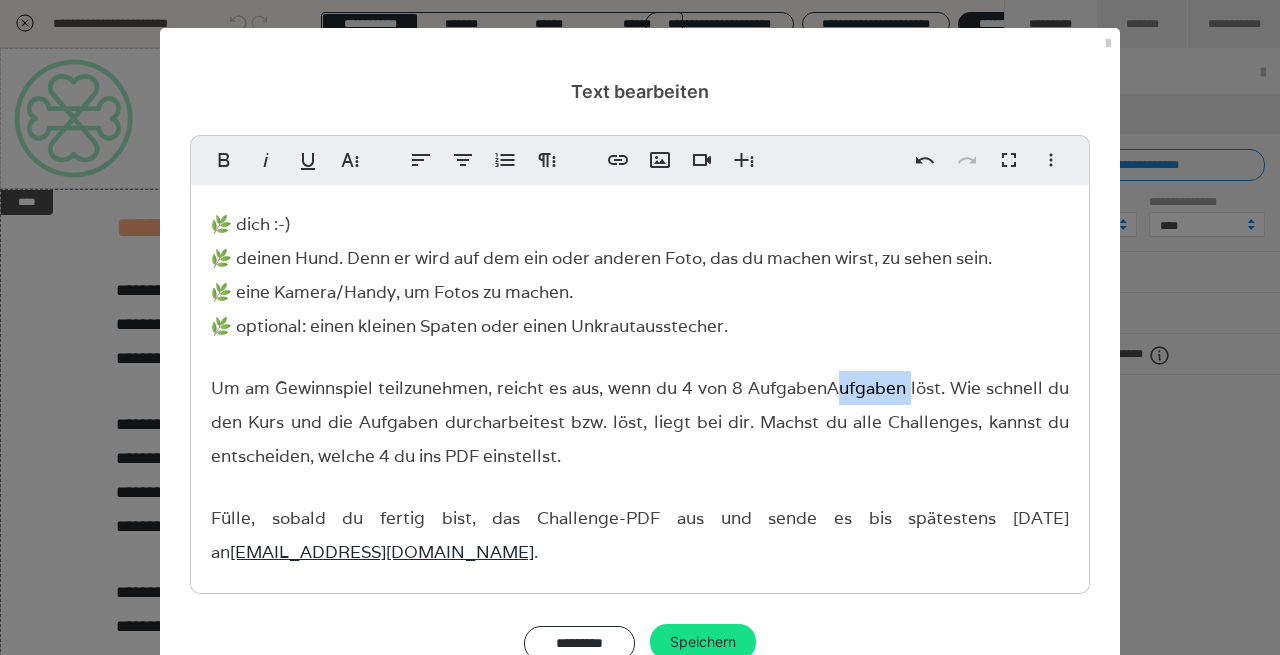 click on "Um am Gewinnspiel teilzunehmen, reicht es aus, wenn du 4 von 8 Aufgaben  Aufgaben löst. Wie schnell du den Kurs und die Aufgaben durcharbeitest bzw. löst, liegt bei dir. Machst du alle Challenges, kannst du entscheiden, welche 4 du ins PDF einstellst." at bounding box center [640, 422] 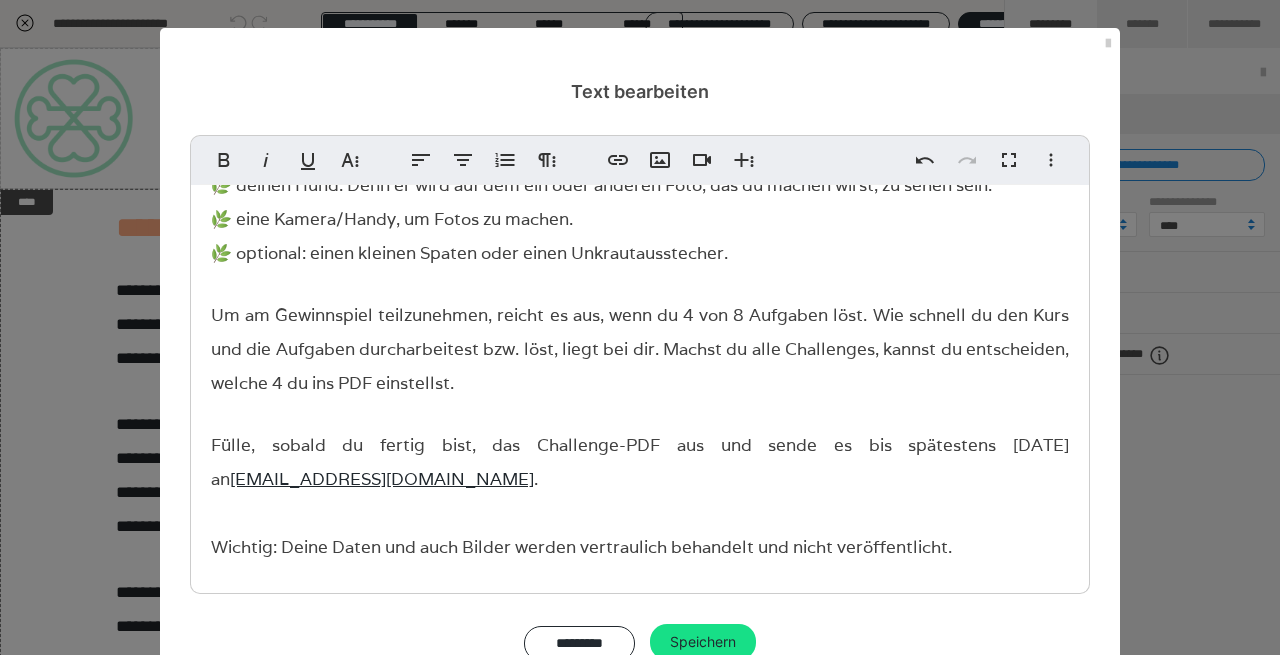 scroll, scrollTop: 271, scrollLeft: 0, axis: vertical 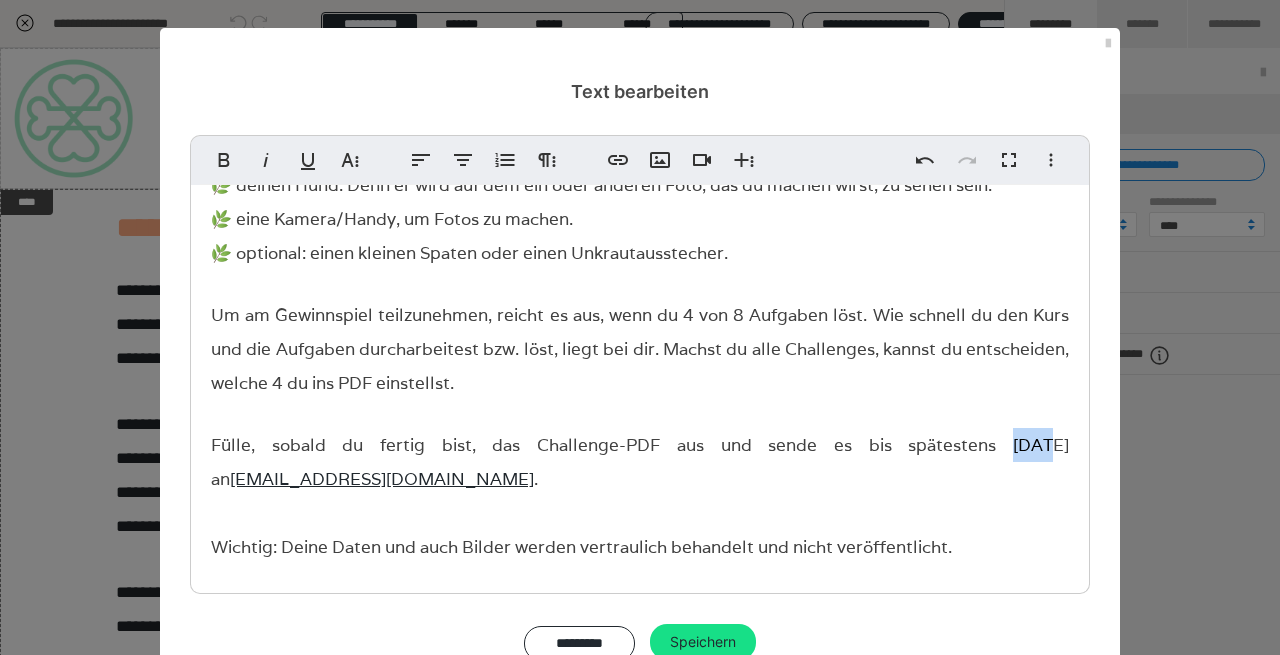 drag, startPoint x: 941, startPoint y: 443, endPoint x: 756, endPoint y: 465, distance: 186.30351 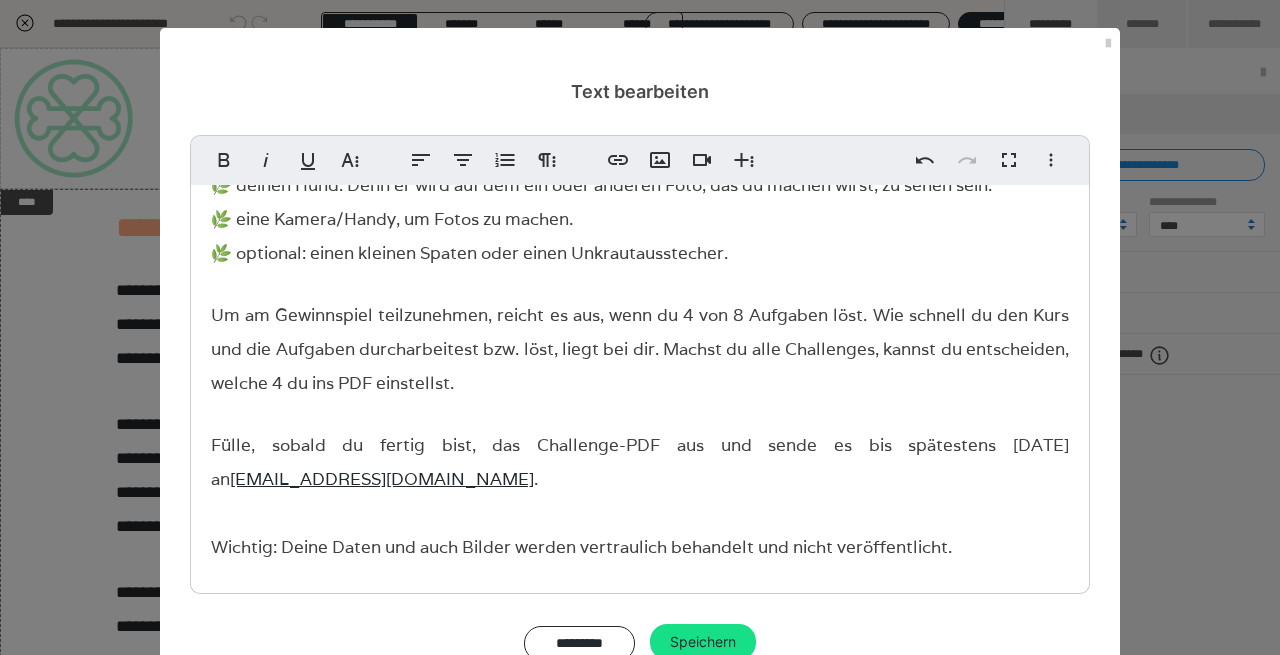 click on "Um am Gewinnspiel teilzunehmen, reicht es aus, wenn du 4 von 8 Aufgaben löst. Wie schnell du den Kurs und die Aufgaben durcharbeitest bzw. löst, liegt bei dir. Machst du alle Challenges, kannst du entscheiden, welche 4 du ins PDF einstellst. Fülle, sobald du fertig bist, das Challenge-PDF aus und sende es bis spätestens [DATE] an  [EMAIL_ADDRESS][DOMAIN_NAME] . Wichtig: Deine Daten und auch Bilder werden vertraulich behandelt und nicht veröffentlicht." at bounding box center (640, 431) 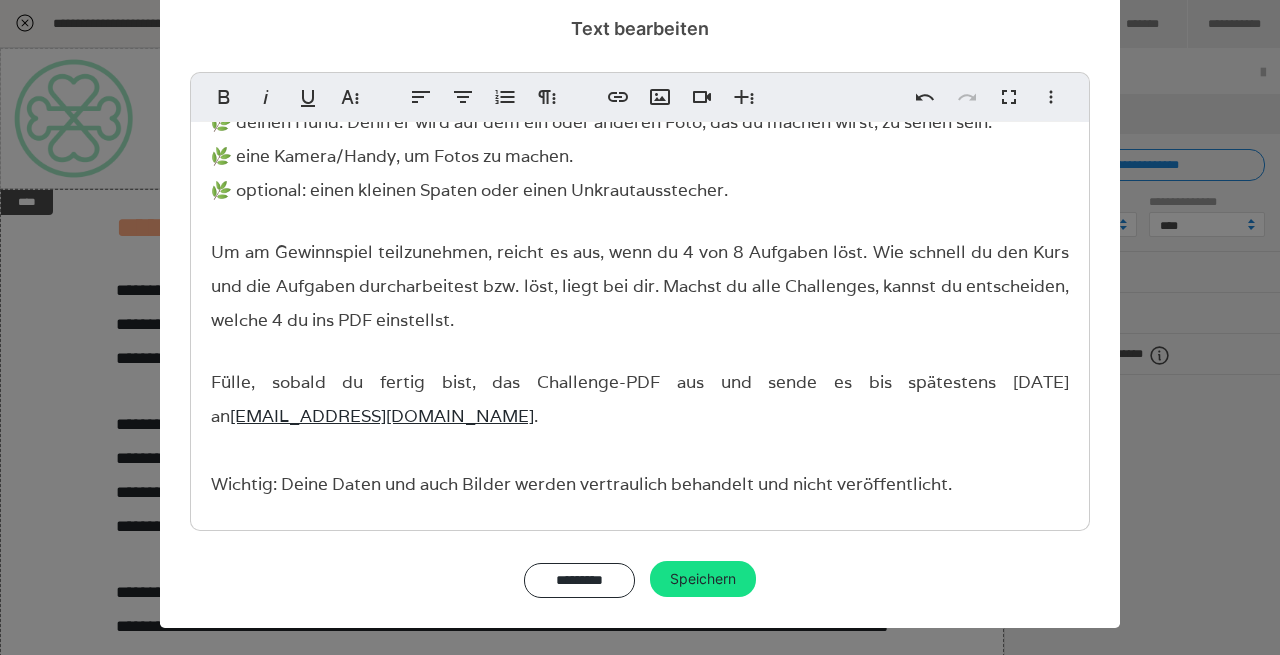 scroll, scrollTop: 62, scrollLeft: 0, axis: vertical 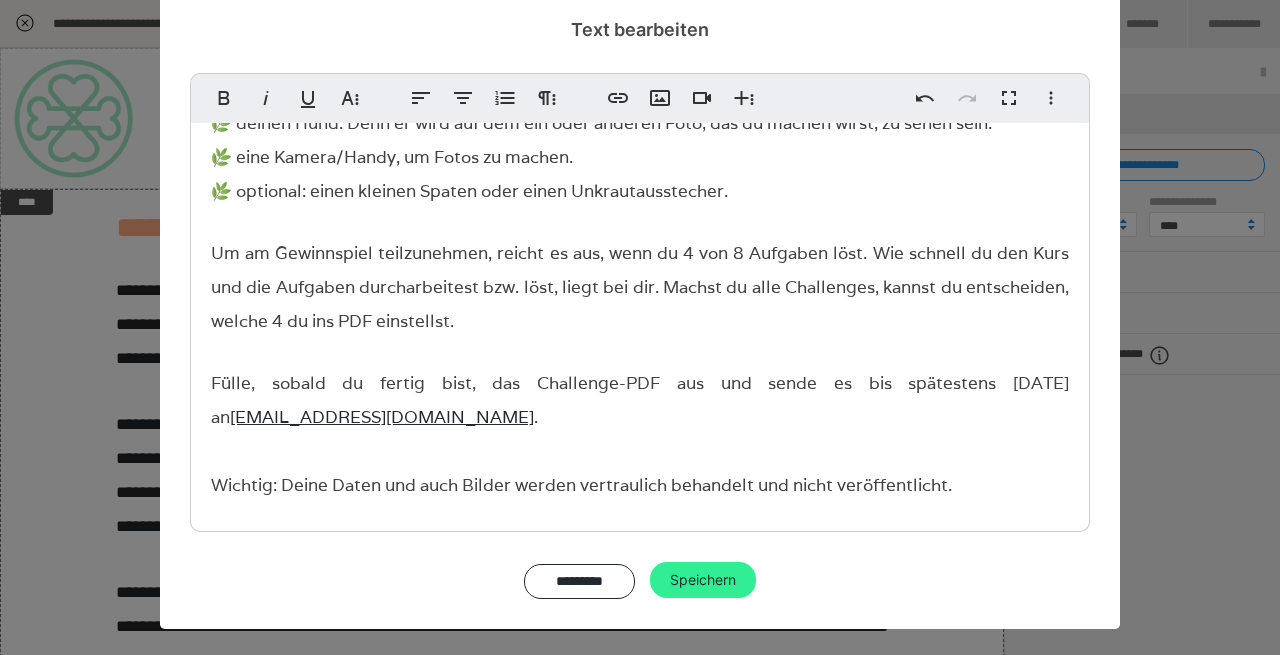 click on "Speichern" at bounding box center (703, 580) 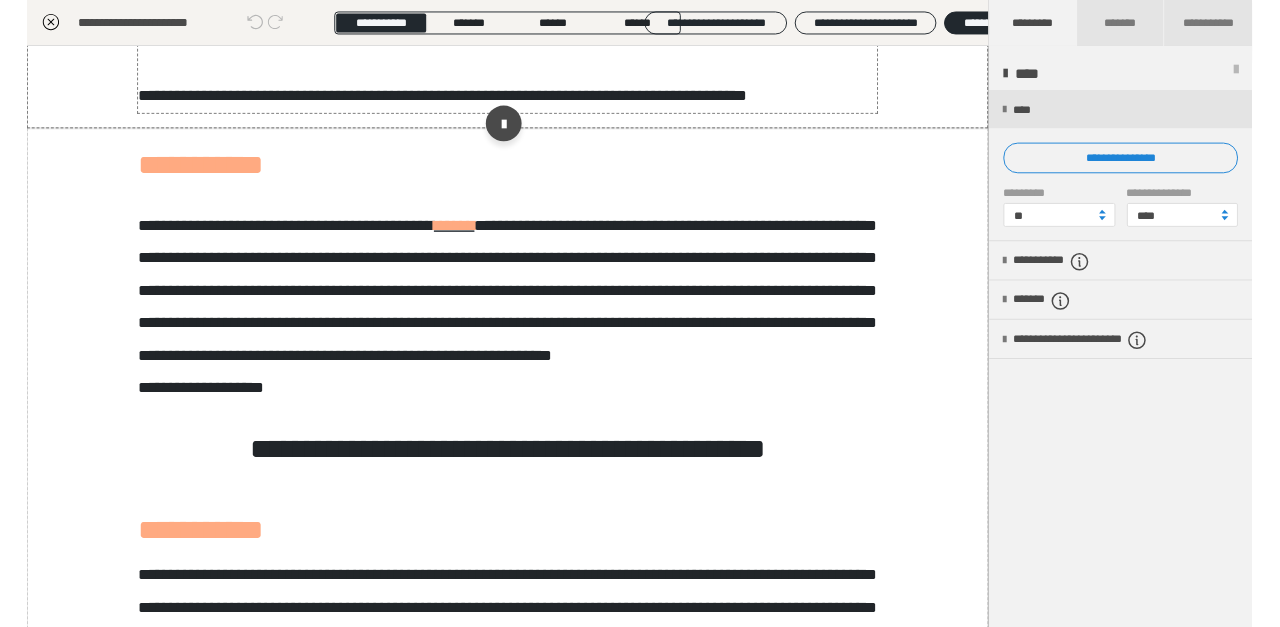 scroll, scrollTop: 738, scrollLeft: 0, axis: vertical 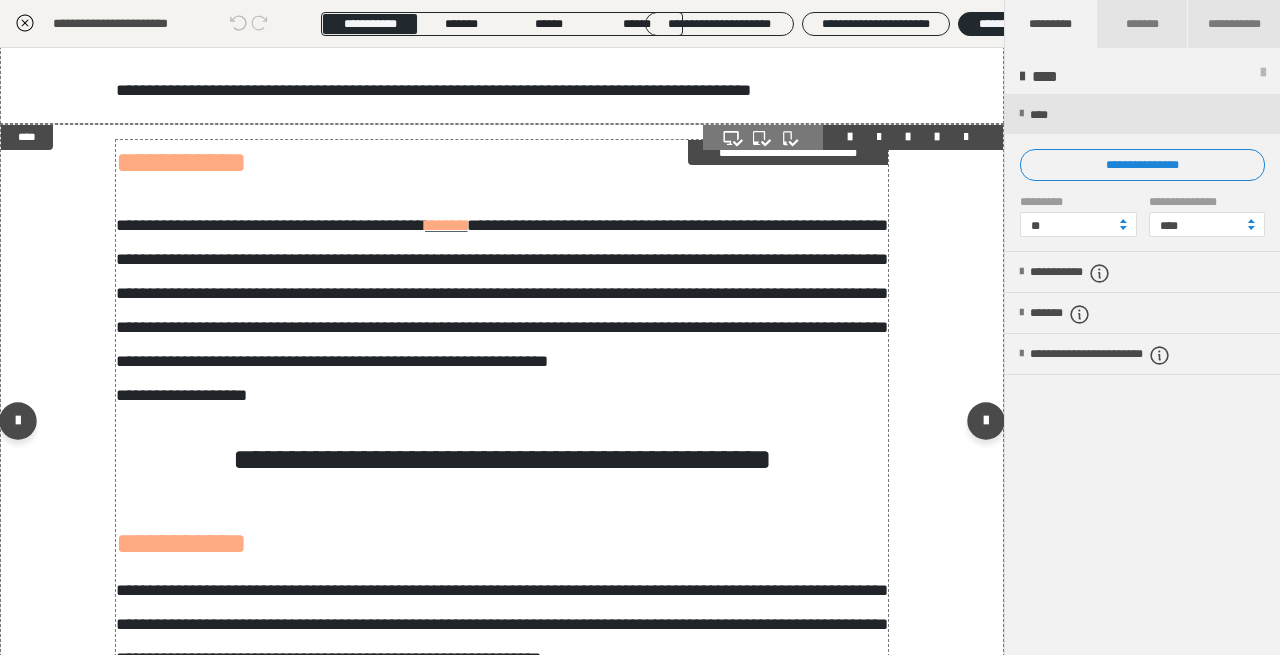 click on "******" at bounding box center (446, 225) 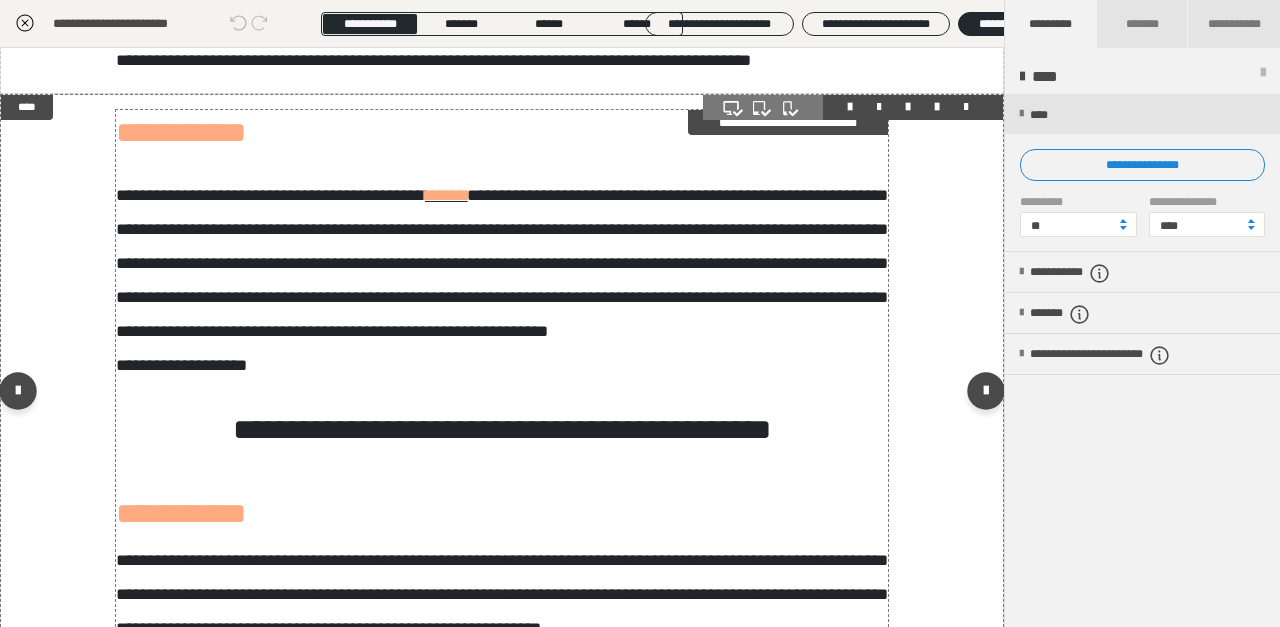 scroll, scrollTop: 713, scrollLeft: 0, axis: vertical 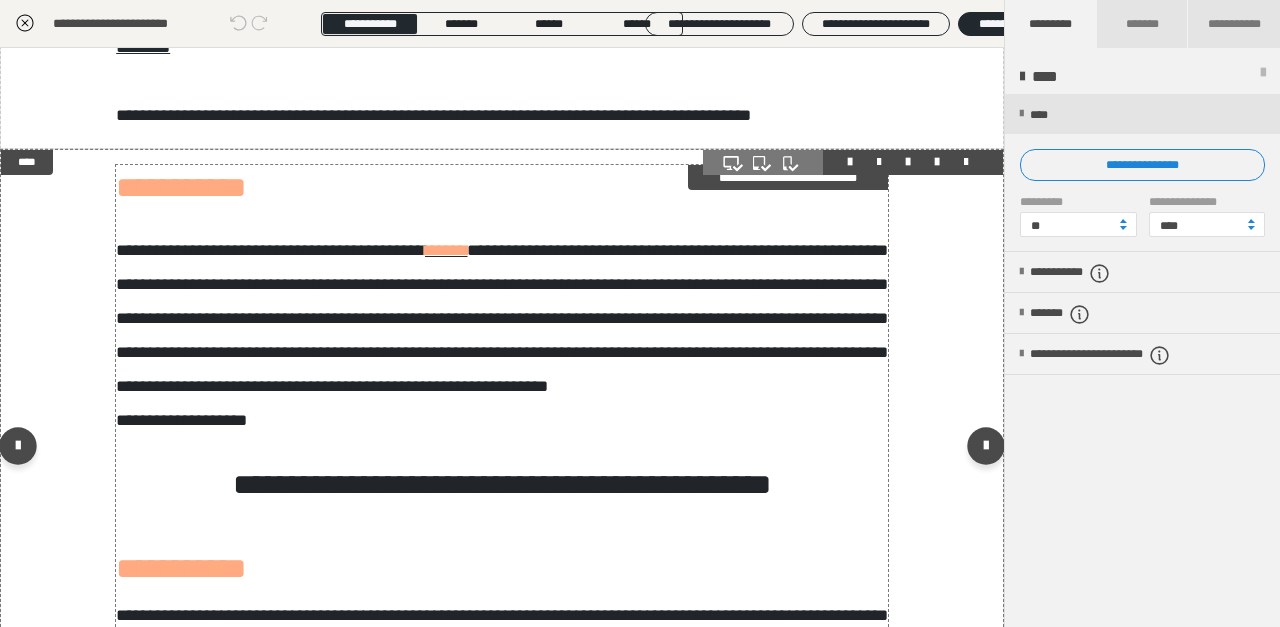 click on "**********" at bounding box center [502, 450] 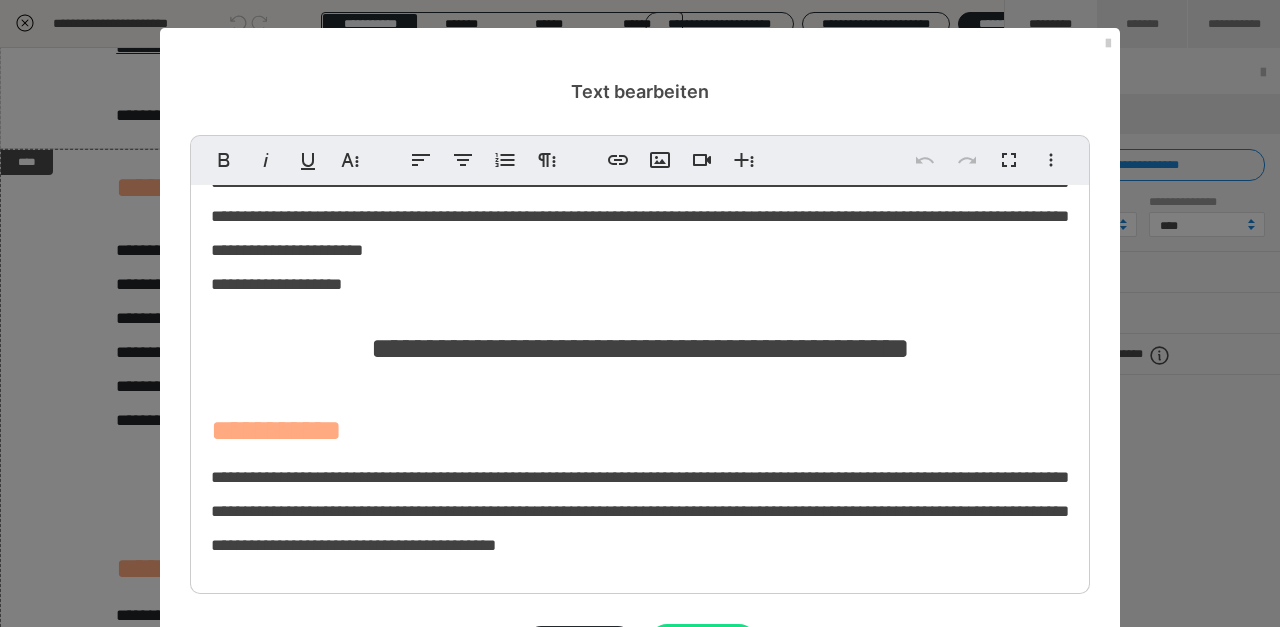scroll, scrollTop: 176, scrollLeft: 0, axis: vertical 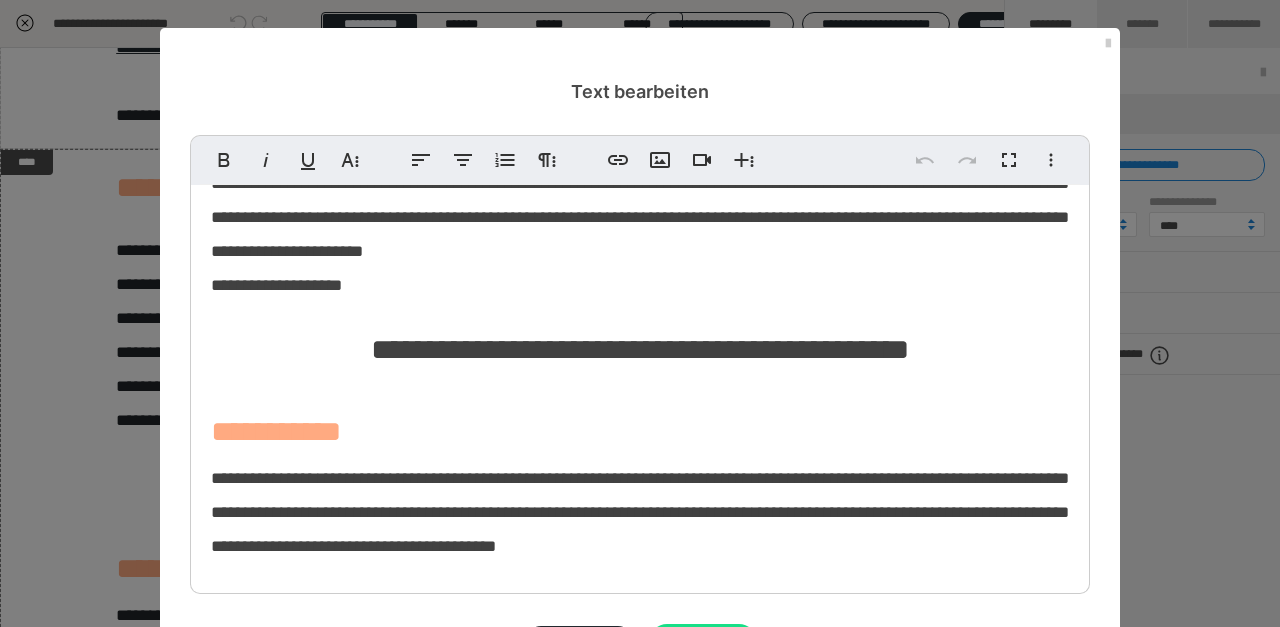 click on "**********" at bounding box center (640, 349) 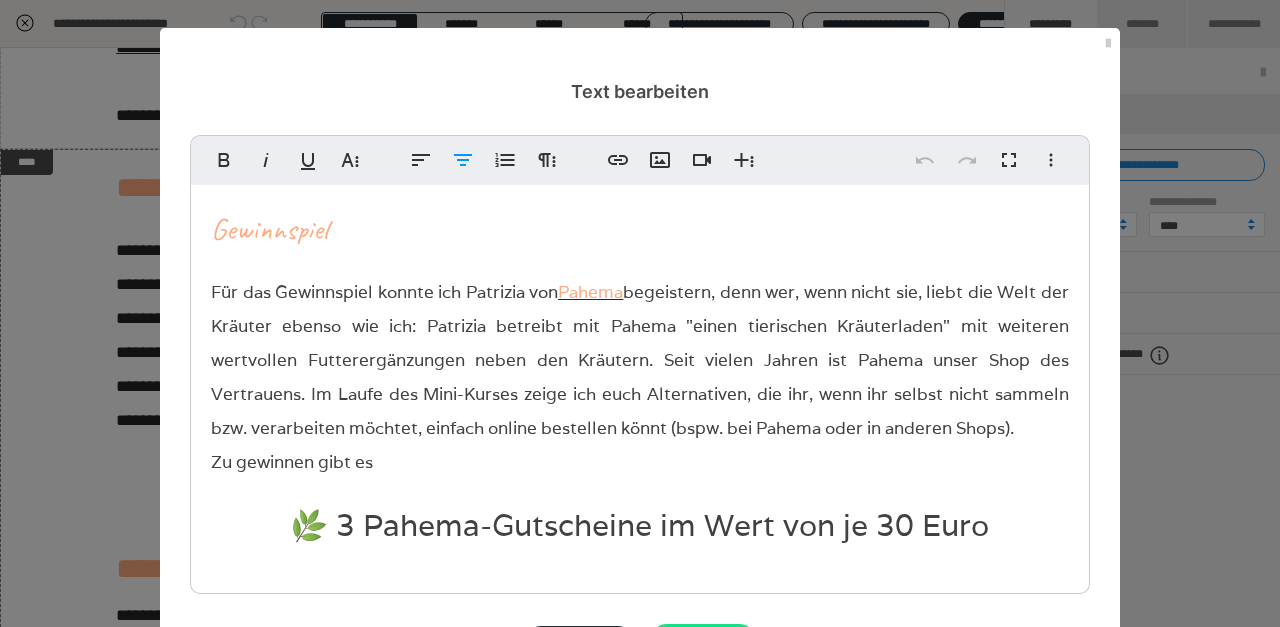 click on "🌿 3 Pahema-Gutscheine im Wert von je 30 Euro" at bounding box center [640, 525] 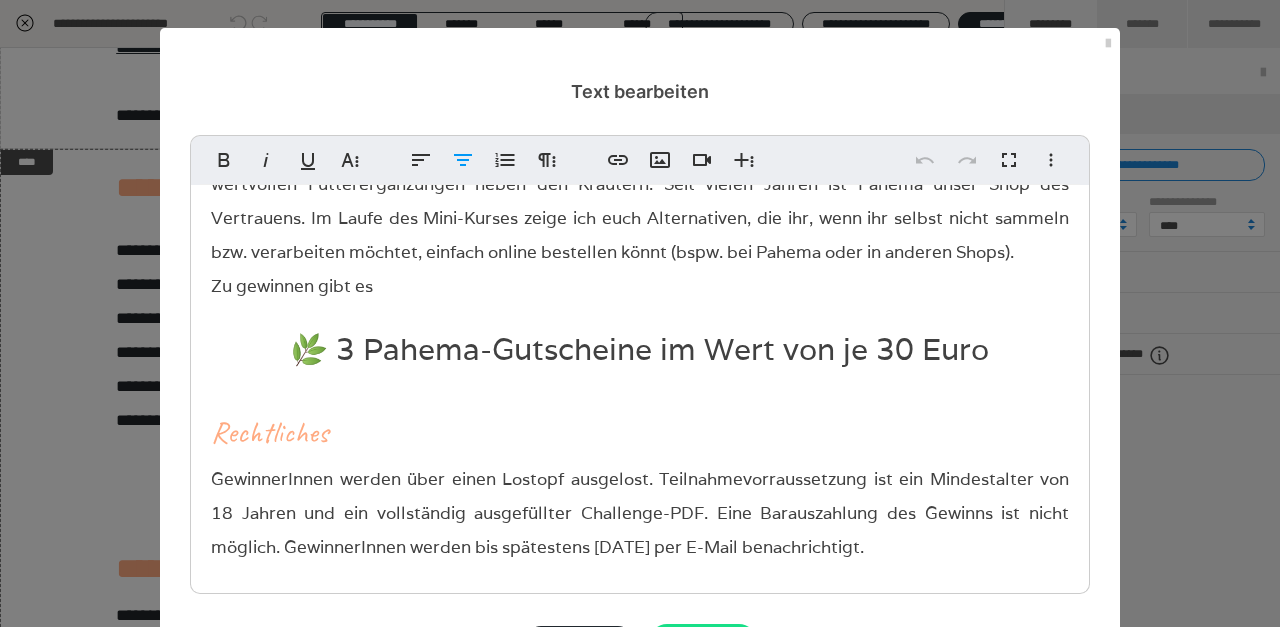 type 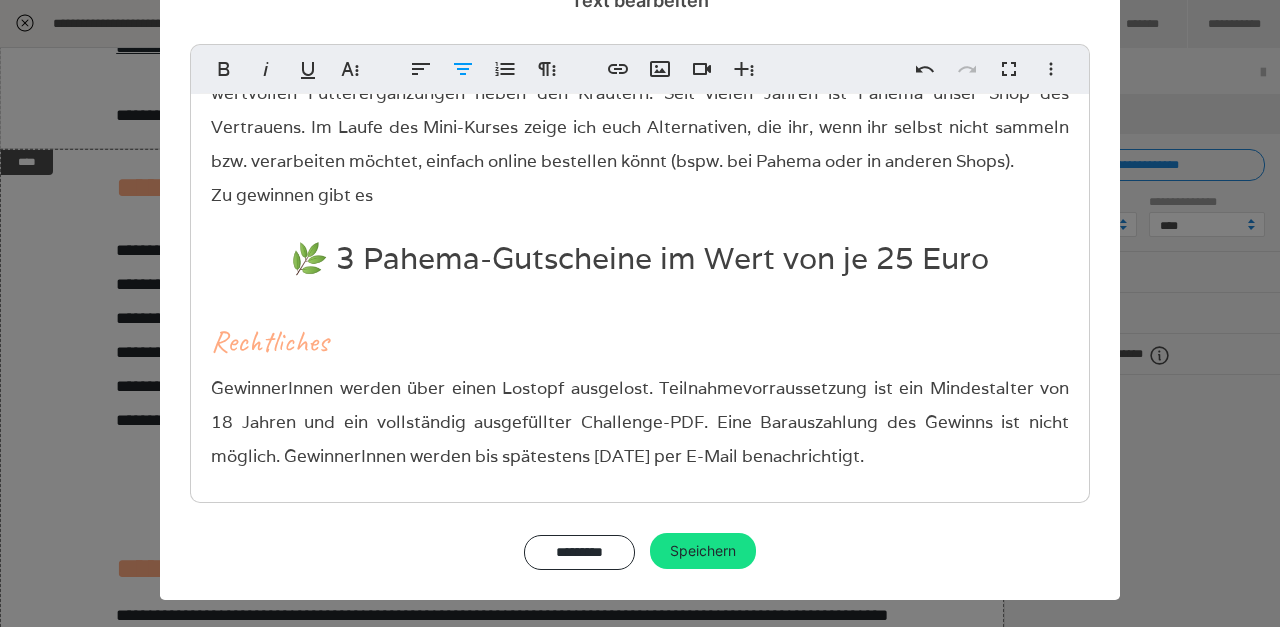 scroll, scrollTop: 90, scrollLeft: 0, axis: vertical 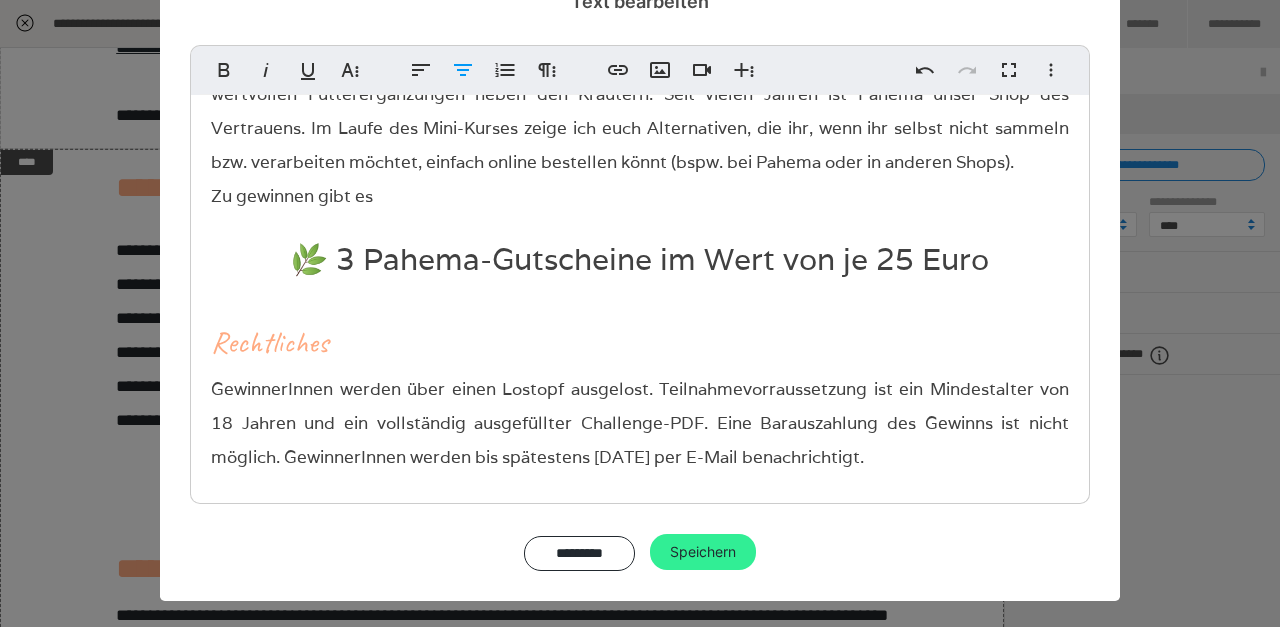 click on "Speichern" at bounding box center (703, 552) 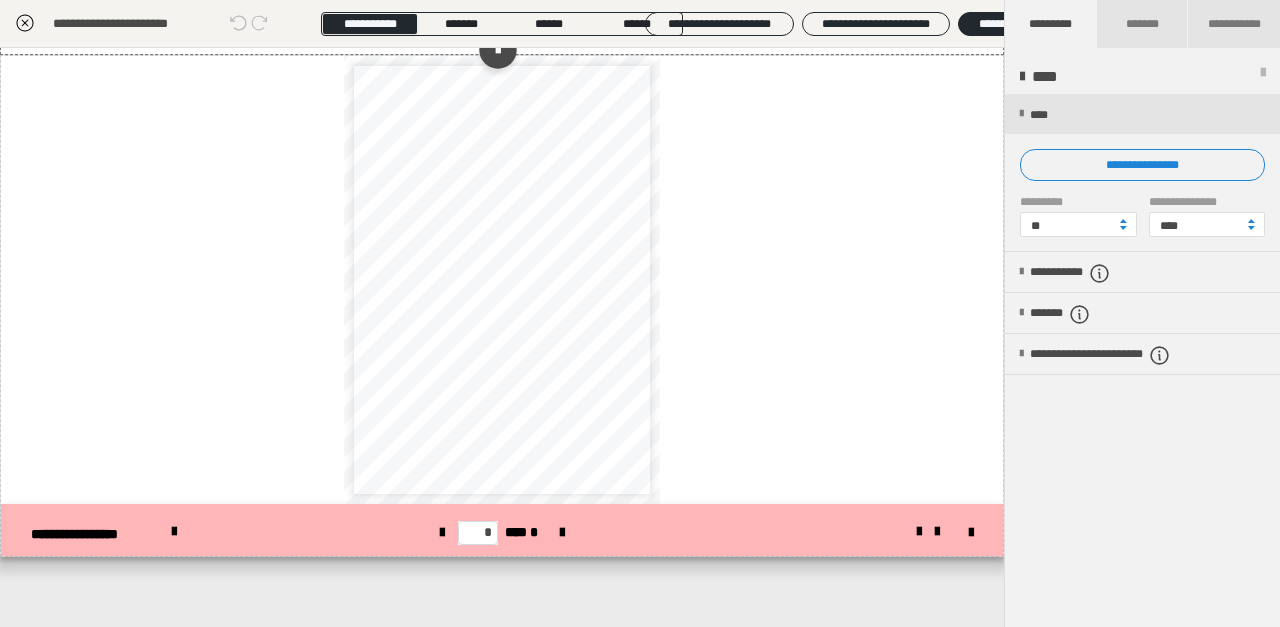 scroll, scrollTop: 1478, scrollLeft: 0, axis: vertical 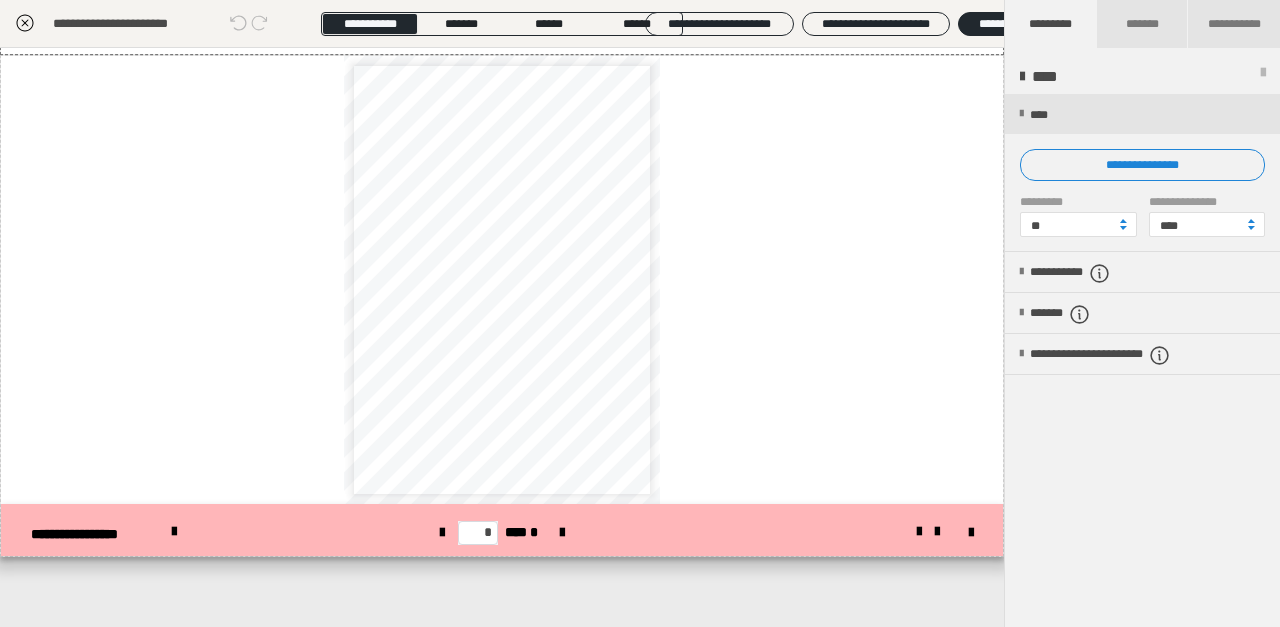 click 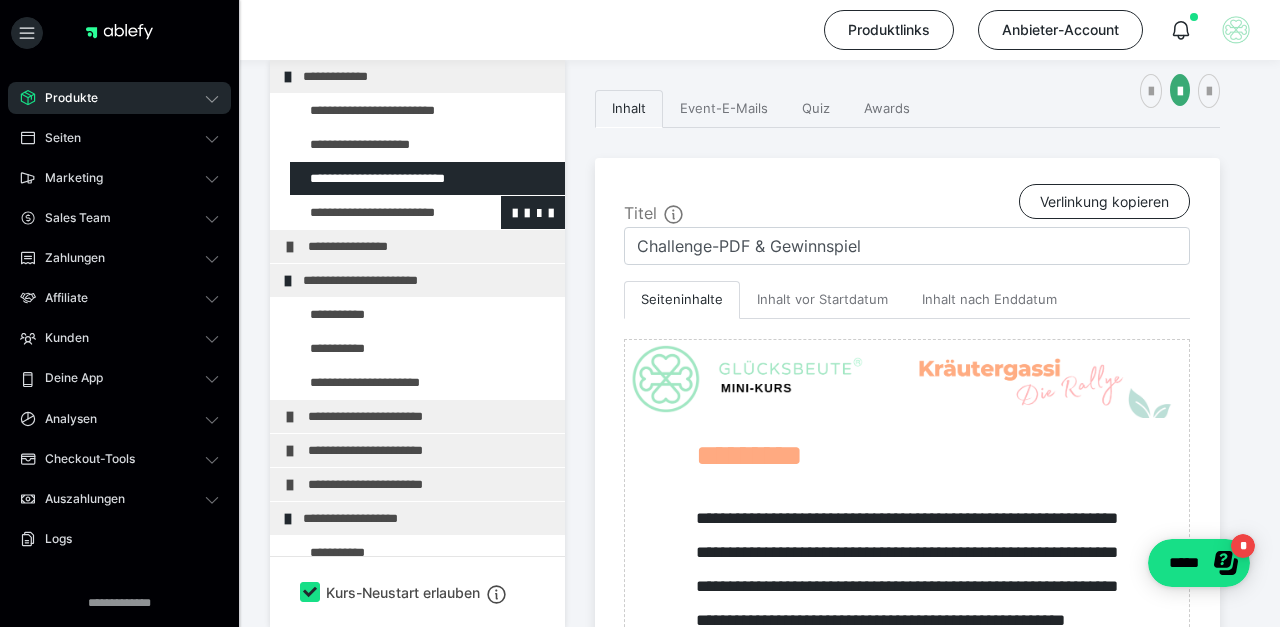 click at bounding box center (375, 212) 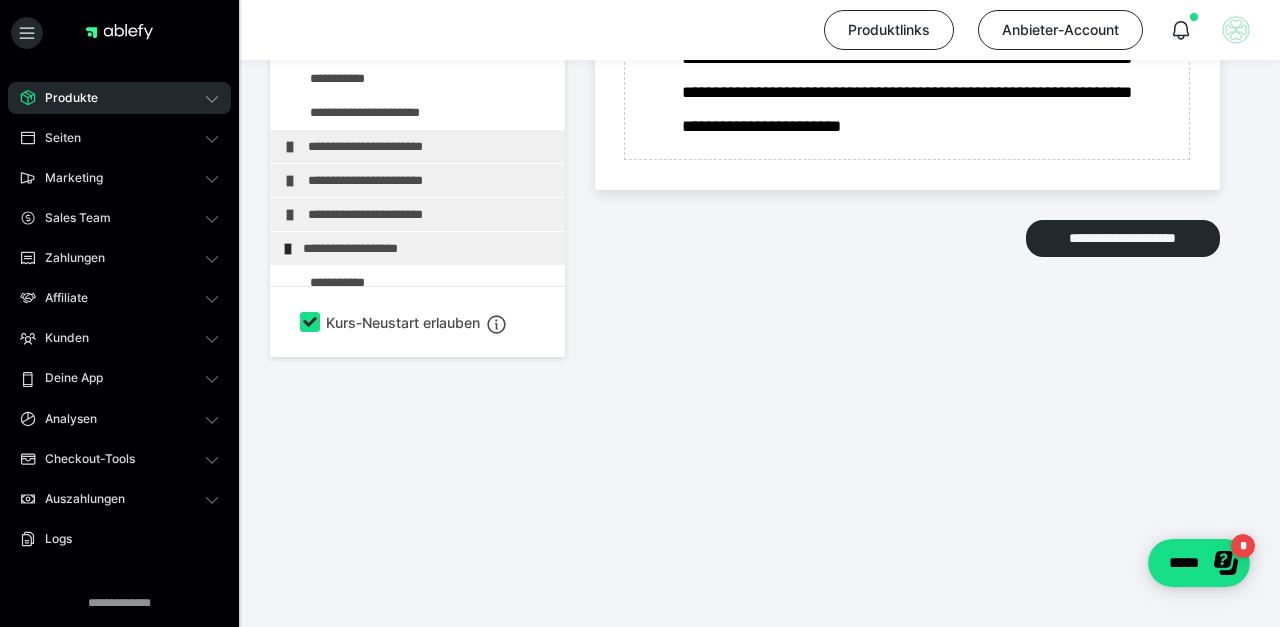 scroll, scrollTop: 2018, scrollLeft: 0, axis: vertical 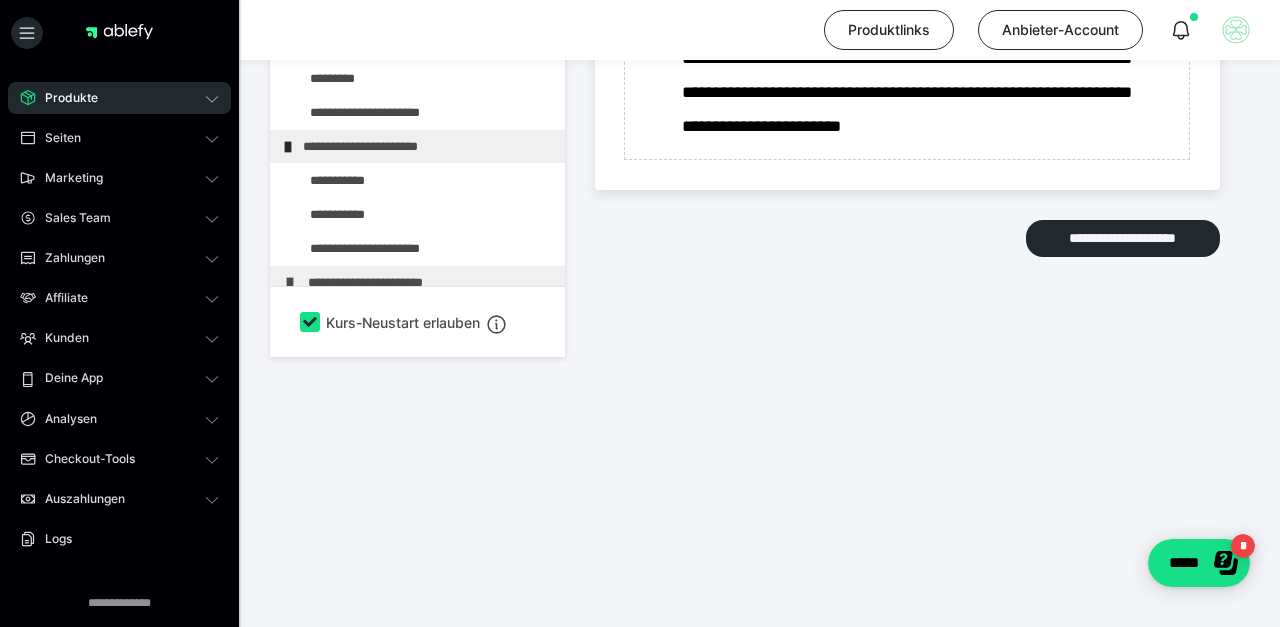 click at bounding box center (375, 10) 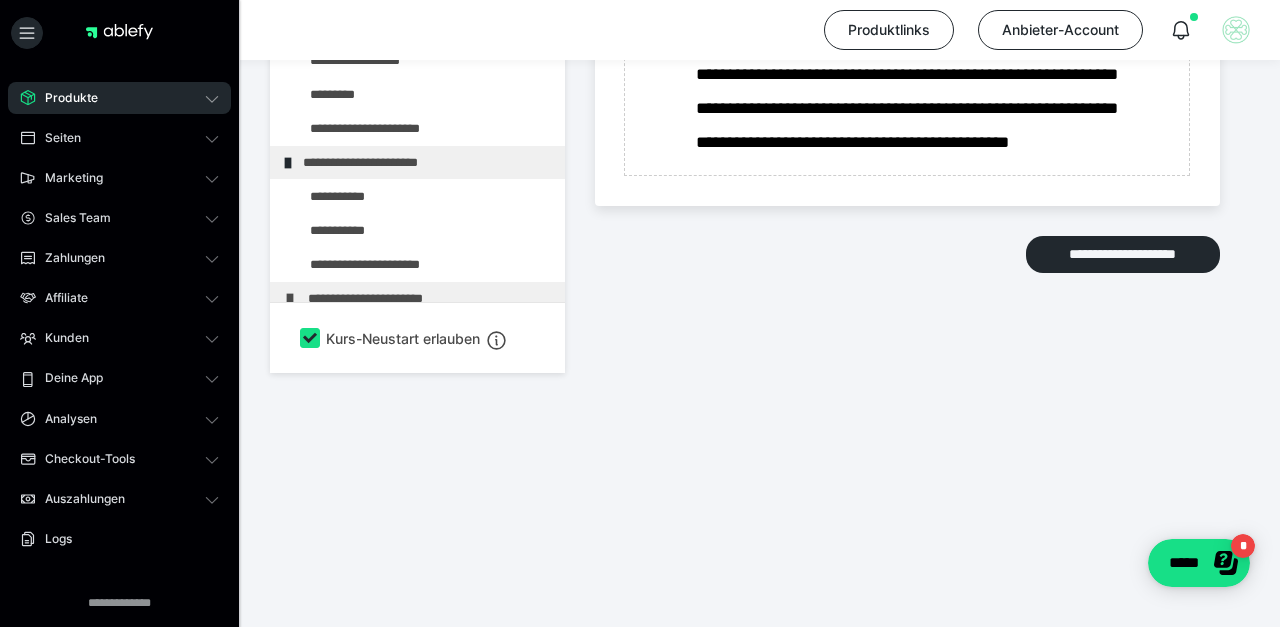 scroll, scrollTop: 2304, scrollLeft: 0, axis: vertical 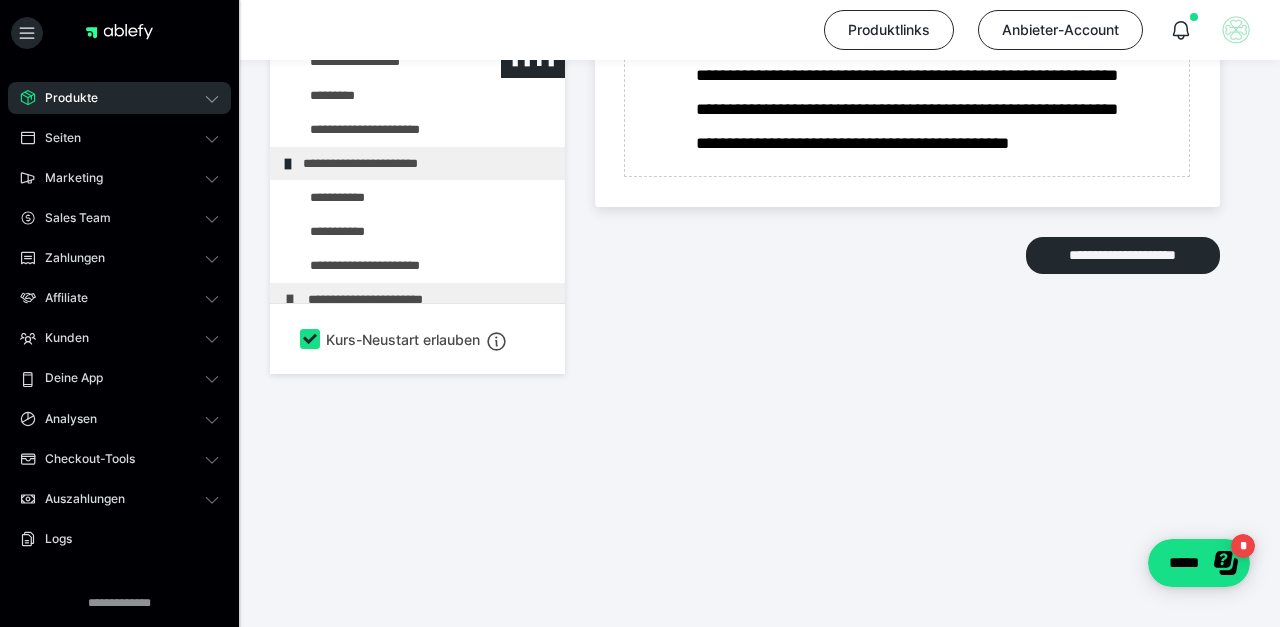 click at bounding box center [375, 61] 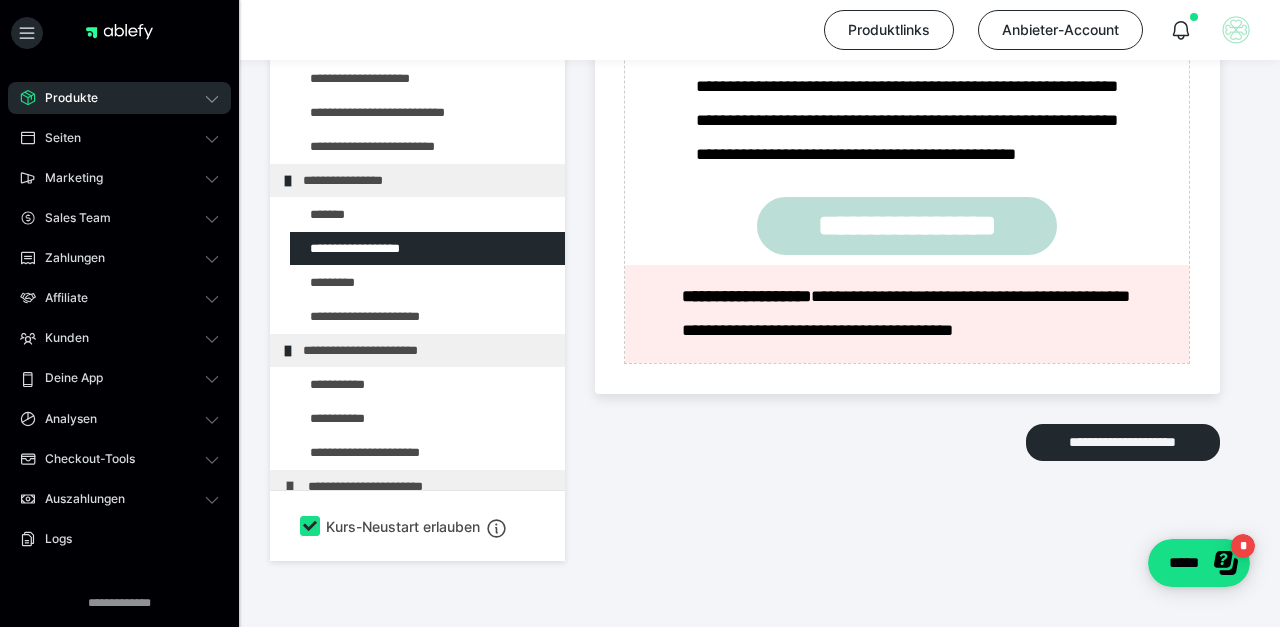 scroll, scrollTop: 1055, scrollLeft: 0, axis: vertical 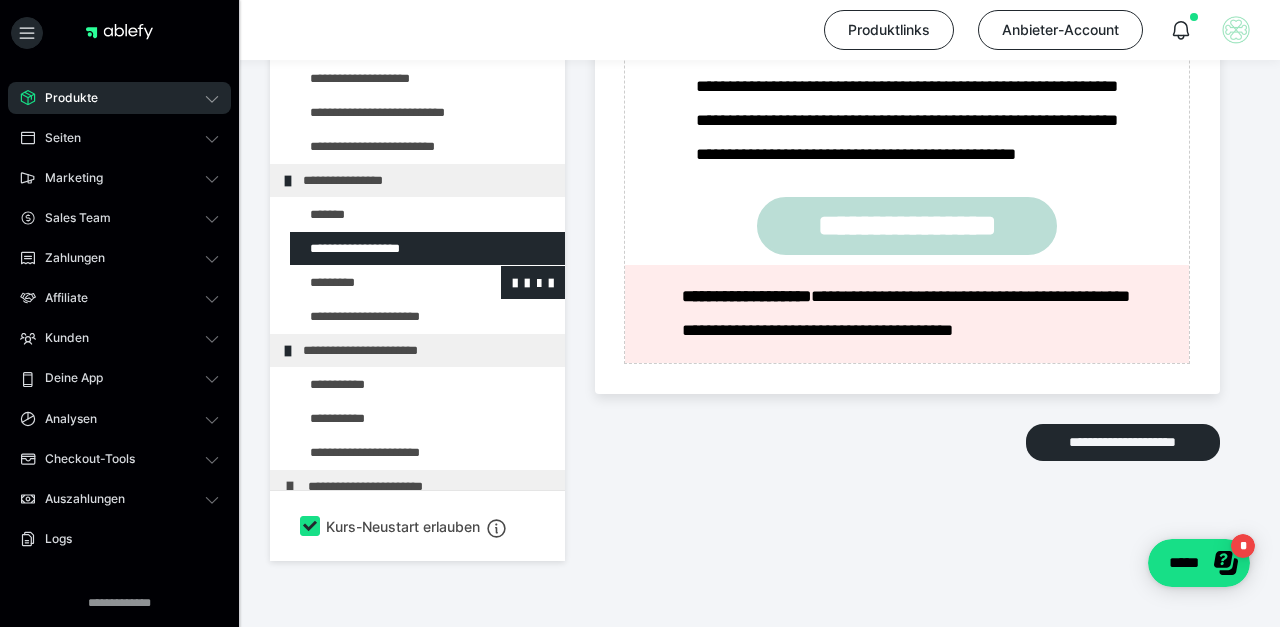 click at bounding box center (375, 282) 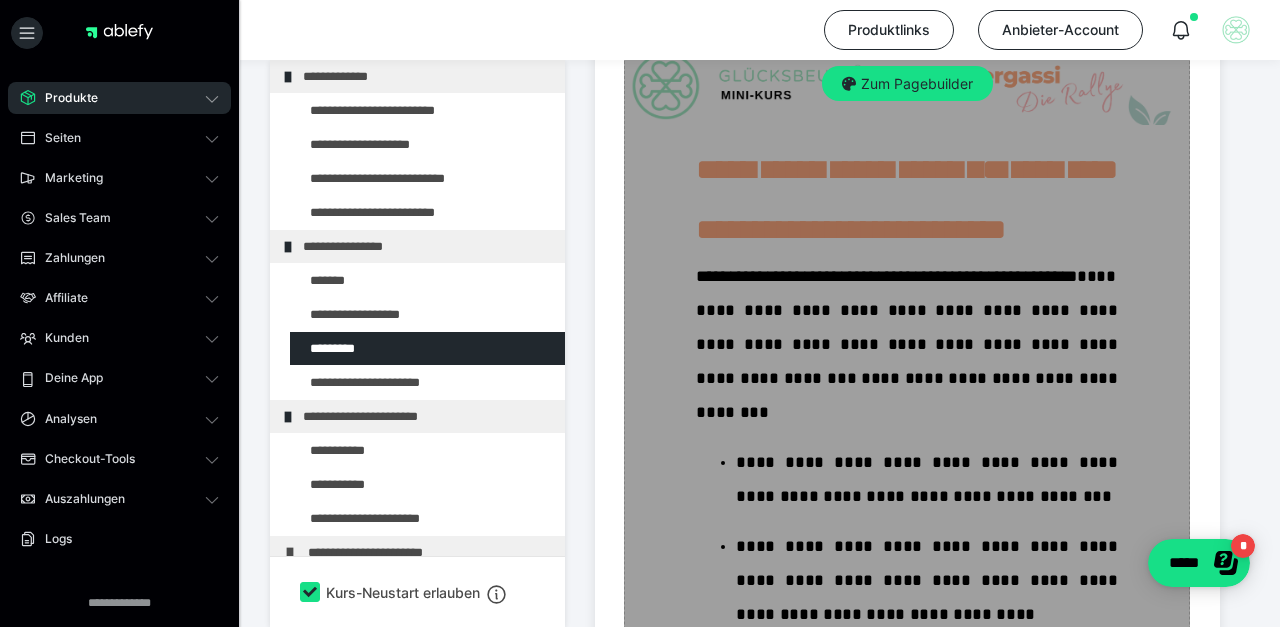 scroll, scrollTop: 675, scrollLeft: 0, axis: vertical 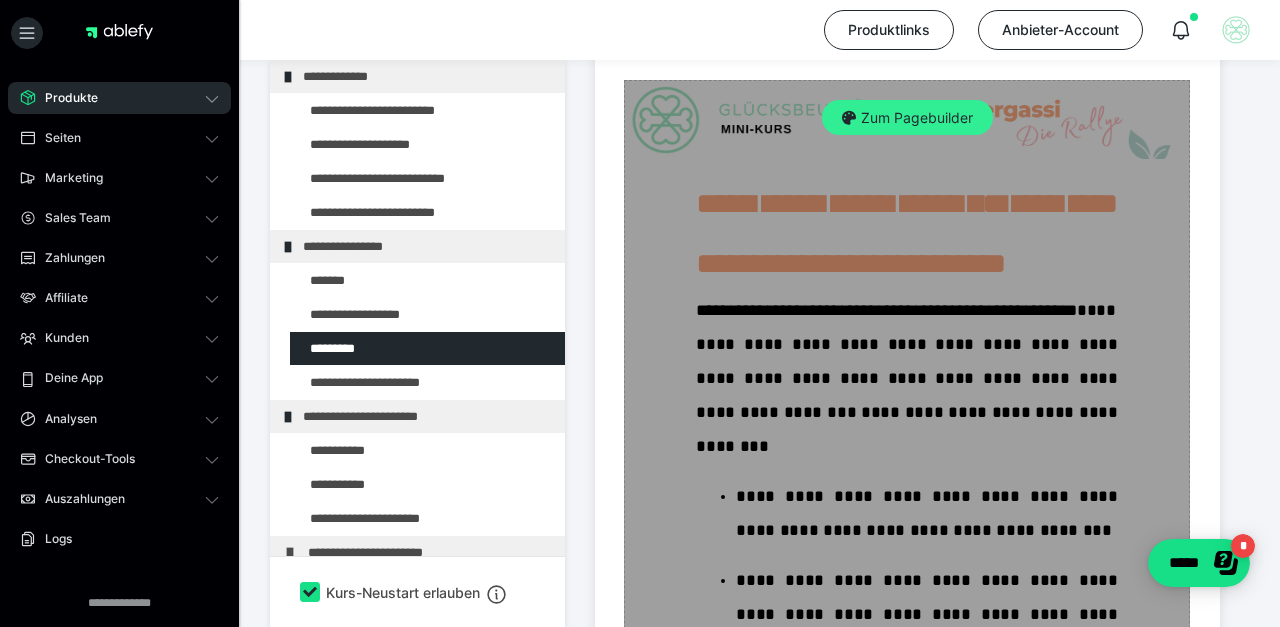 click on "Zum Pagebuilder" at bounding box center (907, 118) 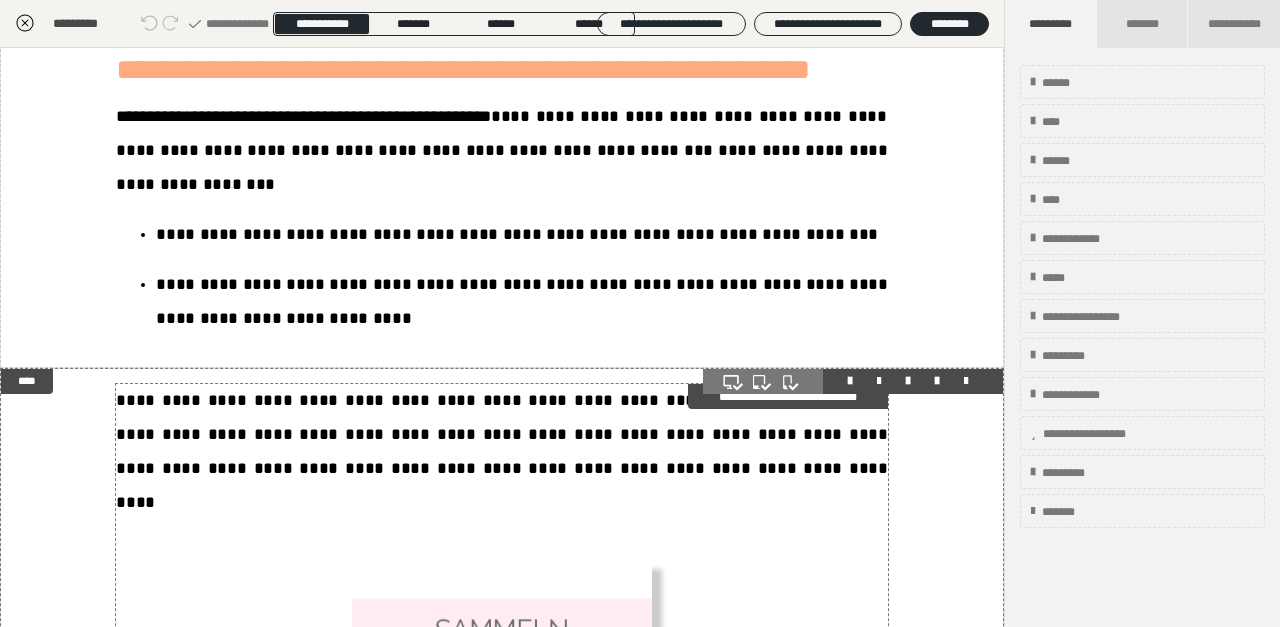scroll, scrollTop: 171, scrollLeft: 0, axis: vertical 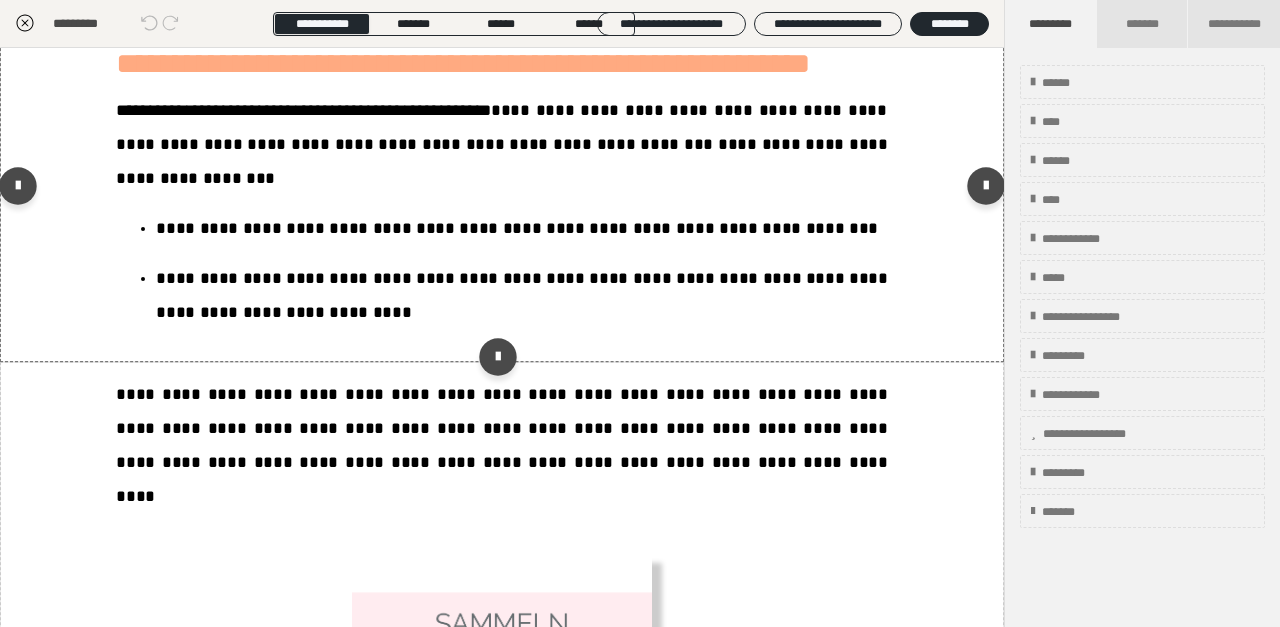 click on "**********" at bounding box center (502, 190) 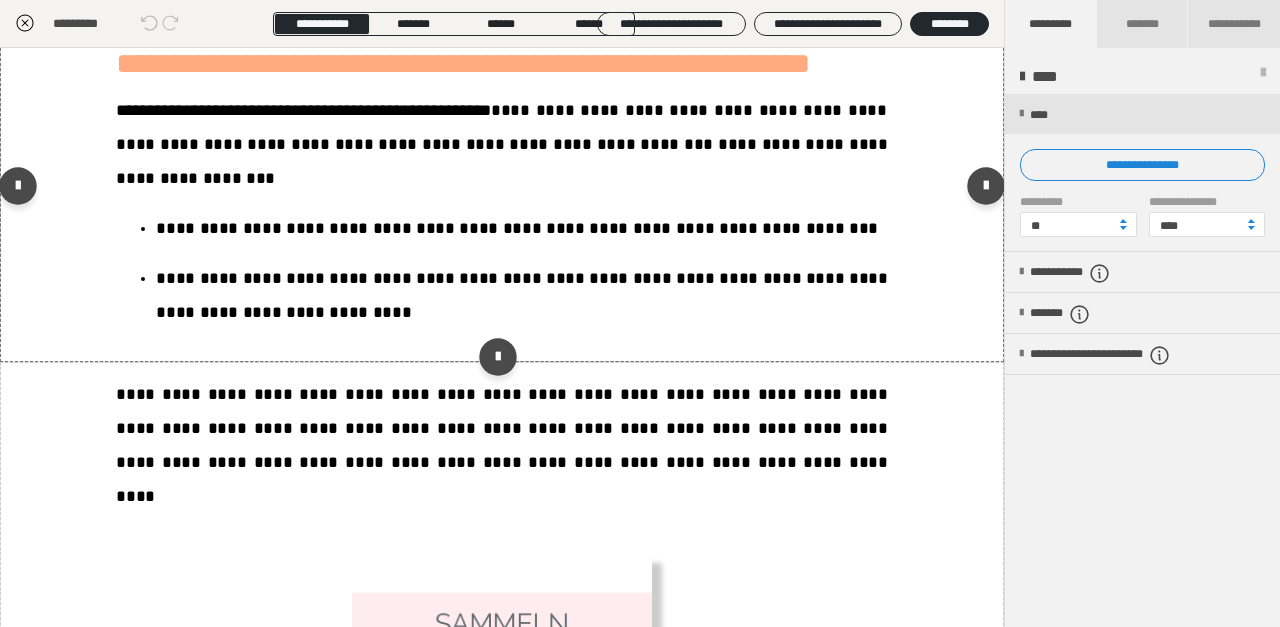 click on "**********" at bounding box center (502, 190) 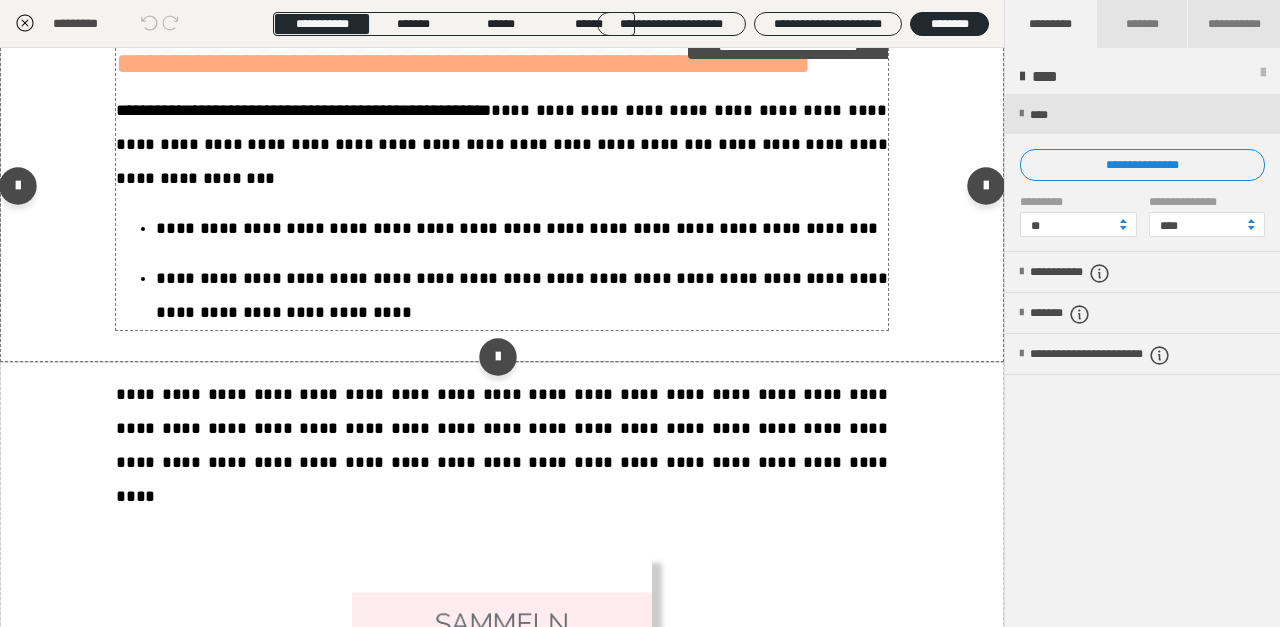 click on "**********" at bounding box center [522, 295] 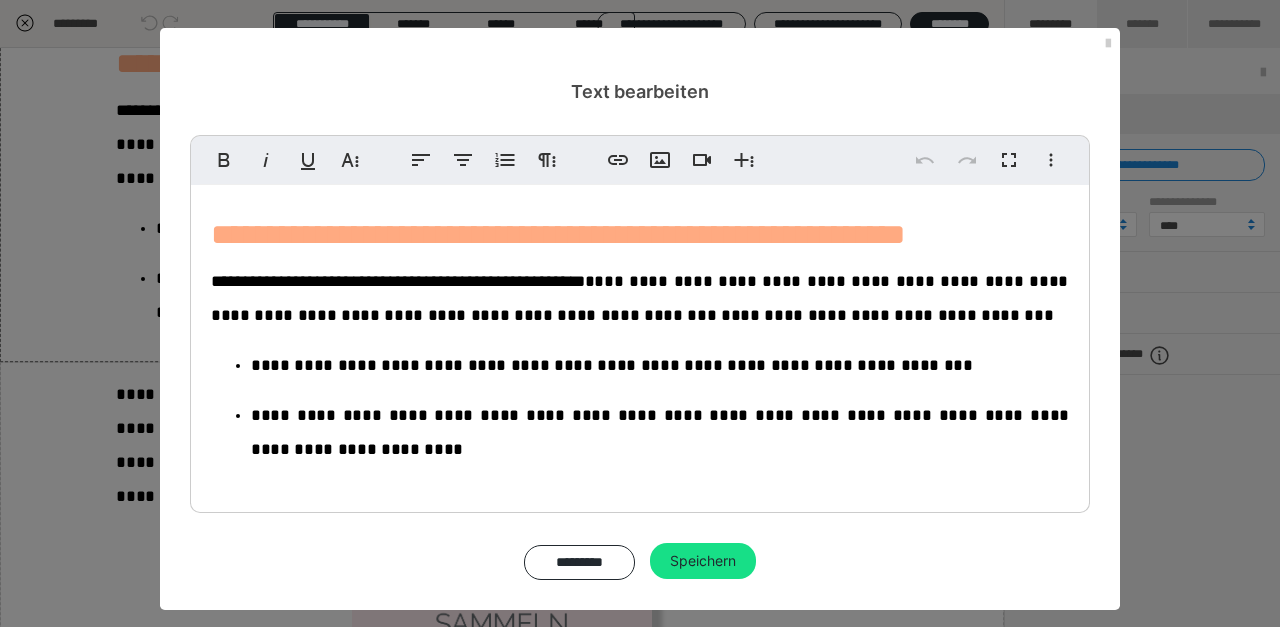 click on "**********" at bounding box center [640, 344] 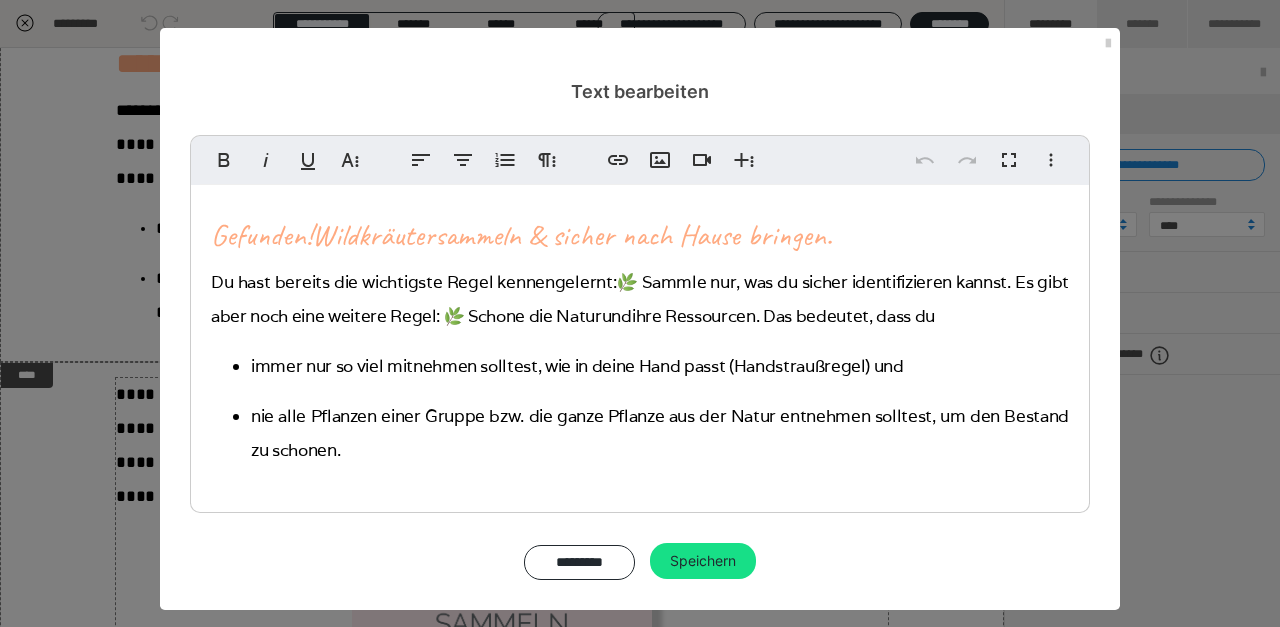 click on "*********" at bounding box center (579, 562) 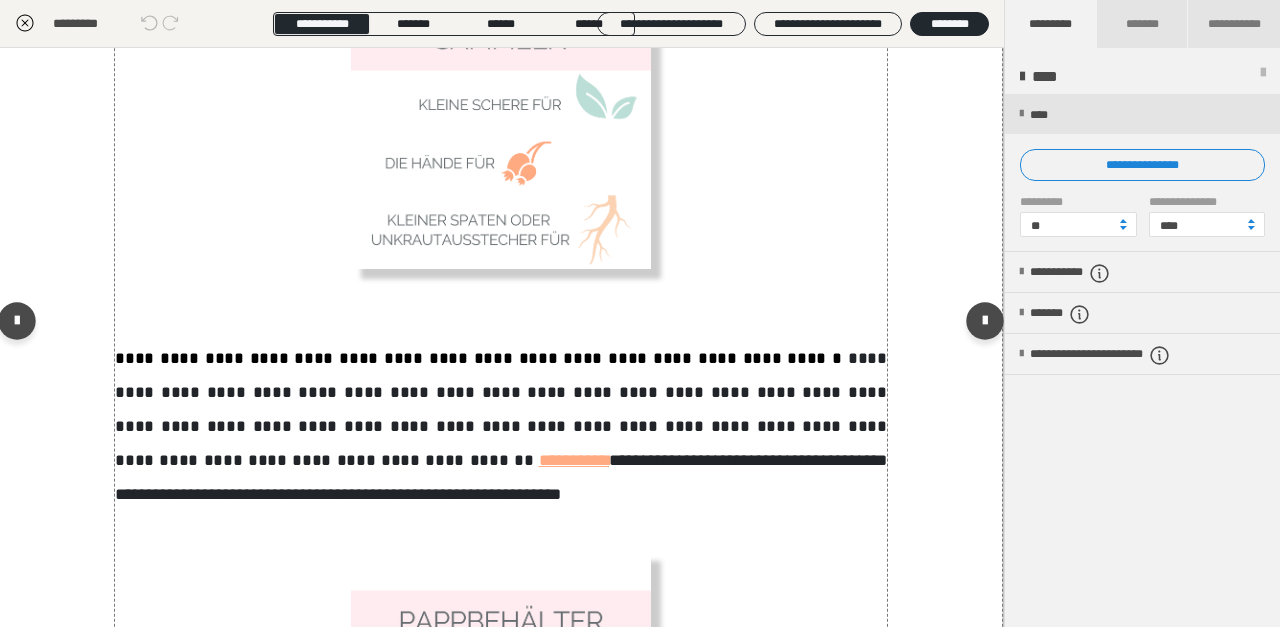 scroll, scrollTop: 756, scrollLeft: 1, axis: both 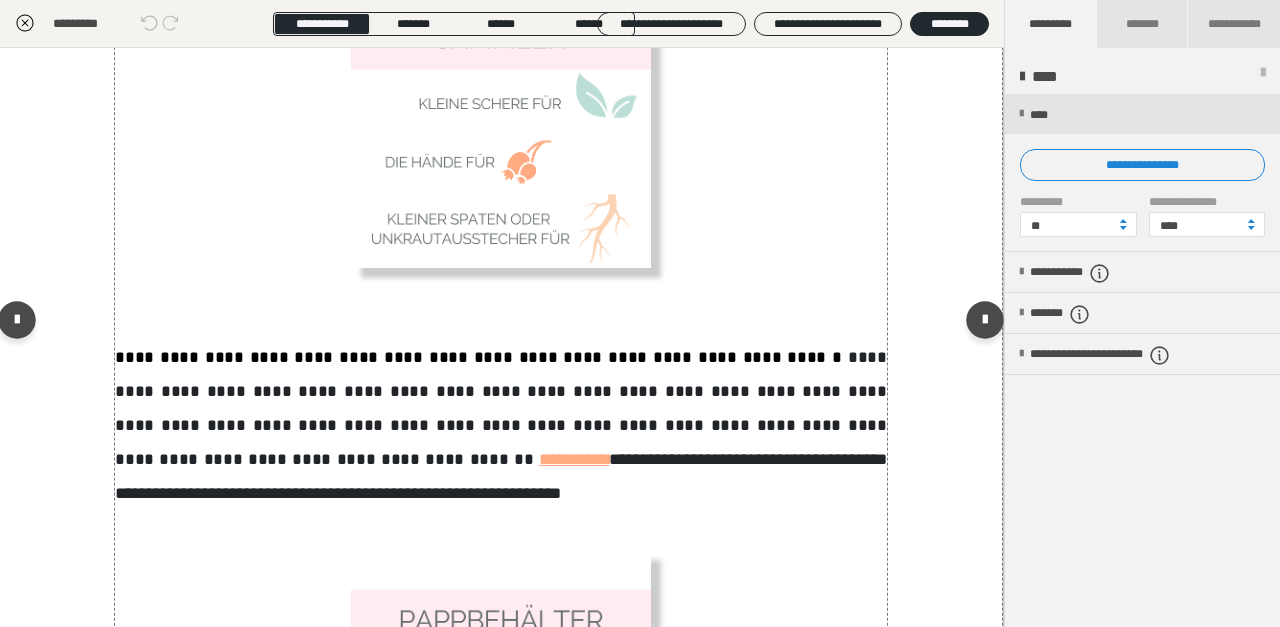 click on "**********" at bounding box center [501, 408] 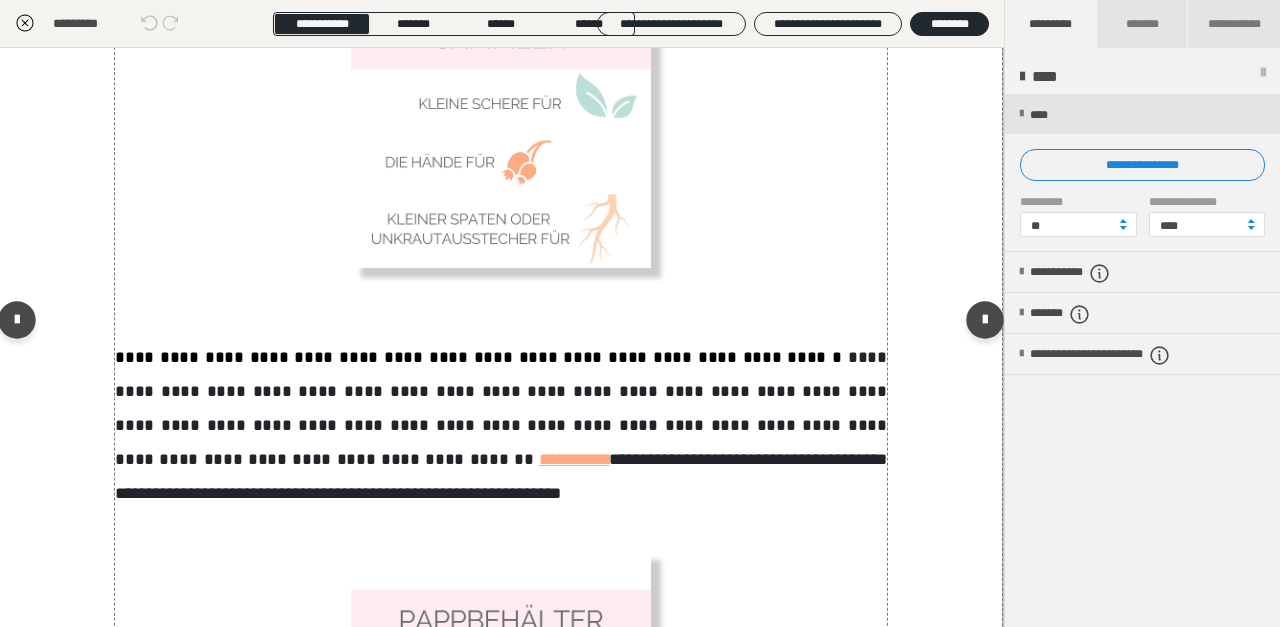 click on "**********" at bounding box center [501, 408] 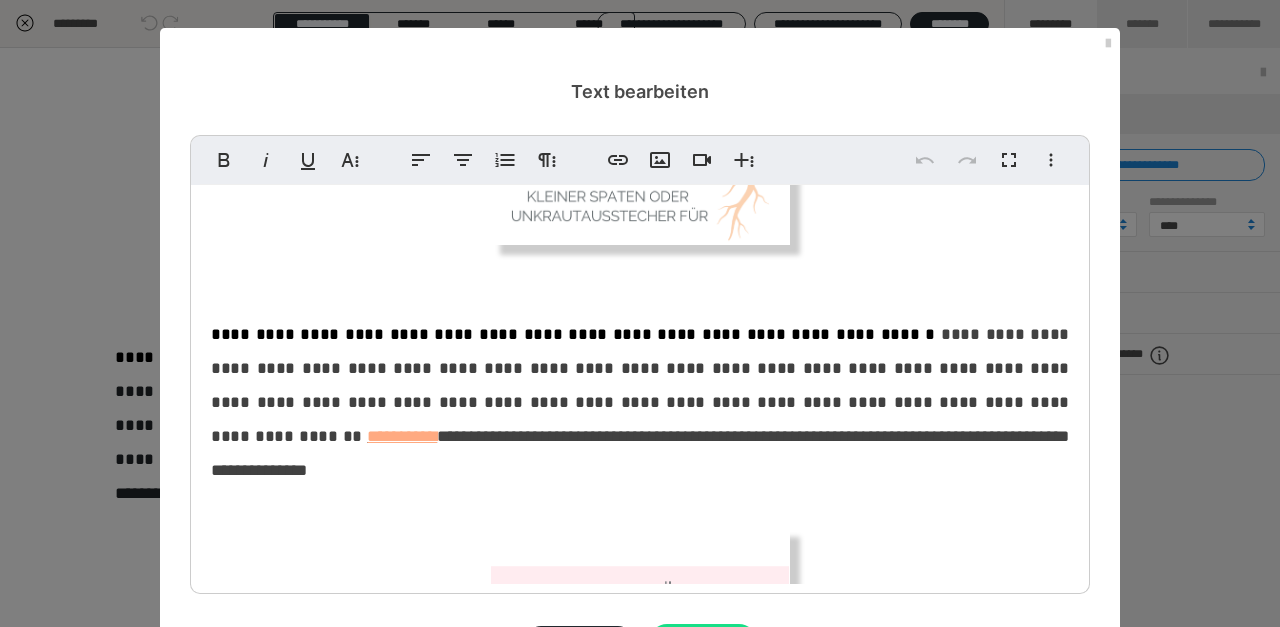 scroll, scrollTop: 400, scrollLeft: 0, axis: vertical 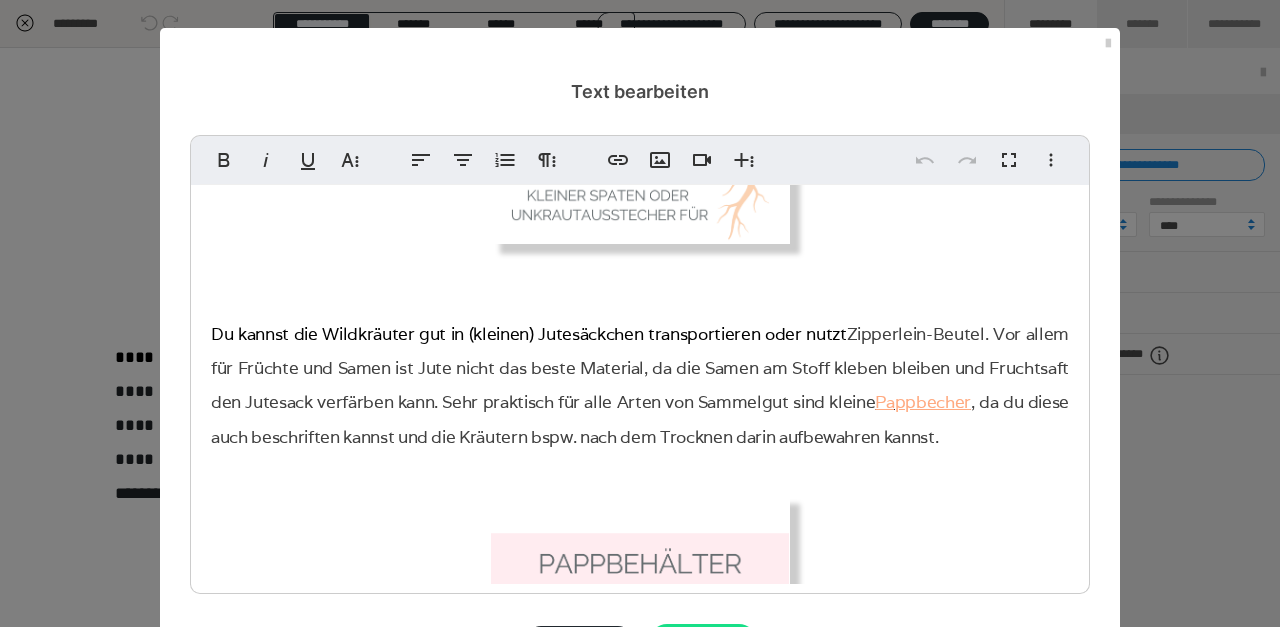 click on "Zipperlein-Beutel. Vor allem für Früchte und Samen ist Jute nicht das beste Material, da die Samen am Stoff kleben bleiben und Fruchtsaft den Jutesack verfärben kann. Sehr praktisch für alle Arten von Sammelgut sind kleine" at bounding box center [640, 368] 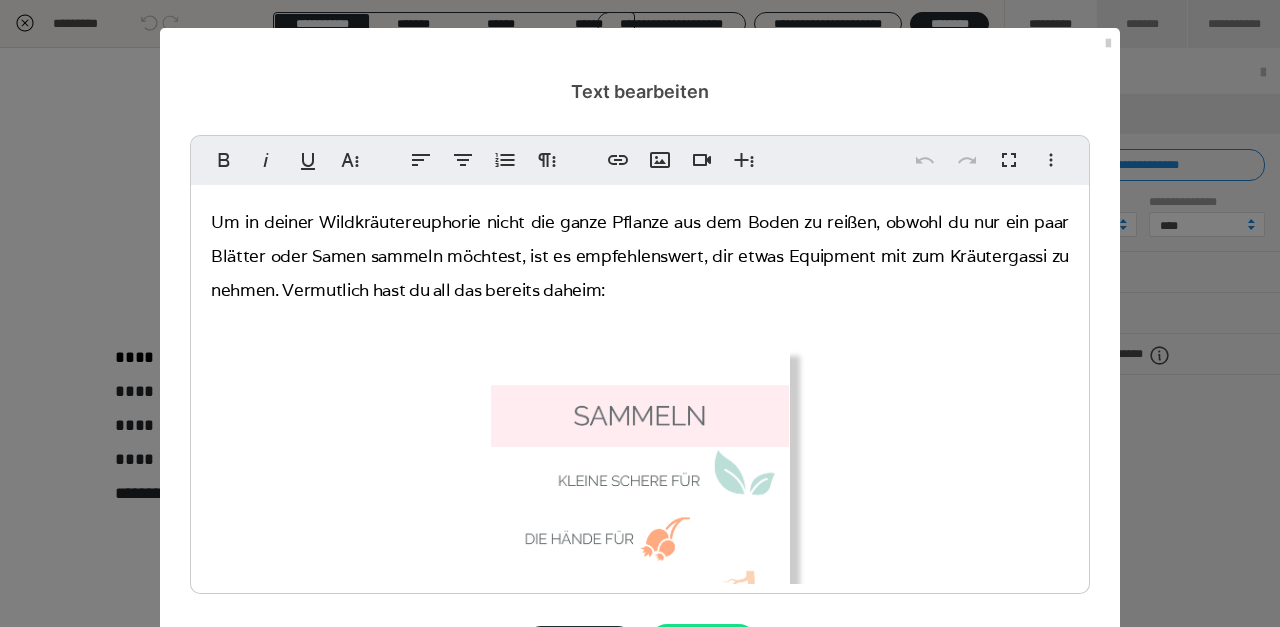 scroll, scrollTop: 400, scrollLeft: 0, axis: vertical 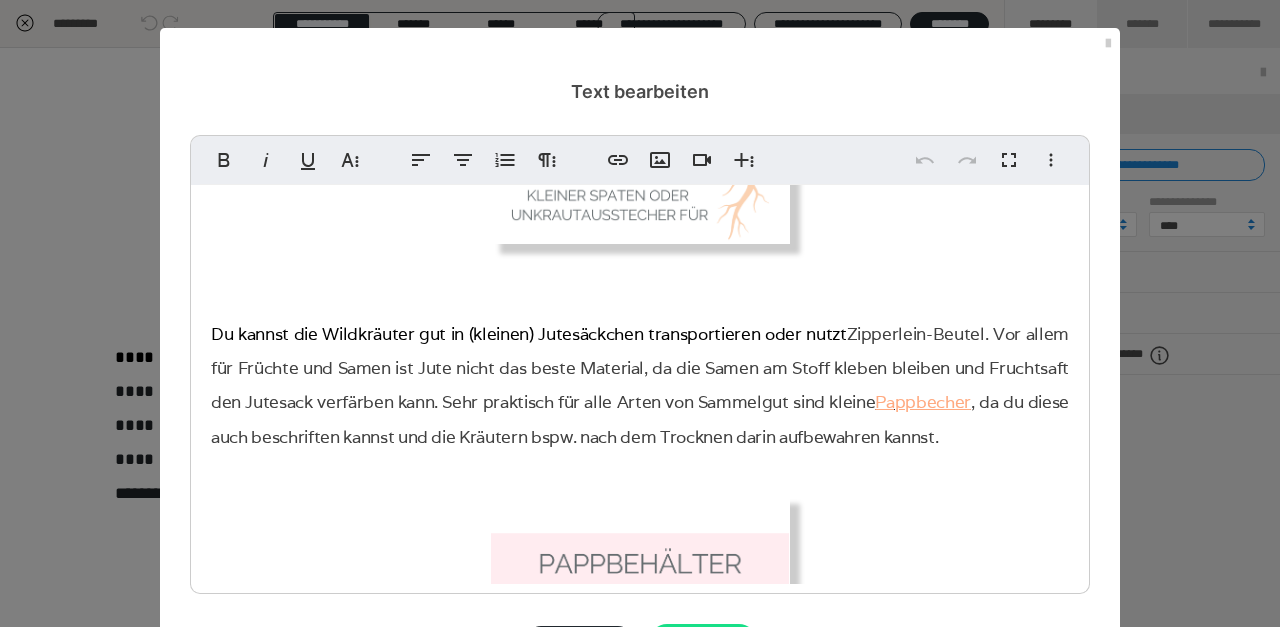 click on "Zipperlein-Beutel. Vor allem für Früchte und Samen ist Jute nicht das beste Material, da die Samen am Stoff kleben bleiben und Fruchtsaft den Jutesack verfärben kann. Sehr praktisch für alle Arten von Sammelgut sind kleine" at bounding box center [640, 368] 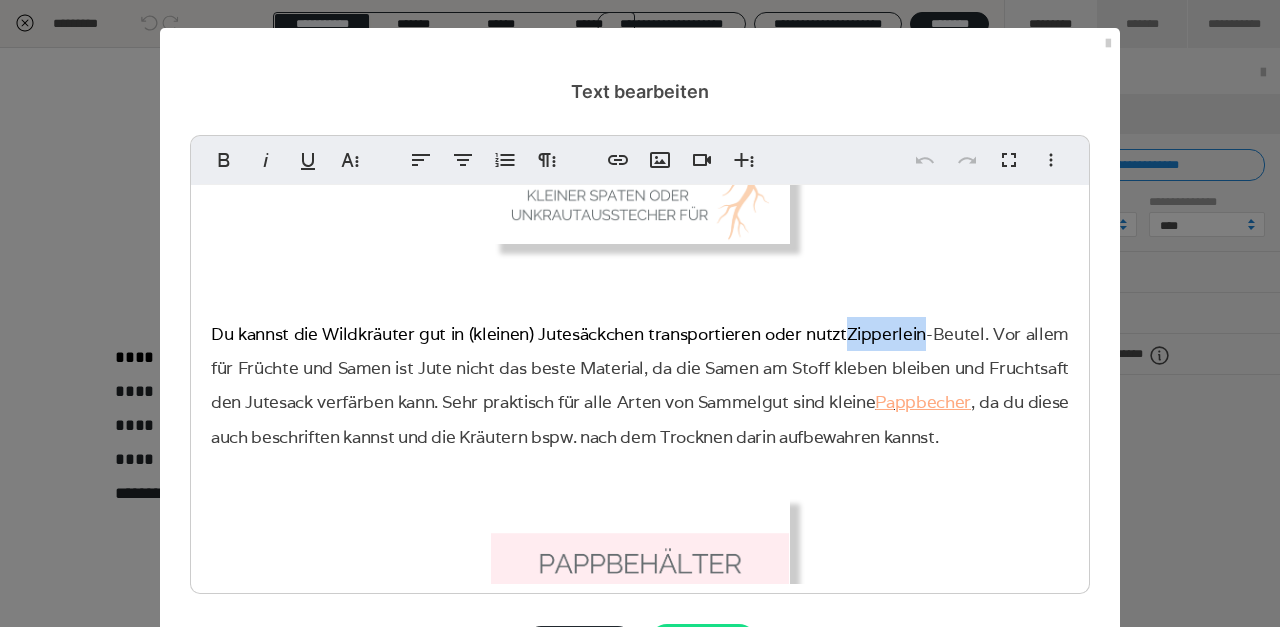 click on "Zipperlein-Beutel. Vor allem für Früchte und Samen ist Jute nicht das beste Material, da die Samen am Stoff kleben bleiben und Fruchtsaft den Jutesack verfärben kann. Sehr praktisch für alle Arten von Sammelgut sind kleine" at bounding box center (640, 368) 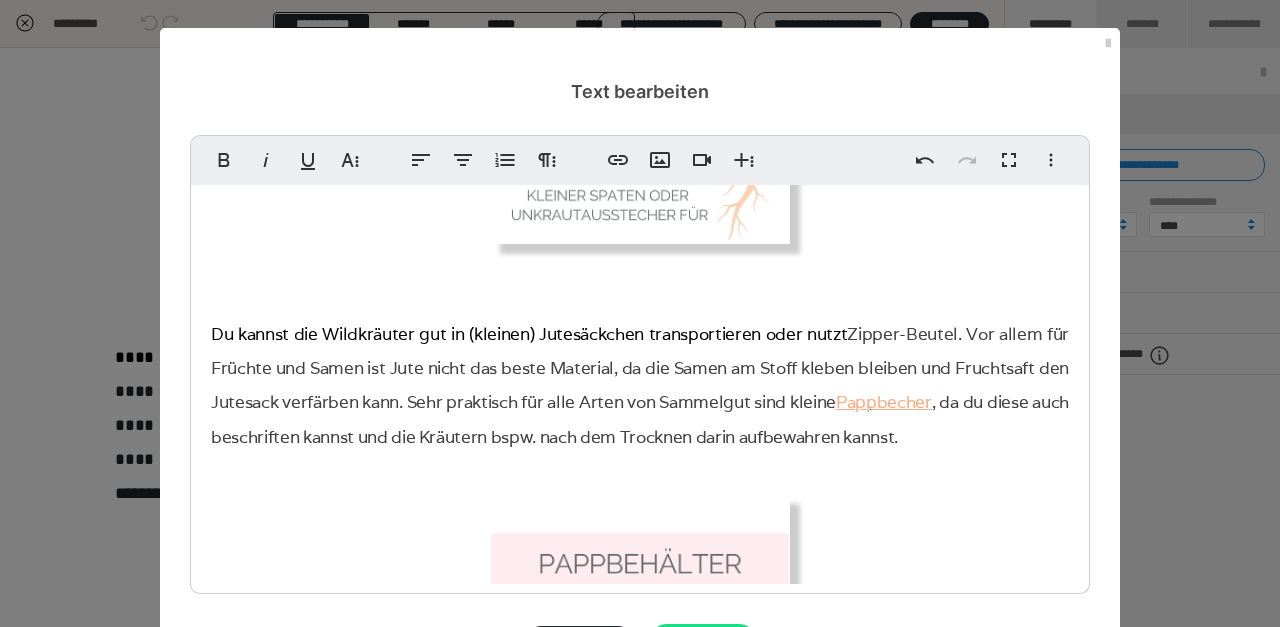 click on ", da du diese auch beschriften kannst und die Kräutern bspw. nach dem Trocknen darin aufbewahren kannst." at bounding box center (640, 592) 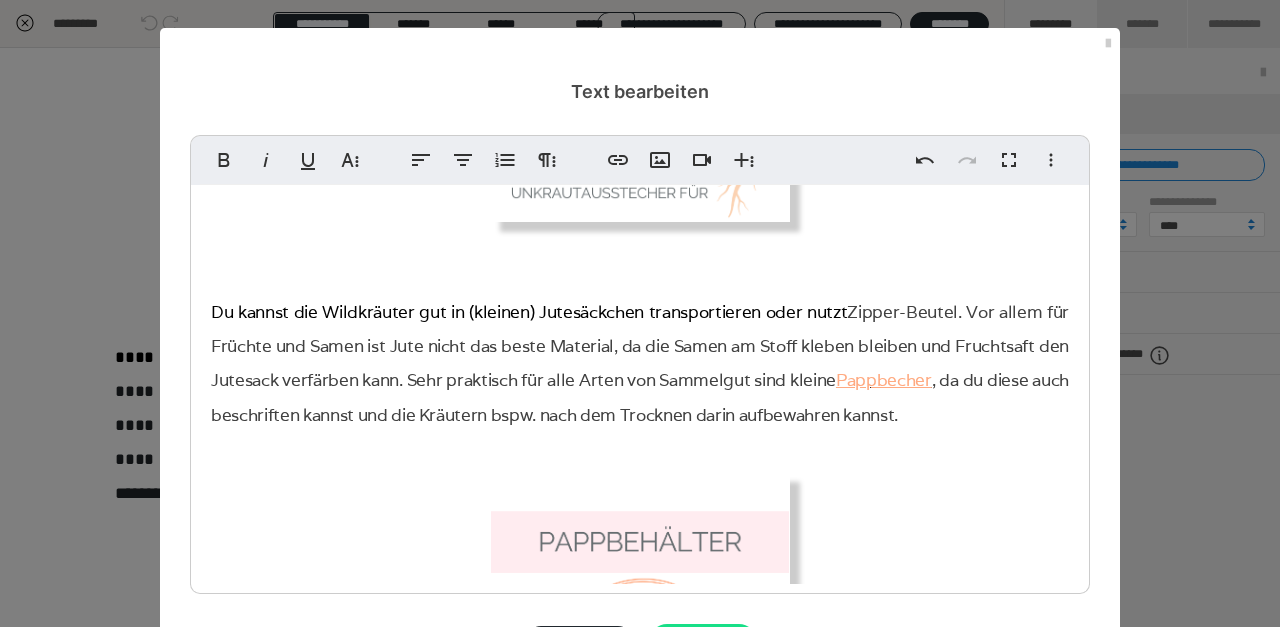 scroll, scrollTop: 424, scrollLeft: 0, axis: vertical 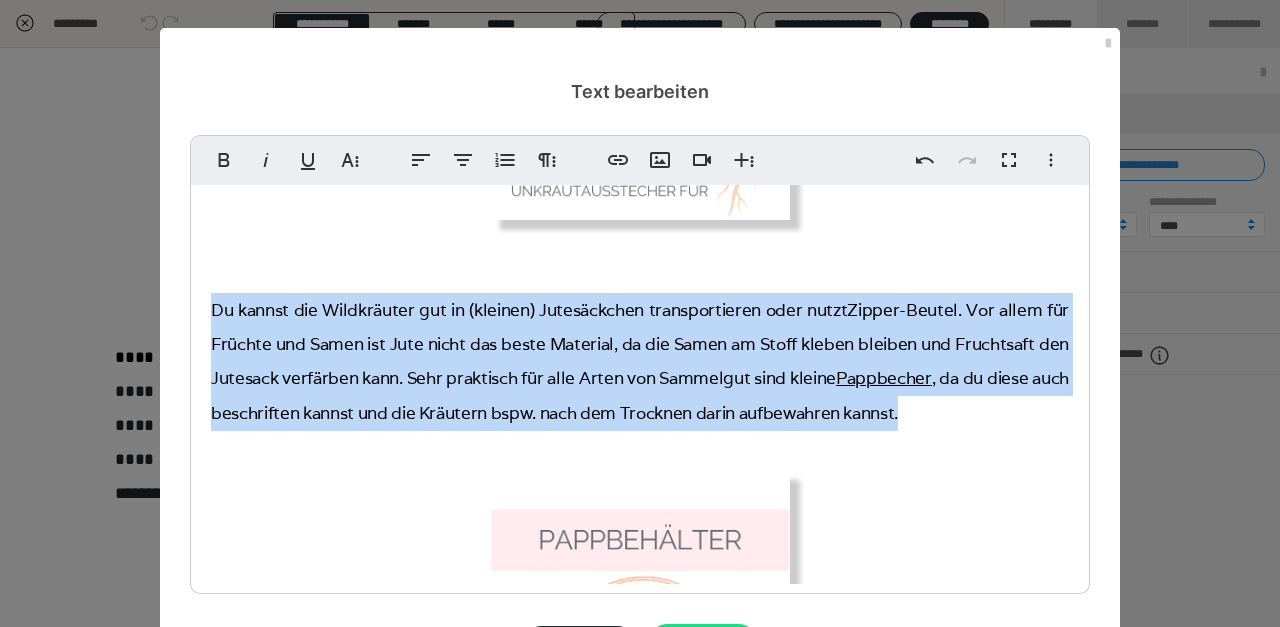 drag, startPoint x: 973, startPoint y: 415, endPoint x: 225, endPoint y: 295, distance: 757.5645 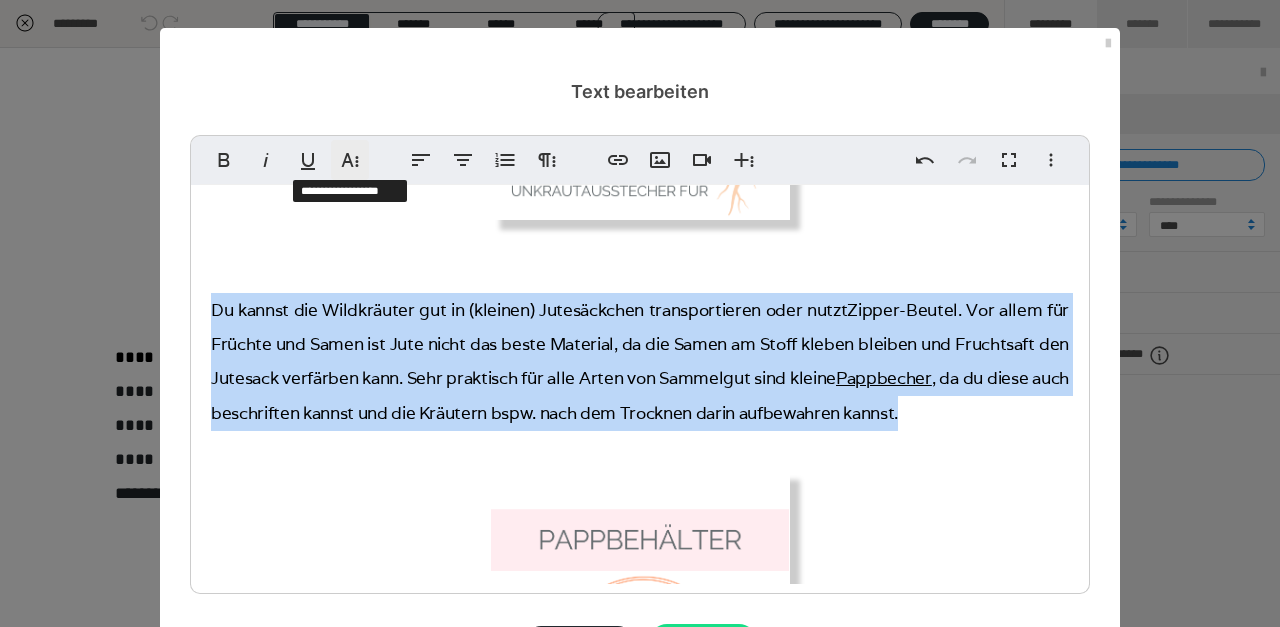 click 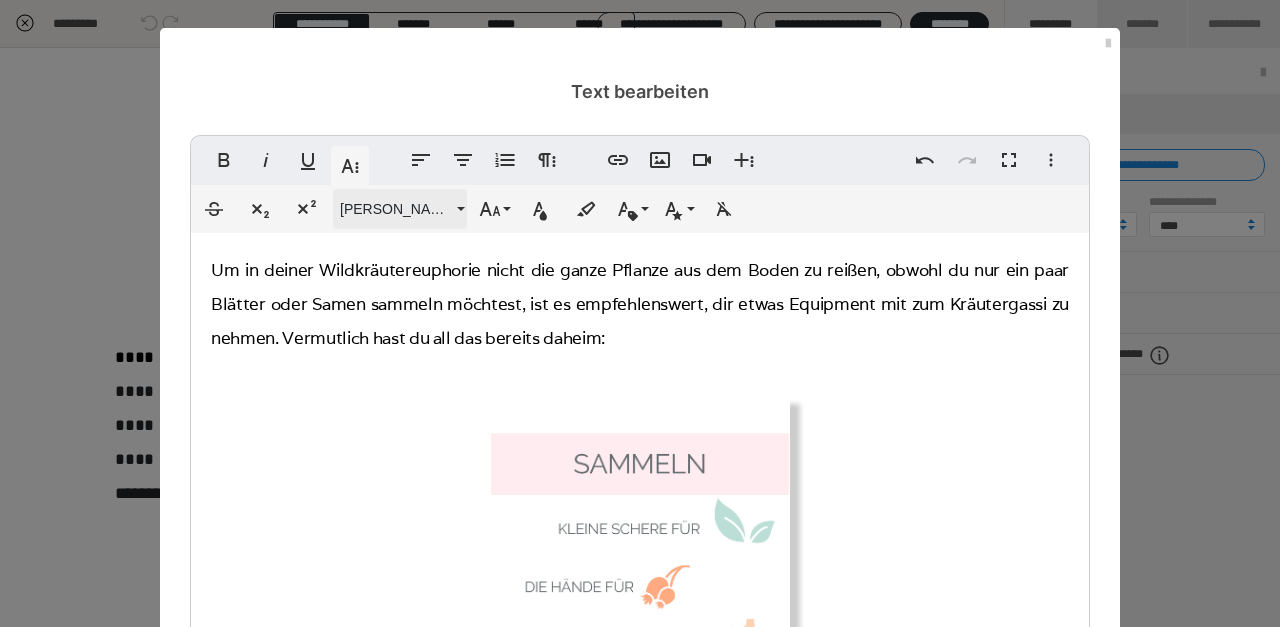 scroll, scrollTop: 424, scrollLeft: 0, axis: vertical 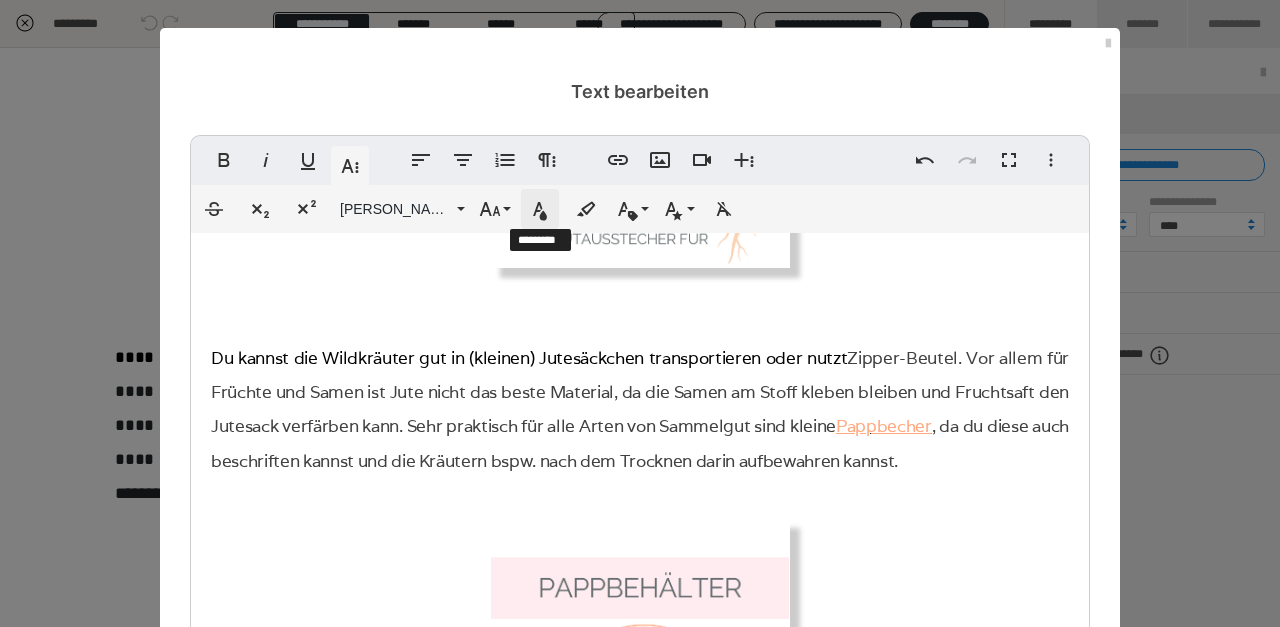 click 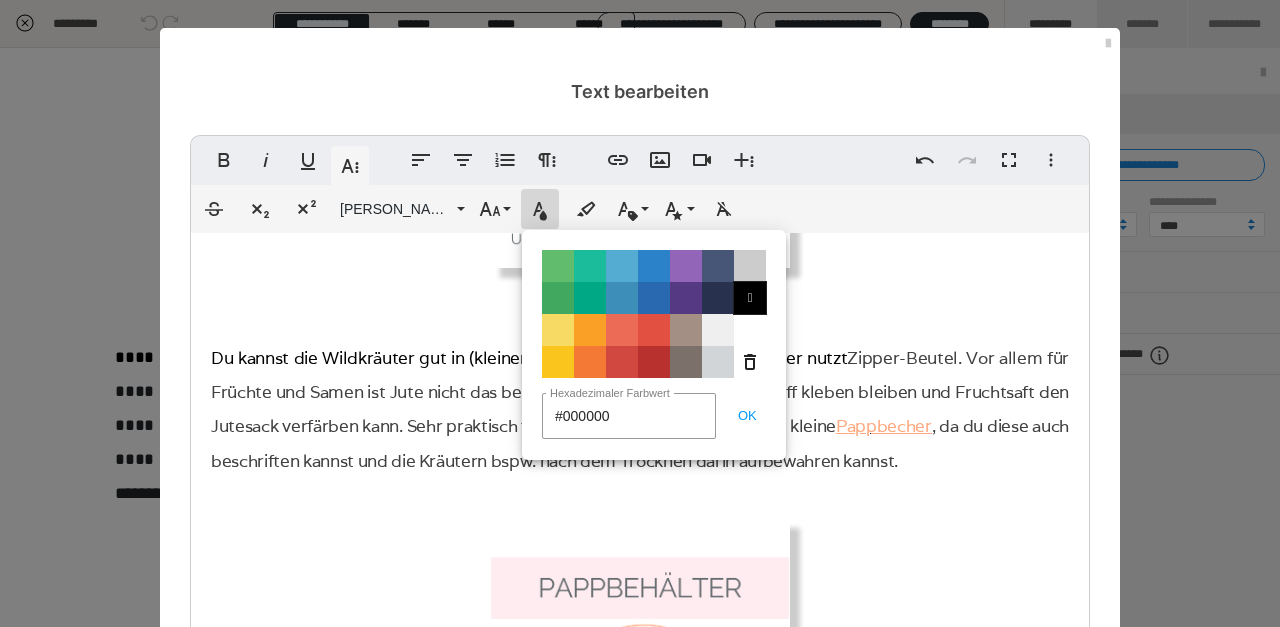 click on "" at bounding box center (750, 298) 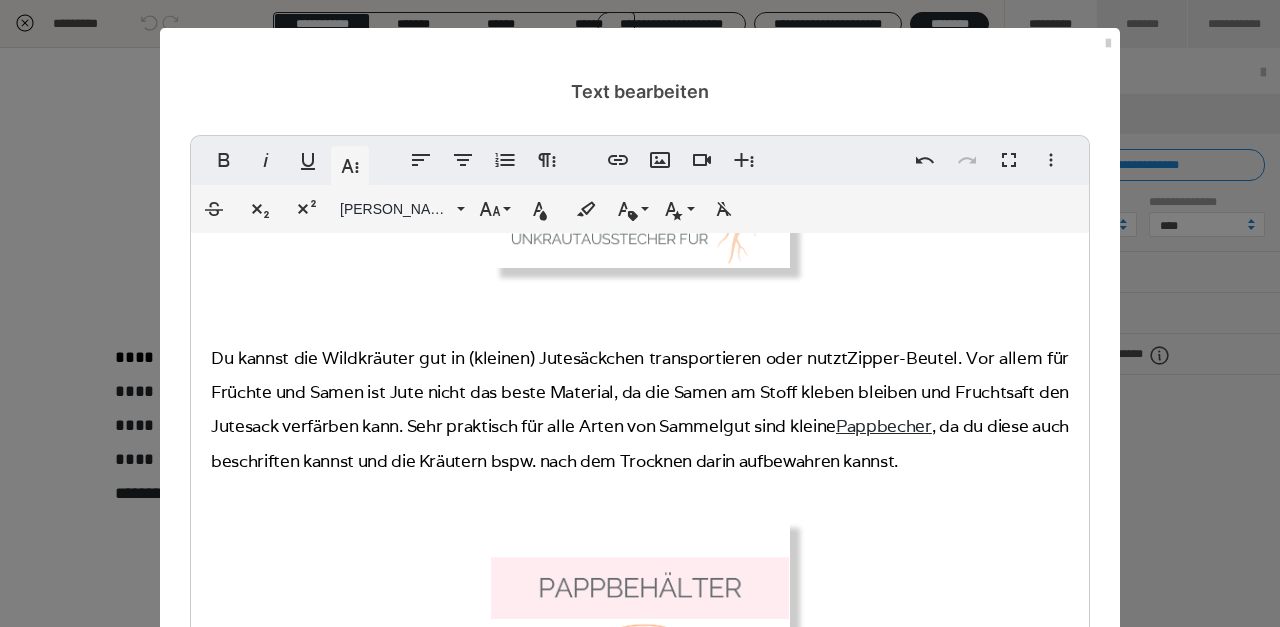 click on "Um in deiner Wildkräutereuphorie nicht die ganze Pflanze aus dem Boden zu reißen, obwohl du nur ein paar Blätter oder Samen sammeln möchtest, ist es empfehlenswert, dir etwas Equipment mit zum Kräutergassi zu nehmen. Vermutlich hast du all das bereits daheim:  Du kannst die Wildkräuter gut in (kleinen) Jutesäckchen transportieren oder nutzt  Zipper-Beutel. Vor allem für Früchte und Samen ist Jute nicht das beste Material, da die Samen am Stoff kleben bleiben und Fruchtsaft den Jutesack verfärben kann. Sehr praktisch für alle Arten von Sammelgut sind kleine  Pappbecher , da du diese auch beschriften kannst und die Kräutern bspw. nach dem Trocknen darin aufbewahren kannst." at bounding box center (640, 322) 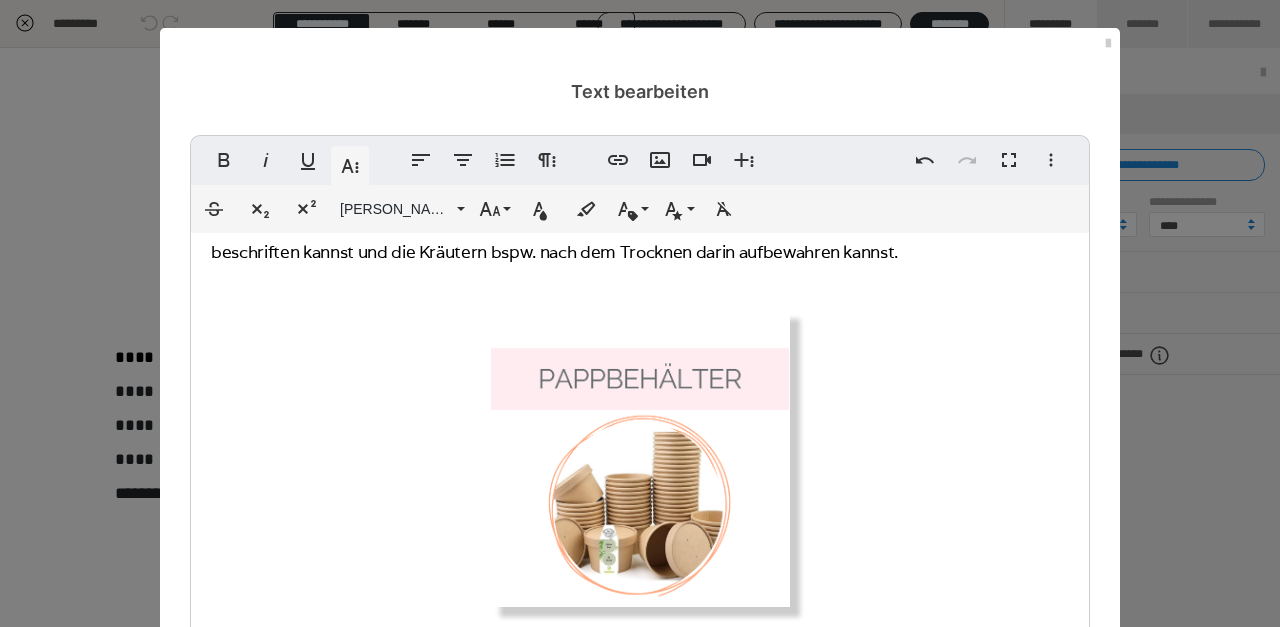 scroll, scrollTop: 631, scrollLeft: 0, axis: vertical 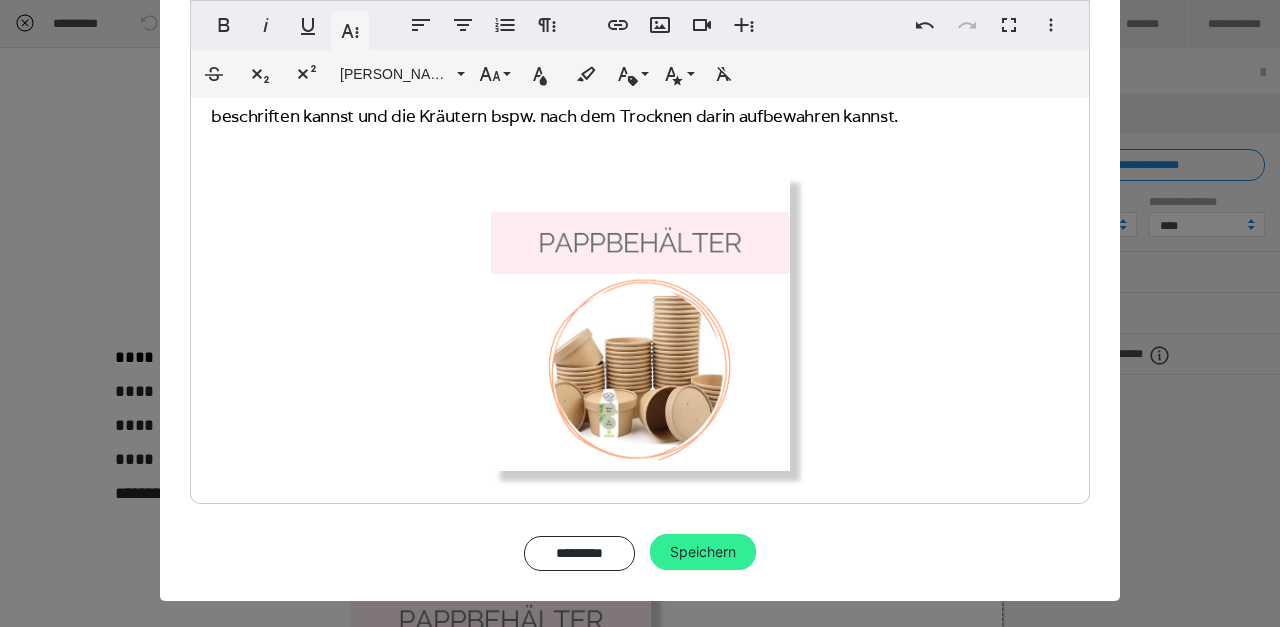 click on "Speichern" at bounding box center [703, 552] 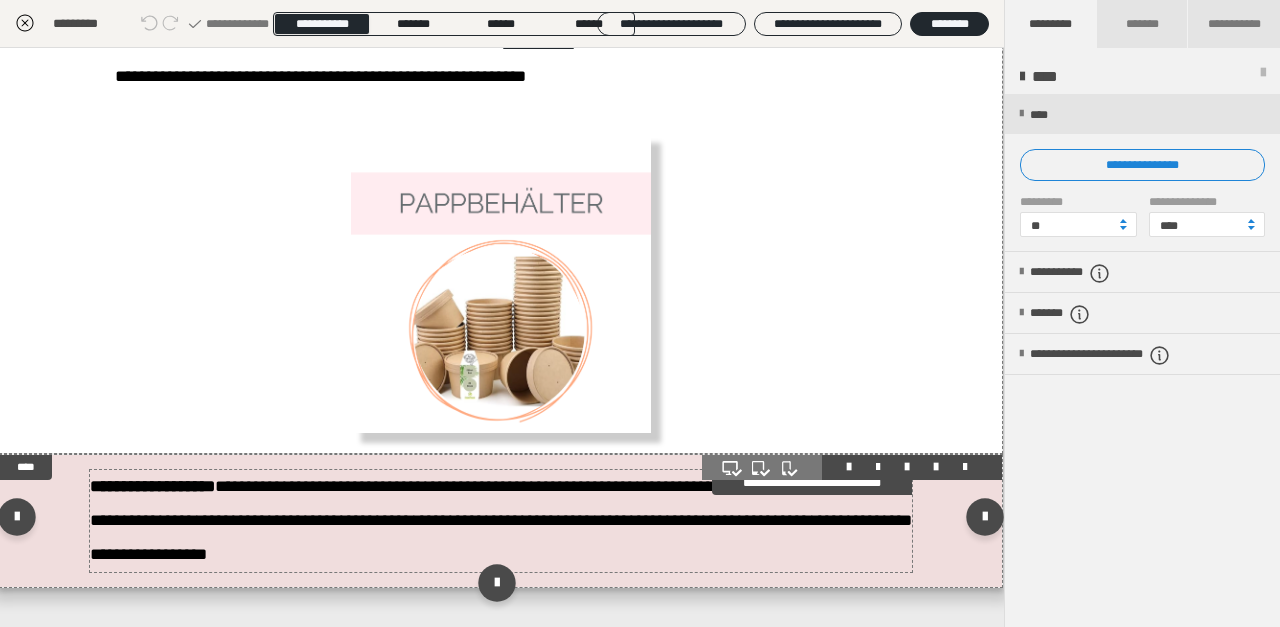 scroll, scrollTop: 1170, scrollLeft: 1, axis: both 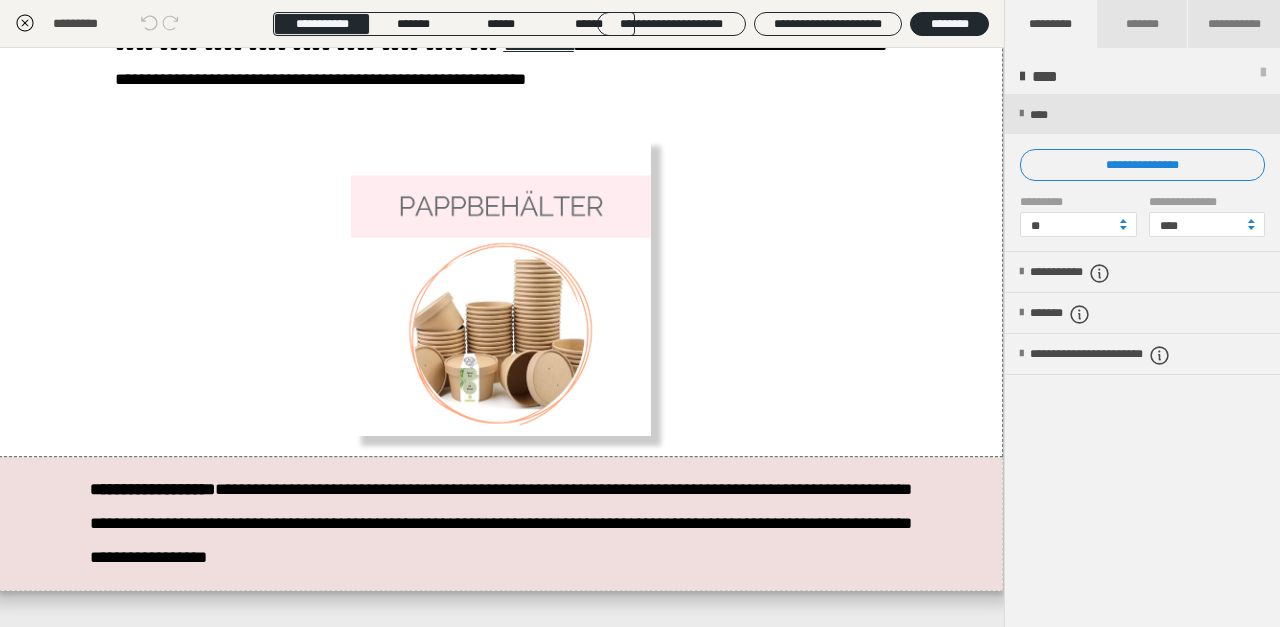 click 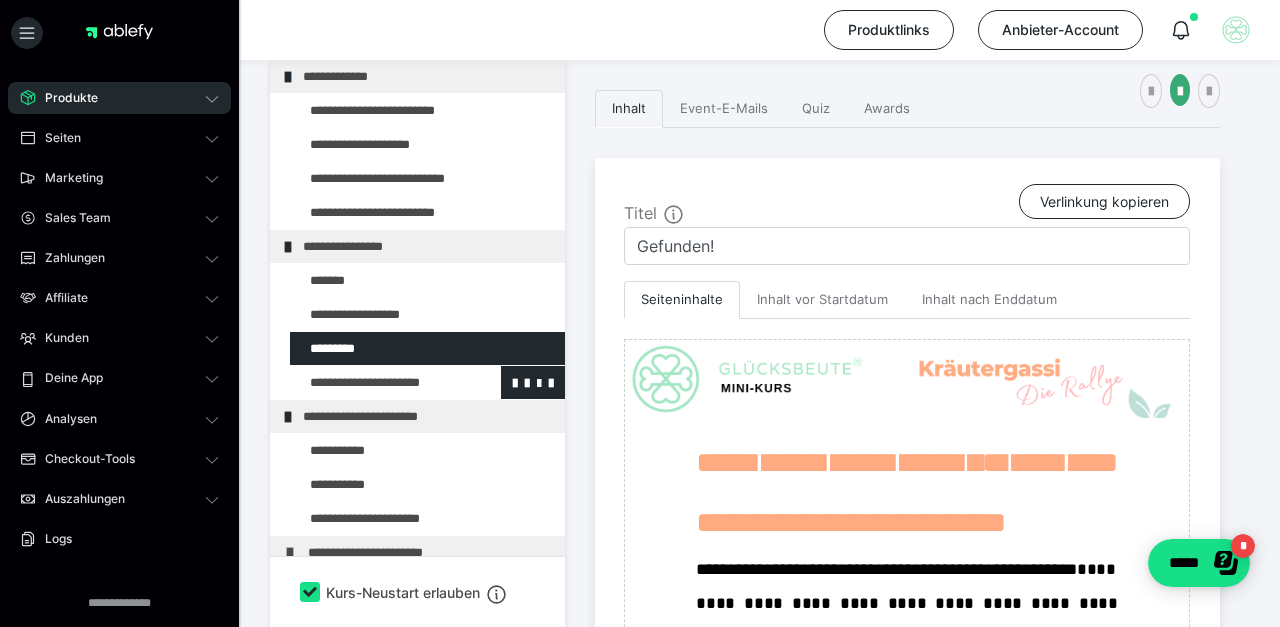 click at bounding box center [375, 382] 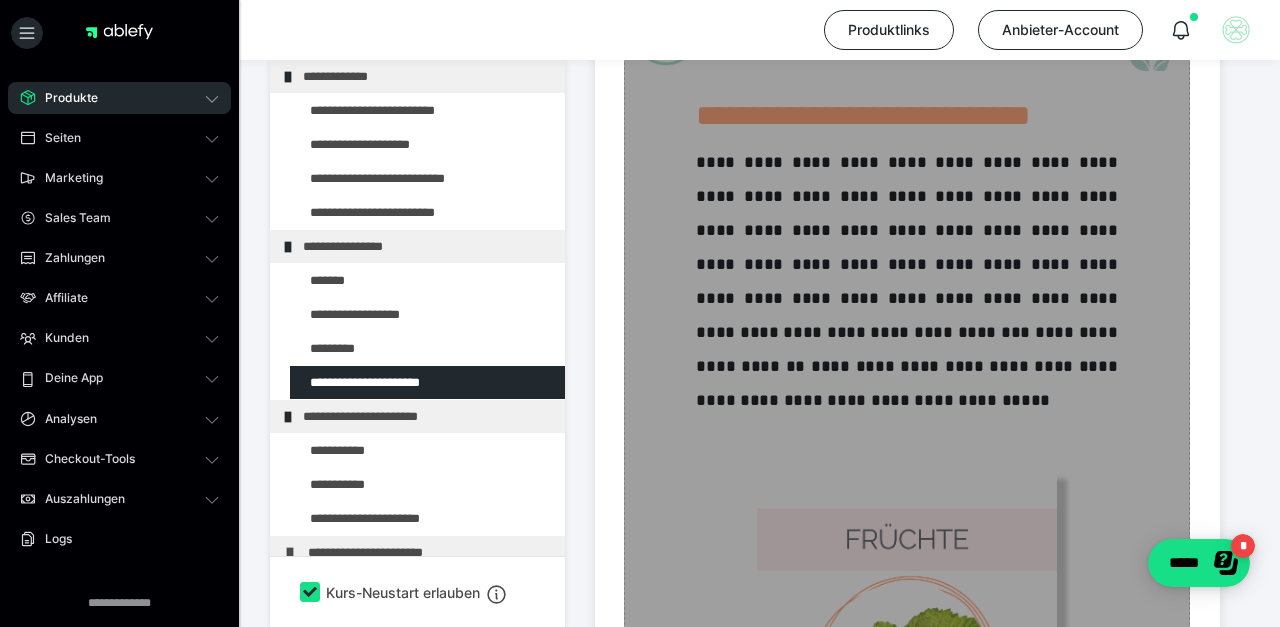 scroll, scrollTop: 764, scrollLeft: 0, axis: vertical 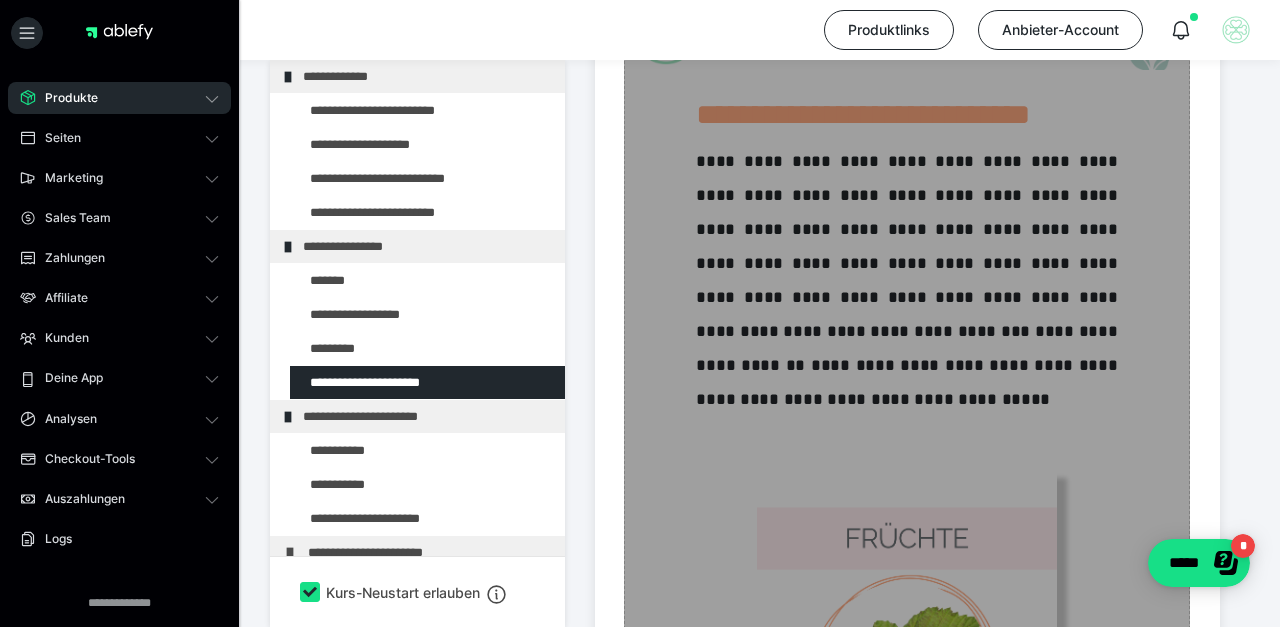 click on "Zum Pagebuilder" at bounding box center [907, 2890] 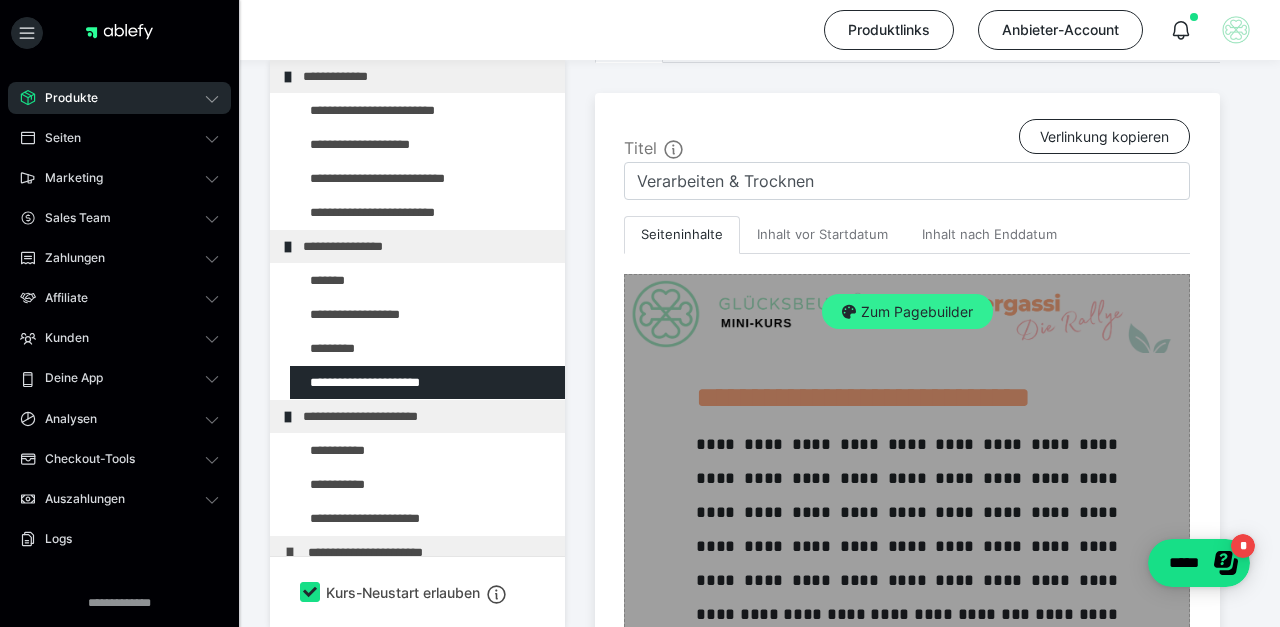 click on "Zum Pagebuilder" at bounding box center [907, 312] 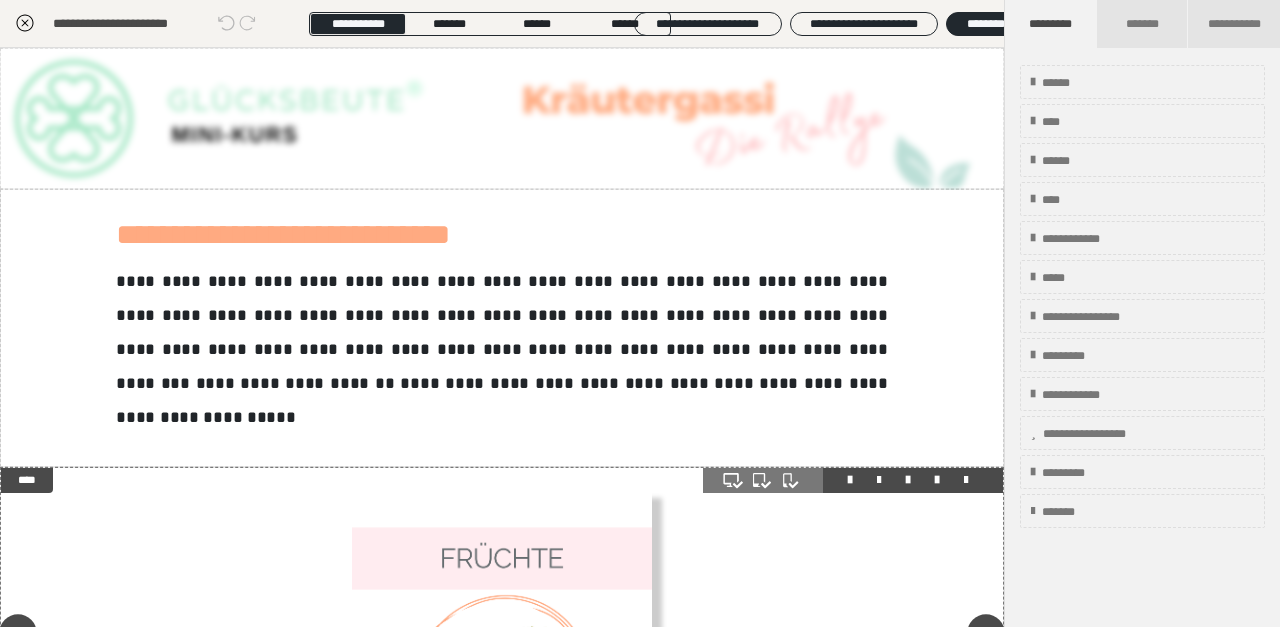 scroll, scrollTop: 416, scrollLeft: 0, axis: vertical 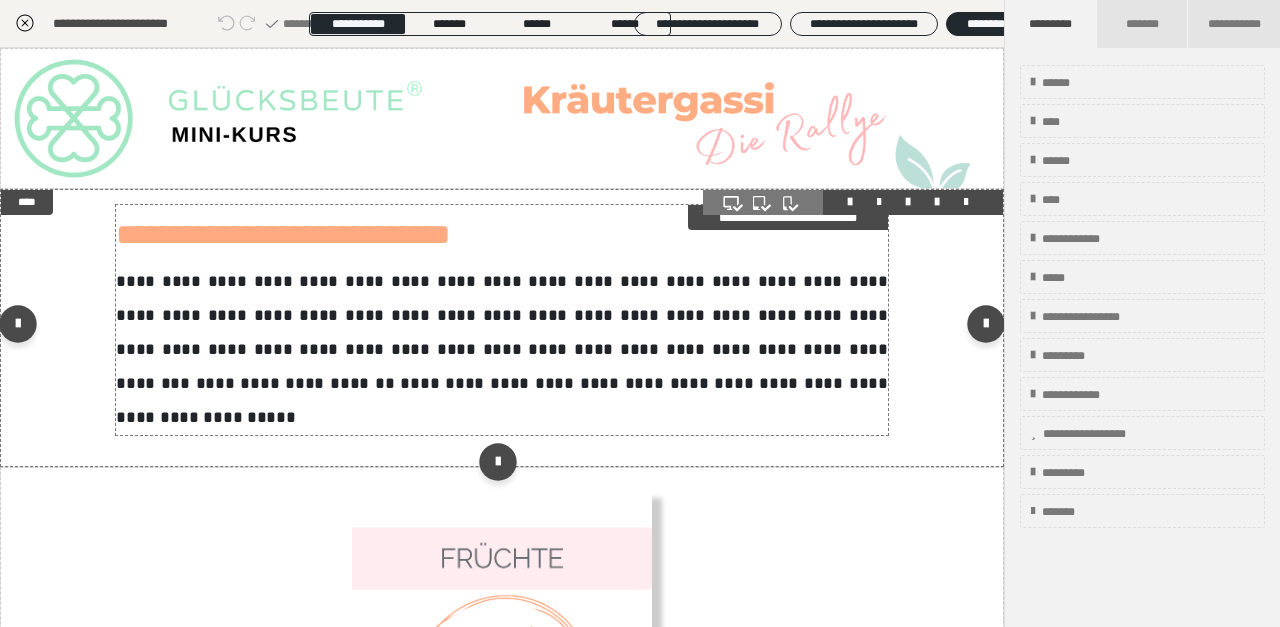 click on "**********" at bounding box center (502, 332) 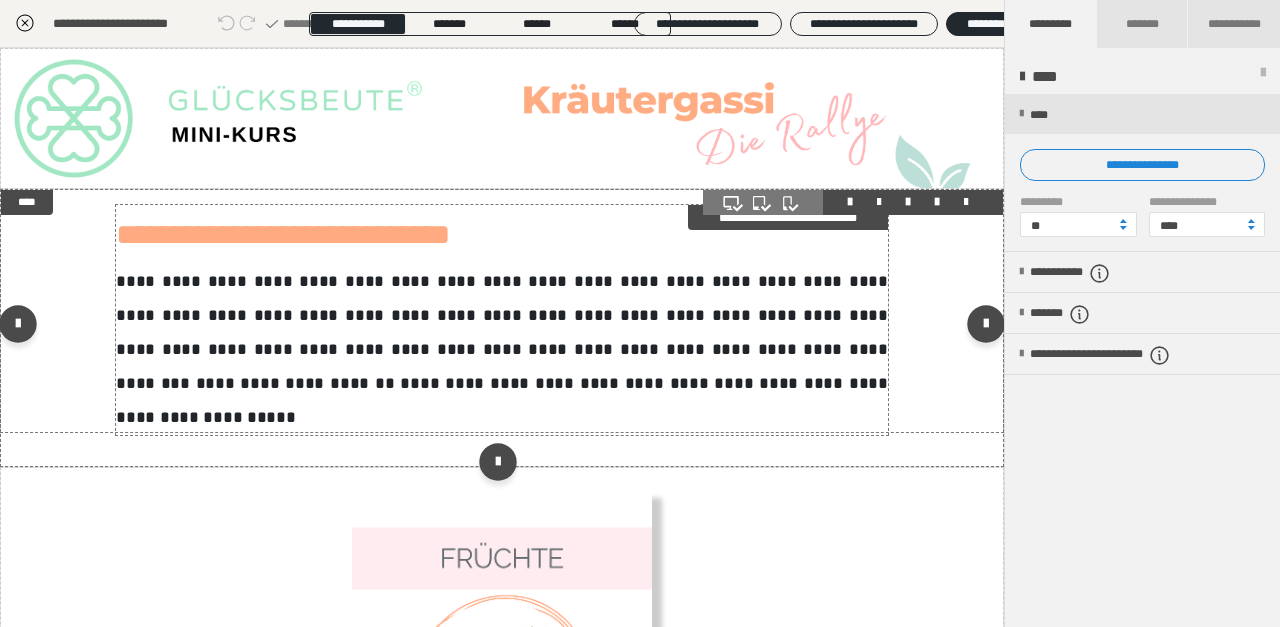 click on "**********" at bounding box center (502, 332) 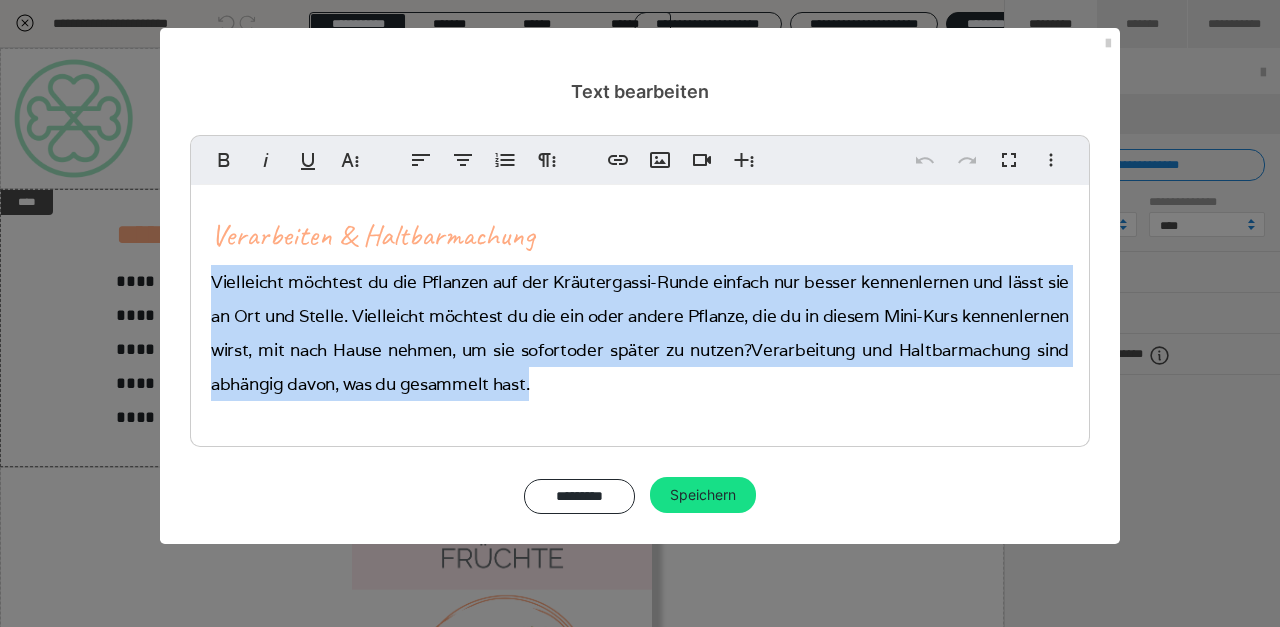 drag, startPoint x: 544, startPoint y: 385, endPoint x: 261, endPoint y: 250, distance: 313.55063 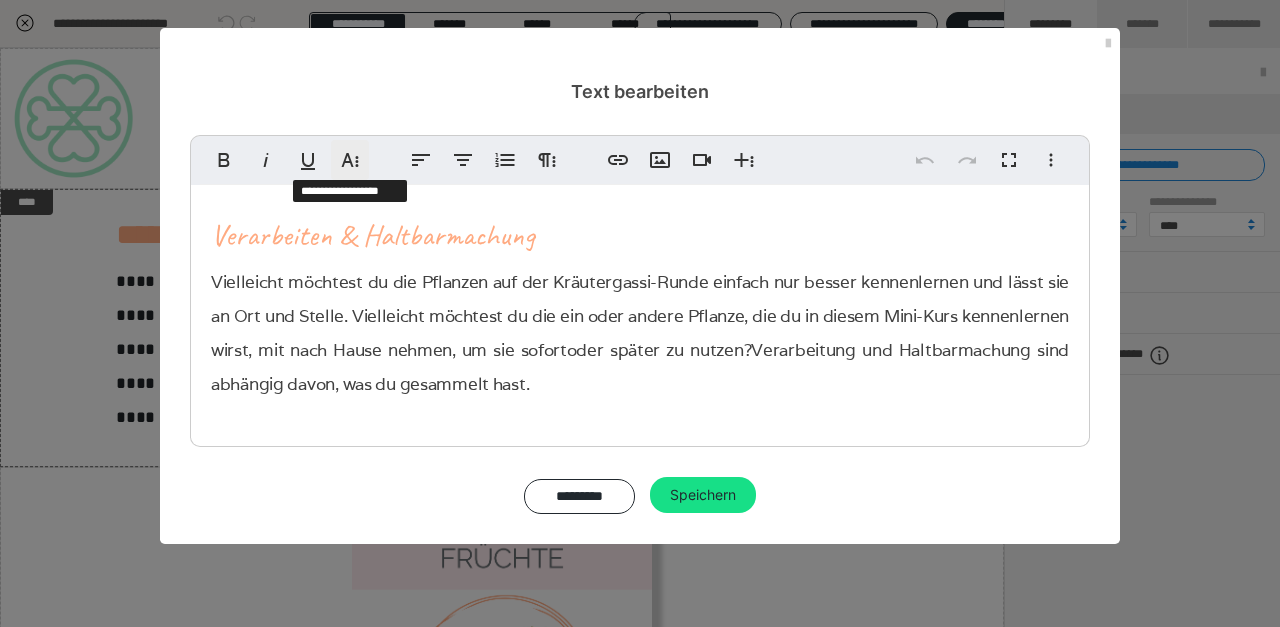 click 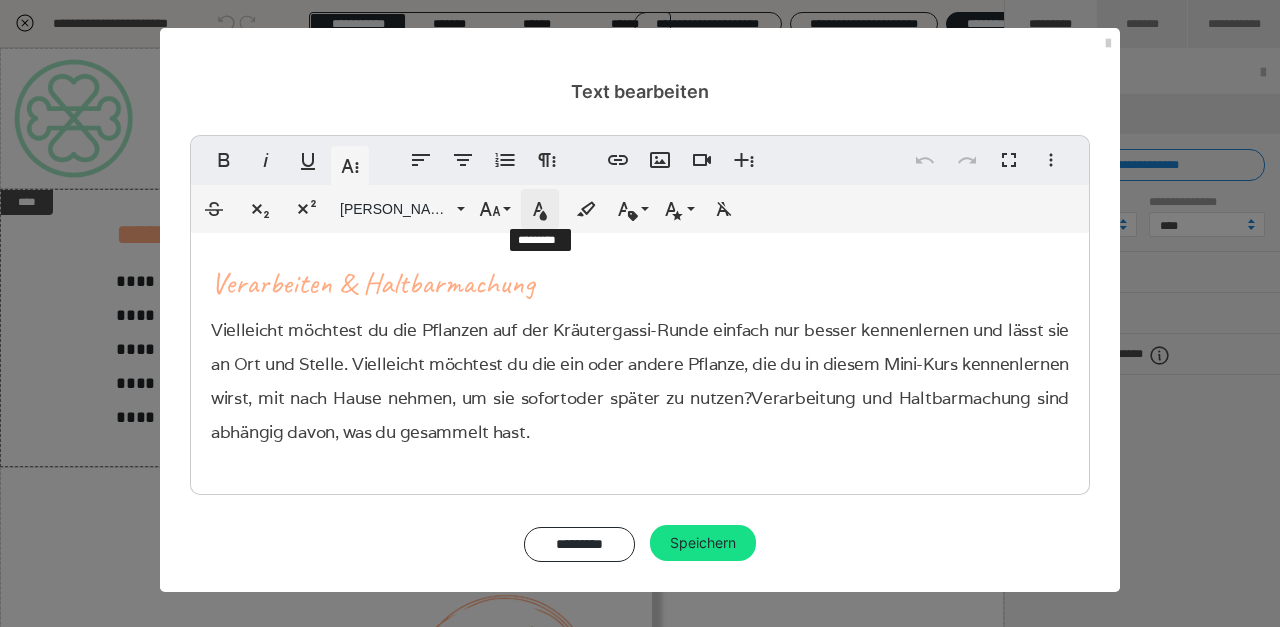 click 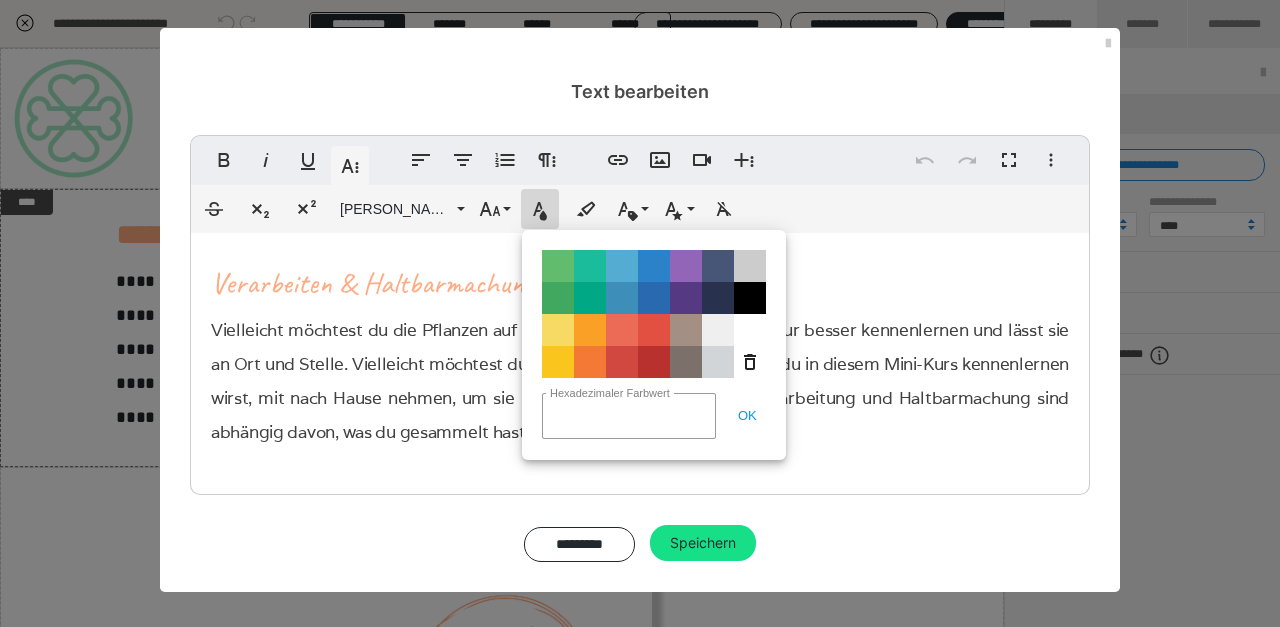 click on "Color#000000" at bounding box center [750, 298] 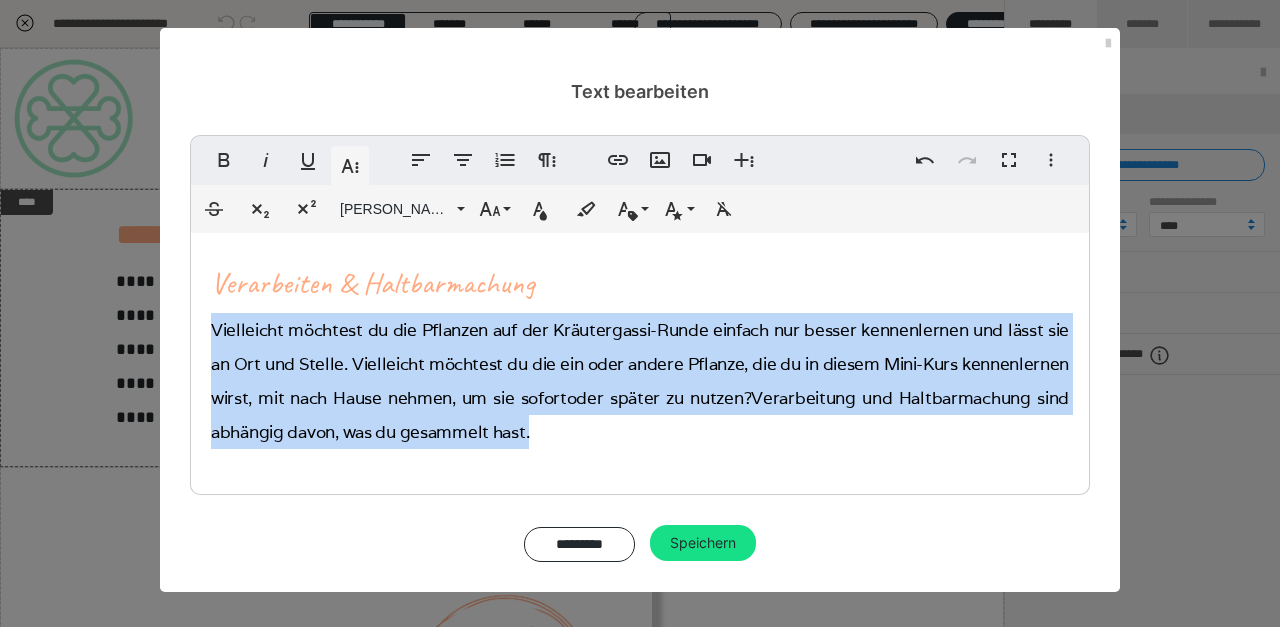 drag, startPoint x: 348, startPoint y: 382, endPoint x: 352, endPoint y: 372, distance: 10.770329 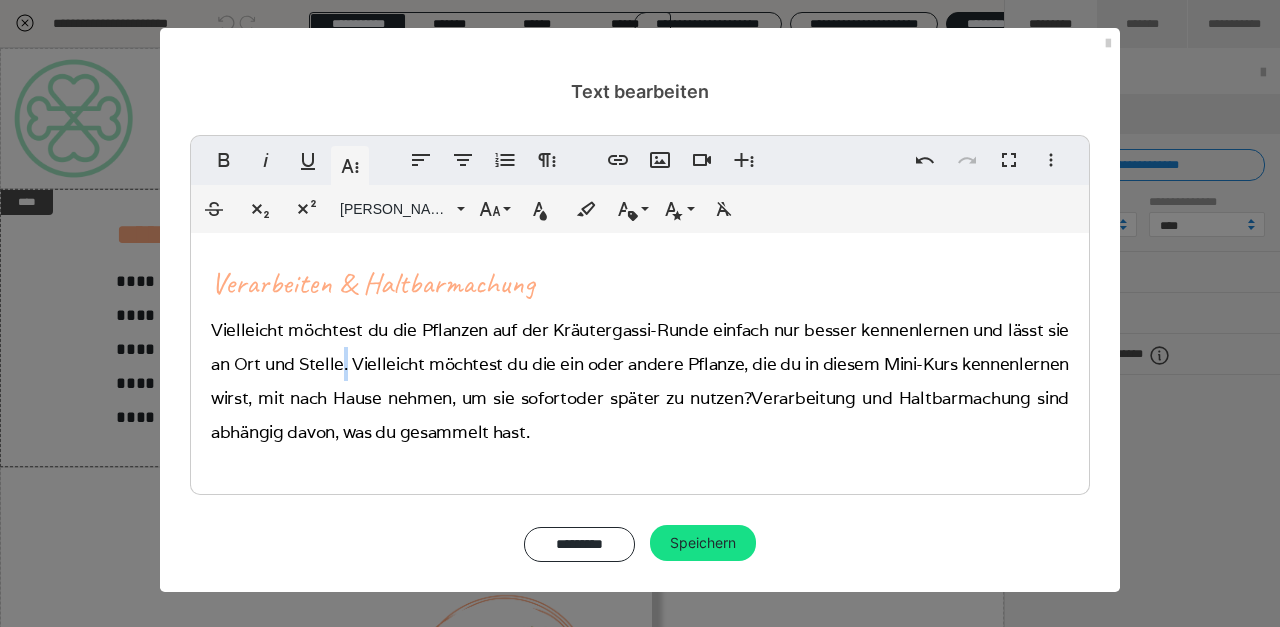 click on "Vielleicht möchtest du die Pflanzen auf der Kräutergassi-Runde einfach nur besser kennenlernen und lässt sie an Ort und Stelle. Vielleicht möchtest du die ein oder andere Pflanze, die du in diesem Mini-Kurs kennenlernen wirst, mit nach Hause nehmen, um sie sofort" at bounding box center (640, 364) 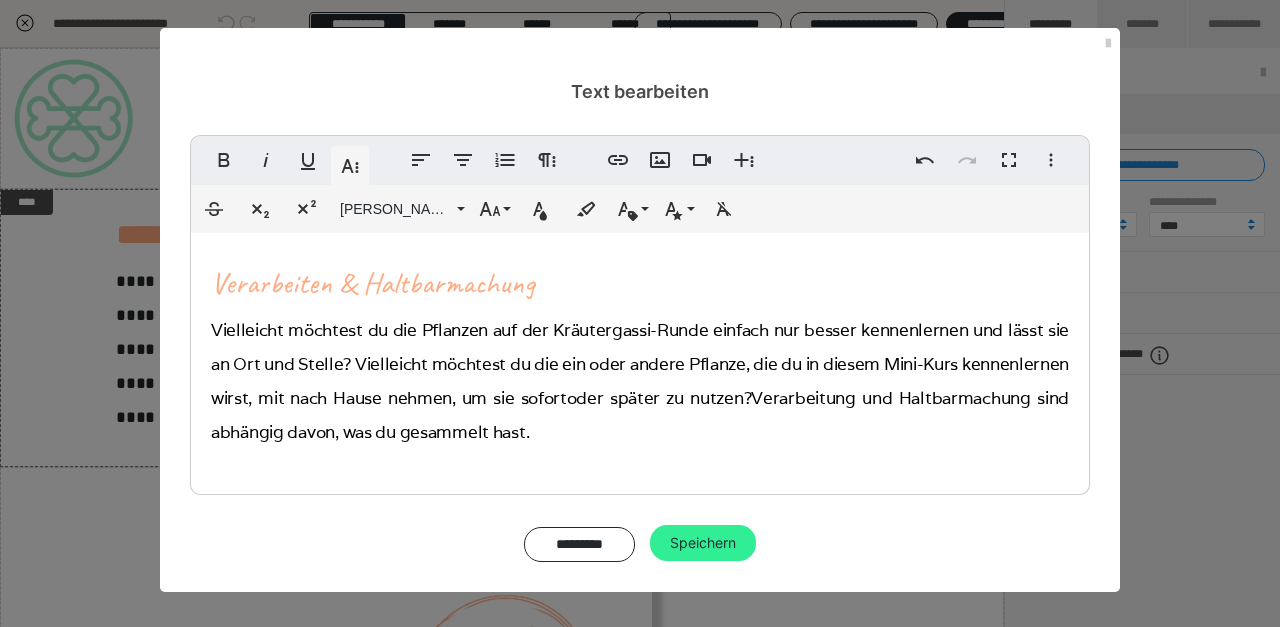 click on "Speichern" at bounding box center (703, 543) 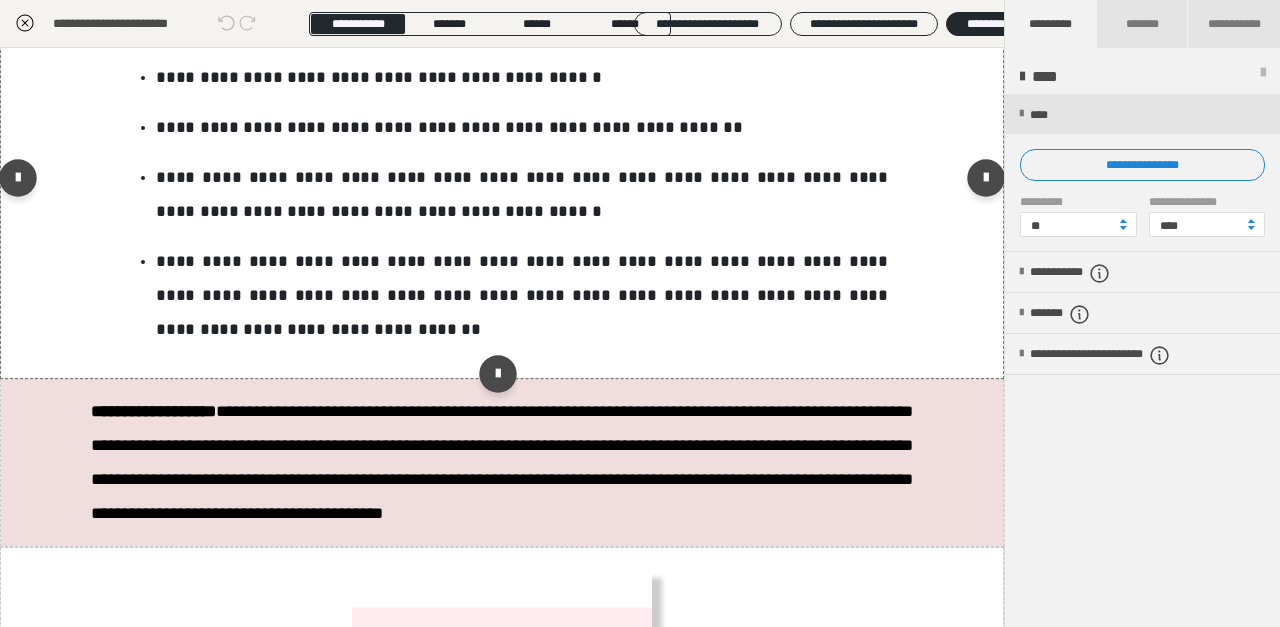scroll, scrollTop: 828, scrollLeft: 0, axis: vertical 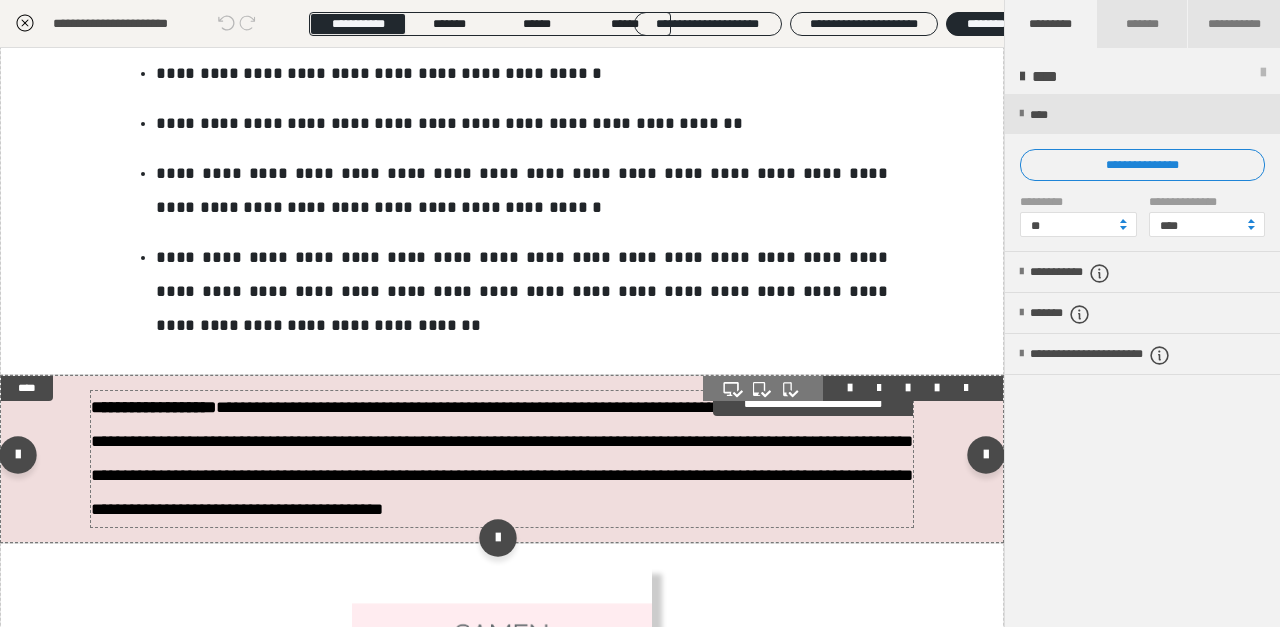 click on "**********" at bounding box center [502, 458] 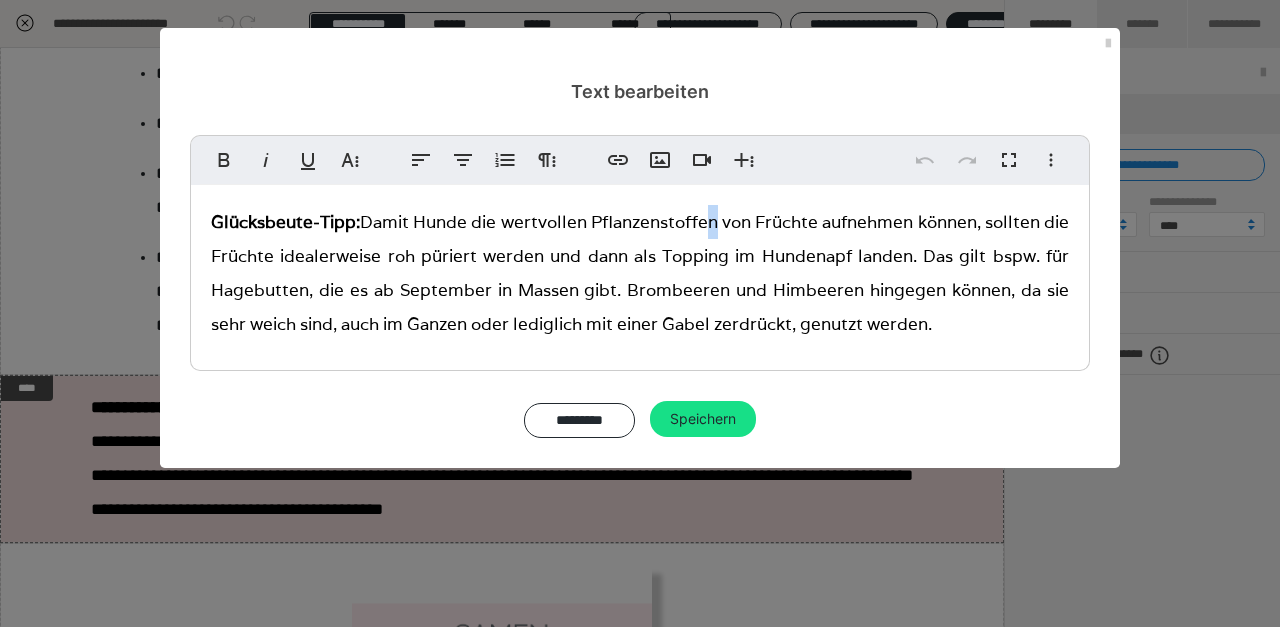 click on "Damit Hunde die wertvollen Pflanzenstoffen von Früchte aufnehmen können, sollten die Früchte idealerweise roh püriert werden und dann als Topping im Hundenapf landen. Das gilt bspw. für Hagebutten, die es ab September in Massen gibt. Brombeeren und Himbeeren hingegen können, da sie sehr weich sind, auch im Ganzen oder lediglich mit einer Gabel zerdrückt, genutzt werden." at bounding box center [640, 273] 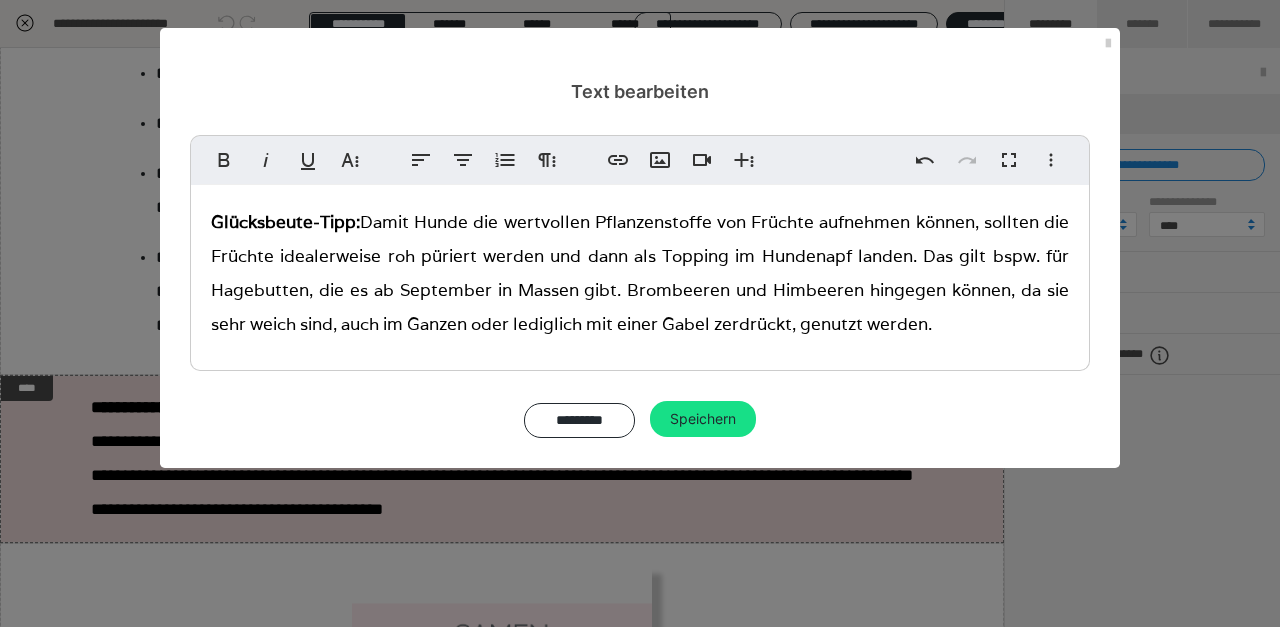 click on "Damit Hunde die wertvollen Pflanzenstoffe von Früchte aufnehmen können, sollten die Früchte idealerweise roh püriert werden und dann als Topping im Hundenapf landen. Das gilt bspw. für Hagebutten, die es ab September in Massen gibt. Brombeeren und Himbeeren hingegen können, da sie sehr weich sind, auch im Ganzen oder lediglich mit einer Gabel zerdrückt, genutzt werden." at bounding box center [640, 273] 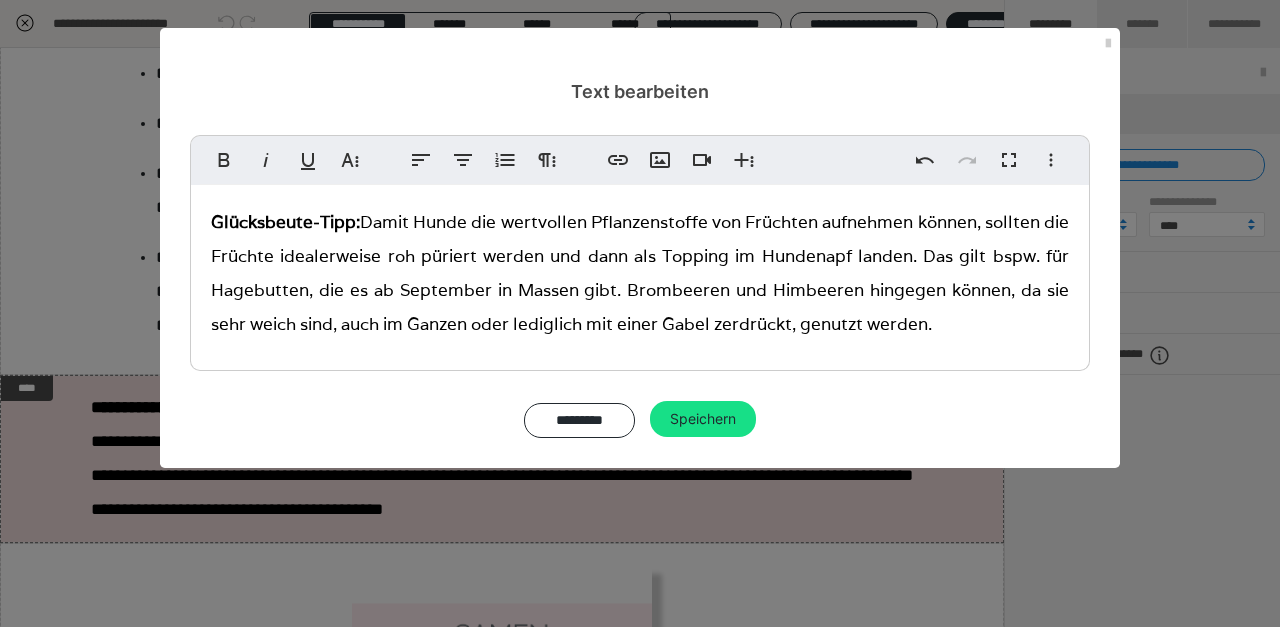 click on "Damit Hunde die wertvollen Pflanzenstoffe von Früchten aufnehmen können, sollten die Früchte idealerweise roh püriert werden und dann als Topping im Hundenapf landen. Das gilt bspw. für Hagebutten, die es ab September in Massen gibt. Brombeeren und Himbeeren hingegen können, da sie sehr weich sind, auch im Ganzen oder lediglich mit einer Gabel zerdrückt, genutzt werden." at bounding box center (640, 273) 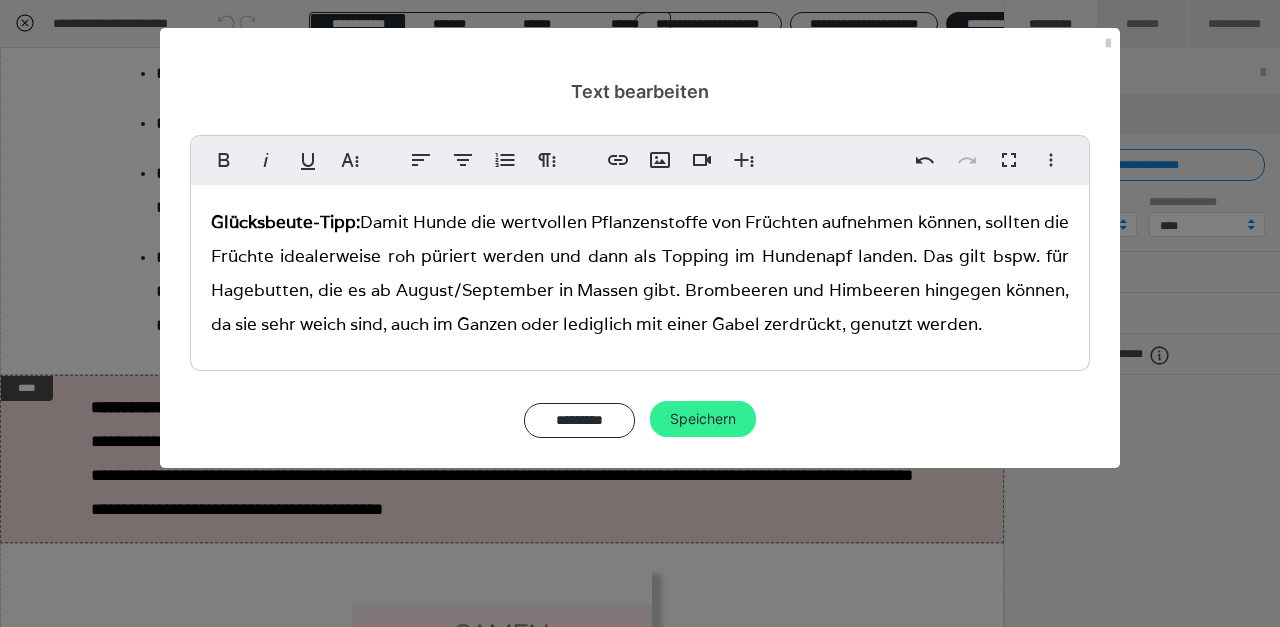 click on "Speichern" at bounding box center [703, 419] 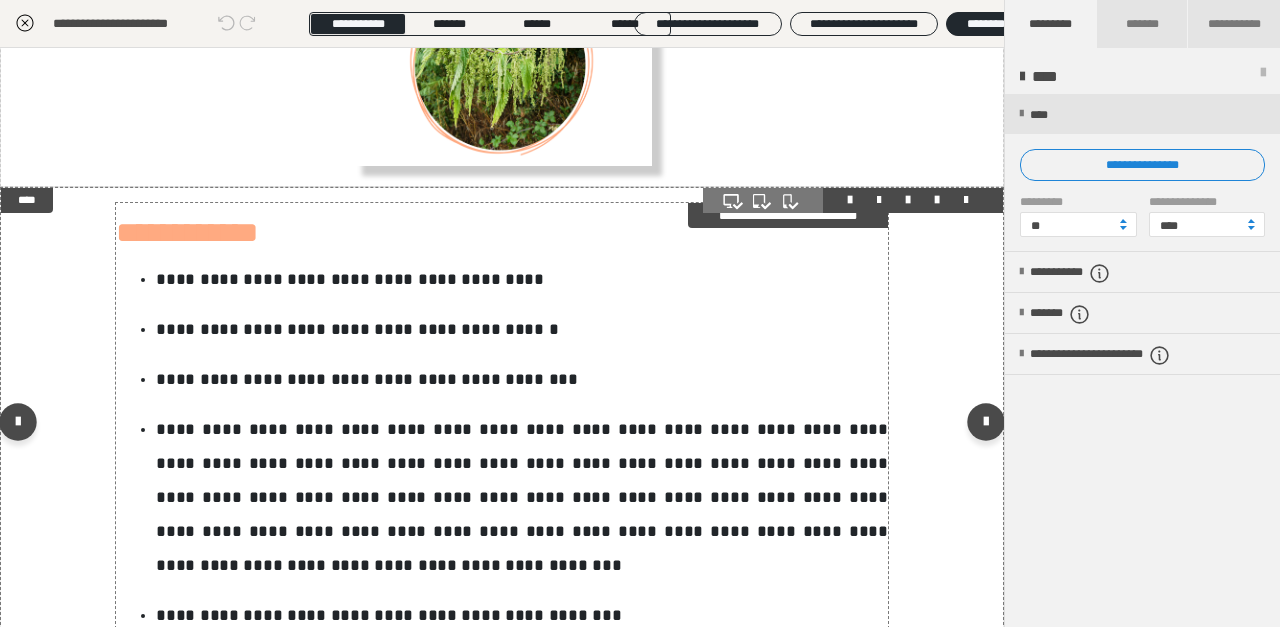 scroll, scrollTop: 1527, scrollLeft: 0, axis: vertical 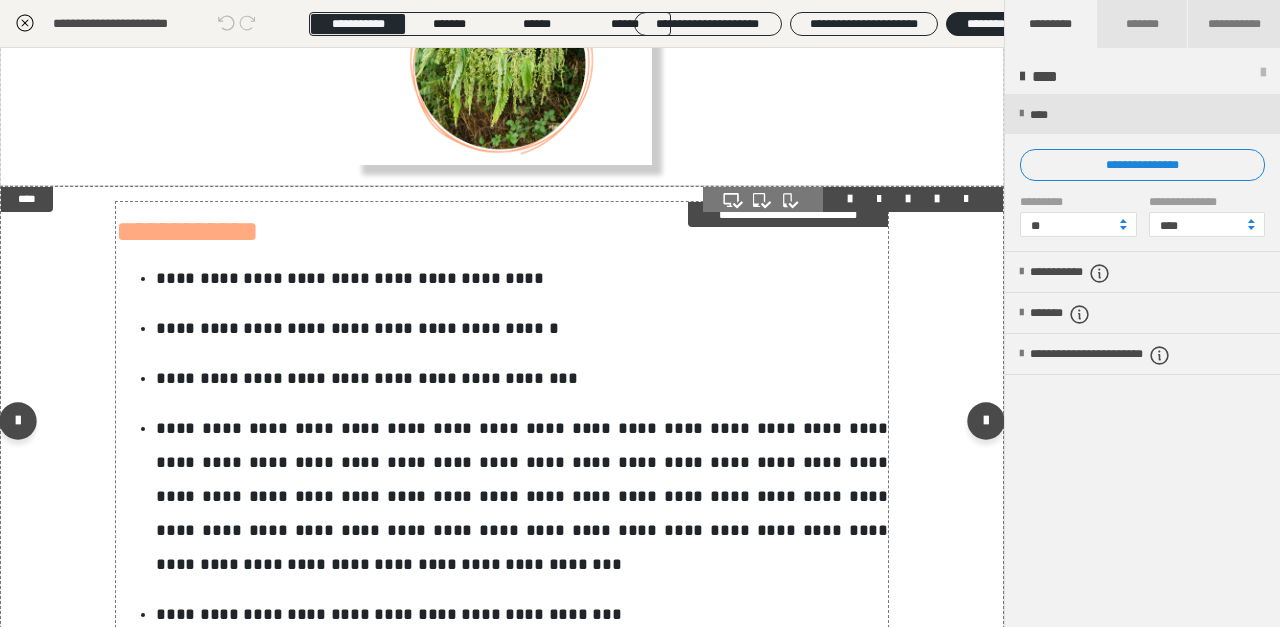 click on "**********" at bounding box center [350, 278] 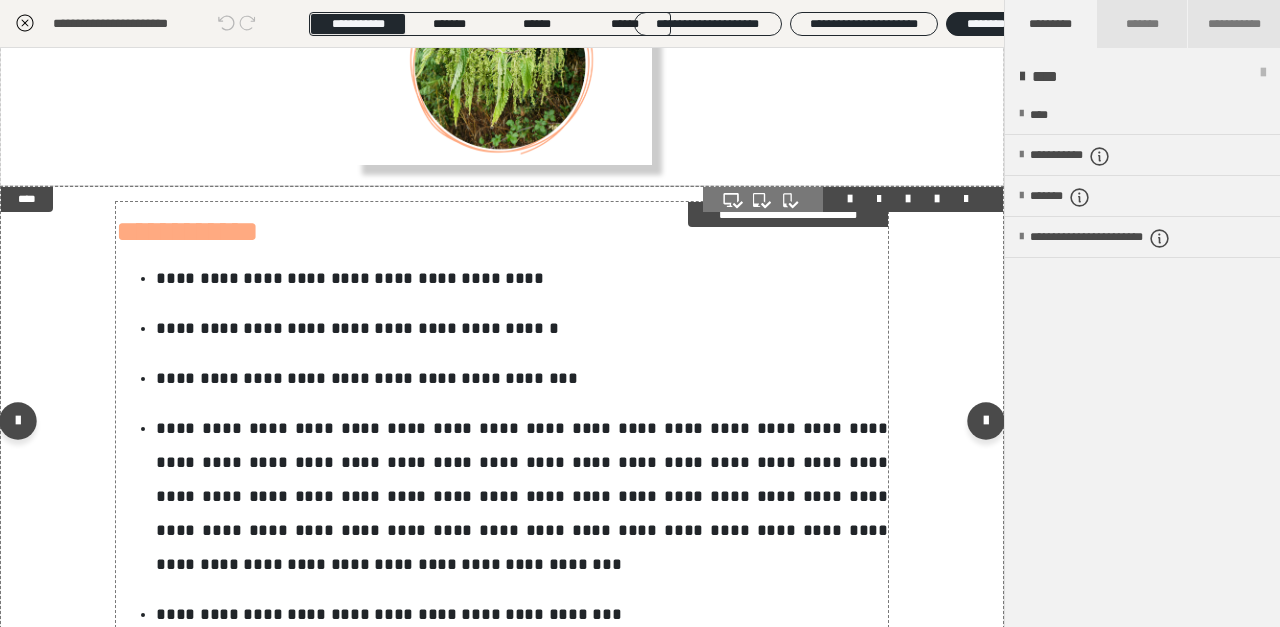 click on "**********" at bounding box center [350, 278] 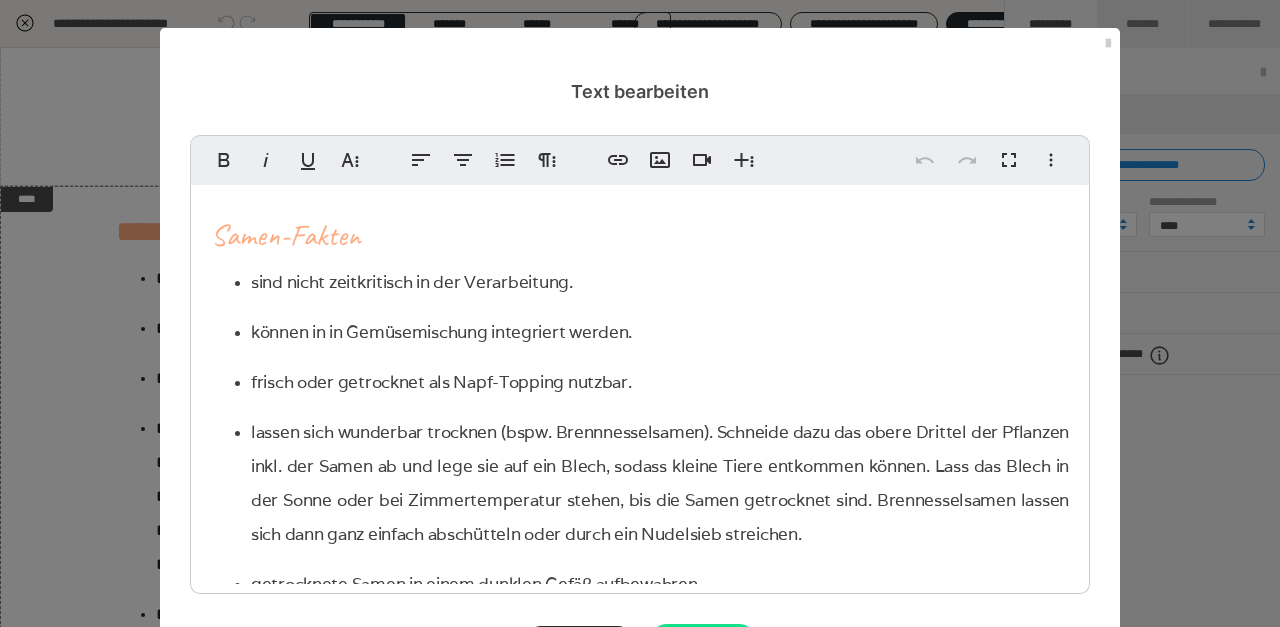 click on "können in in Gemüsemischung integriert werden." at bounding box center (412, 282) 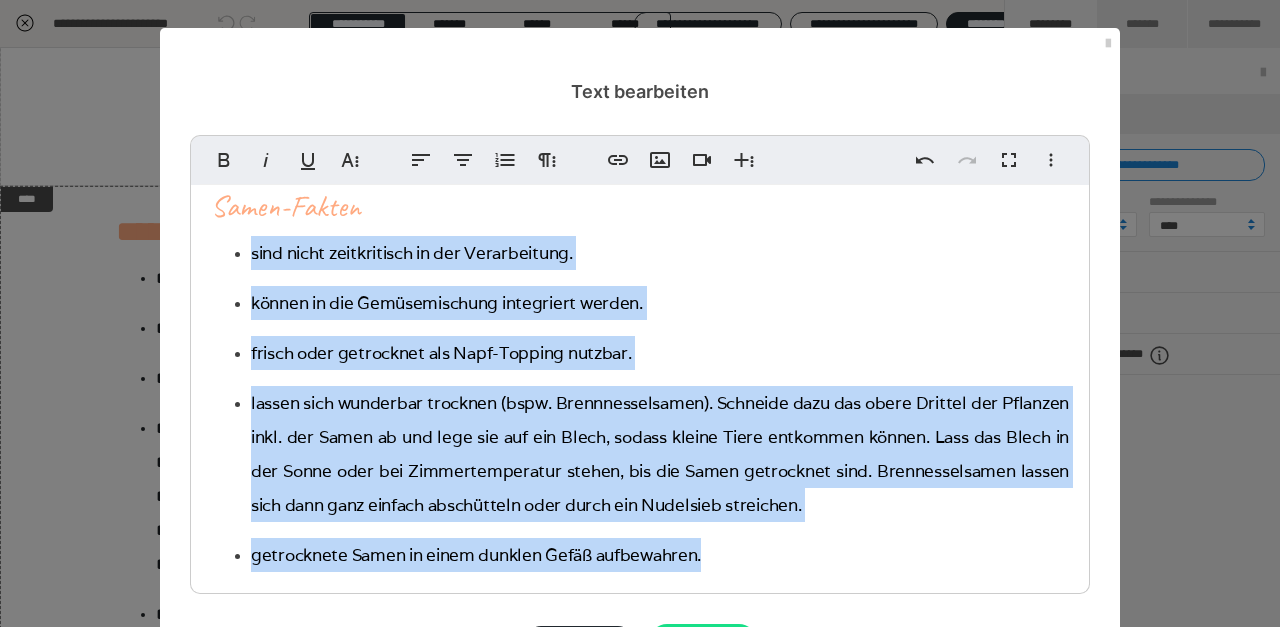 scroll, scrollTop: 53, scrollLeft: 0, axis: vertical 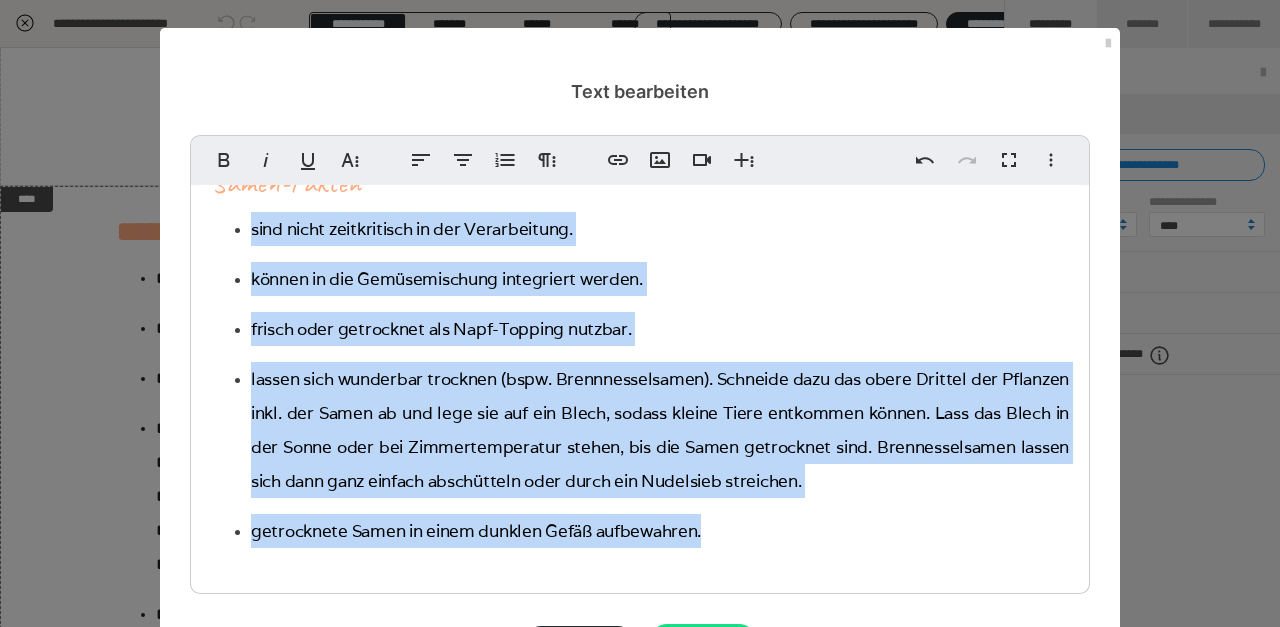 drag, startPoint x: 252, startPoint y: 277, endPoint x: 680, endPoint y: 523, distance: 493.6598 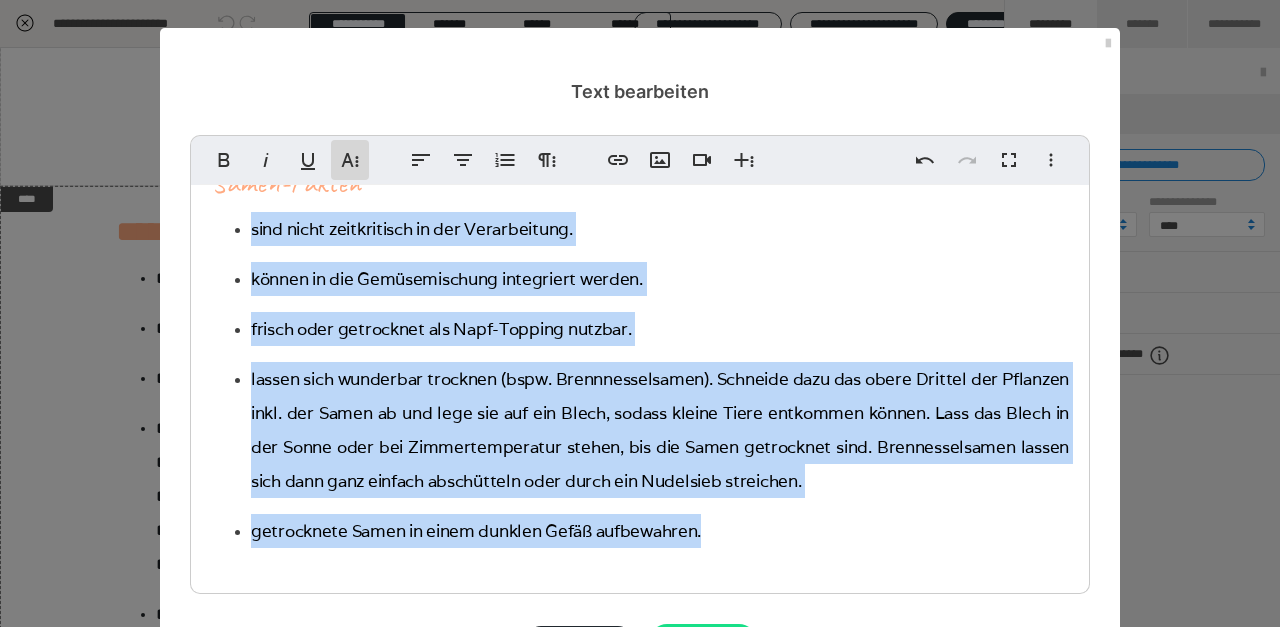 click 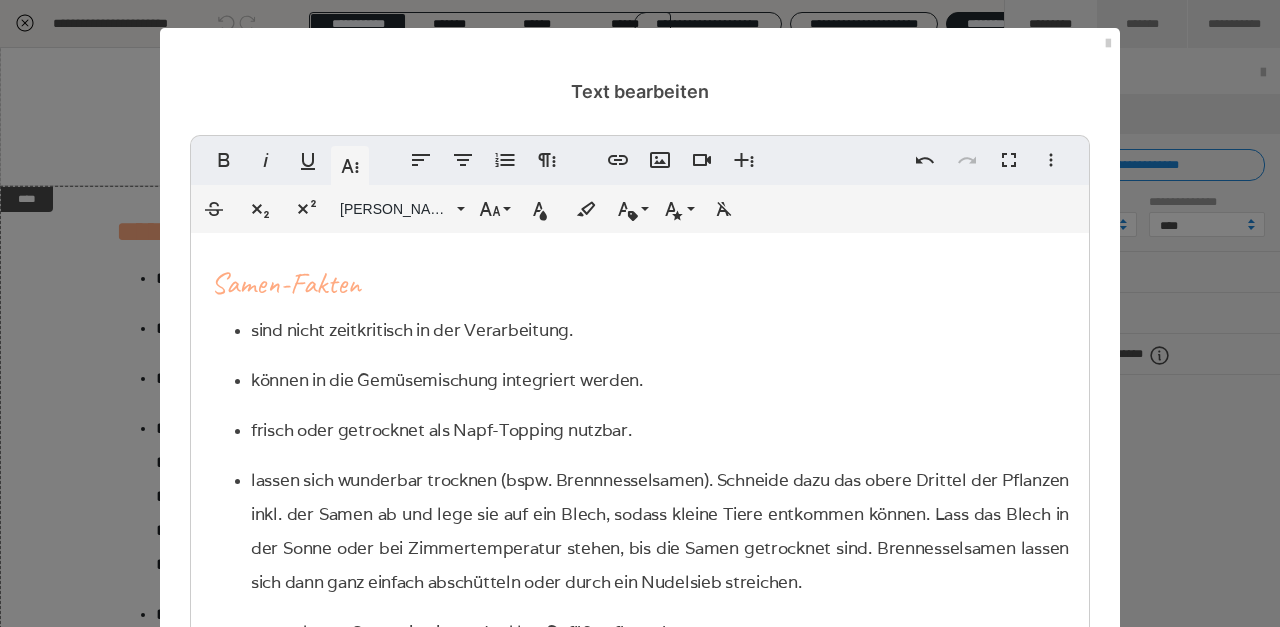 scroll, scrollTop: 53, scrollLeft: 0, axis: vertical 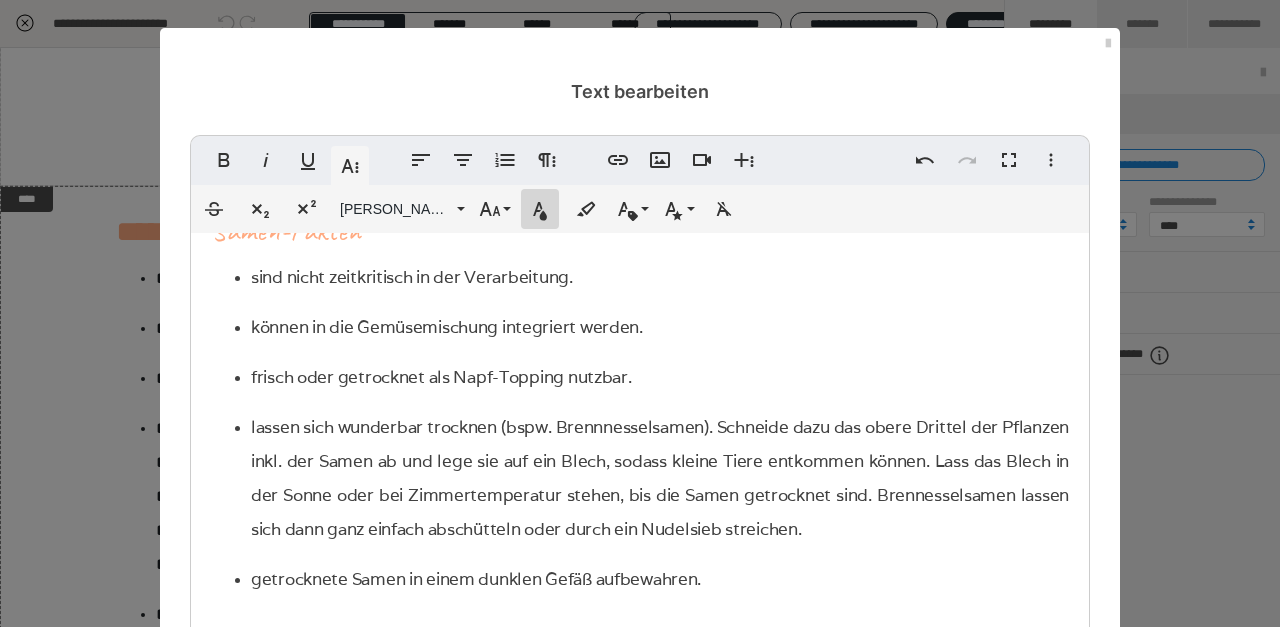 drag, startPoint x: 550, startPoint y: 212, endPoint x: 615, endPoint y: 232, distance: 68.007355 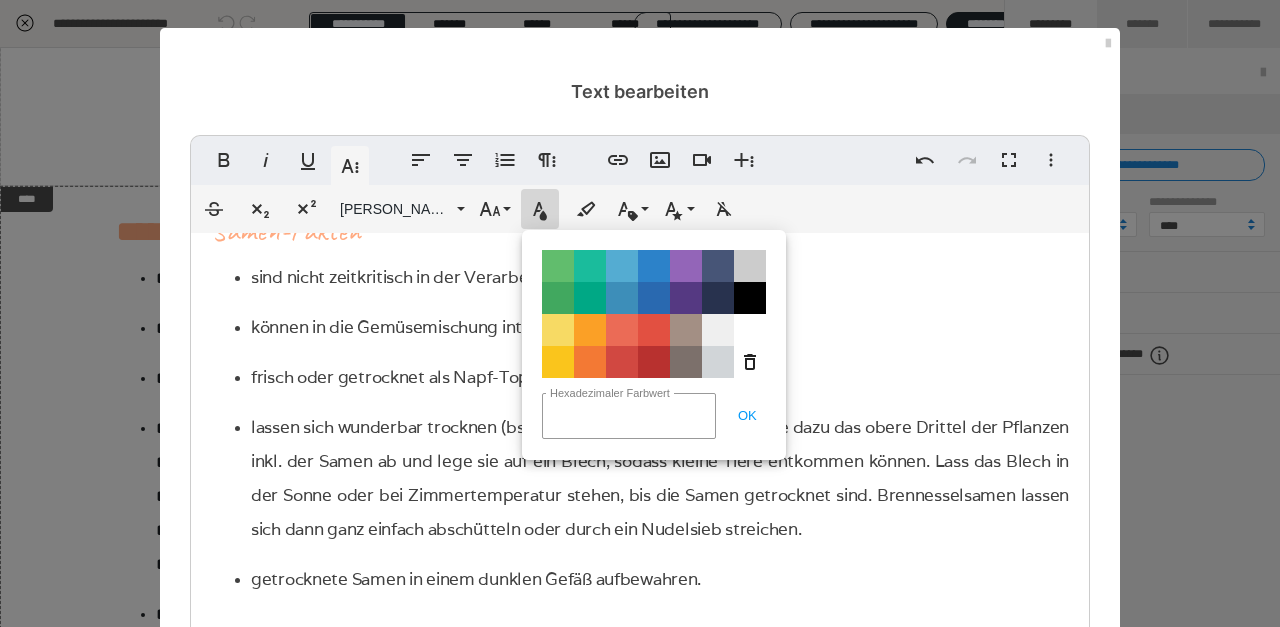click on "Color#000000" at bounding box center (750, 298) 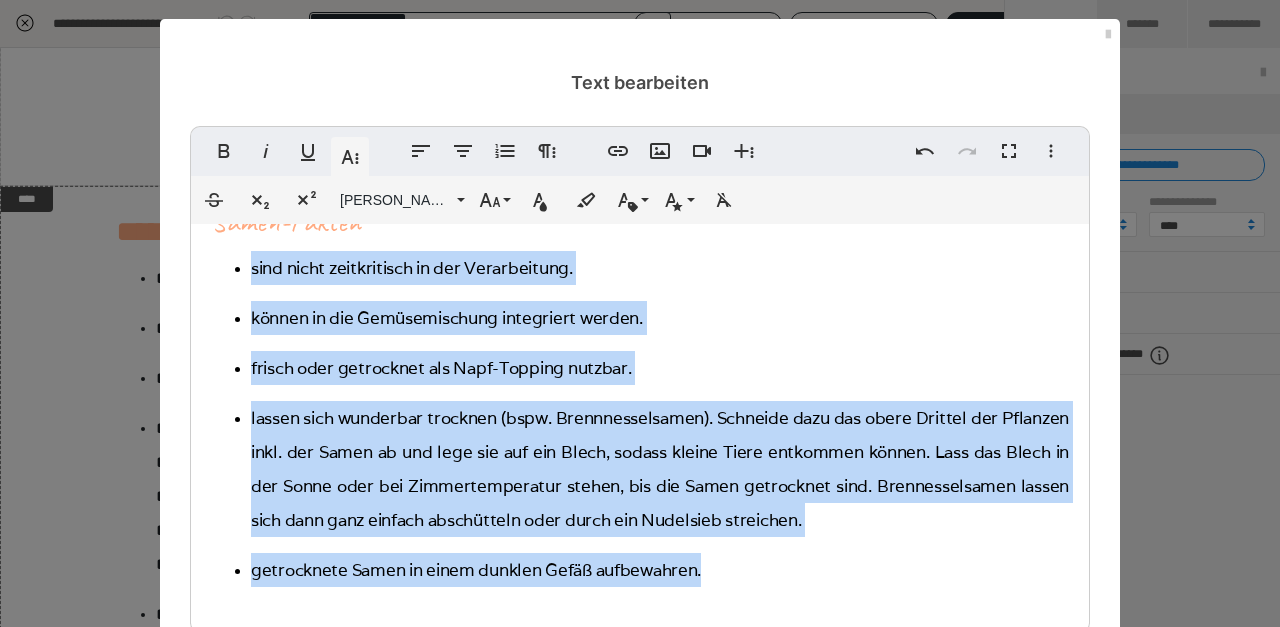 click on "lassen sich wunderbar trocknen (bspw. Brennnesselsamen). Schneide dazu das obere Drittel der Pflanzen inkl. der Samen ab und lege sie auf ein Blech, sodass kleine Tiere entkommen können. Lass das Blech in der Sonne oder bei Zimmertemperatur stehen, bis die Samen getrocknet sind. Brennesselsamen lassen sich dann ganz einfach abschütteln oder durch ein Nudelsieb streichen." at bounding box center (660, 268) 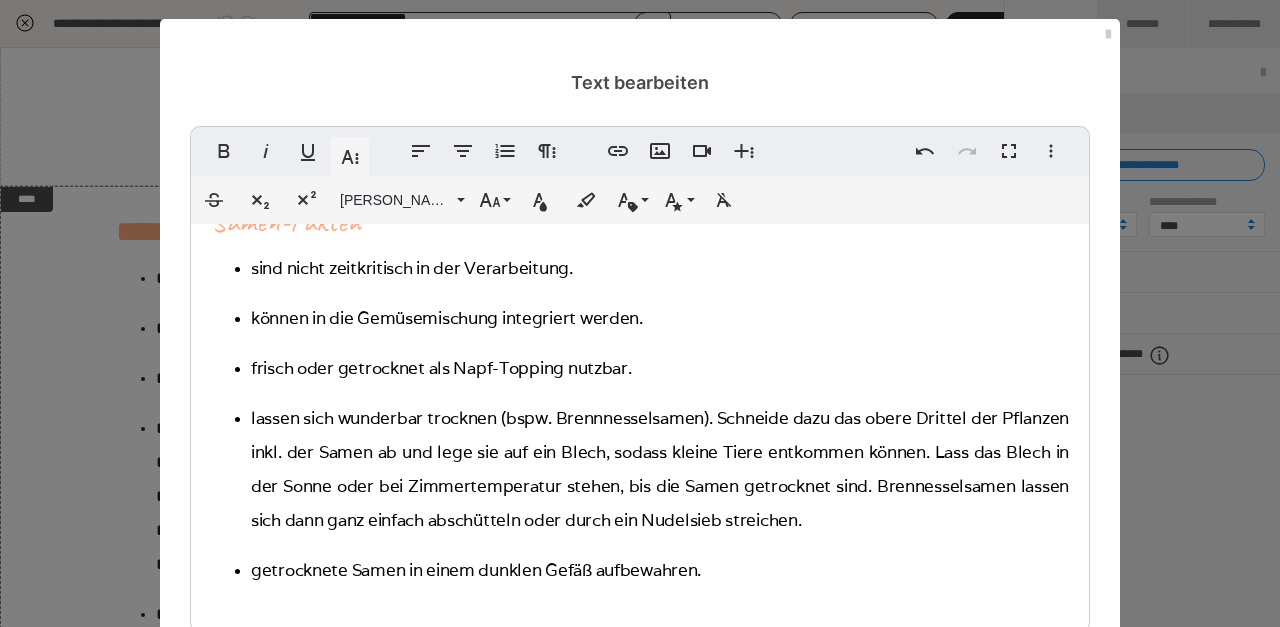 scroll, scrollTop: 10, scrollLeft: 0, axis: vertical 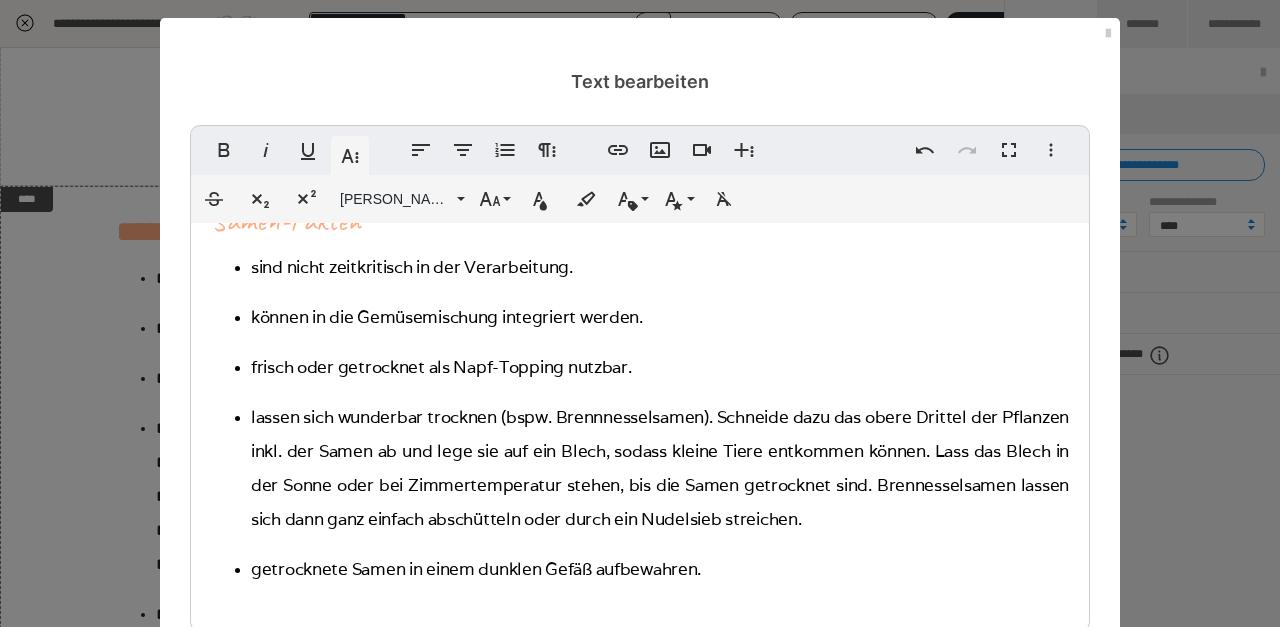 click on "lassen sich wunderbar trocknen (bspw. Brennnesselsamen). Schneide dazu das obere Drittel der Pflanzen inkl. der Samen ab und lege sie auf ein Blech, sodass kleine Tiere entkommen können. Lass das Blech in der Sonne oder bei Zimmertemperatur stehen, bis die Samen getrocknet sind. Brennesselsamen lassen sich dann ganz einfach abschütteln oder durch ein Nudelsieb streichen." at bounding box center [412, 267] 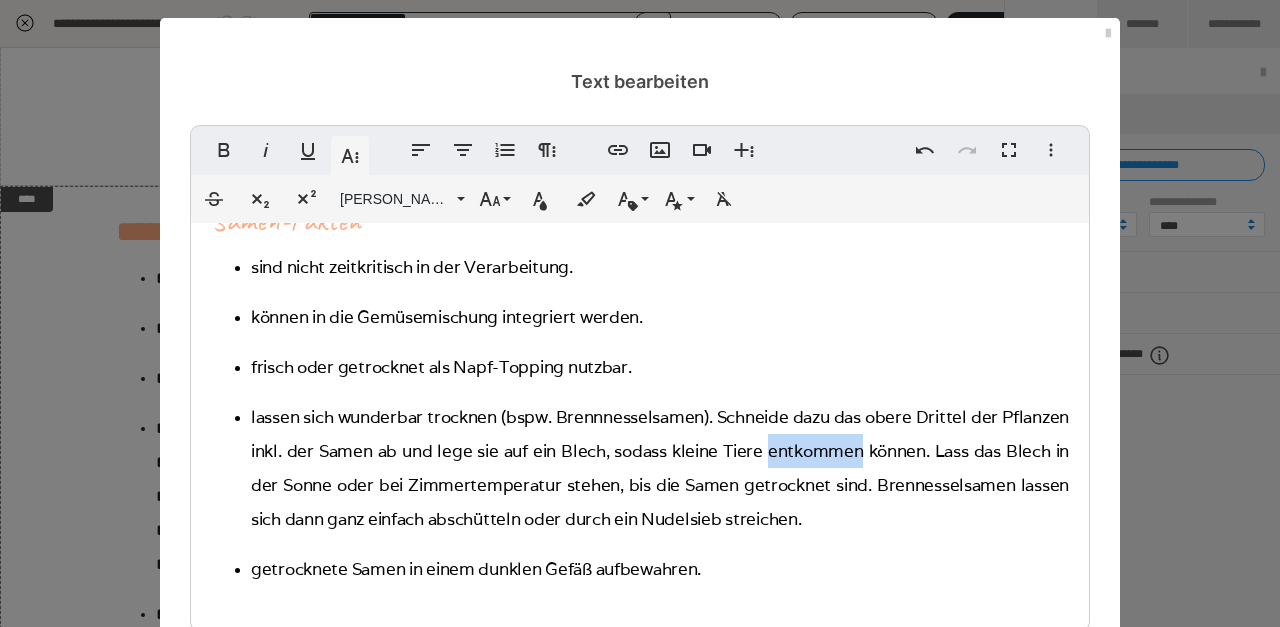 click on "lassen sich wunderbar trocknen (bspw. Brennnesselsamen). Schneide dazu das obere Drittel der Pflanzen inkl. der Samen ab und lege sie auf ein Blech, sodass kleine Tiere entkommen können. Lass das Blech in der Sonne oder bei Zimmertemperatur stehen, bis die Samen getrocknet sind. Brennesselsamen lassen sich dann ganz einfach abschütteln oder durch ein Nudelsieb streichen." at bounding box center [412, 267] 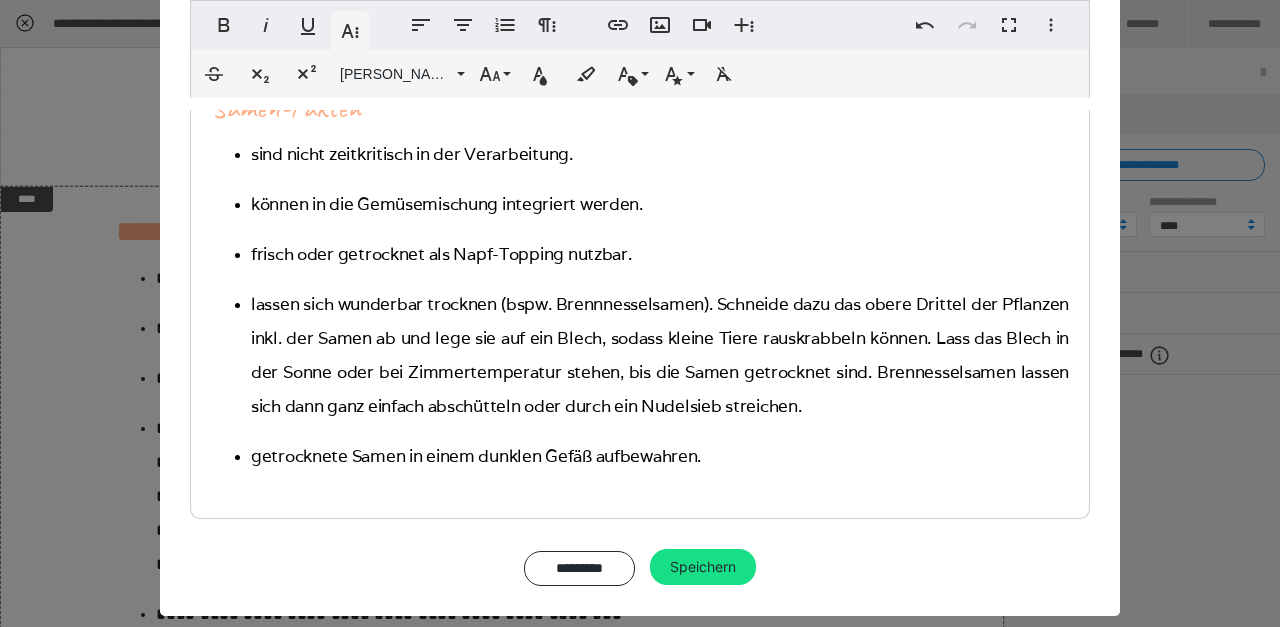 scroll, scrollTop: 228, scrollLeft: 0, axis: vertical 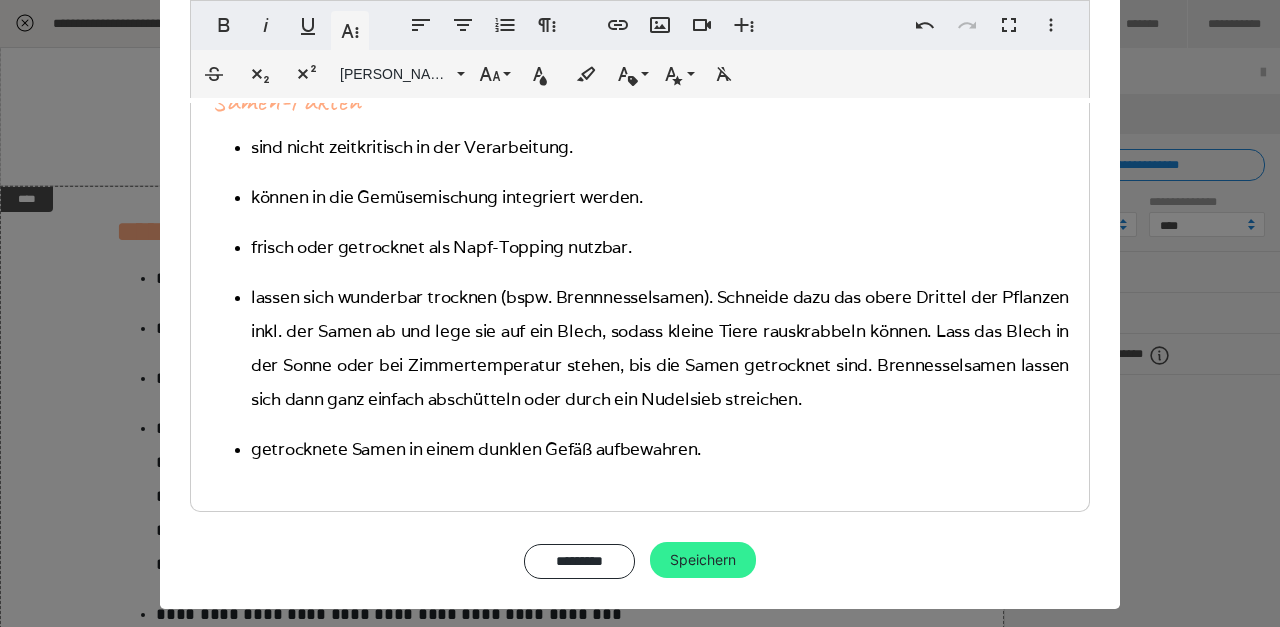 click on "Speichern" at bounding box center [703, 560] 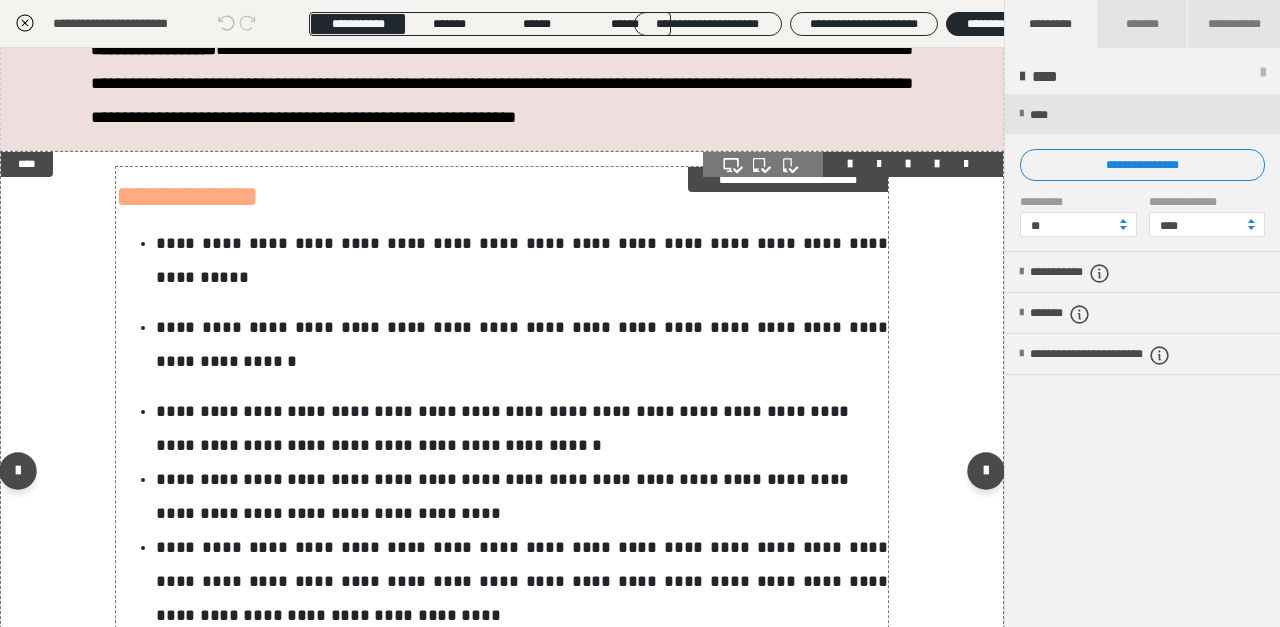 scroll, scrollTop: 2176, scrollLeft: 0, axis: vertical 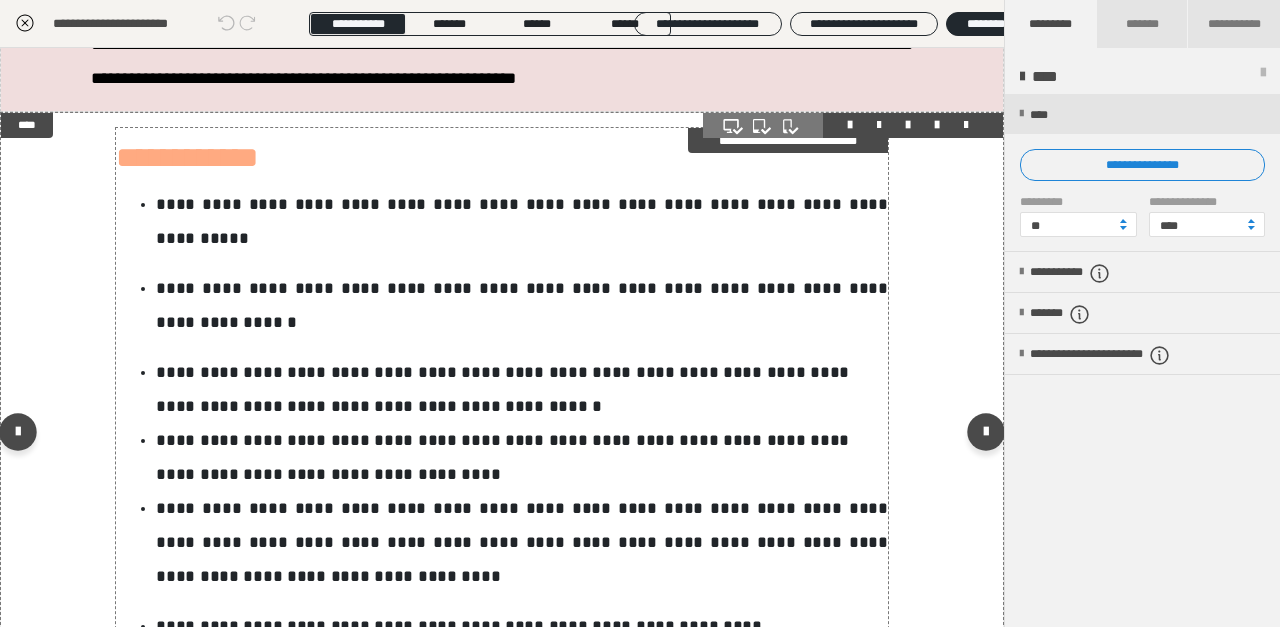 click on "**********" at bounding box center [522, 222] 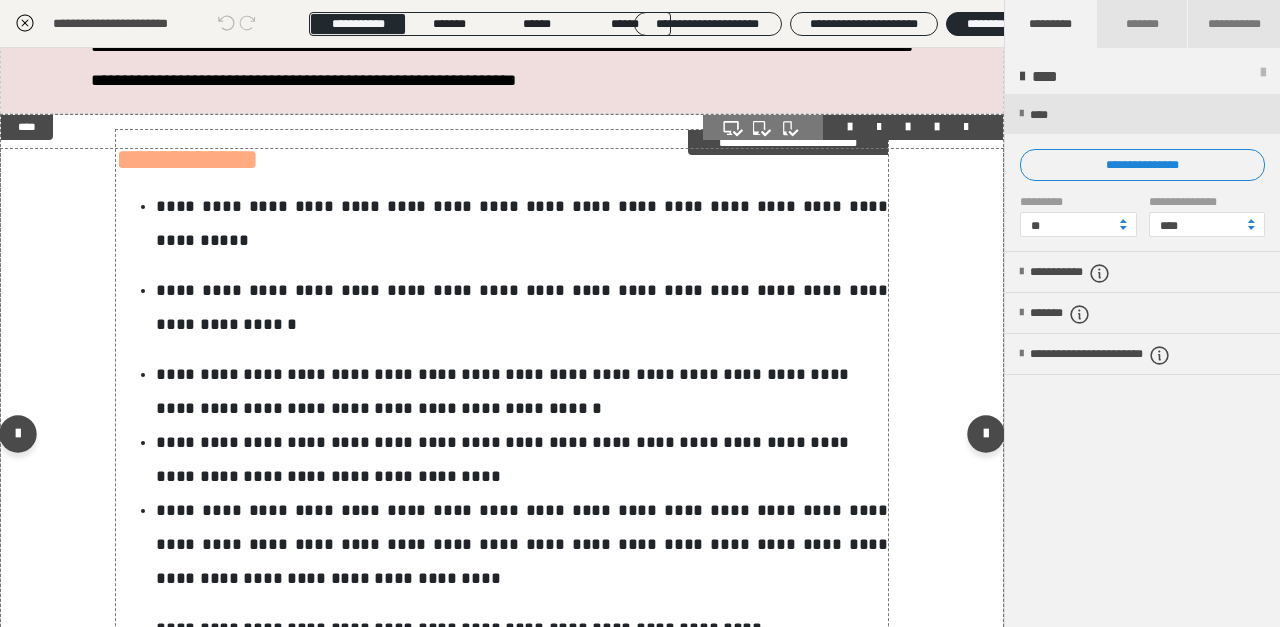 click on "**********" at bounding box center [522, 224] 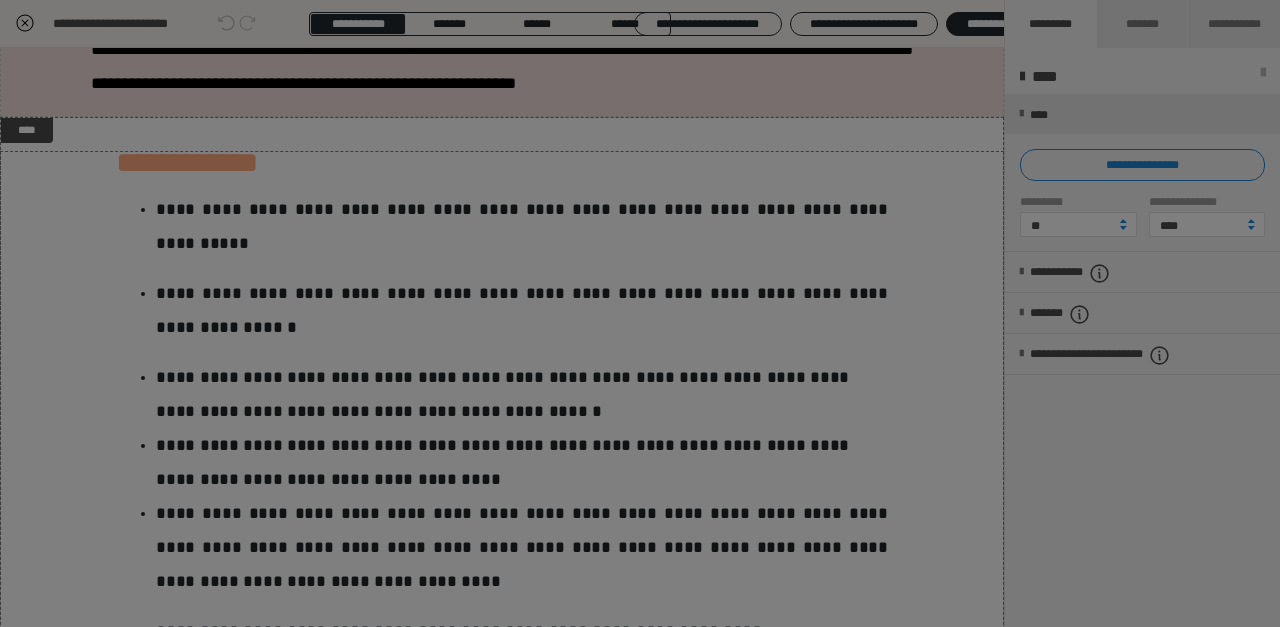 scroll, scrollTop: 2, scrollLeft: 0, axis: vertical 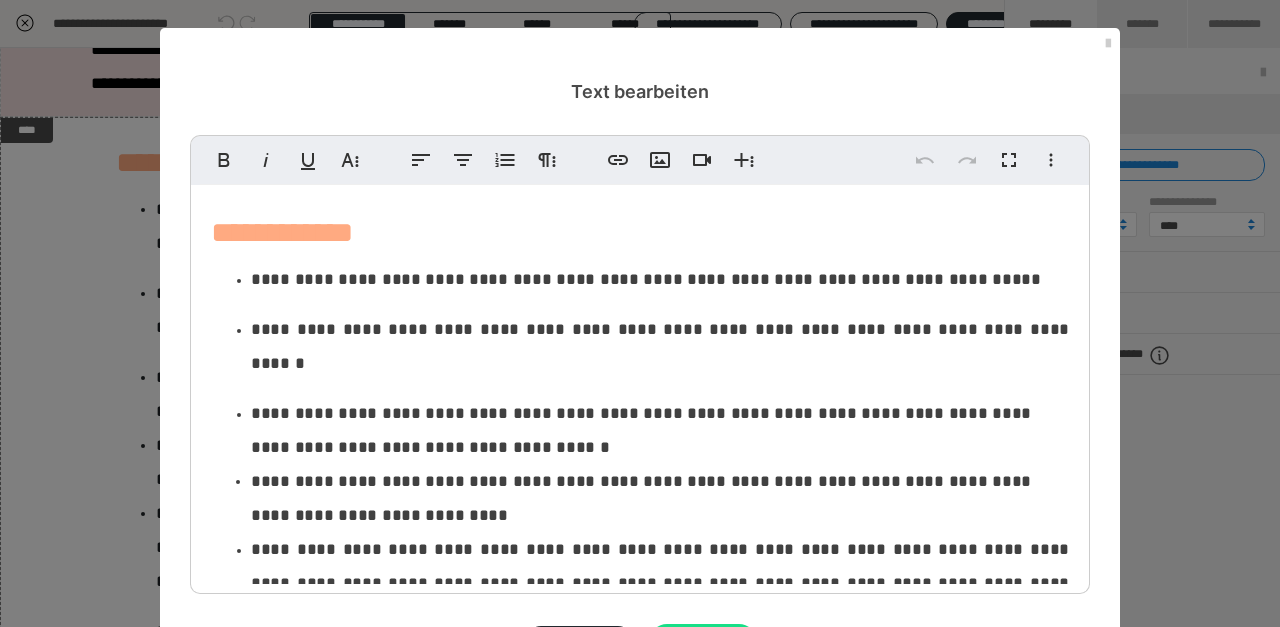 click on "**********" at bounding box center (640, 516) 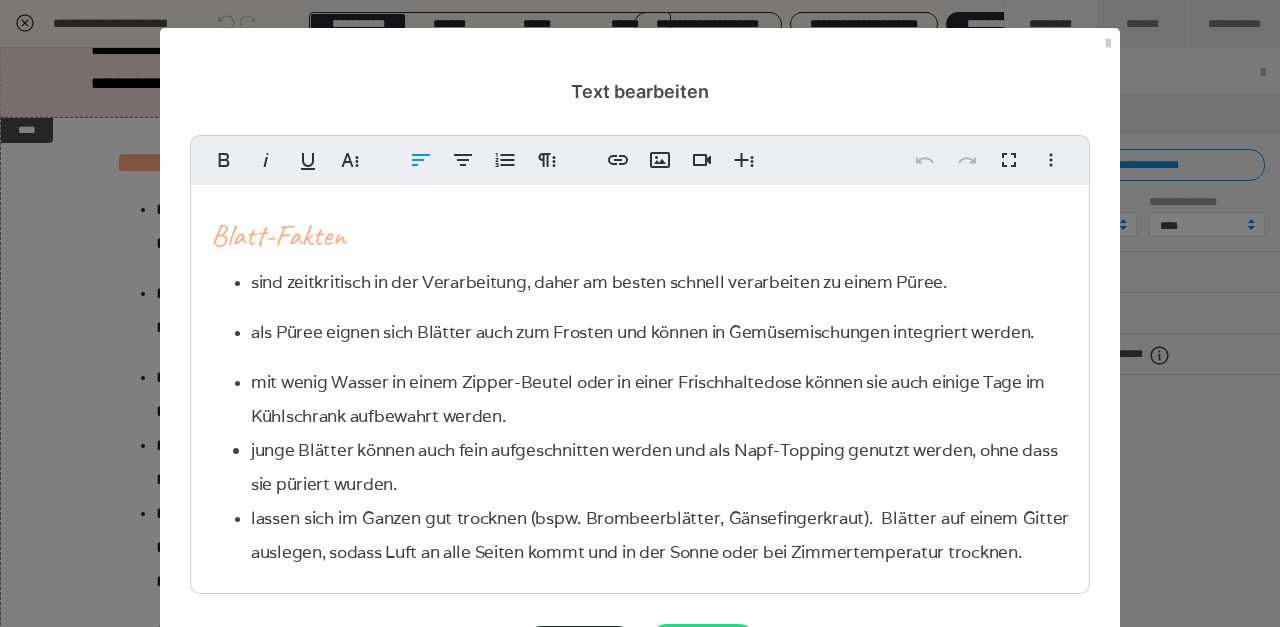scroll, scrollTop: 2, scrollLeft: 0, axis: vertical 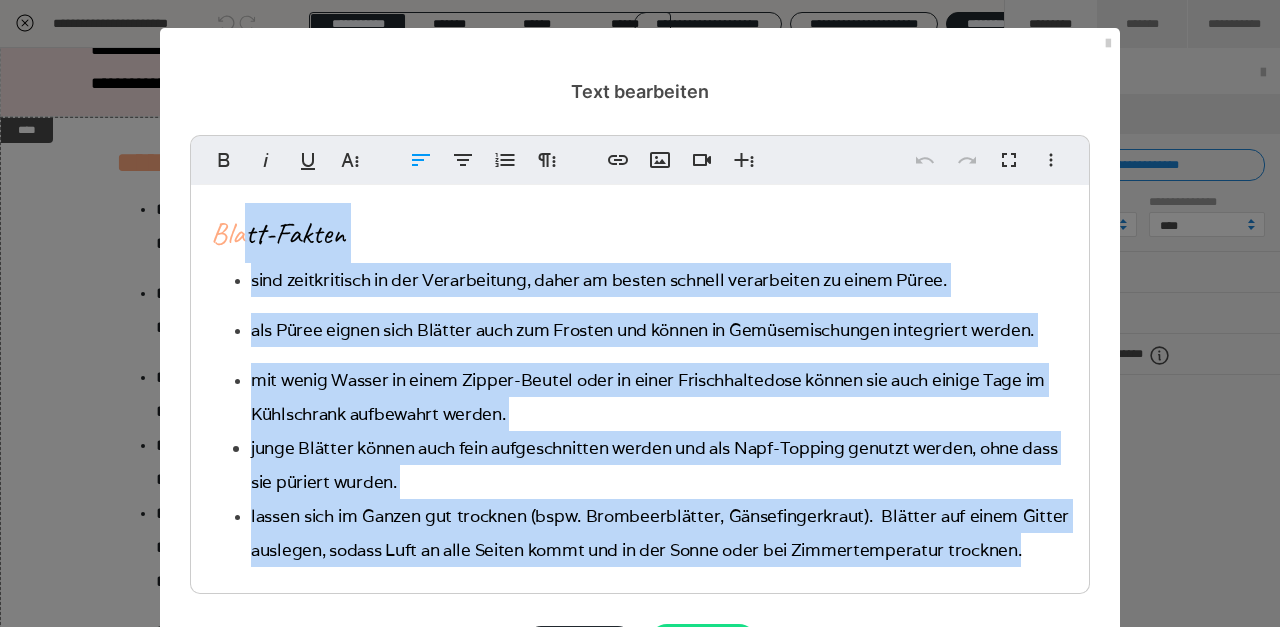 drag, startPoint x: 1028, startPoint y: 550, endPoint x: 247, endPoint y: 236, distance: 841.7583 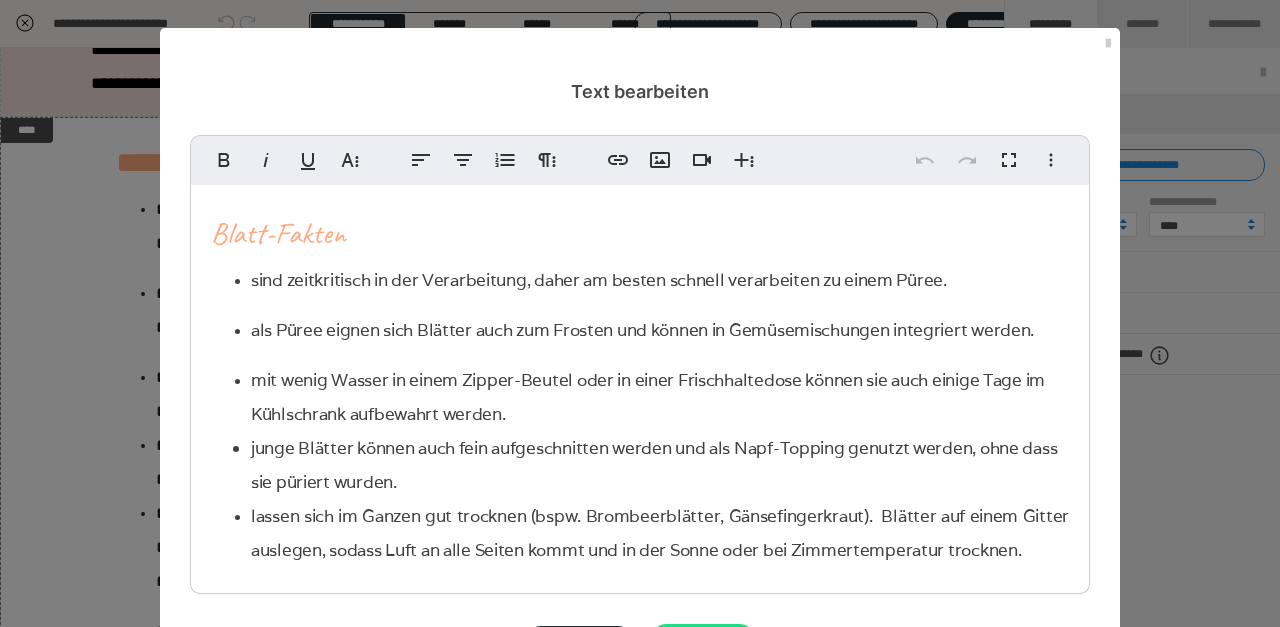 drag, startPoint x: 981, startPoint y: 571, endPoint x: 1032, endPoint y: 569, distance: 51.0392 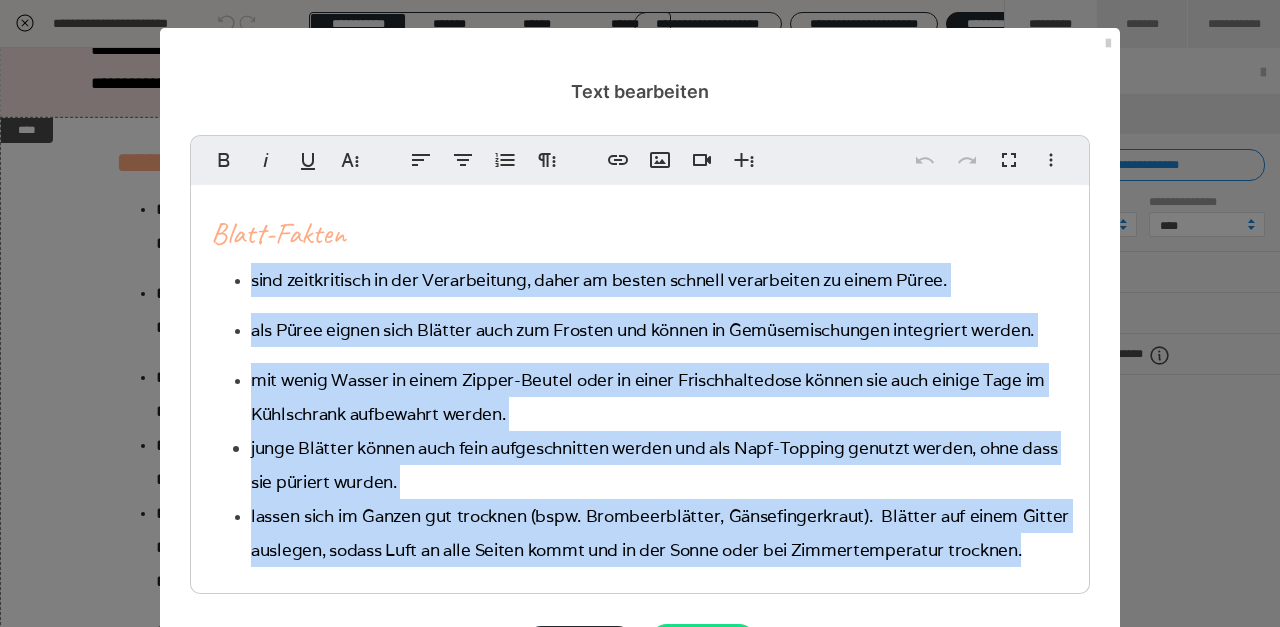 drag, startPoint x: 1029, startPoint y: 552, endPoint x: 267, endPoint y: 275, distance: 810.7854 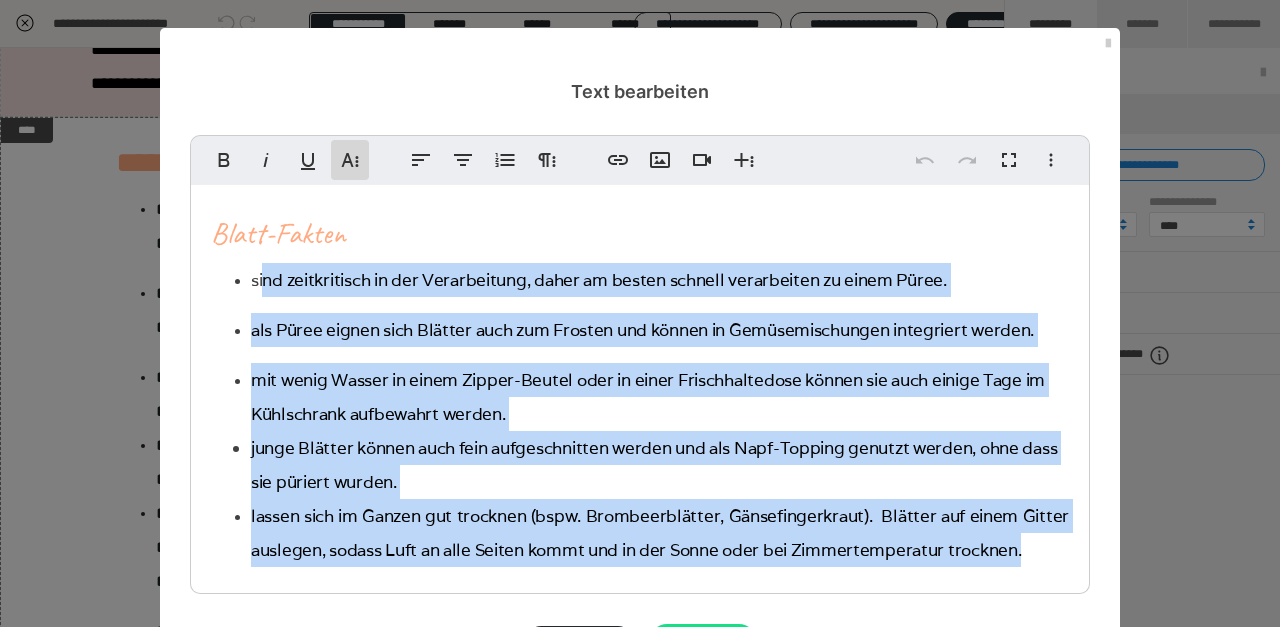 click 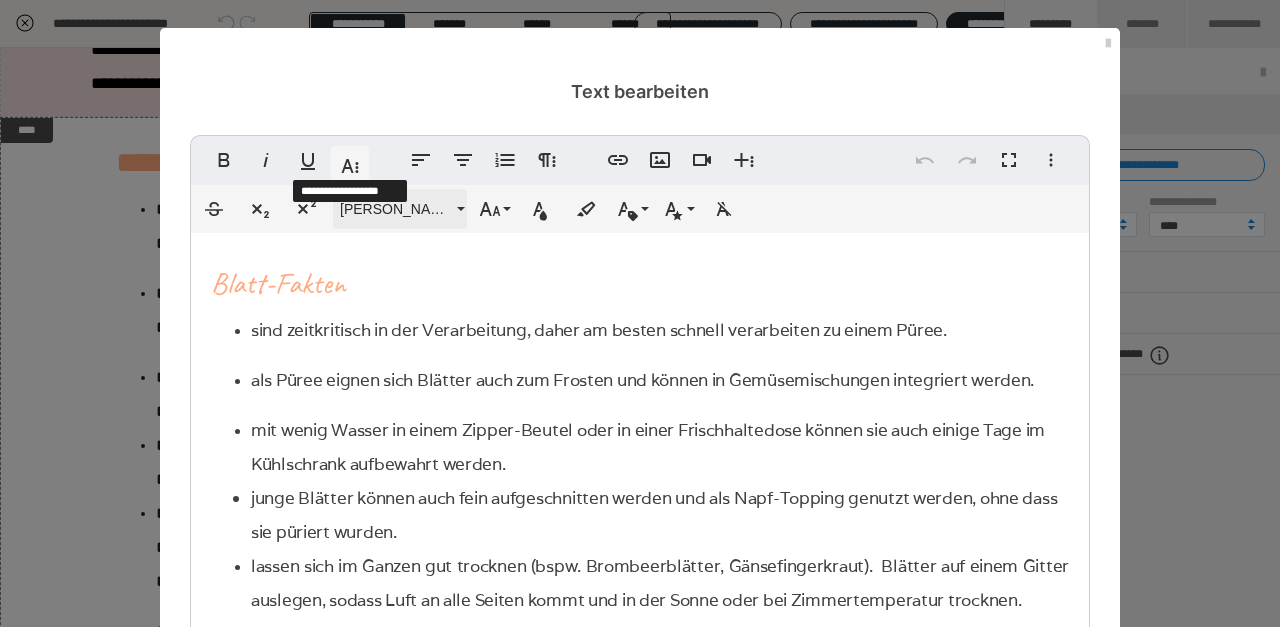 scroll, scrollTop: 2, scrollLeft: 0, axis: vertical 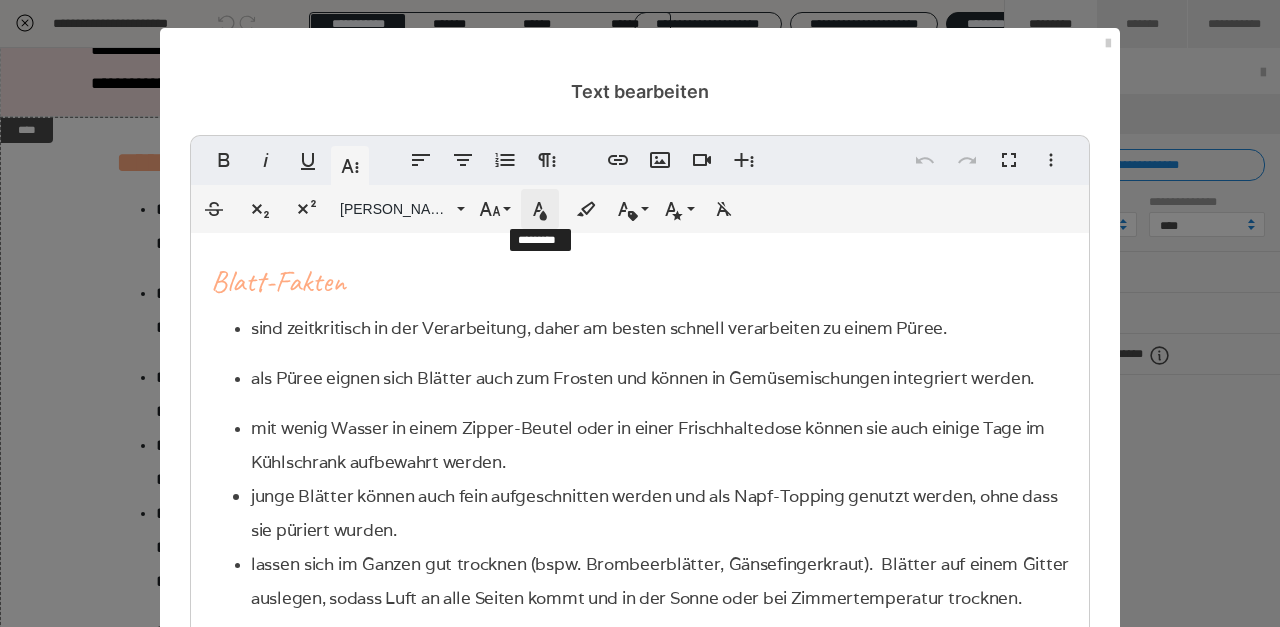 click 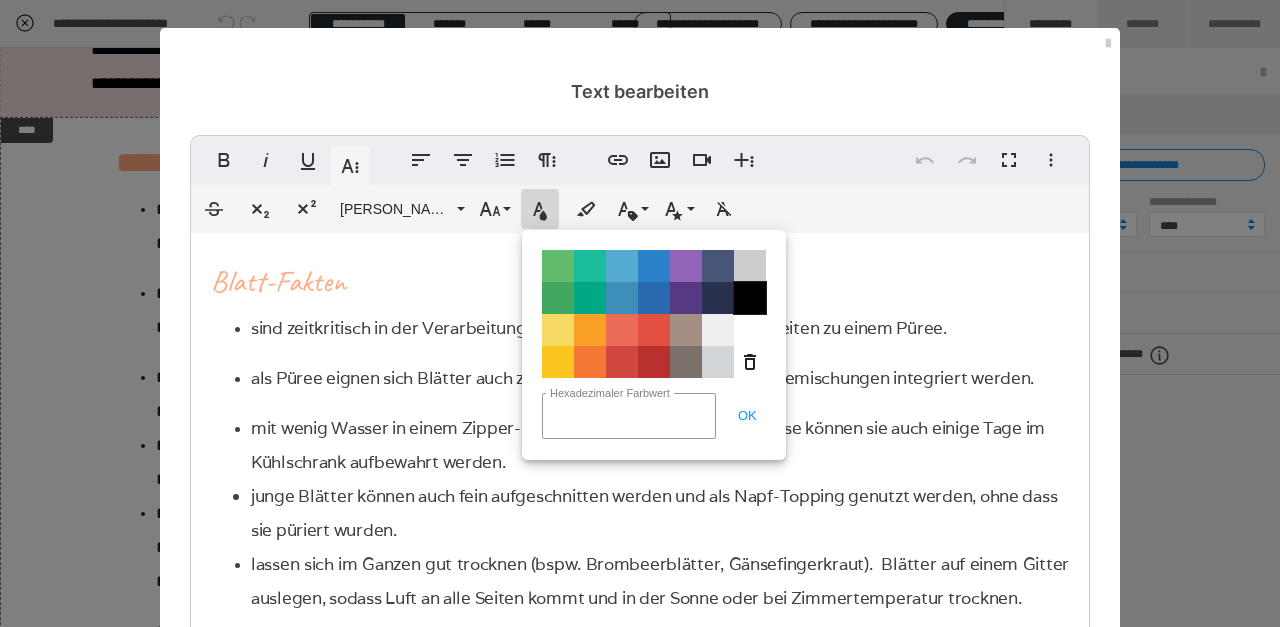 click on "Color#000000" at bounding box center (750, 298) 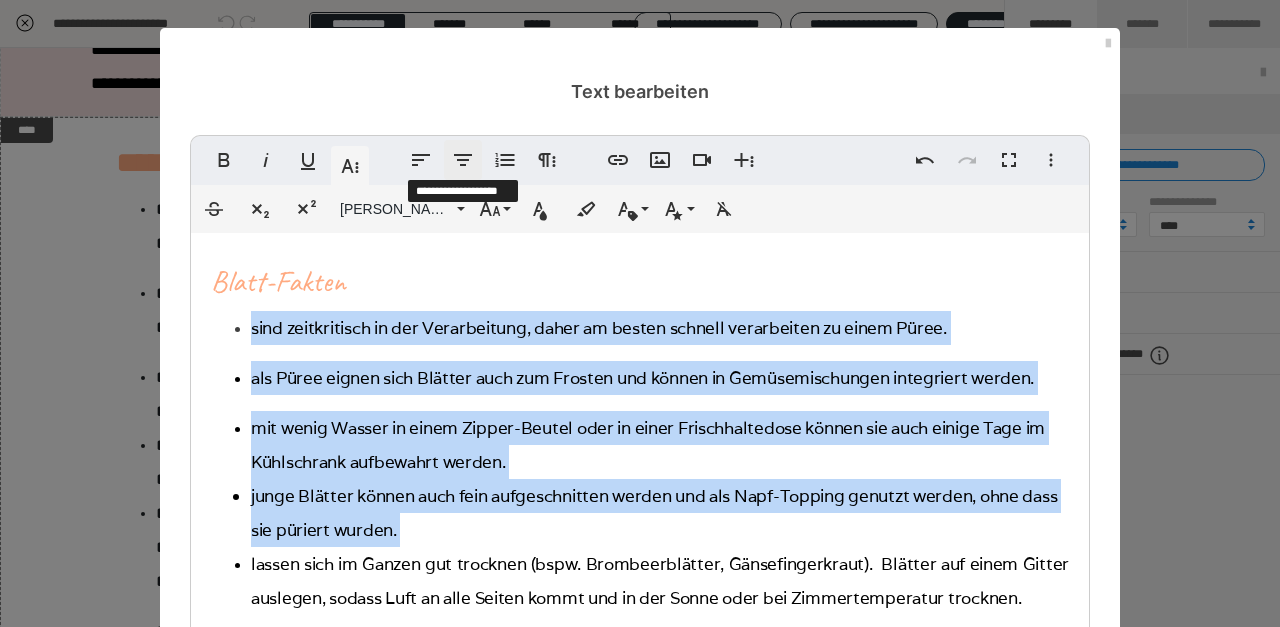 click 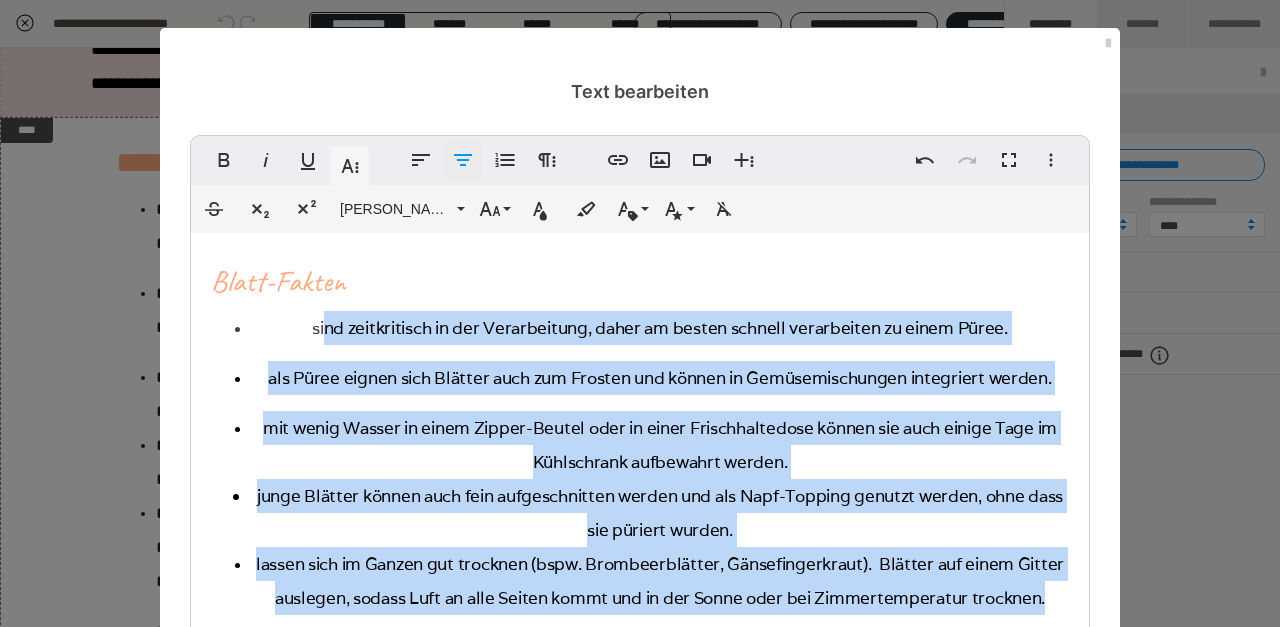 click 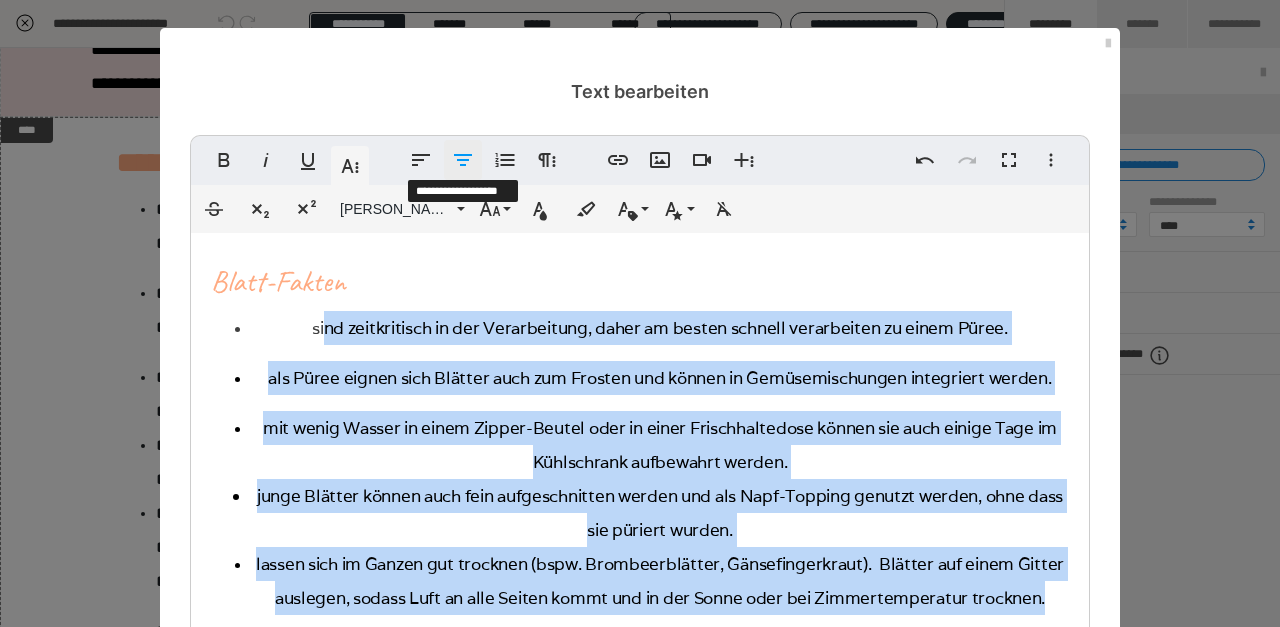 click 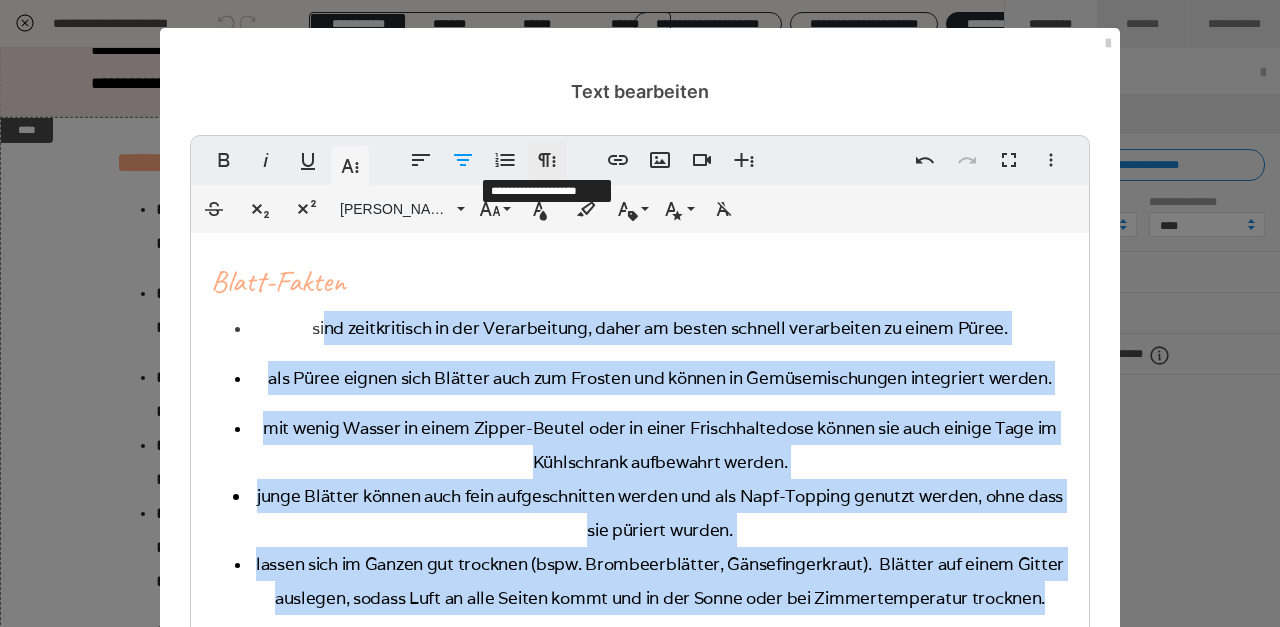 click 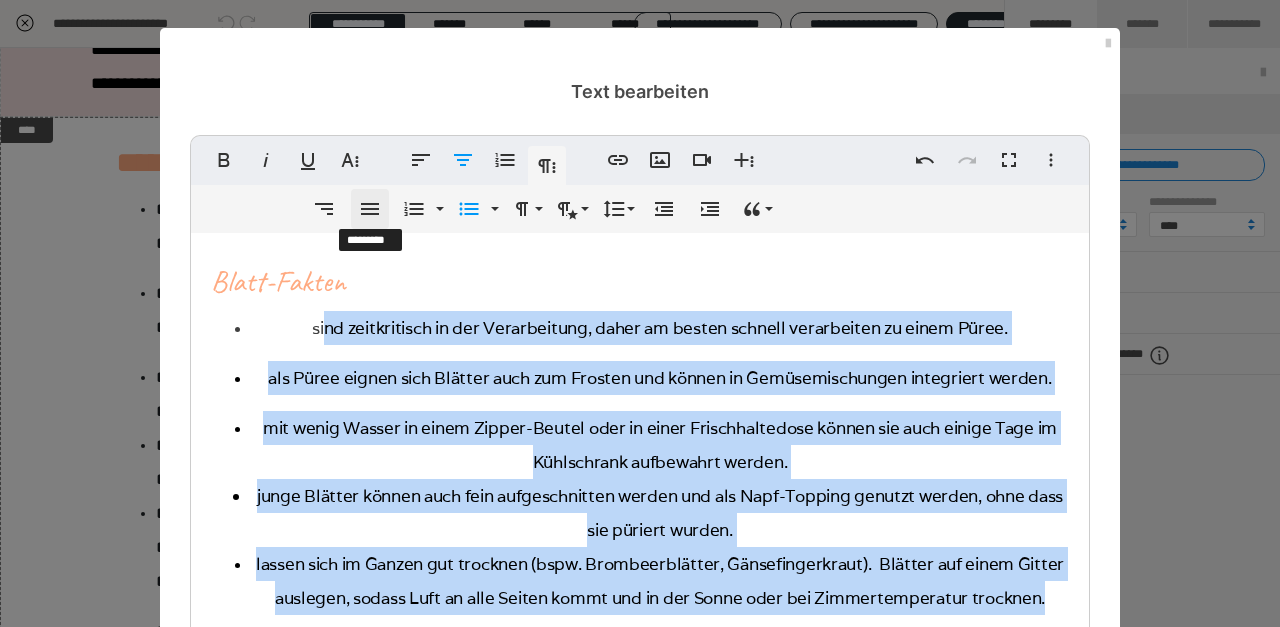 click 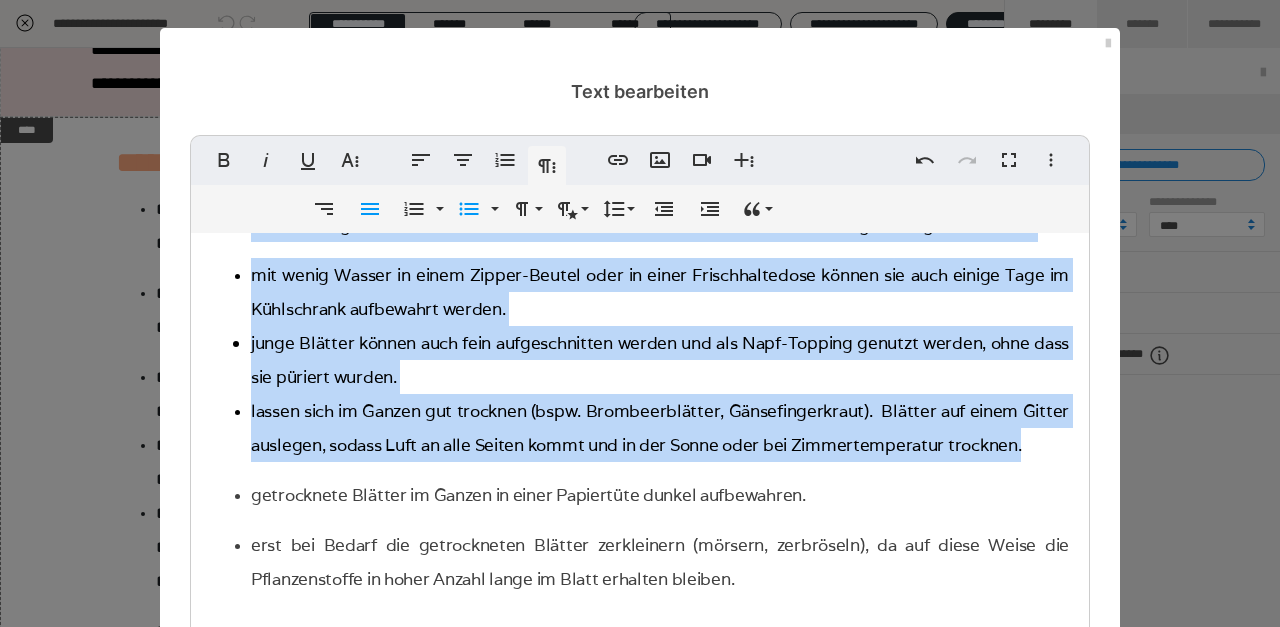 scroll, scrollTop: 155, scrollLeft: 0, axis: vertical 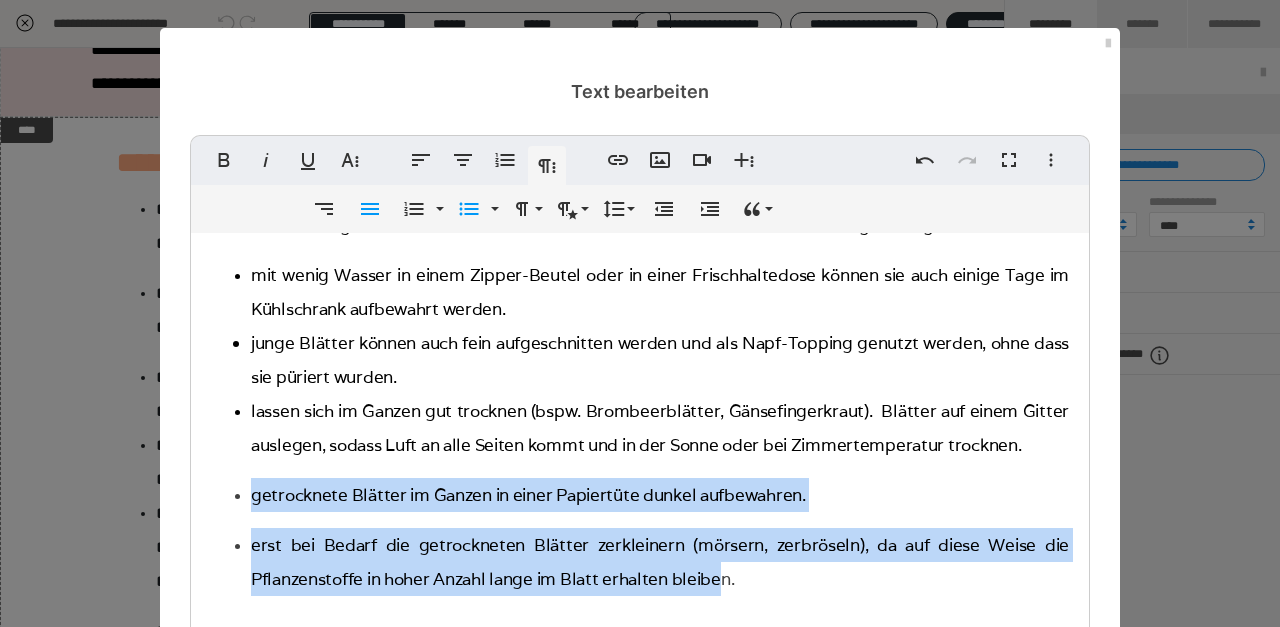 drag, startPoint x: 728, startPoint y: 584, endPoint x: 240, endPoint y: 434, distance: 510.53305 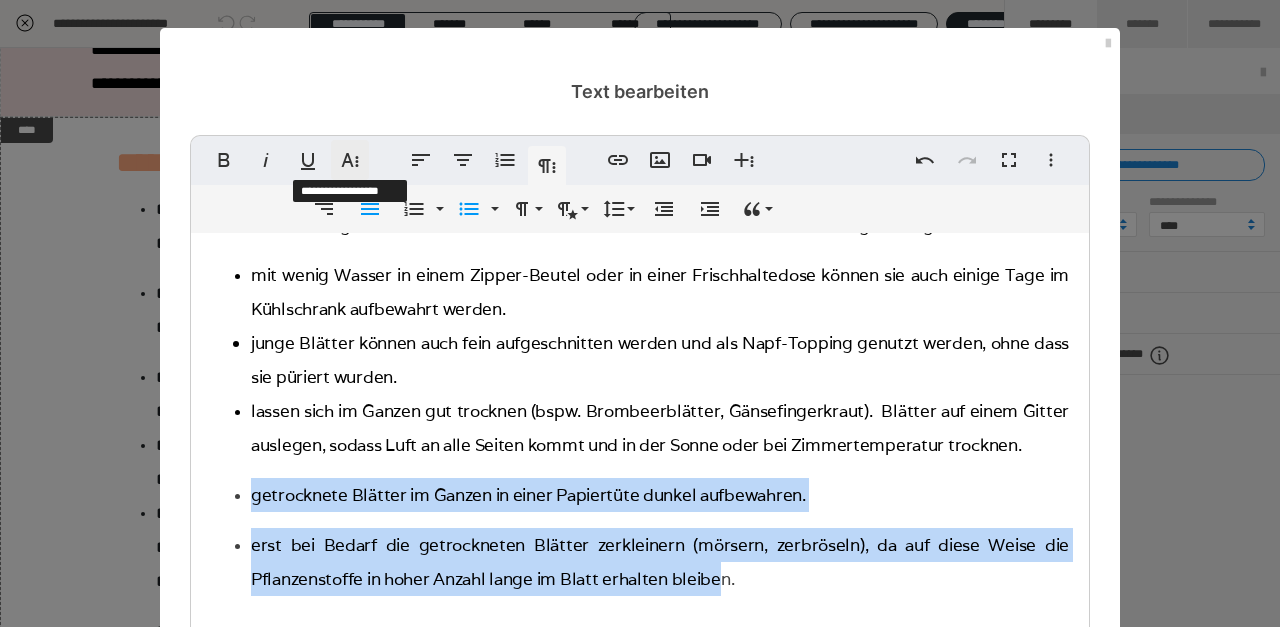 click 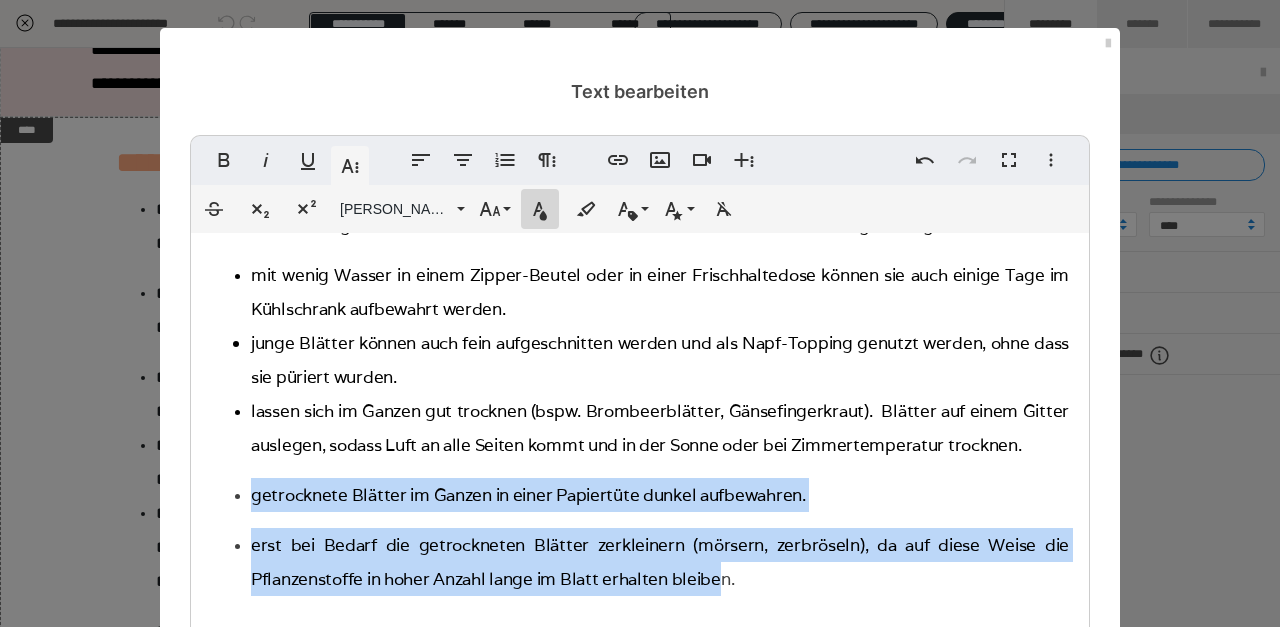 click 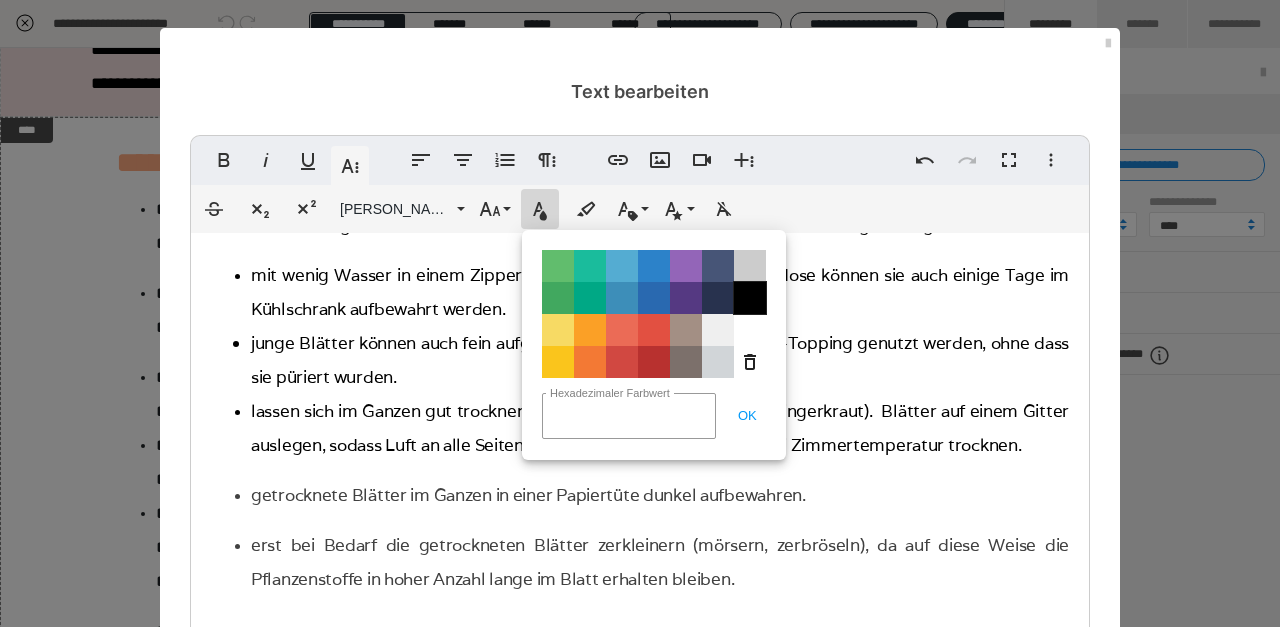 click on "Color#000000" at bounding box center [750, 298] 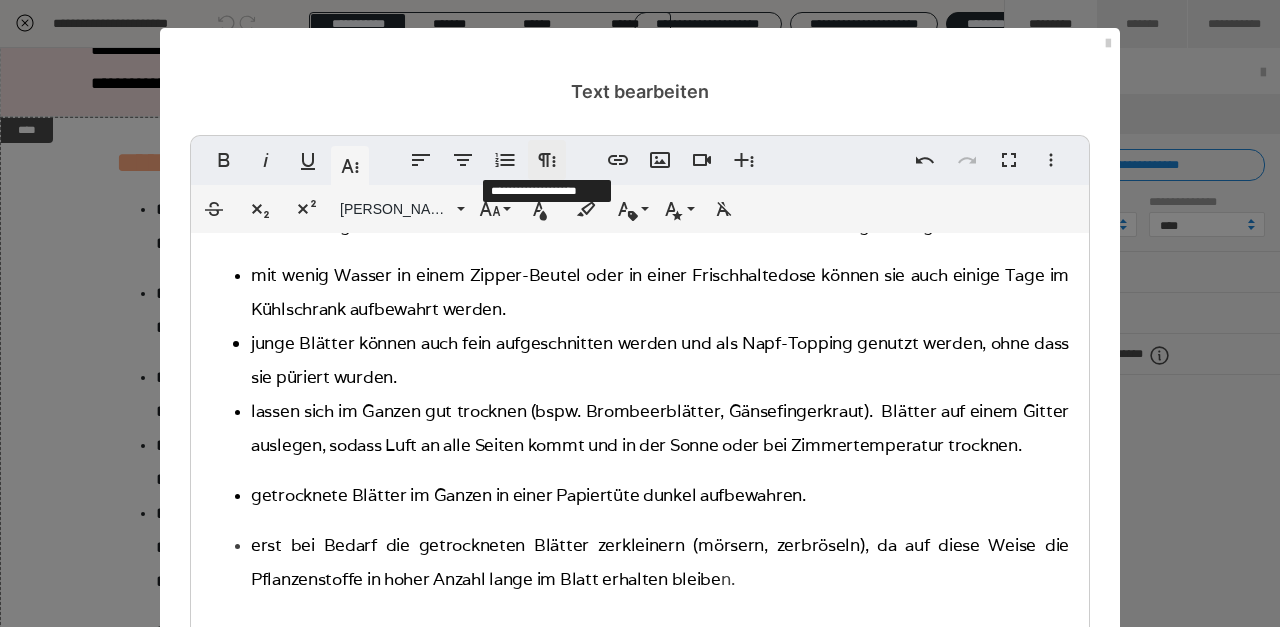click 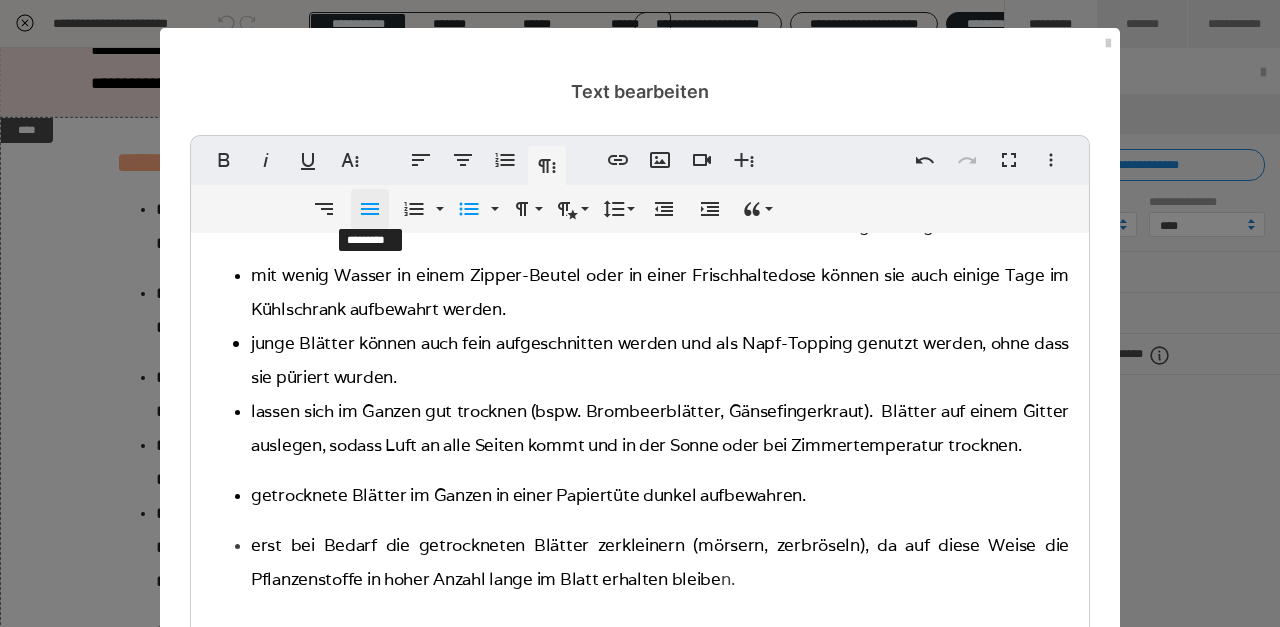 click 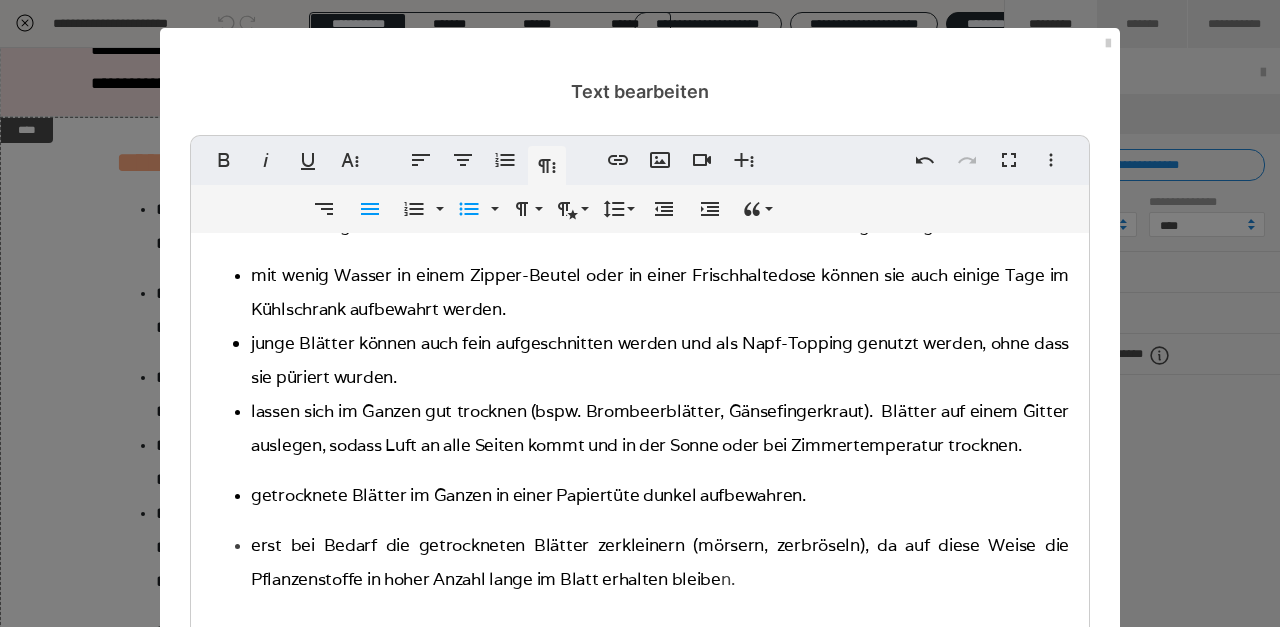 click on "junge Blätter können auch fein aufgeschnitten werden und als Napf-Topping genutzt werden, ohne dass sie püriert wurden." at bounding box center (660, 360) 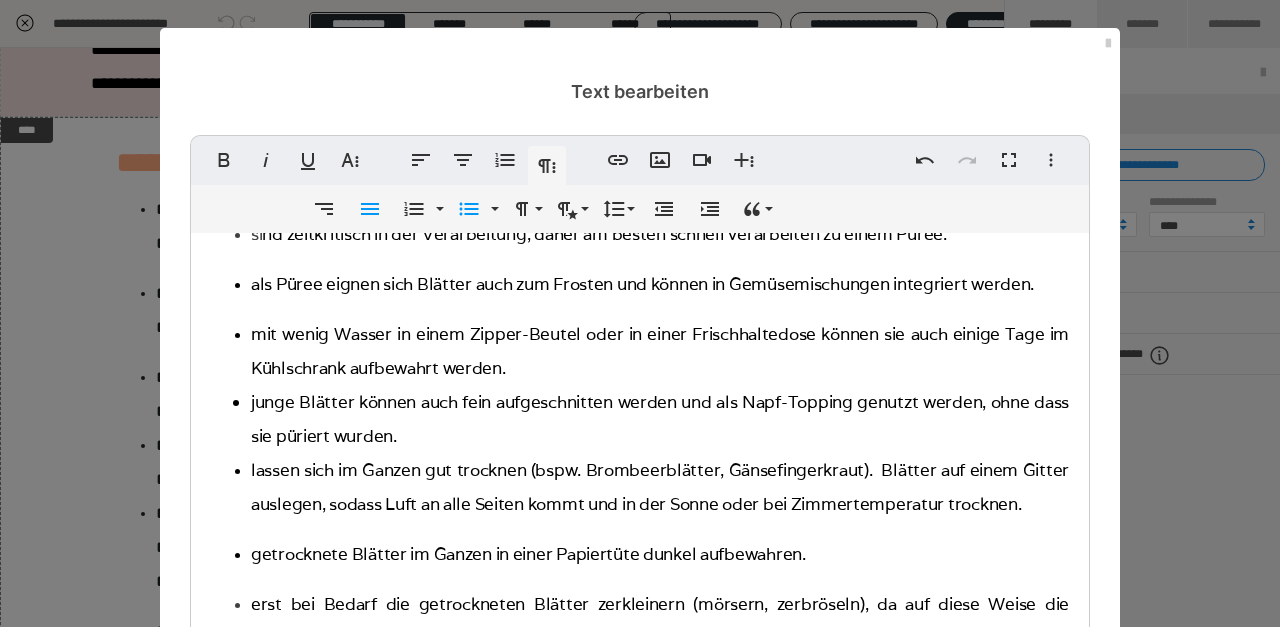 scroll, scrollTop: 101, scrollLeft: 0, axis: vertical 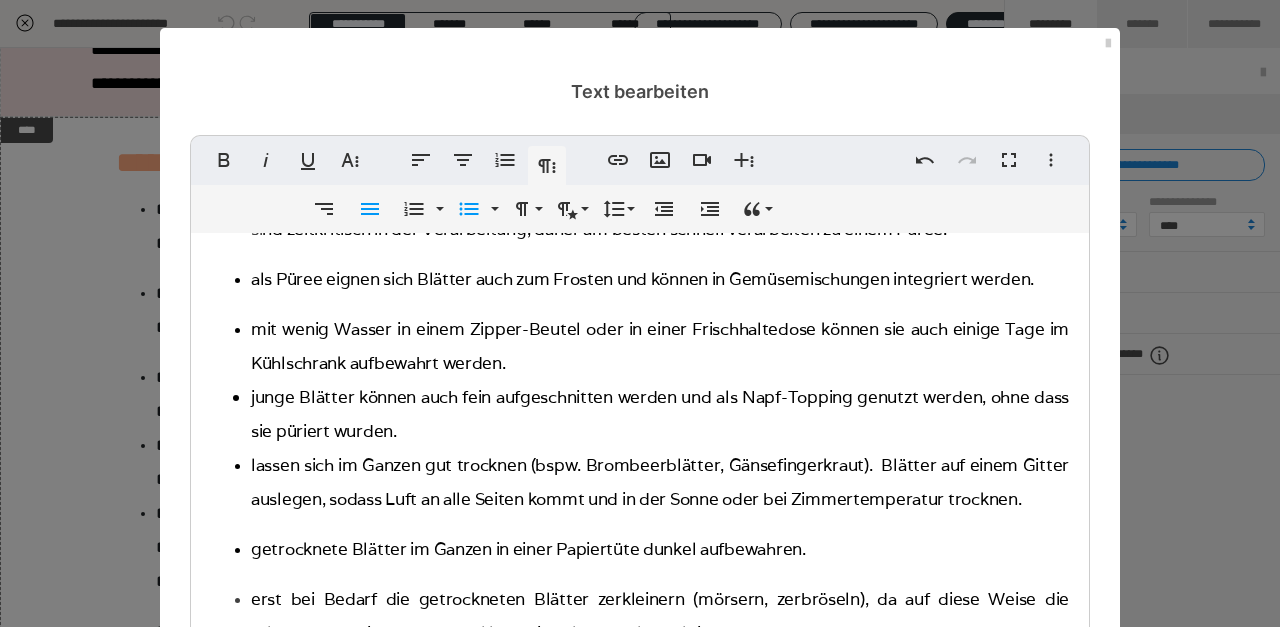 click on "lassen sich im Ganzen gut trocknen (bspw. Brombeerblätter, Gänsefingerkraut).  Blätter auf einem Gitter auslegen, sodass Luft an alle Seiten kommt und in der Sonne oder bei Zimmertemperatur trocknen." at bounding box center (660, 482) 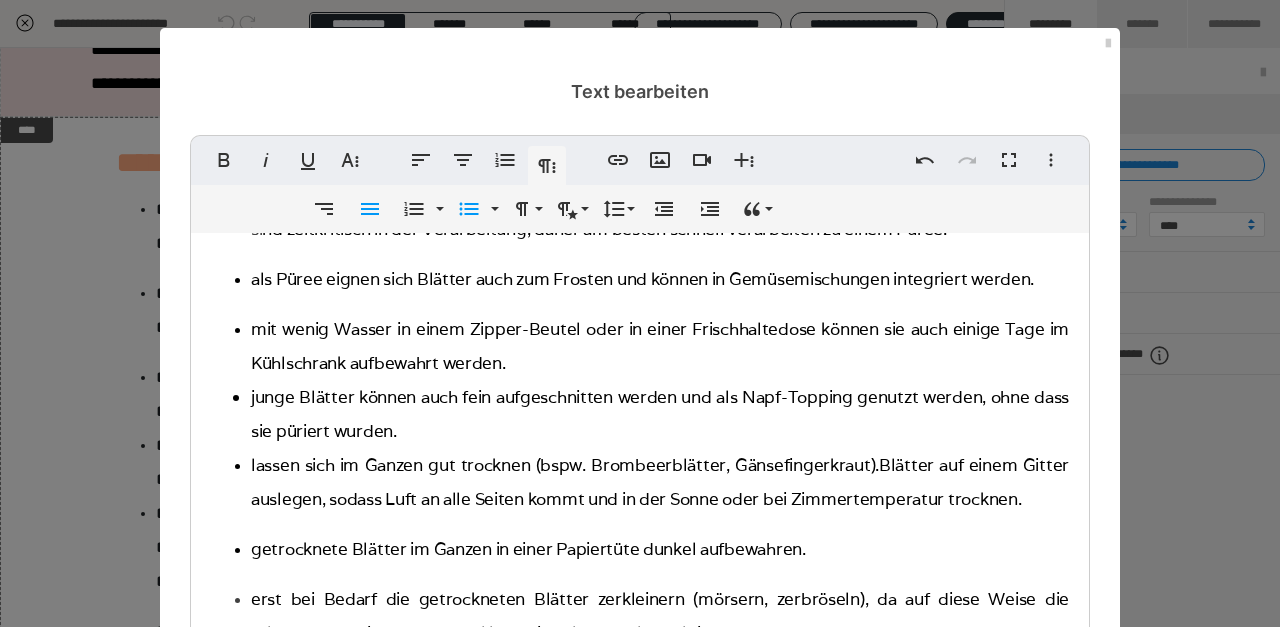 type 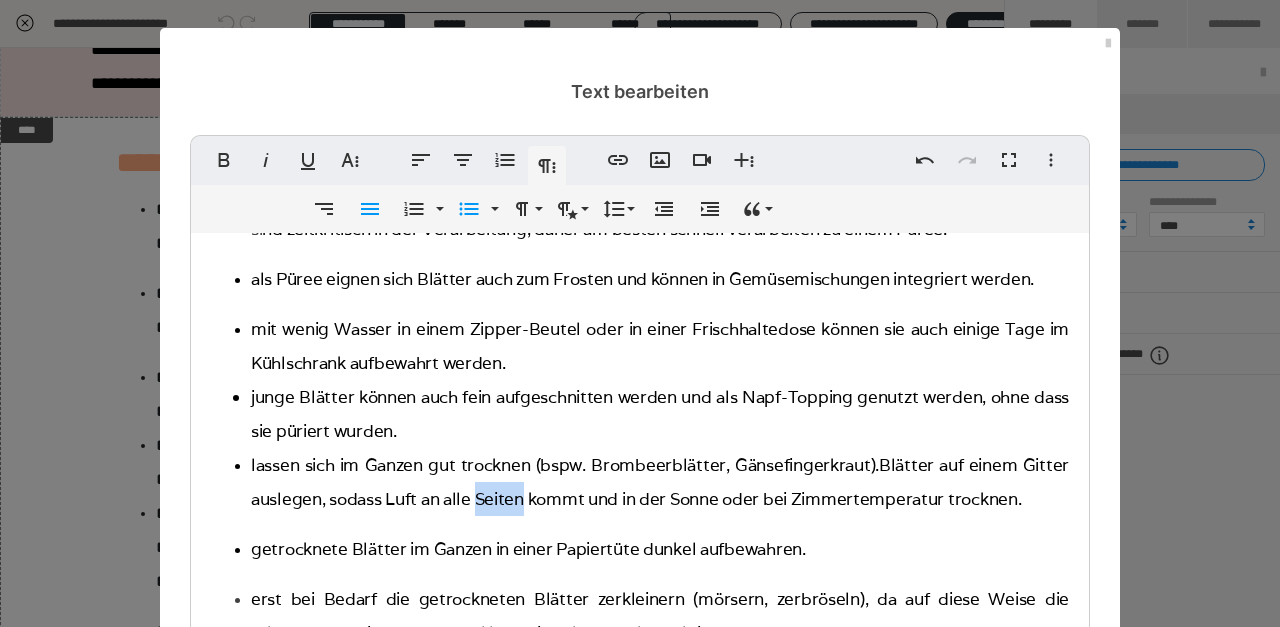 click on "lassen sich im Ganzen gut trocknen (bspw. Brombeerblätter, Gänsefingerkraut).  Blätter auf einem Gitter auslegen, sodass Luft an alle Seiten kommt und in der Sonne oder bei Zimmertemperatur trocknen." at bounding box center (660, 482) 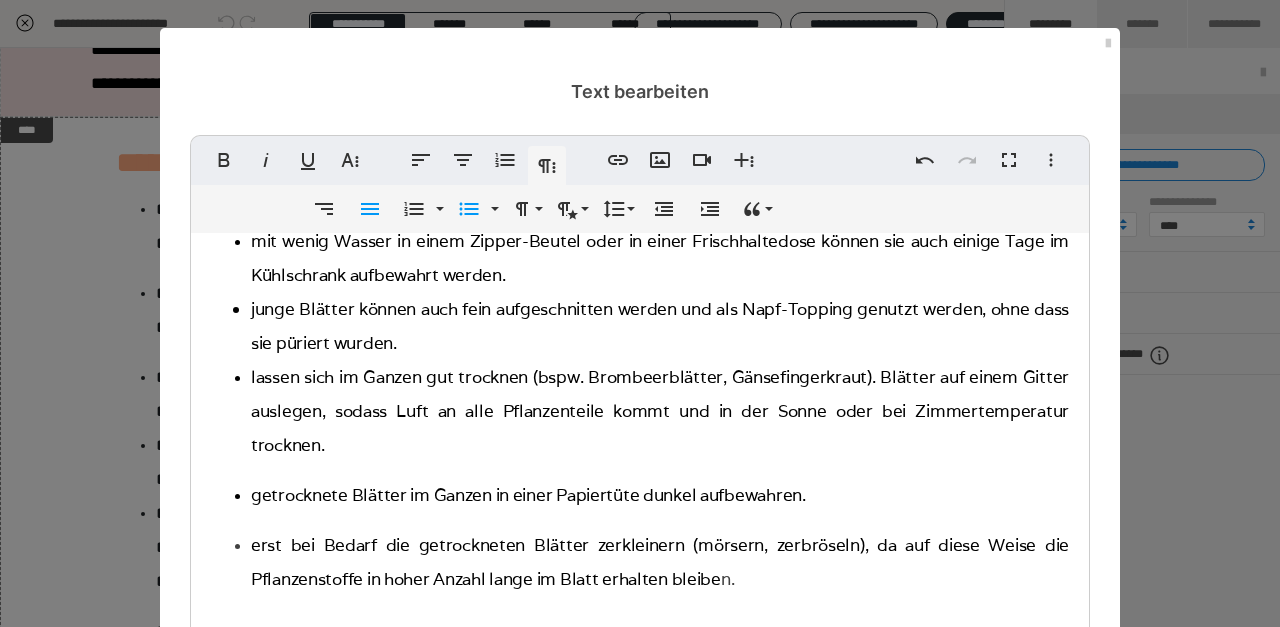 scroll, scrollTop: 189, scrollLeft: 0, axis: vertical 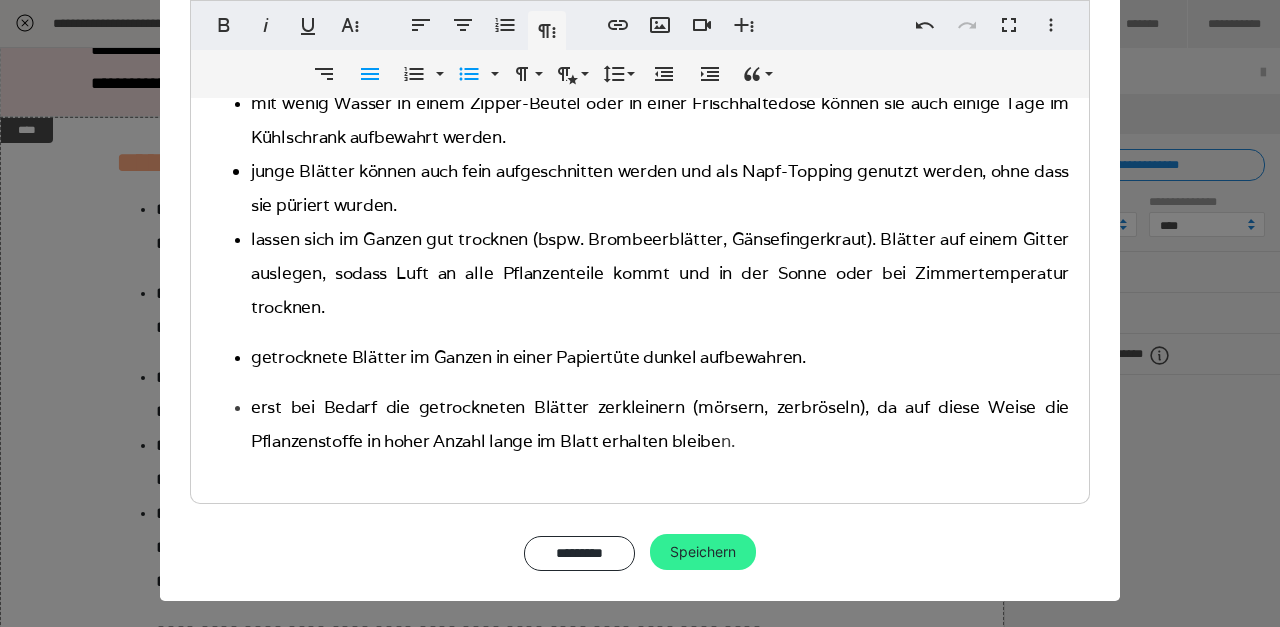 click on "Speichern" at bounding box center [703, 552] 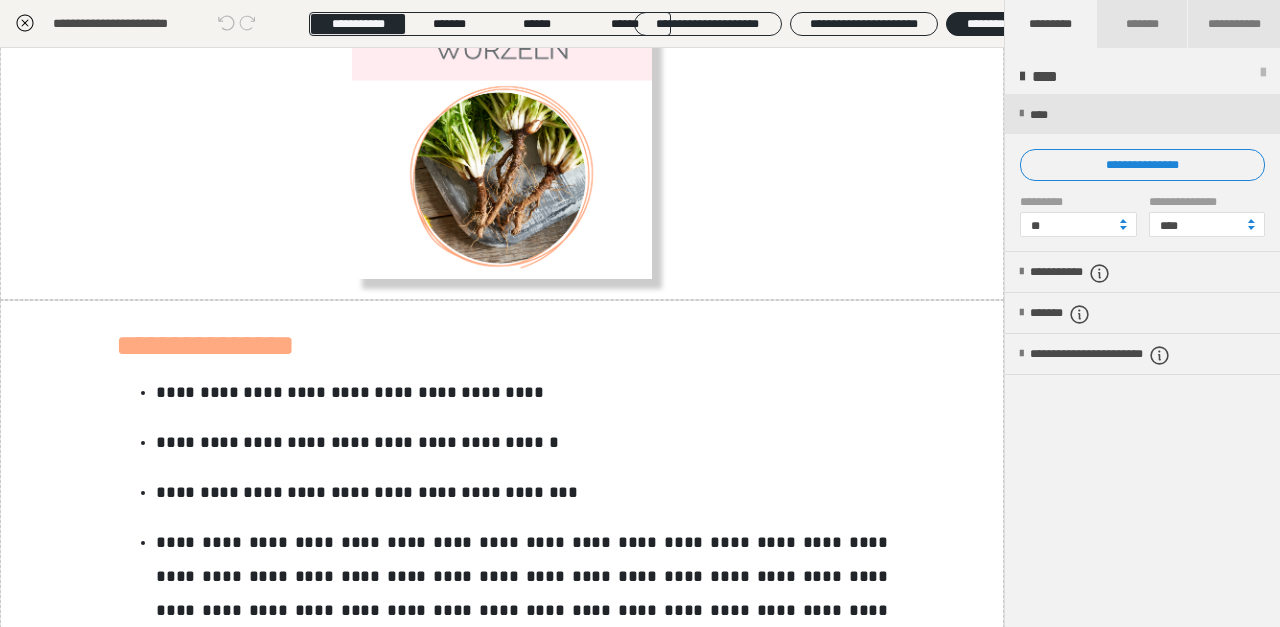 scroll, scrollTop: 3461, scrollLeft: 0, axis: vertical 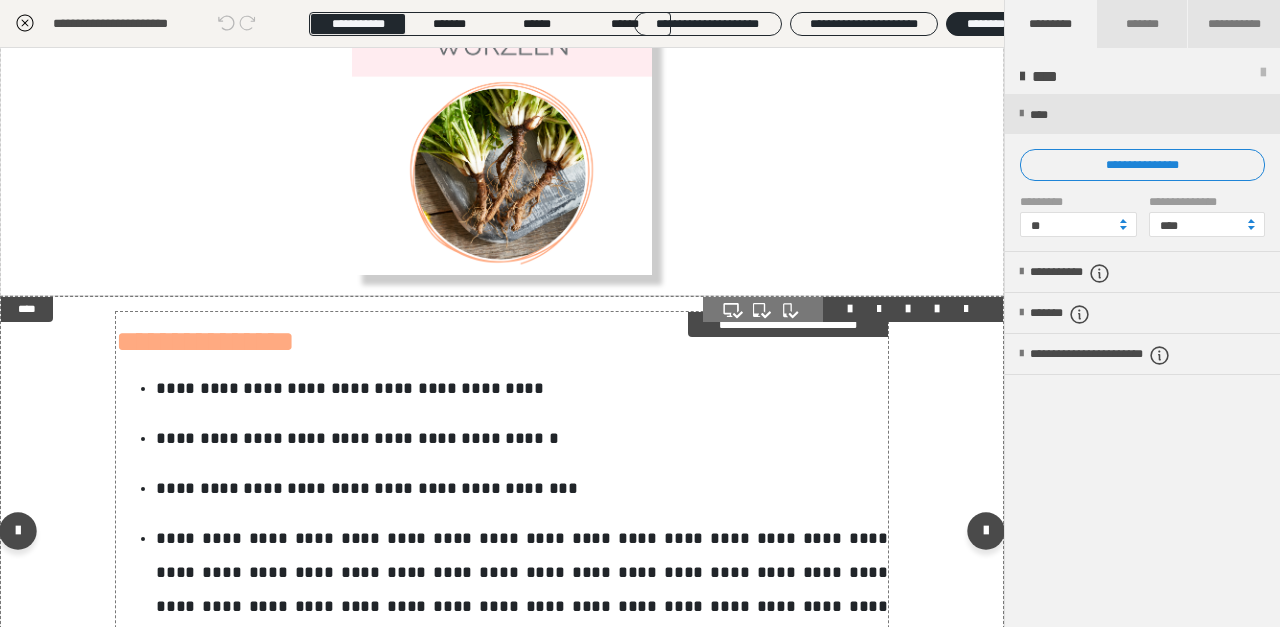 click on "**********" at bounding box center (350, 388) 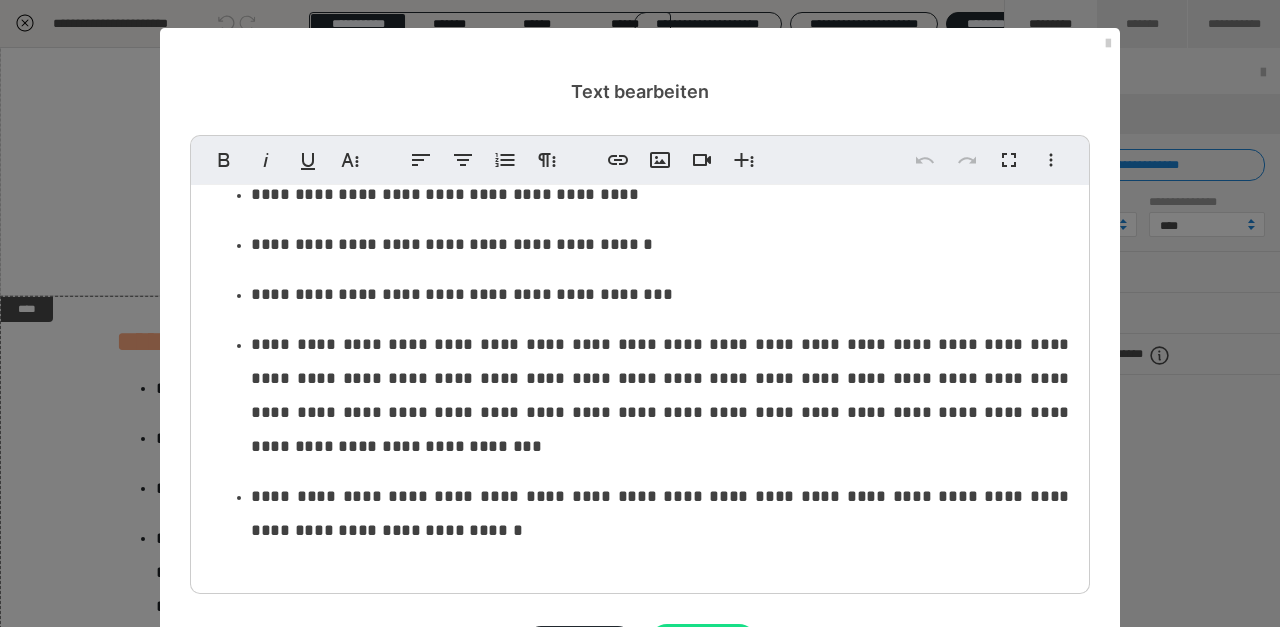 scroll, scrollTop: 87, scrollLeft: 0, axis: vertical 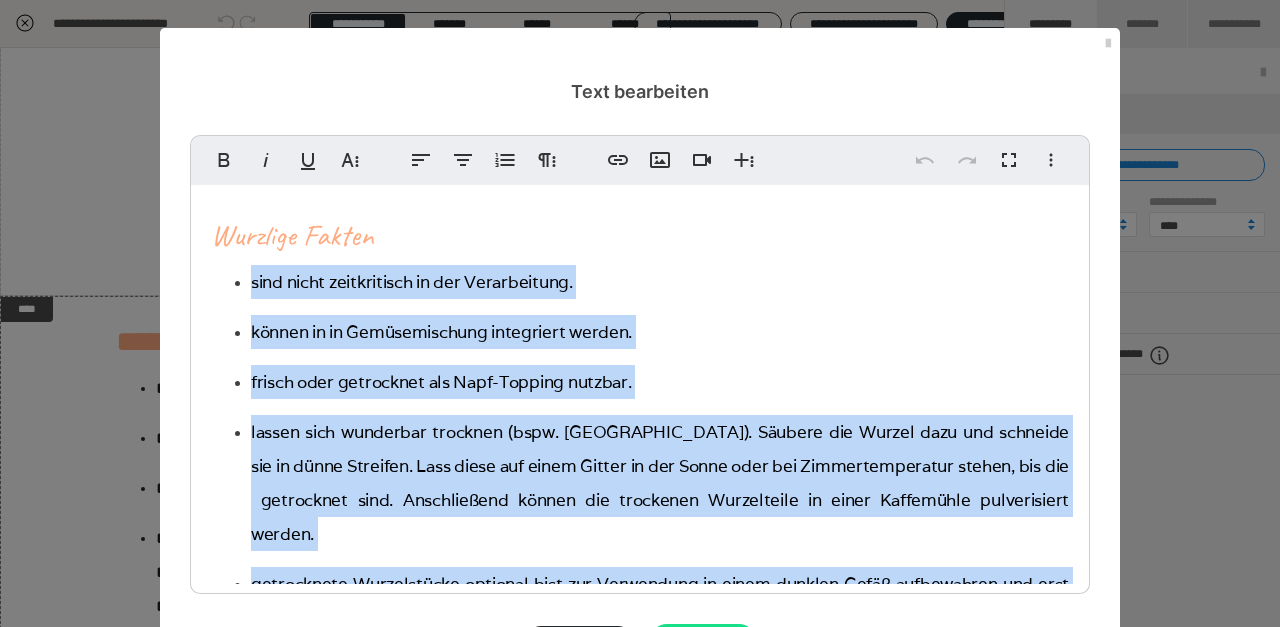 drag, startPoint x: 445, startPoint y: 548, endPoint x: 230, endPoint y: 278, distance: 345.1449 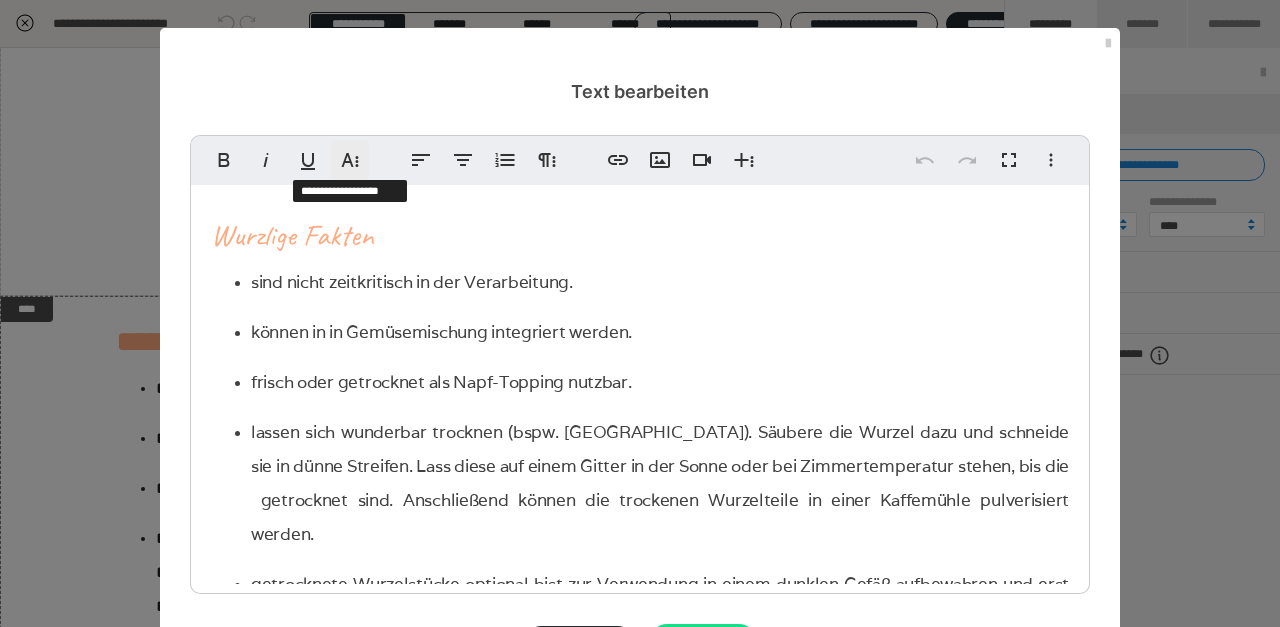 click 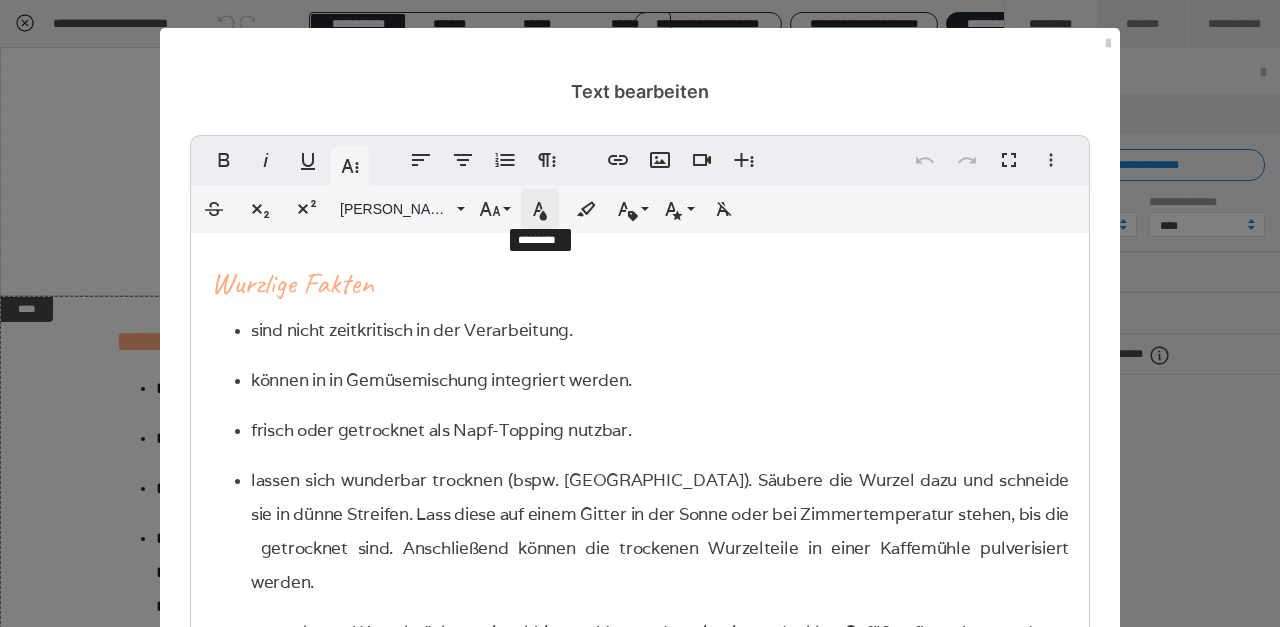 click 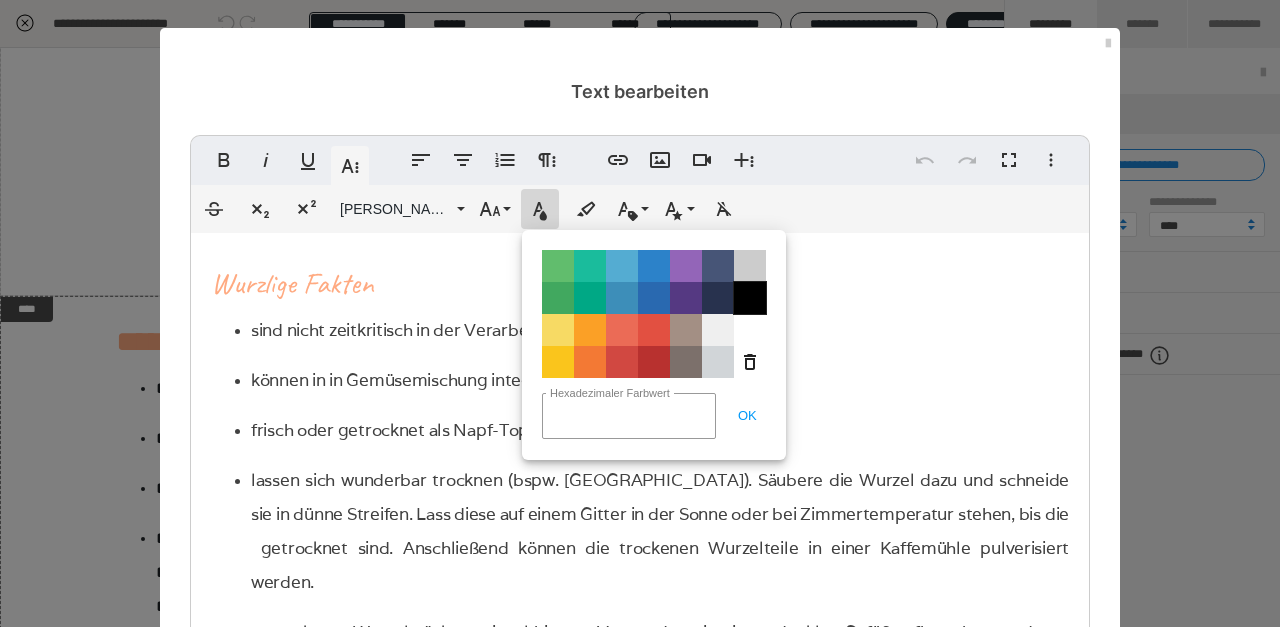 click on "Color#000000" at bounding box center (750, 298) 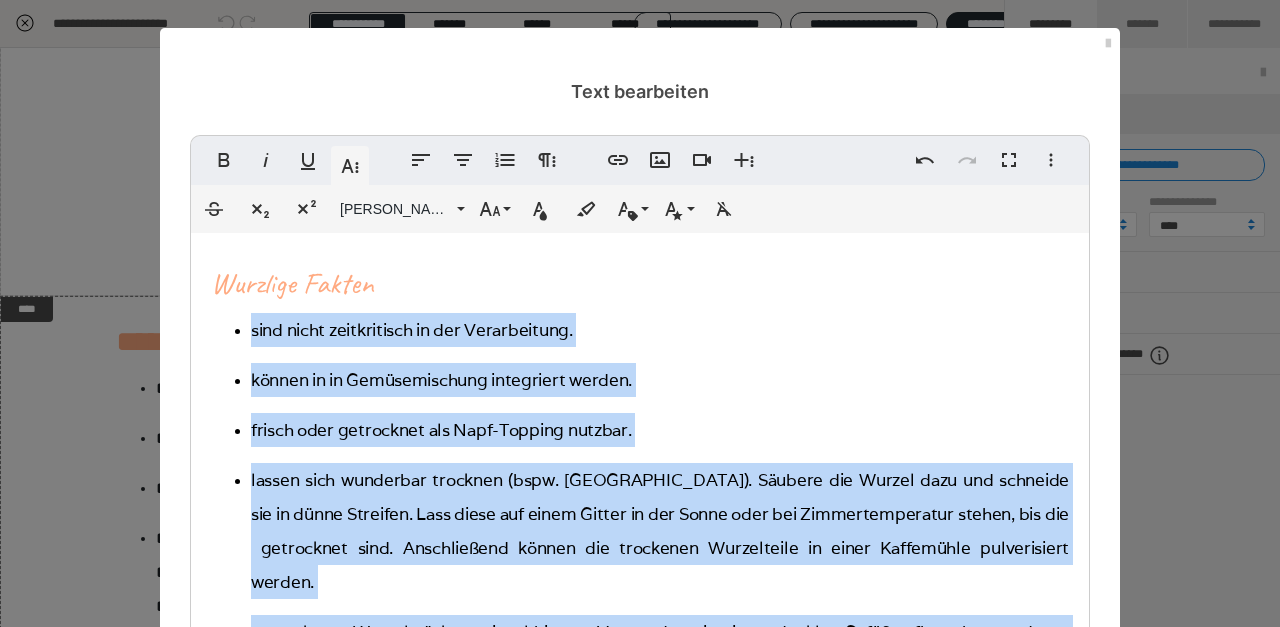 click on "sind nicht zeitkritisch in der Verarbeitung. können in in Gemüsemischung integriert werden.  frisch oder getrocknet als Napf-Topping nutzbar. lassen sich wunderbar trocknen (bspw. [GEOGRAPHIC_DATA]). Säubere die Wurzel dazu und schneide sie in dünne Streifen. Lass diese auf einem Gitter in der Sonne oder bei Zimmertemperatur stehen, bis die  getrocknet sind. Anschließend können die trockenen Wurzelteile in einer Kaffemühle pulverisiert werden. getrocknete Wurzelstücke optional bist zur Verwendung in einem dunklen Gefäß aufbewahren und erst bei Bedarf zerkleinern." at bounding box center (640, 498) 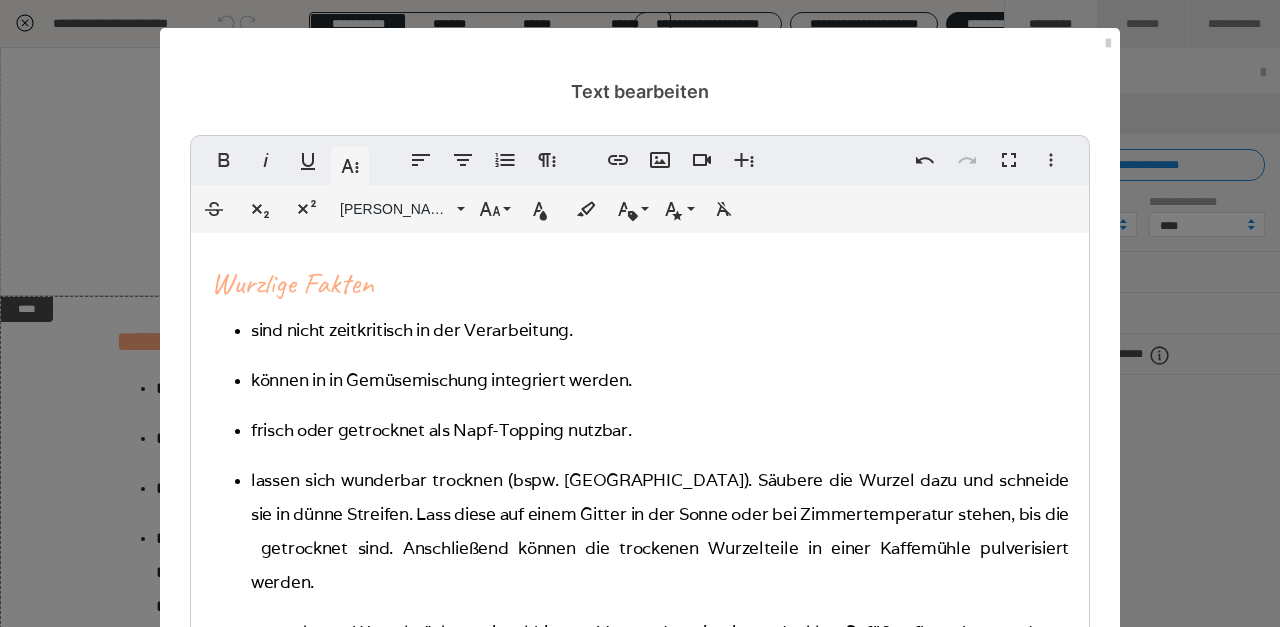 click on "können in in Gemüsemischung integriert werden." at bounding box center (412, 330) 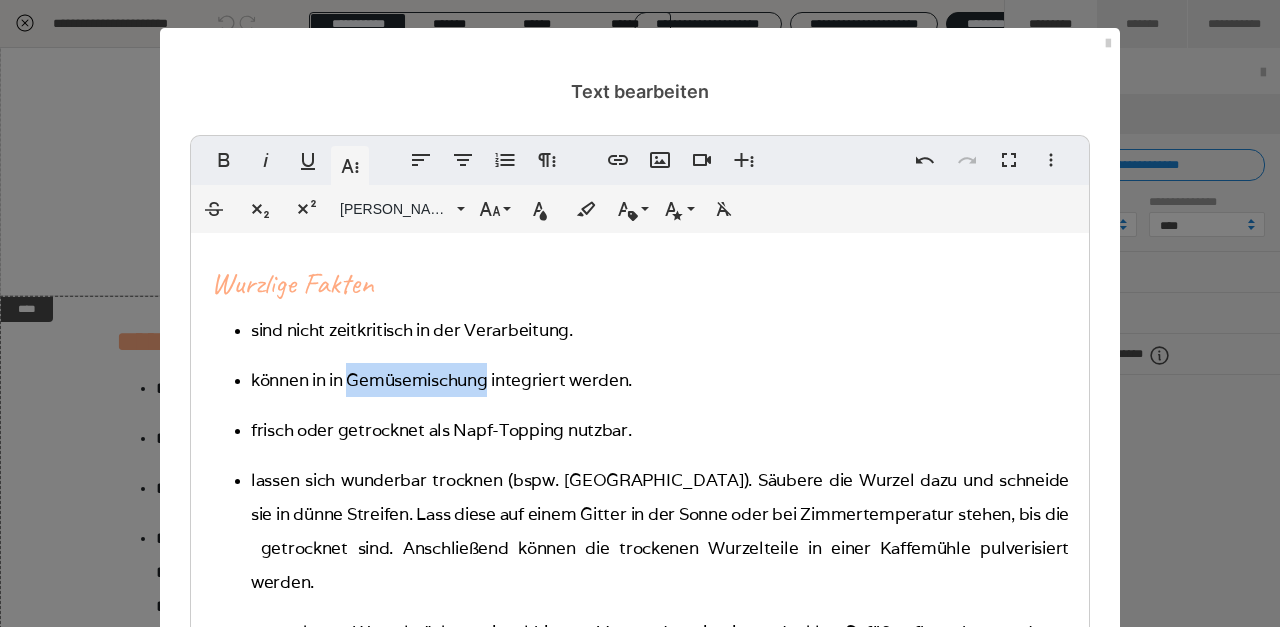 click on "können in in Gemüsemischung integriert werden." at bounding box center [412, 330] 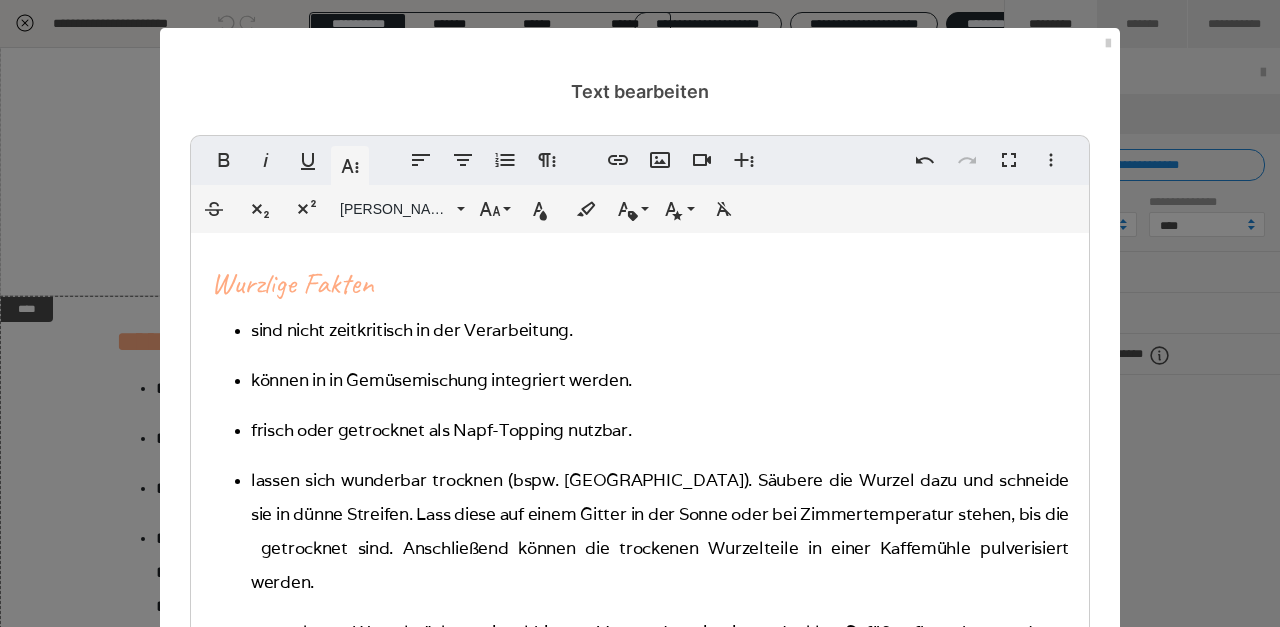 click on "können in in Gemüsemischung integriert werden." at bounding box center (412, 330) 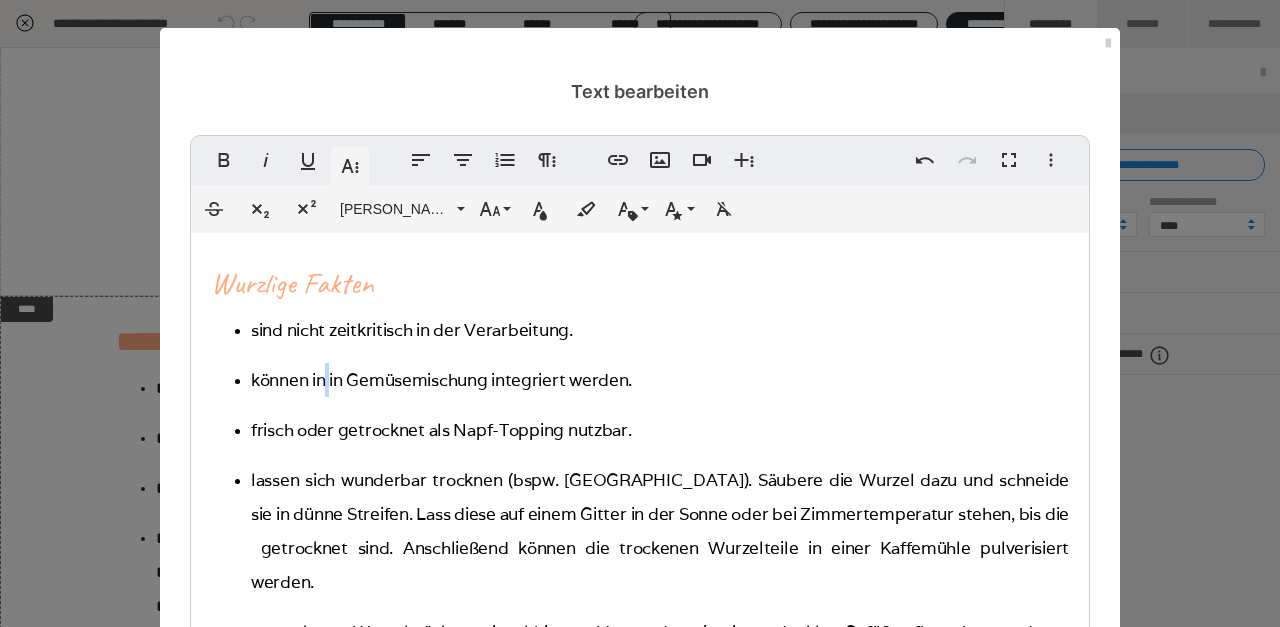 click on "können in in Gemüsemischung integriert werden." at bounding box center [412, 330] 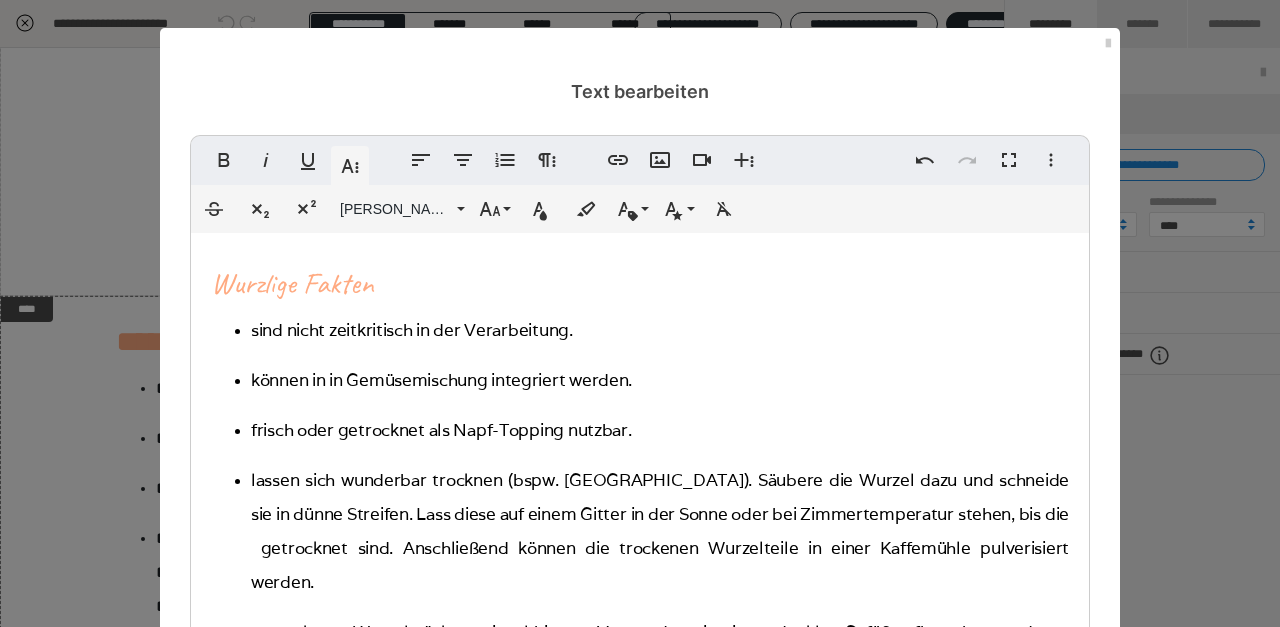 click on "können in in Gemüsemischung integriert werden." at bounding box center [412, 330] 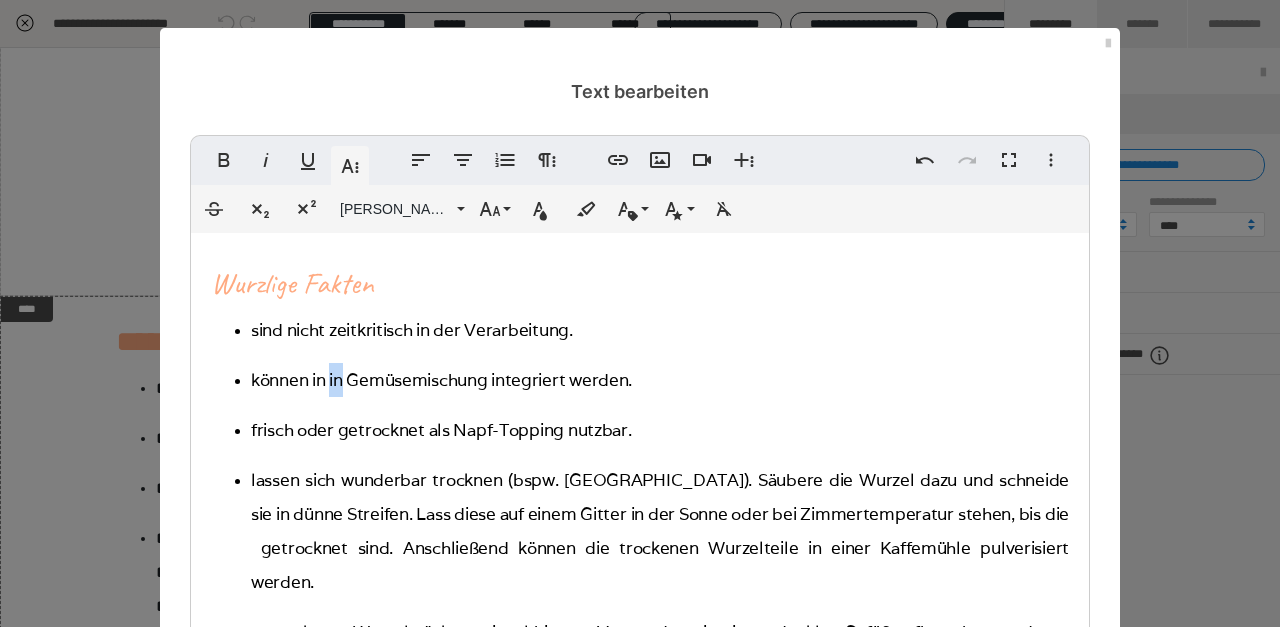 click on "können in in Gemüsemischung integriert werden." at bounding box center [412, 330] 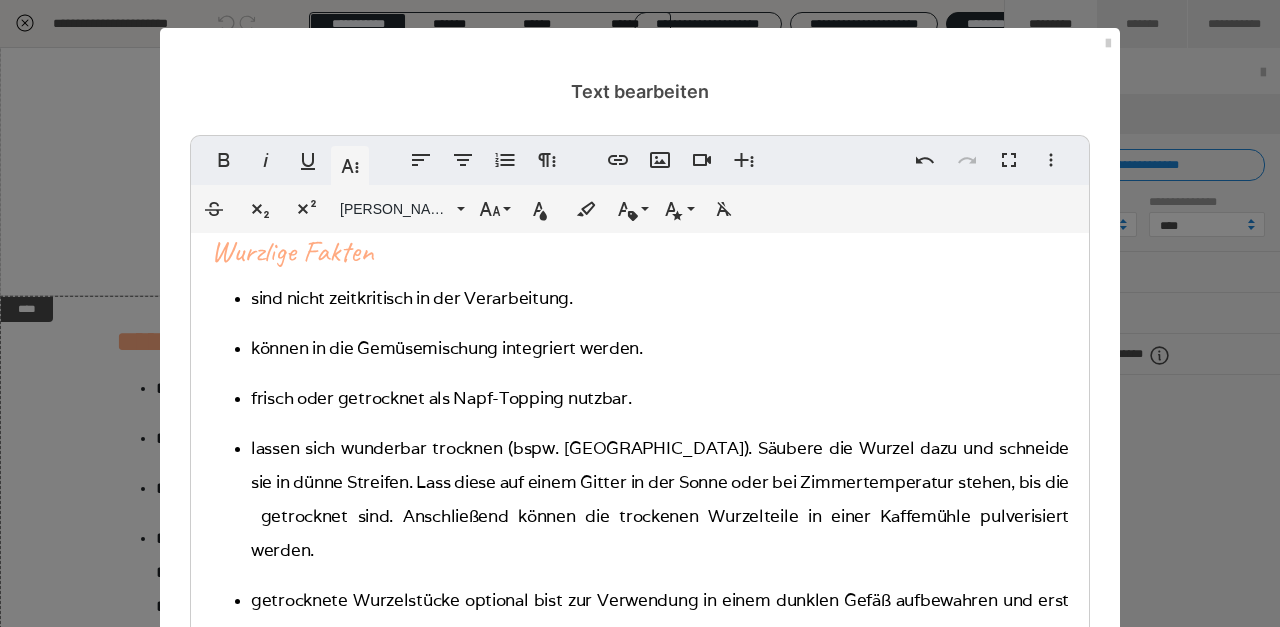 scroll, scrollTop: 43, scrollLeft: 0, axis: vertical 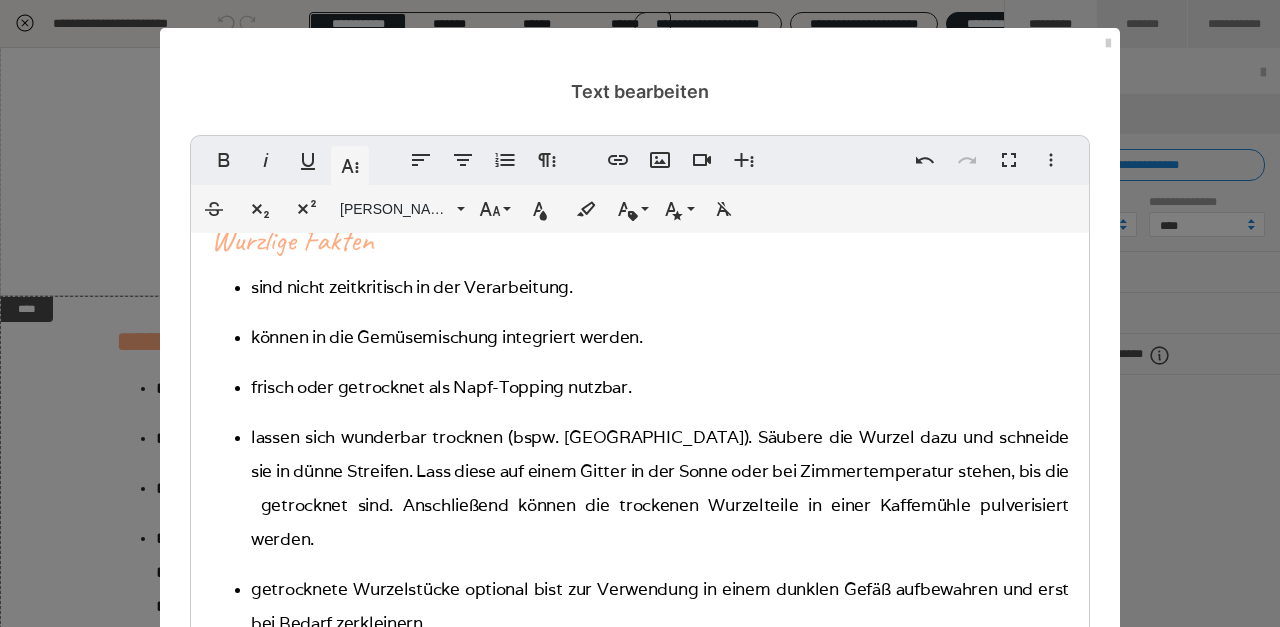 click on "lassen sich wunderbar trocknen (bspw. [GEOGRAPHIC_DATA]). Säubere die Wurzel dazu und schneide sie in dünne Streifen. Lass diese auf einem Gitter in der Sonne oder bei Zimmertemperatur stehen, bis die  getrocknet sind. Anschließend können die trockenen Wurzelteile in einer Kaffemühle pulverisiert werden." at bounding box center [412, 287] 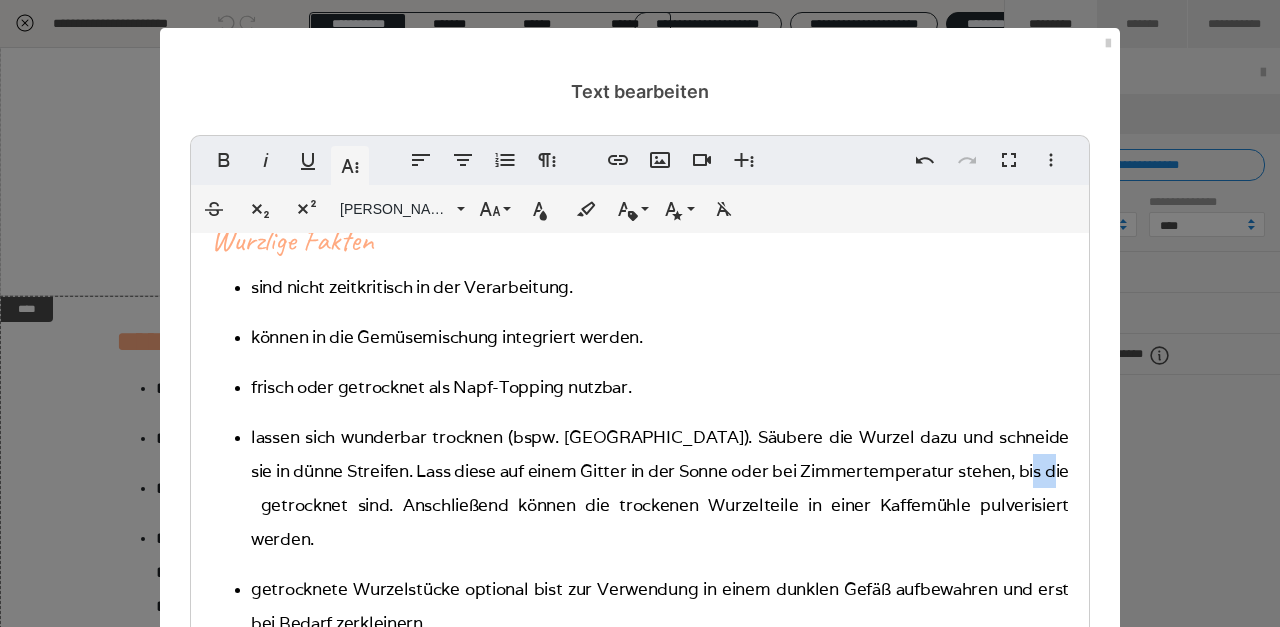 click on "lassen sich wunderbar trocknen (bspw. [GEOGRAPHIC_DATA]). Säubere die Wurzel dazu und schneide sie in dünne Streifen. Lass diese auf einem Gitter in der Sonne oder bei Zimmertemperatur stehen, bis die  getrocknet sind. Anschließend können die trockenen Wurzelteile in einer Kaffemühle pulverisiert werden." at bounding box center (412, 287) 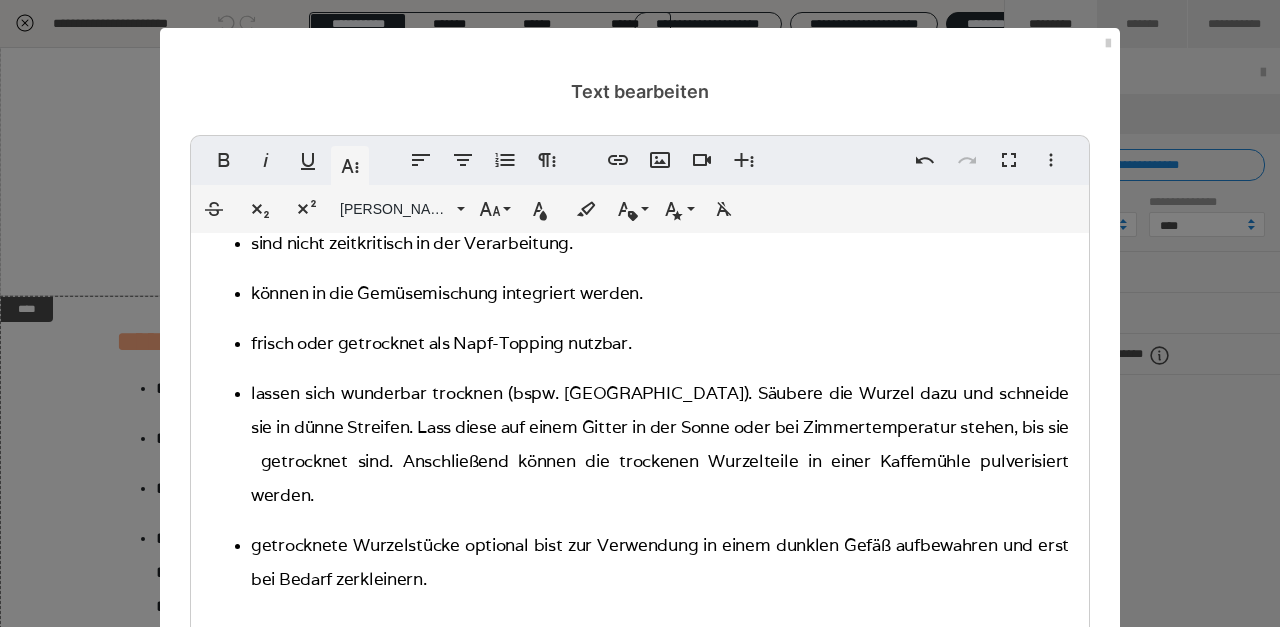 scroll, scrollTop: 87, scrollLeft: 0, axis: vertical 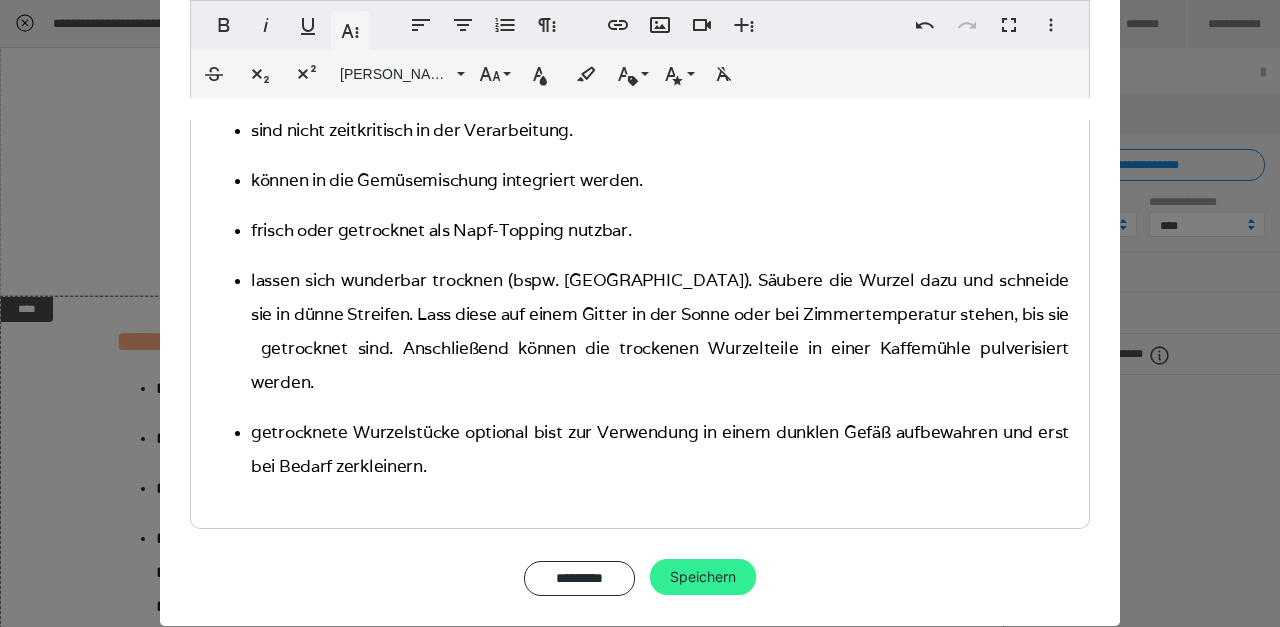 click on "Speichern" at bounding box center [703, 577] 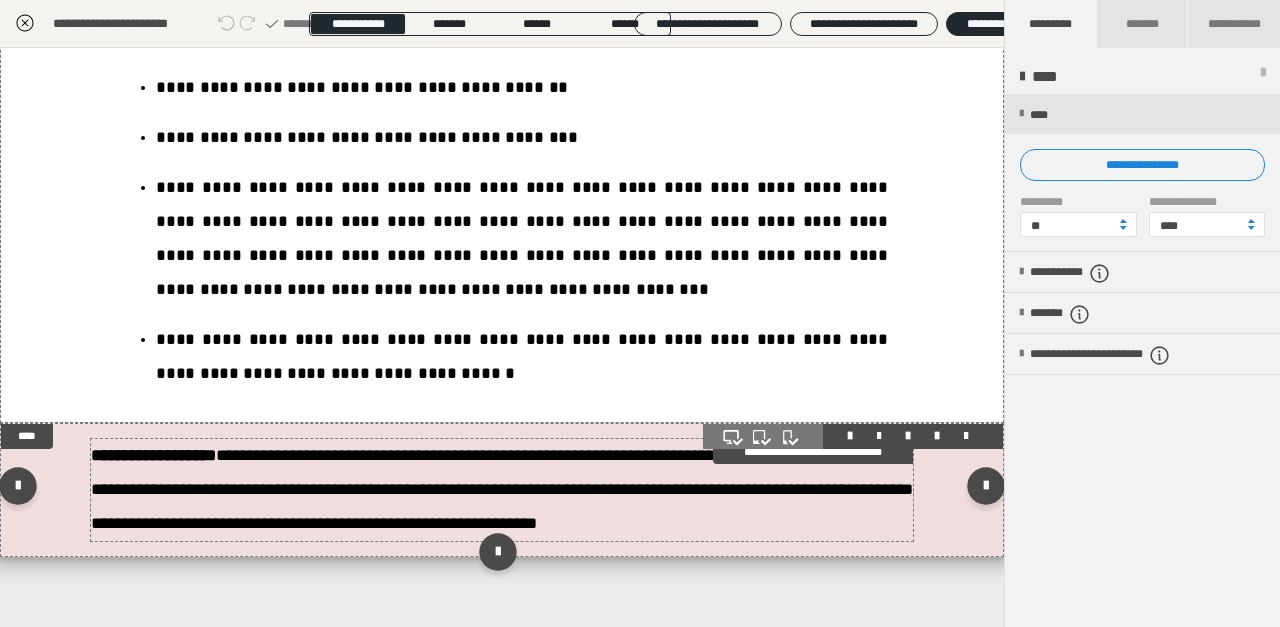 scroll, scrollTop: 3880, scrollLeft: 0, axis: vertical 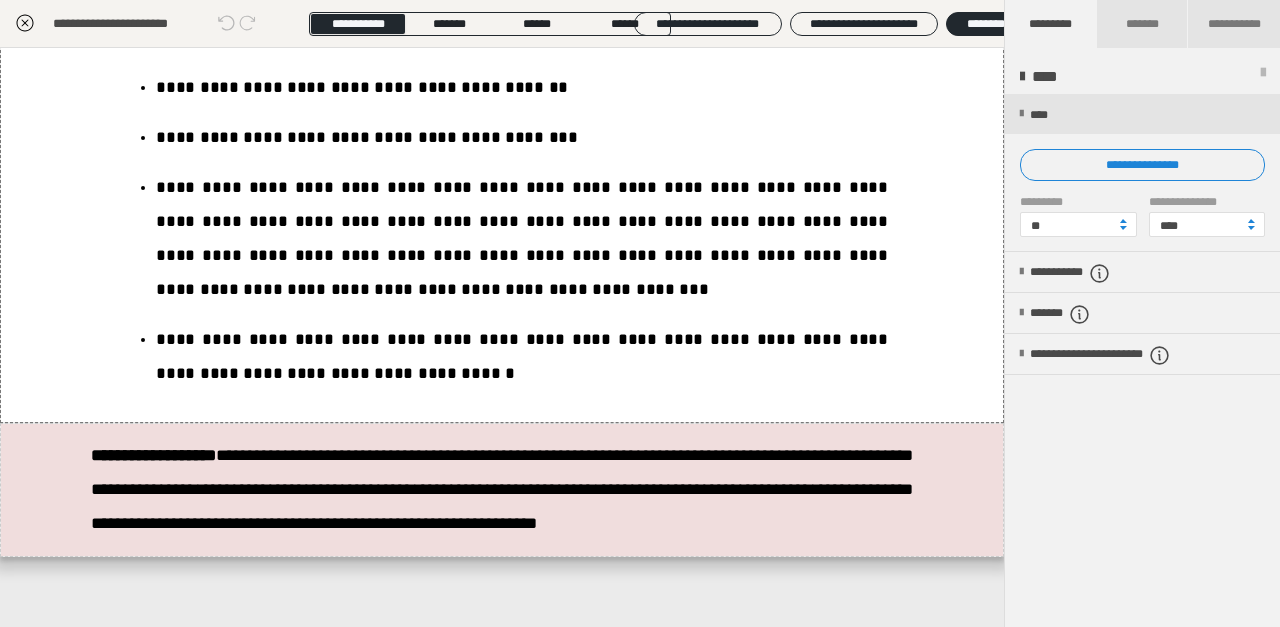 click 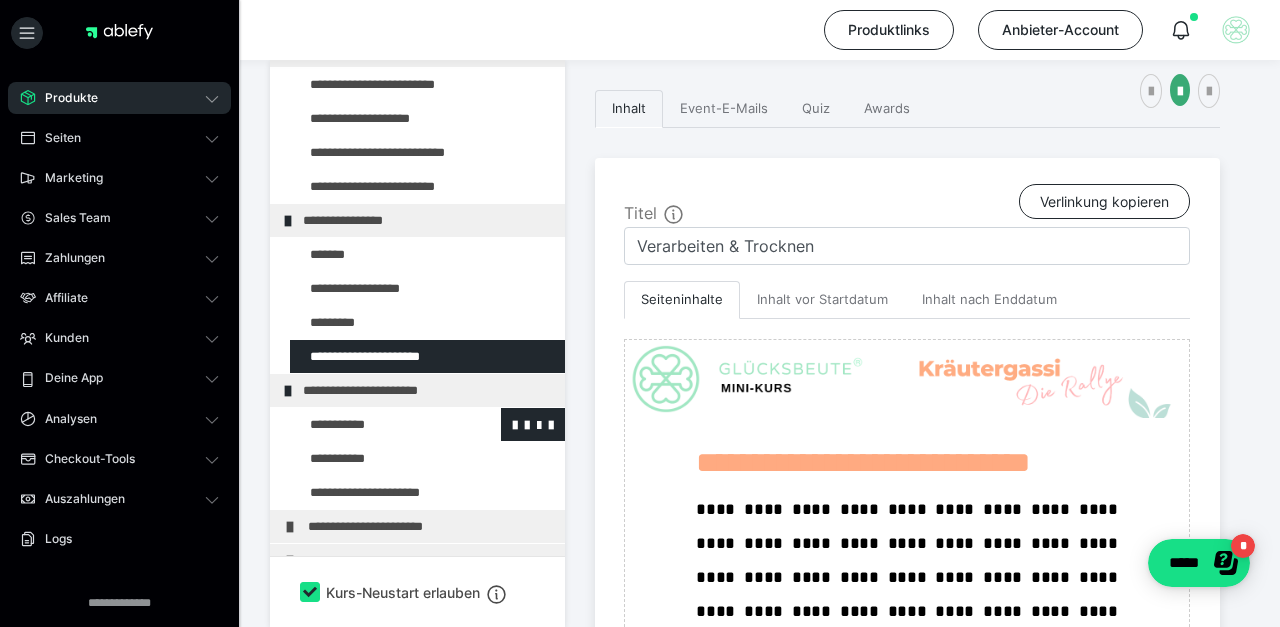 scroll, scrollTop: 30, scrollLeft: 0, axis: vertical 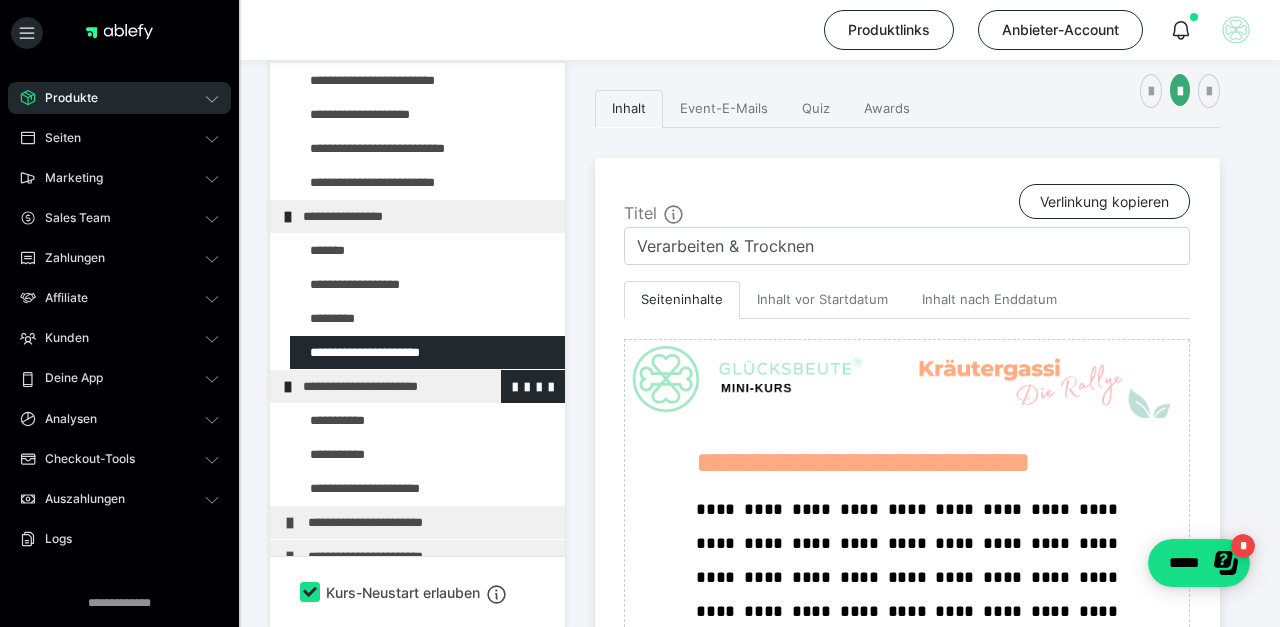 click on "**********" at bounding box center (426, 386) 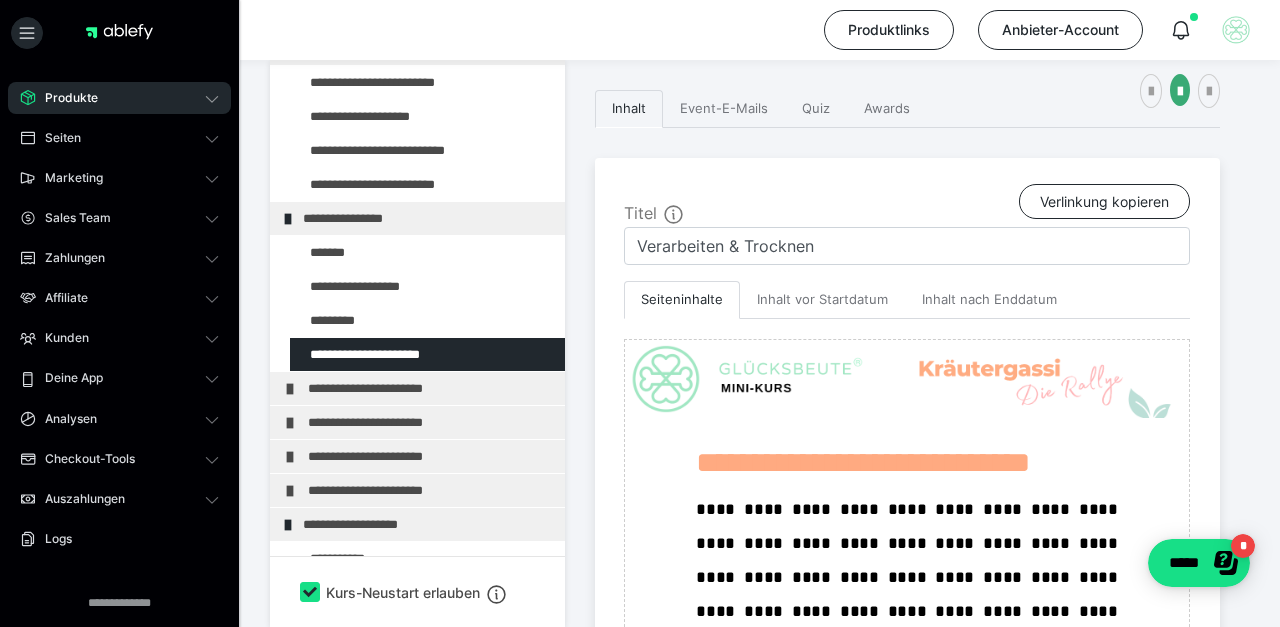 scroll, scrollTop: 33, scrollLeft: 0, axis: vertical 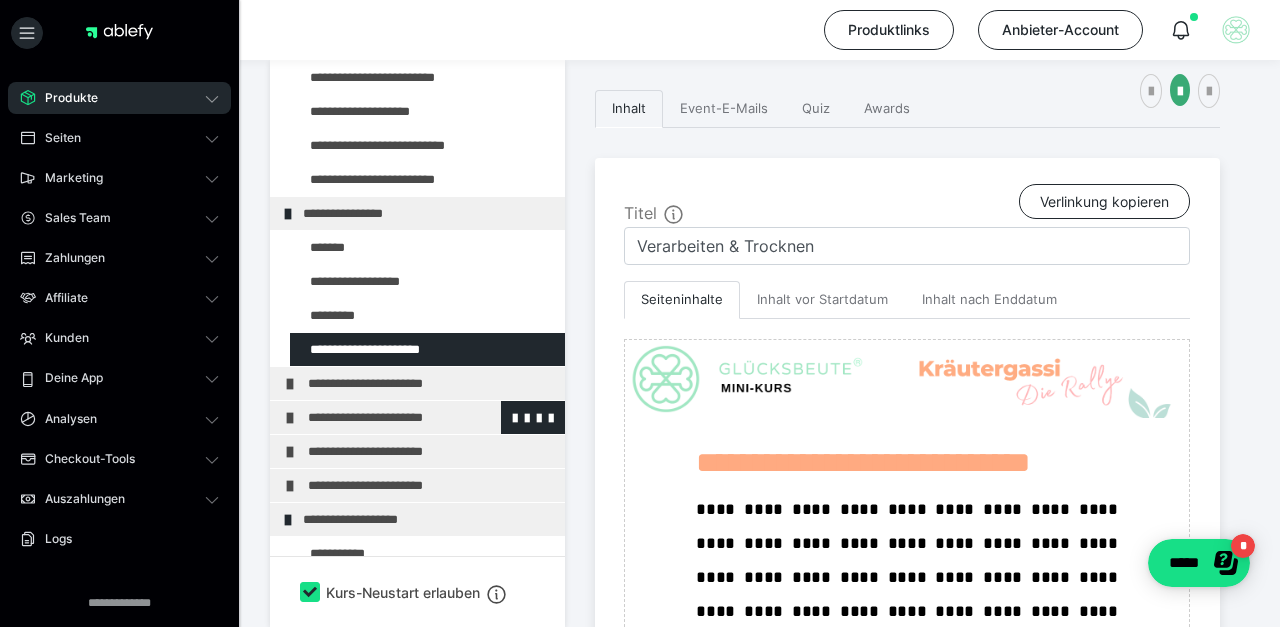 click on "**********" at bounding box center (431, 417) 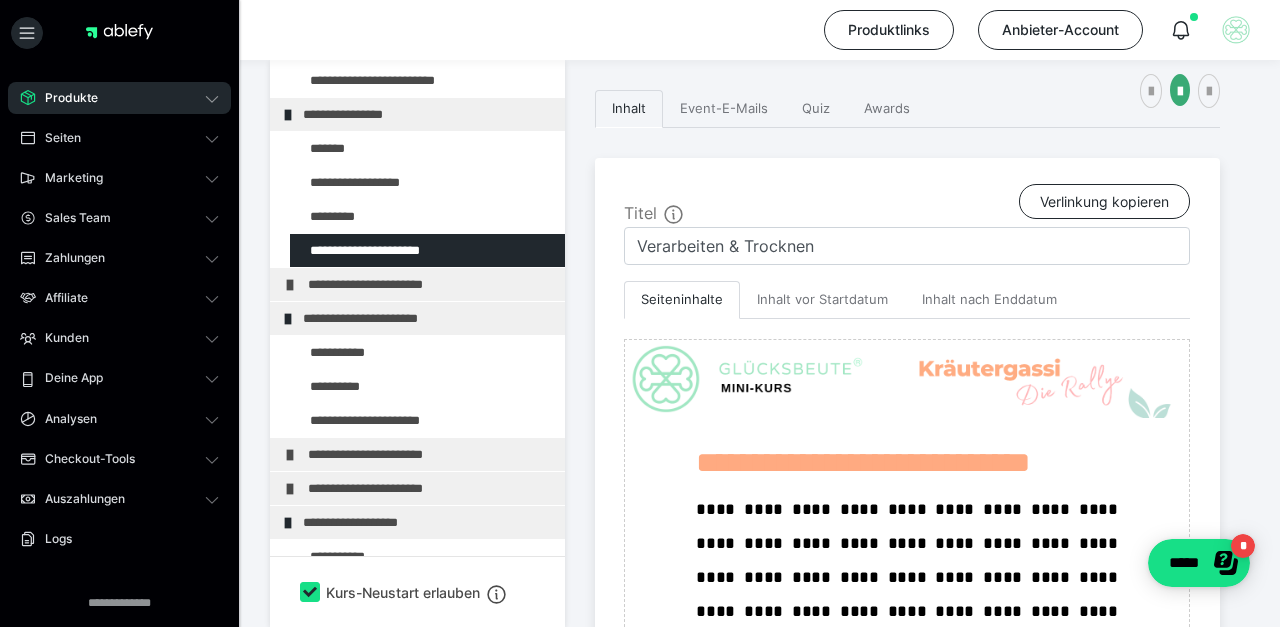 scroll, scrollTop: 151, scrollLeft: 0, axis: vertical 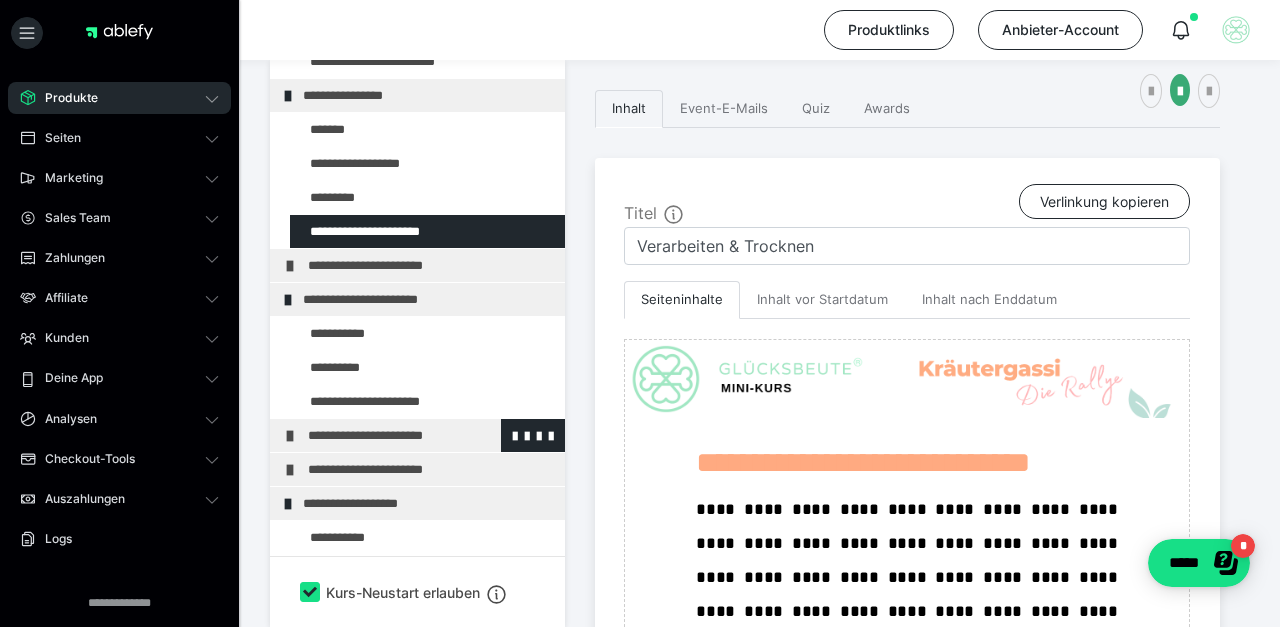 click on "**********" at bounding box center (431, 435) 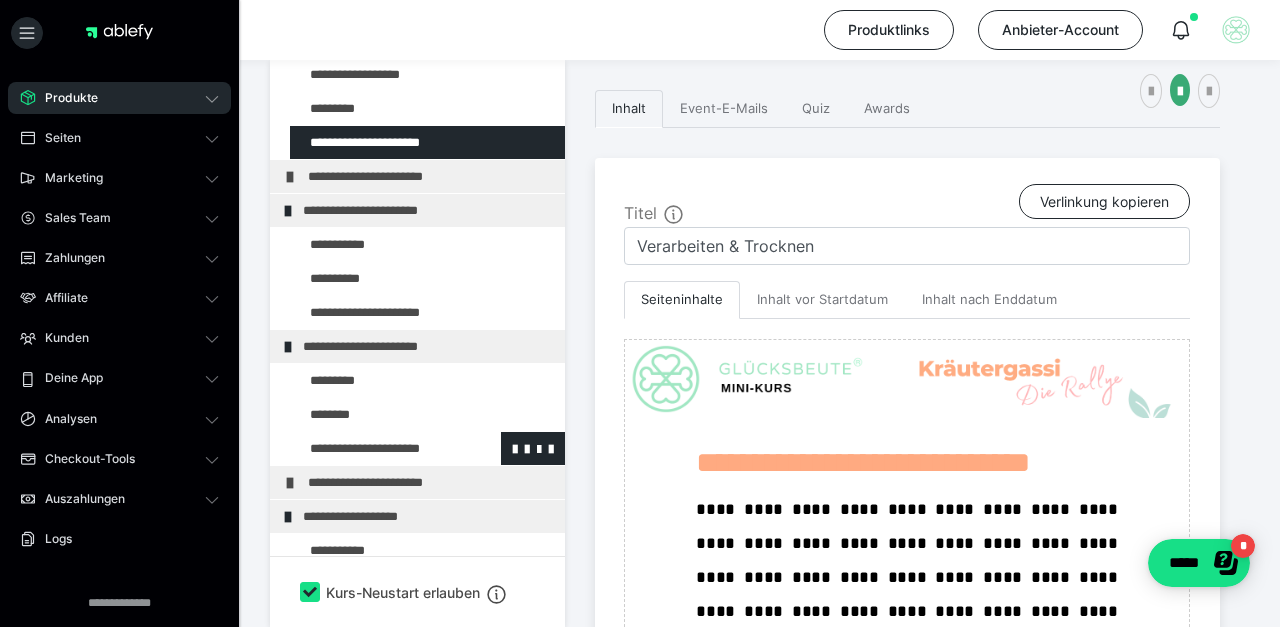 scroll, scrollTop: 242, scrollLeft: 0, axis: vertical 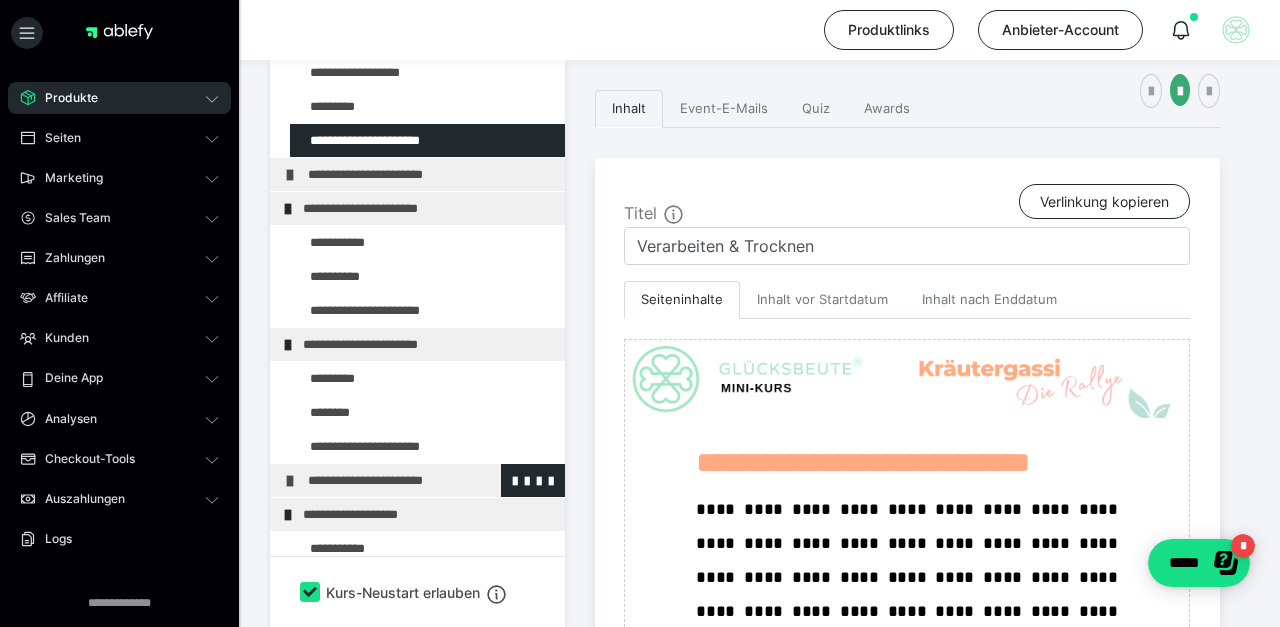 click on "**********" at bounding box center (431, 480) 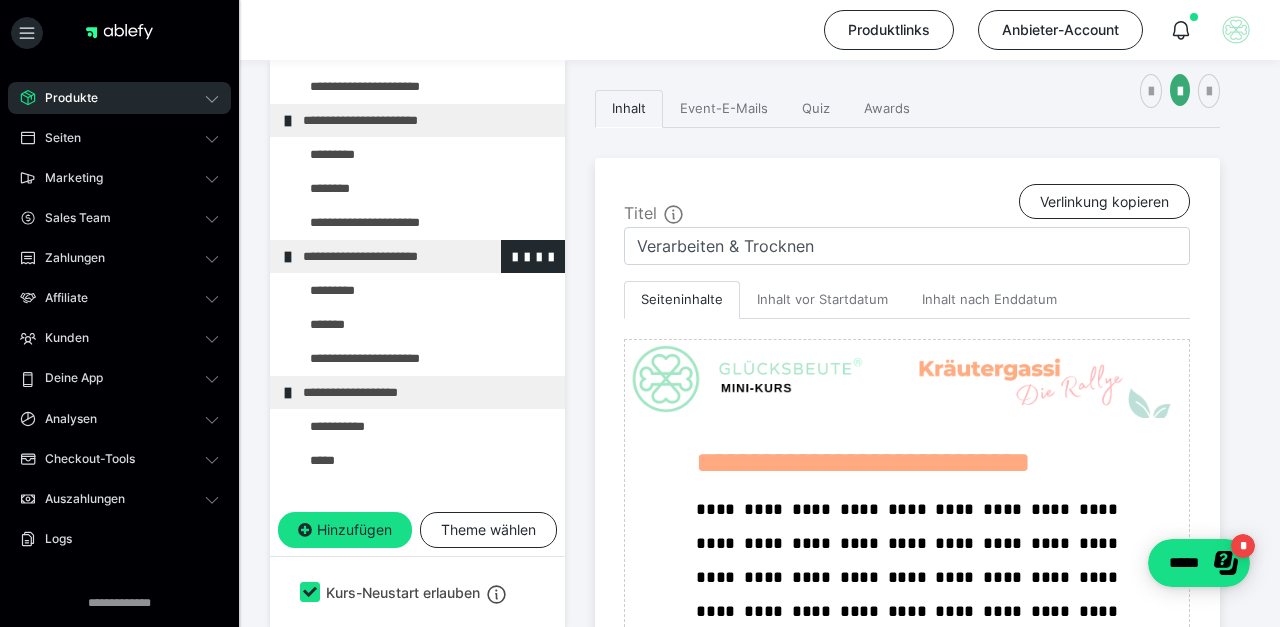 scroll, scrollTop: 469, scrollLeft: 0, axis: vertical 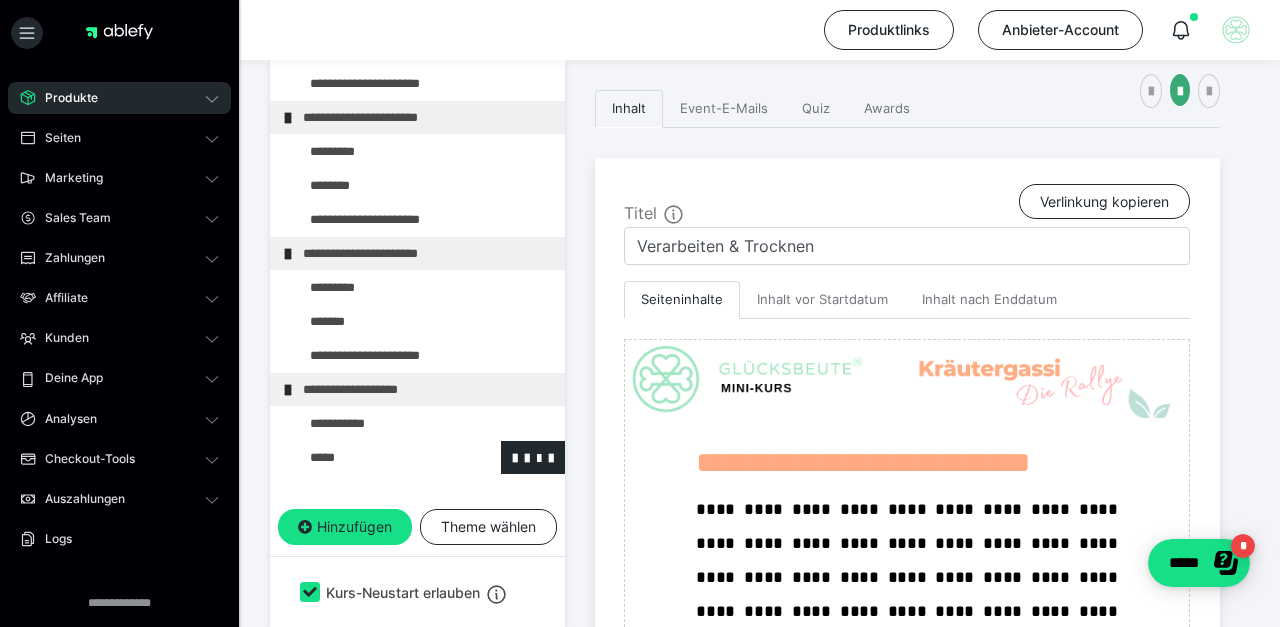 click at bounding box center (375, 457) 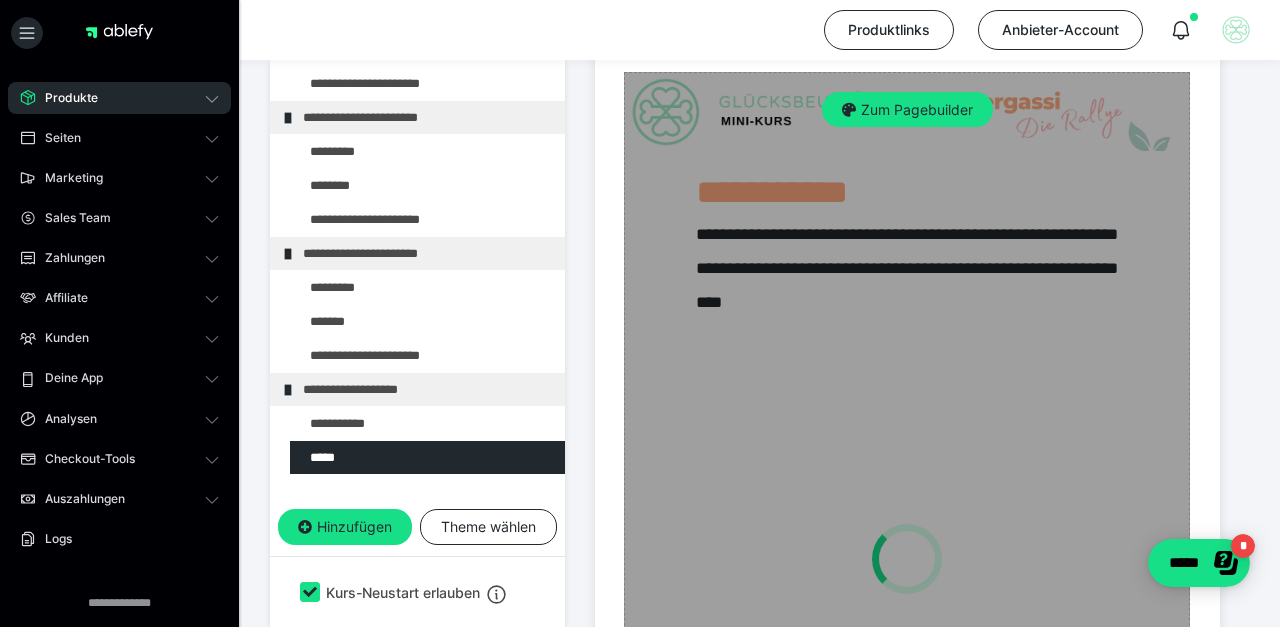 scroll, scrollTop: 696, scrollLeft: 0, axis: vertical 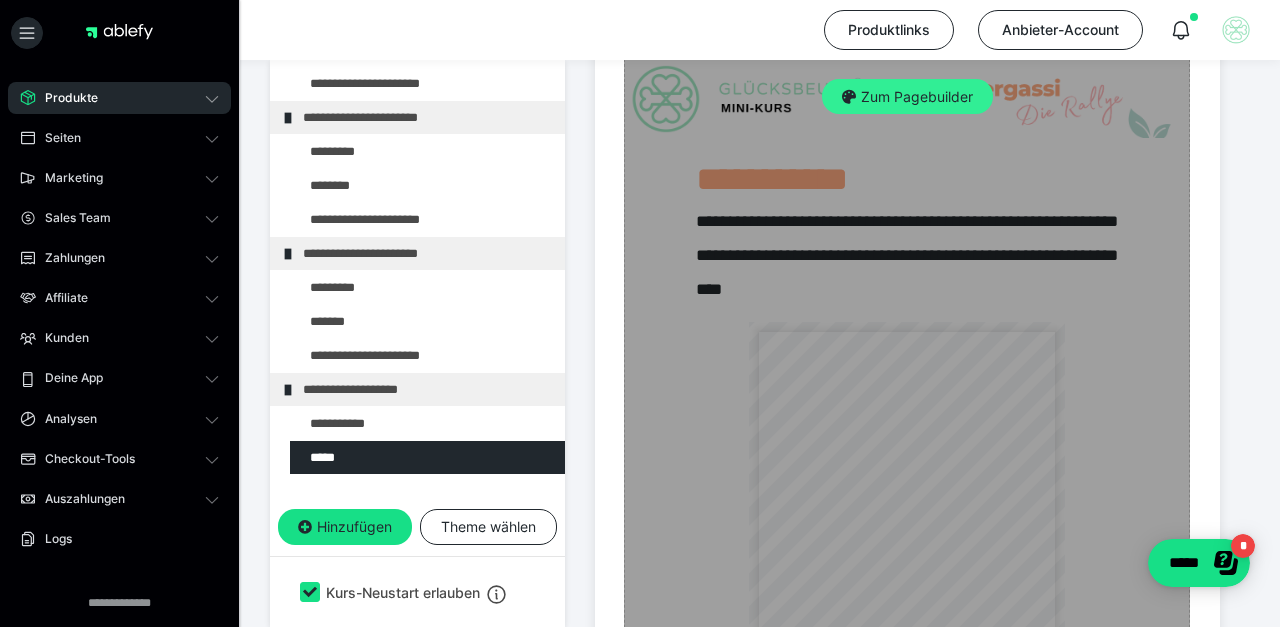 click on "Zum Pagebuilder" at bounding box center [907, 97] 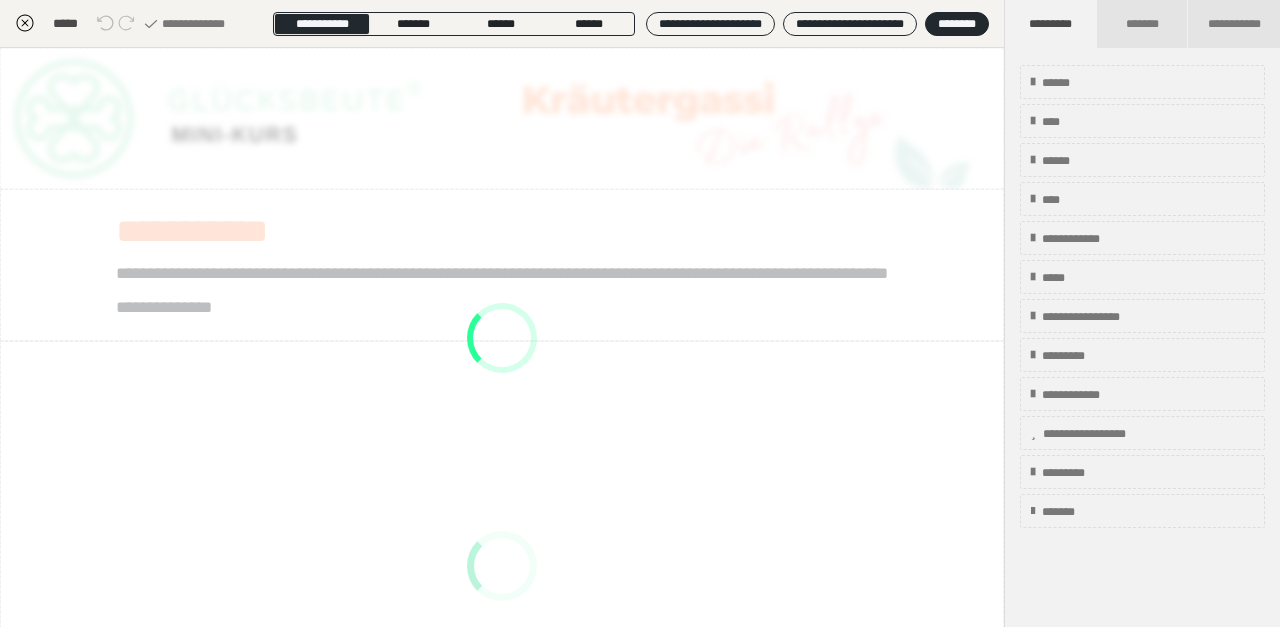 scroll, scrollTop: 416, scrollLeft: 0, axis: vertical 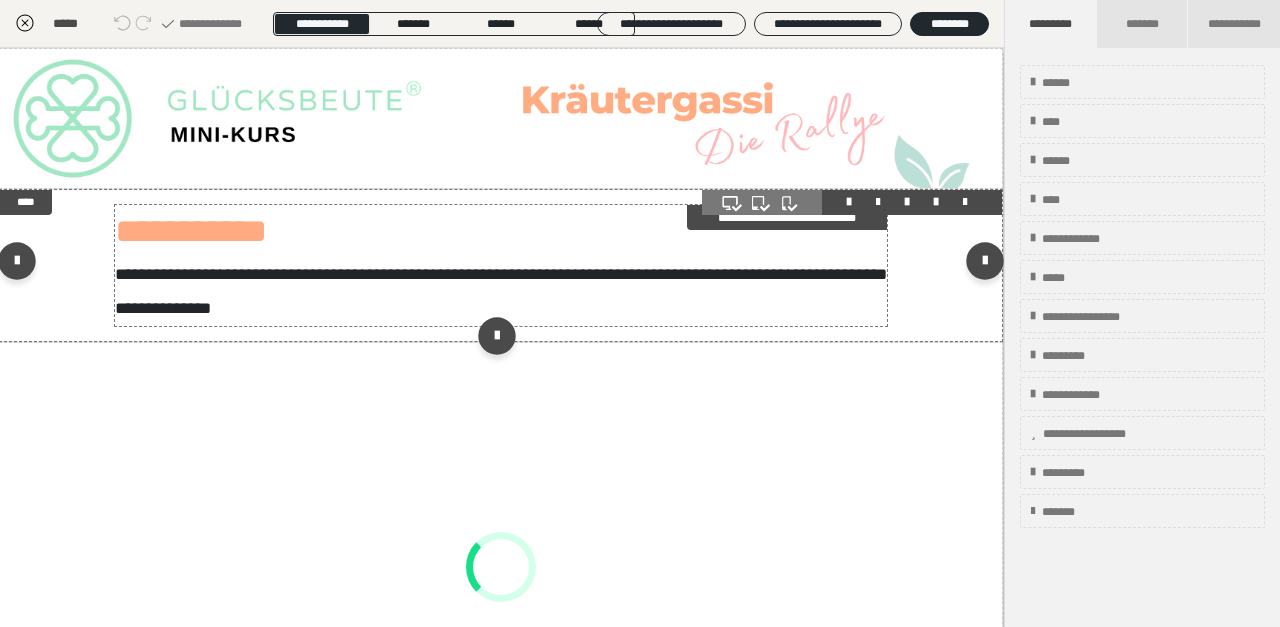 click on "**********" at bounding box center [501, 291] 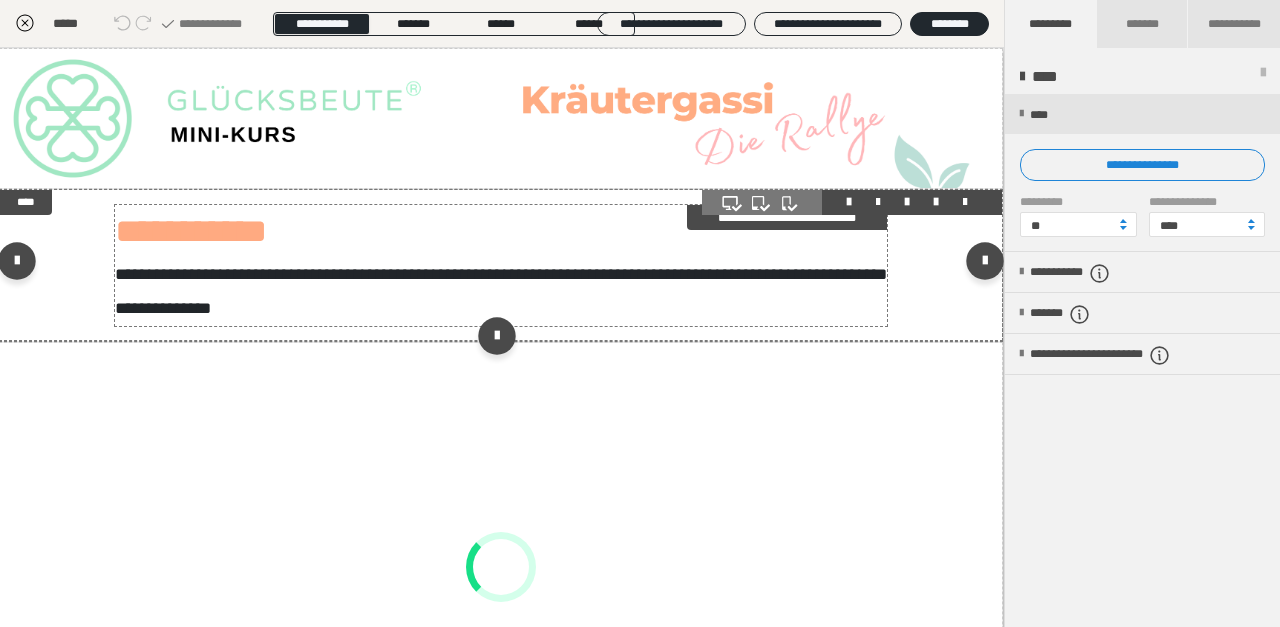 click on "**********" at bounding box center (501, 291) 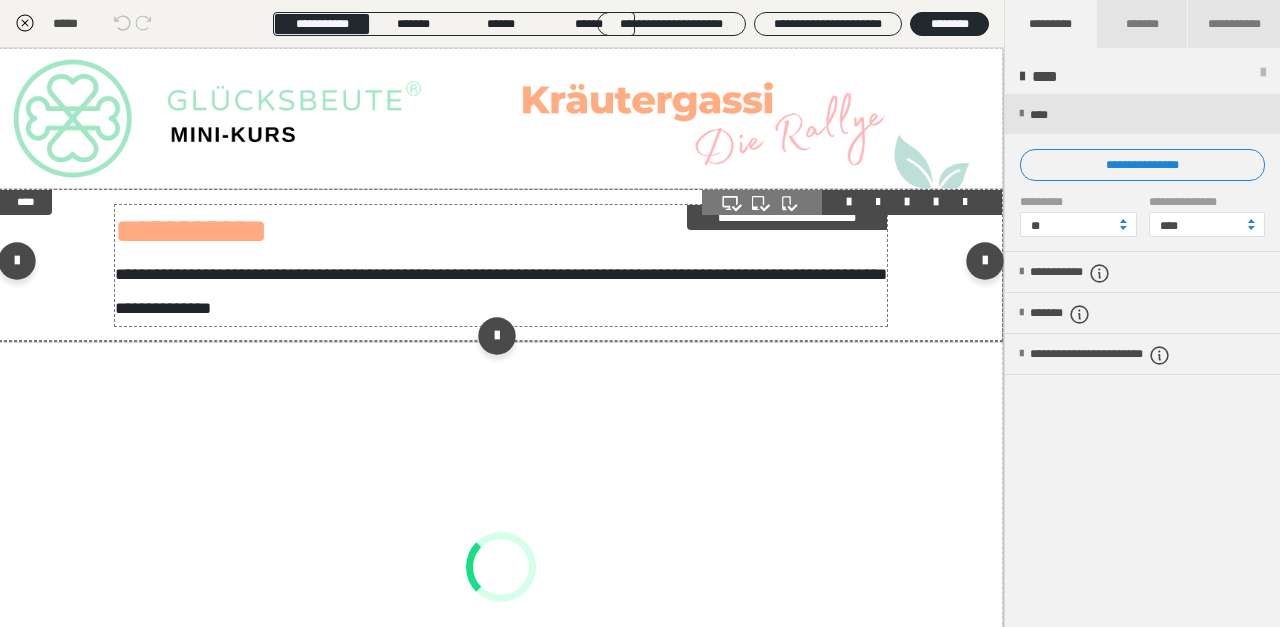 click on "**********" at bounding box center (501, 291) 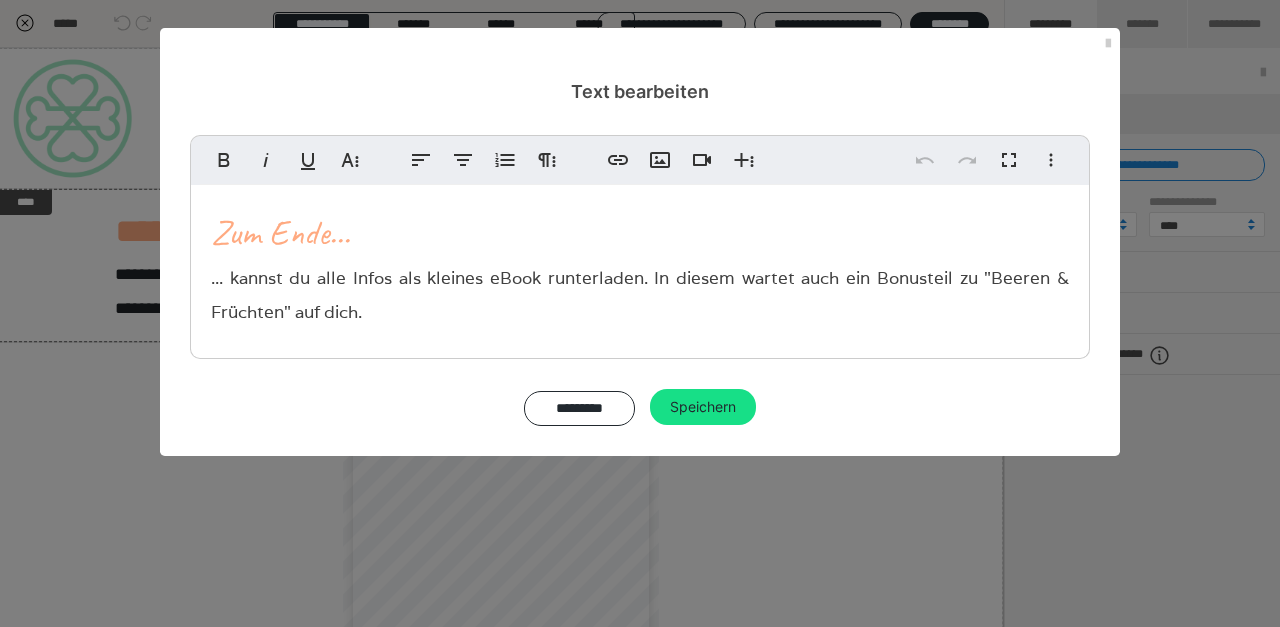 drag, startPoint x: 286, startPoint y: 303, endPoint x: 333, endPoint y: 195, distance: 117.7837 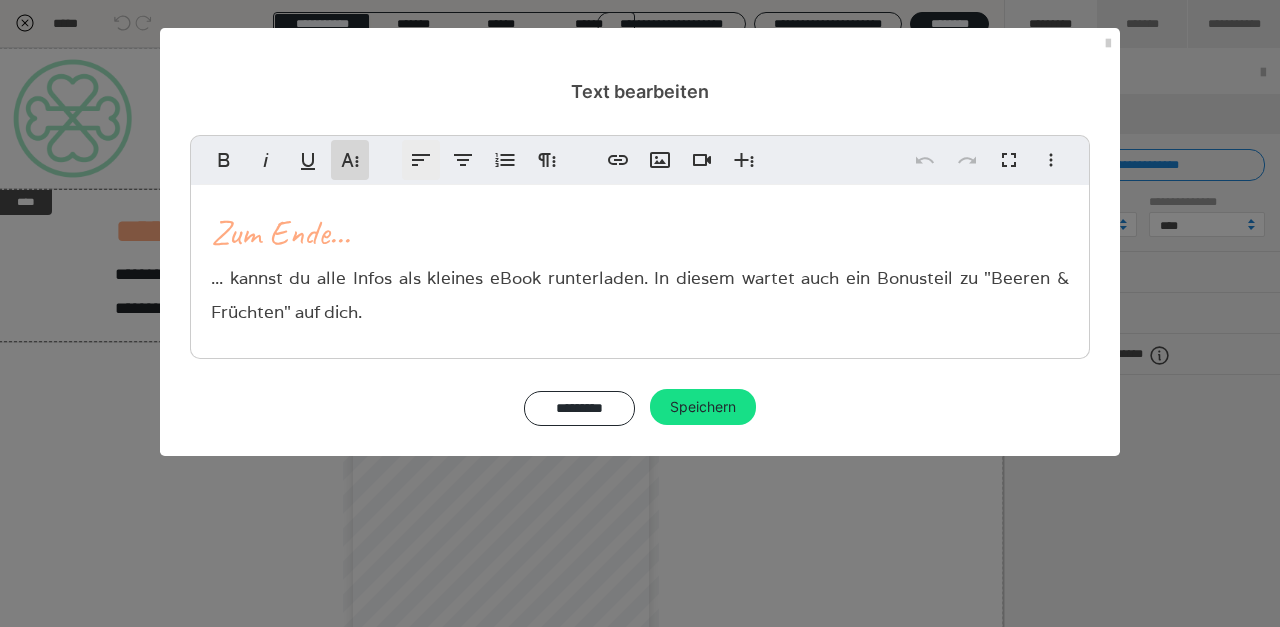 drag, startPoint x: 355, startPoint y: 158, endPoint x: 409, endPoint y: 174, distance: 56.32051 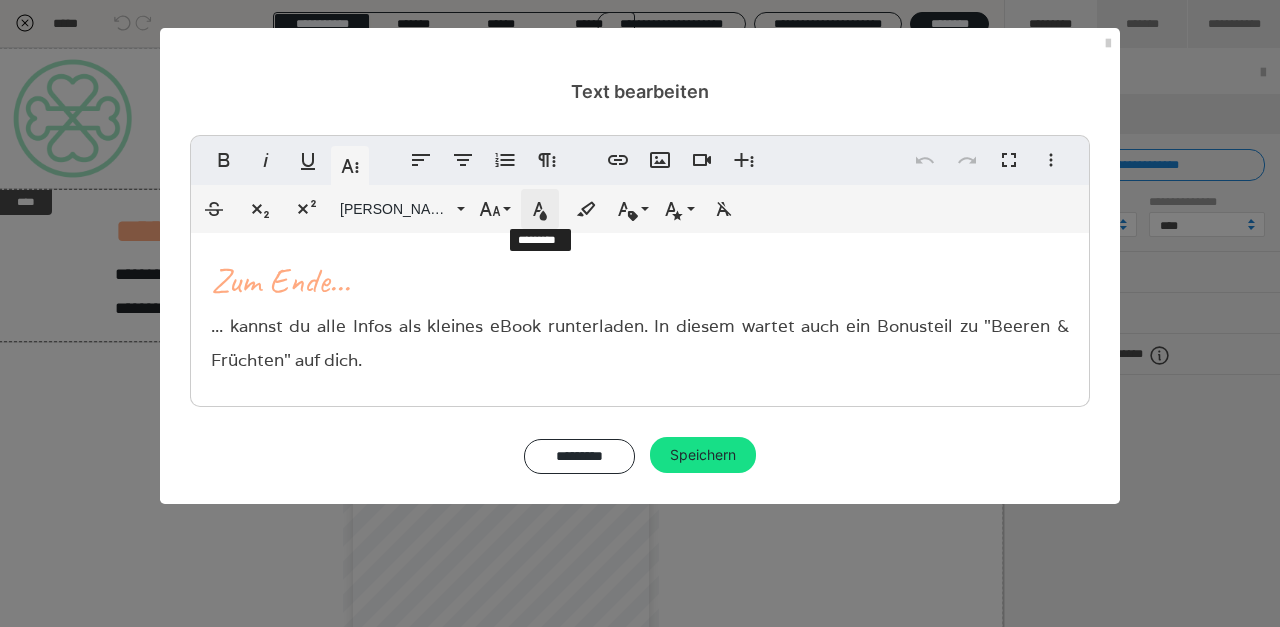click 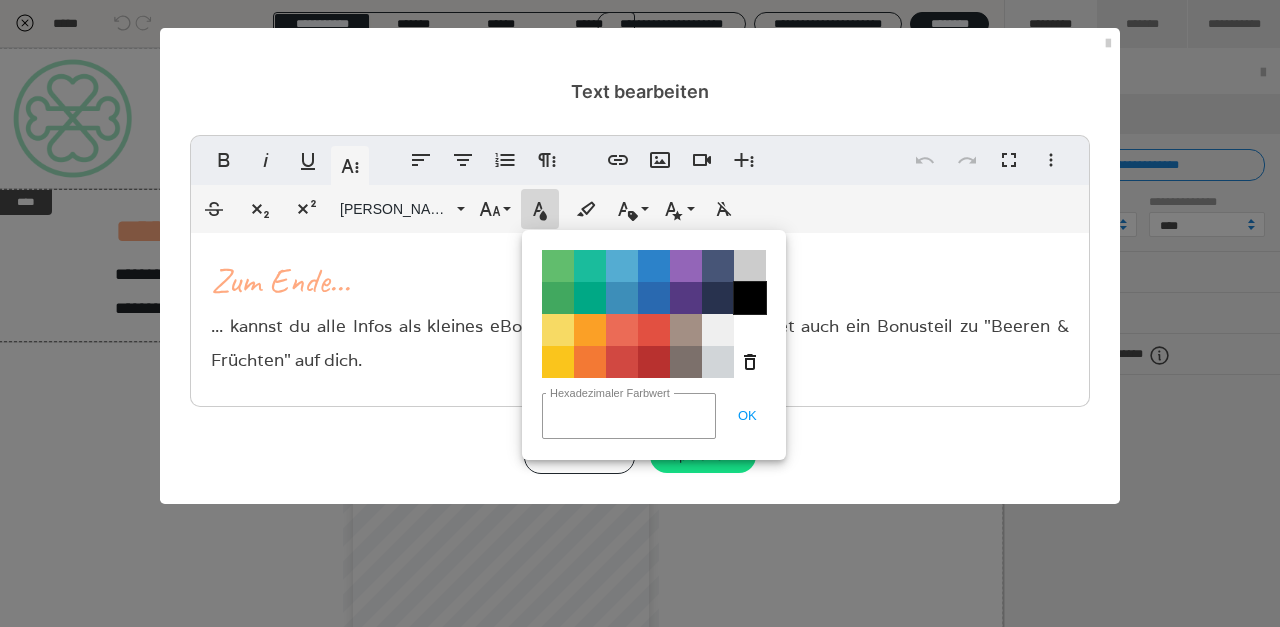 click on "Color#000000" at bounding box center (750, 298) 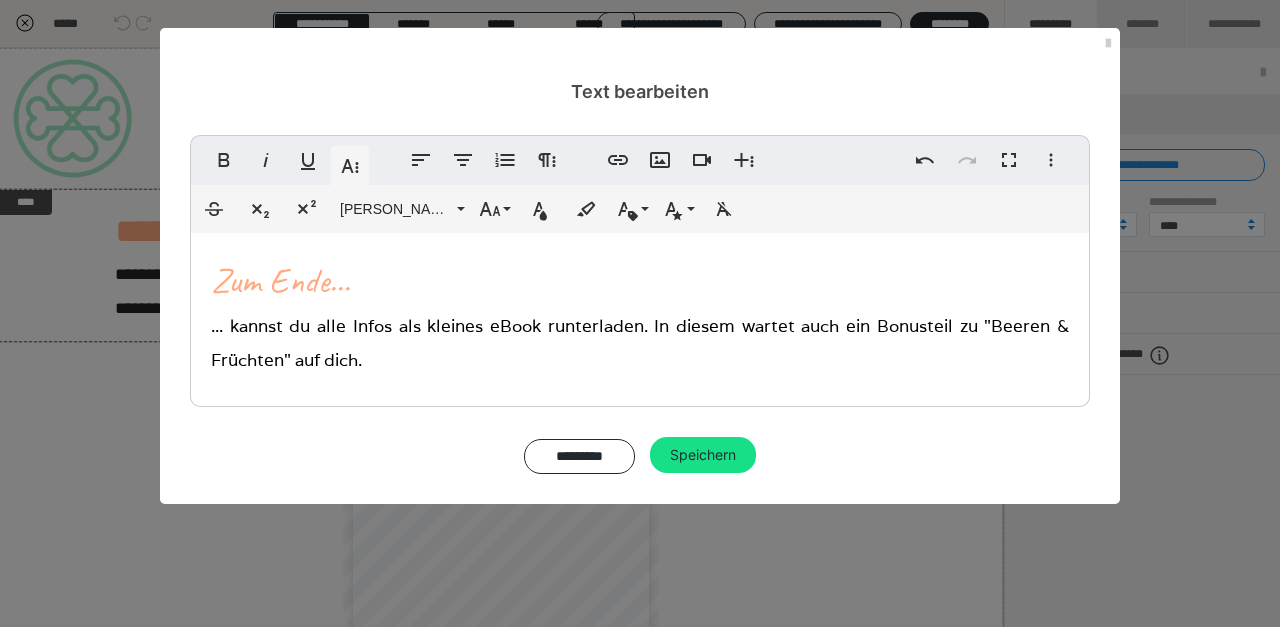 drag, startPoint x: 761, startPoint y: 373, endPoint x: 815, endPoint y: 373, distance: 54 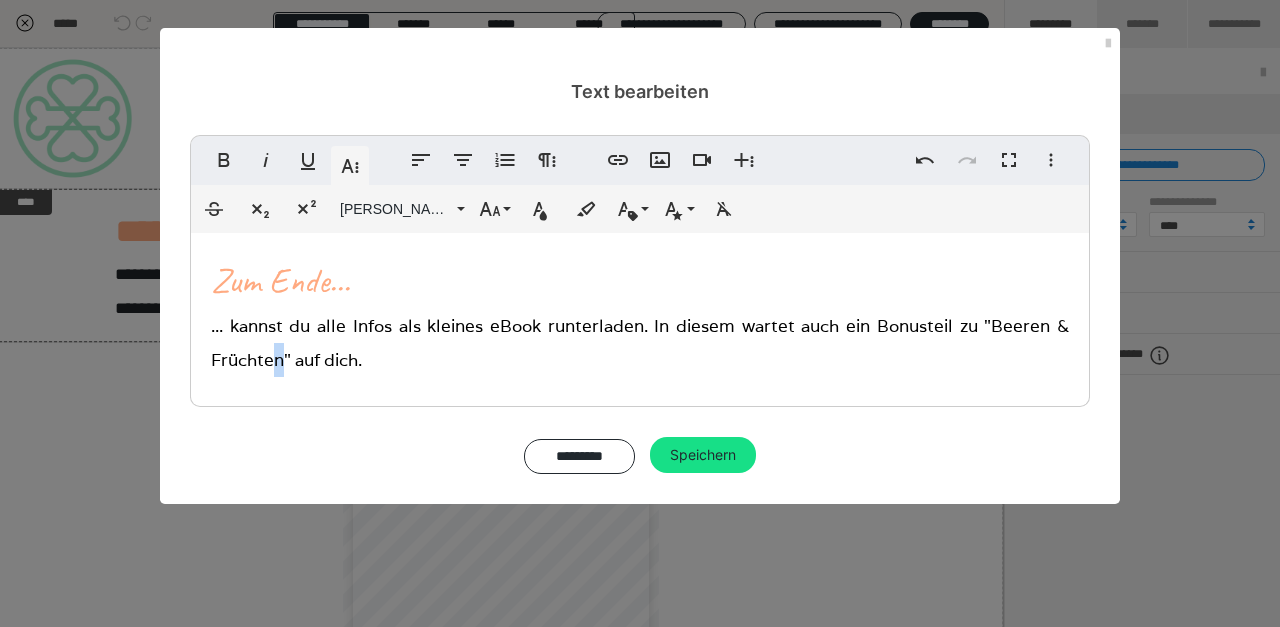 click on "... kannst du alle Infos als kleines eBook runterladen. In diesem wartet auch ein Bonusteil zu "Beeren & Früchten" auf dich." at bounding box center [640, 343] 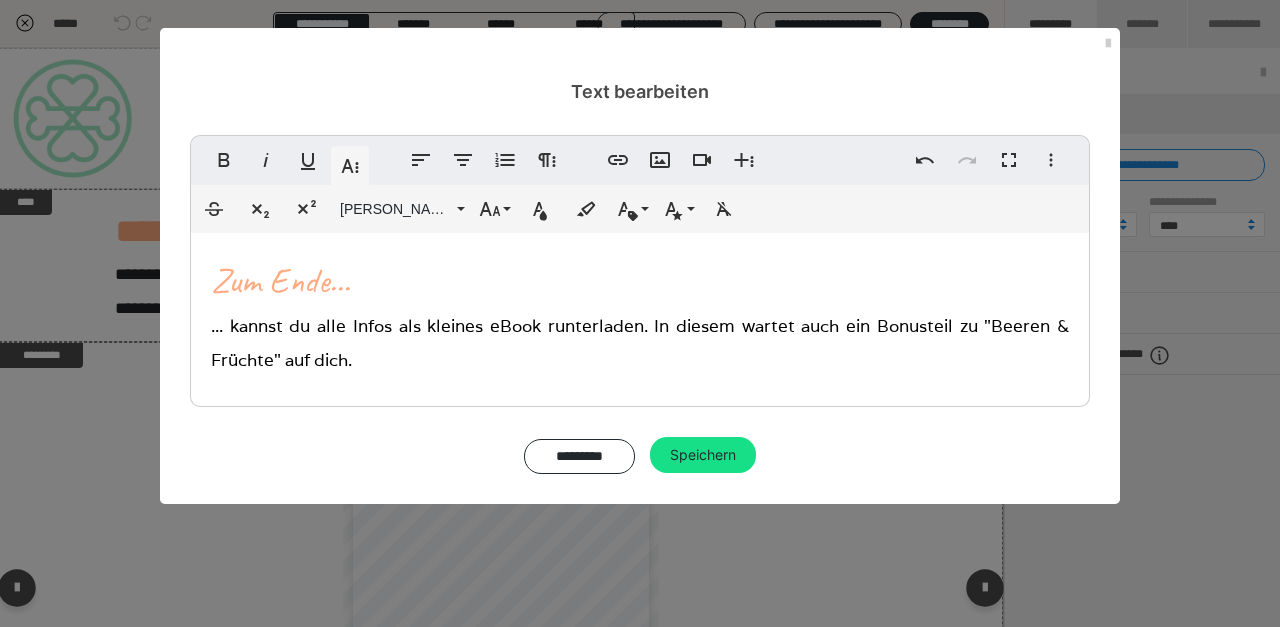 click on "Speichern" at bounding box center [703, 455] 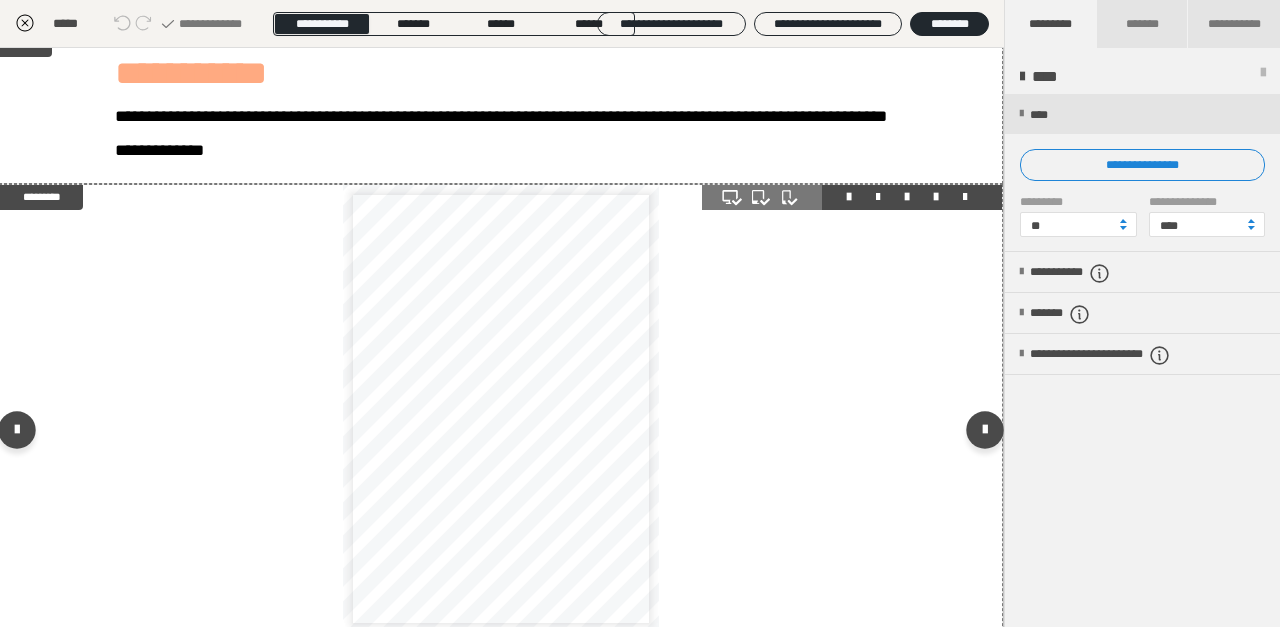 scroll, scrollTop: 158, scrollLeft: 0, axis: vertical 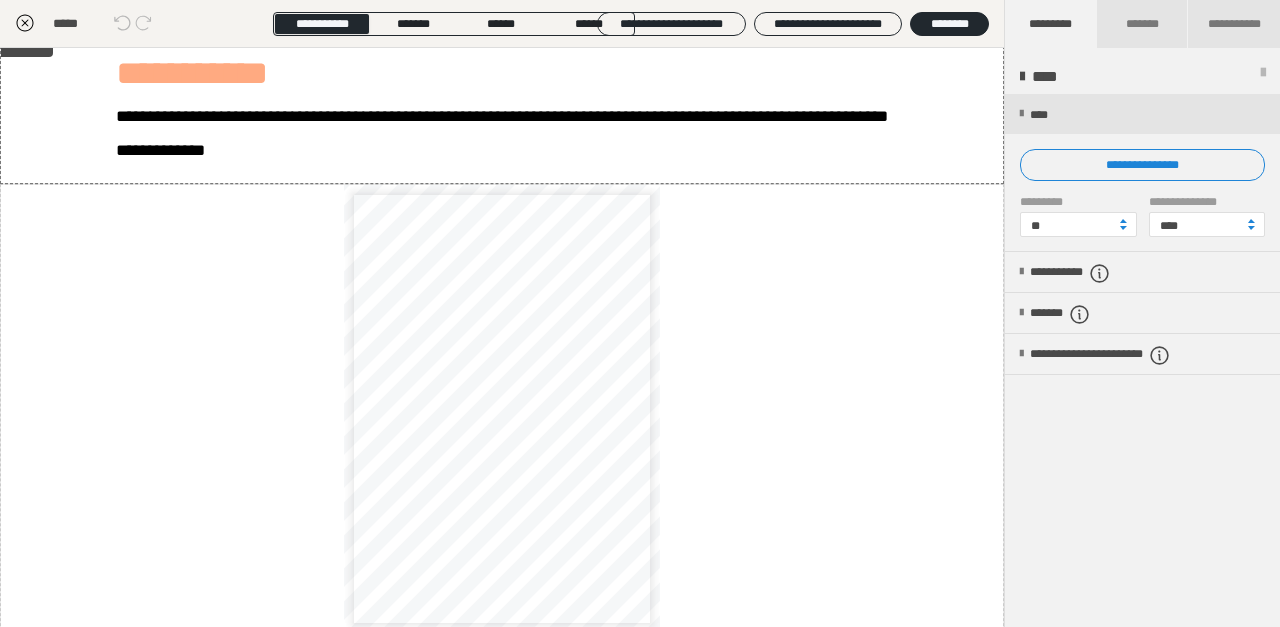 click 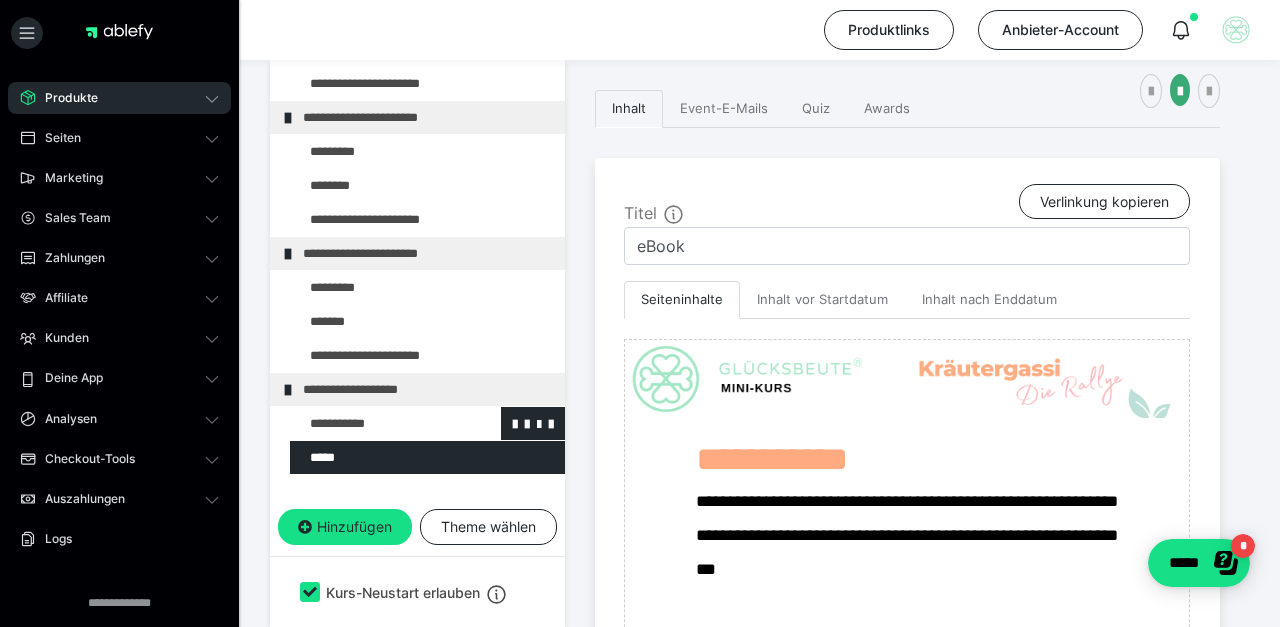 click at bounding box center (375, 423) 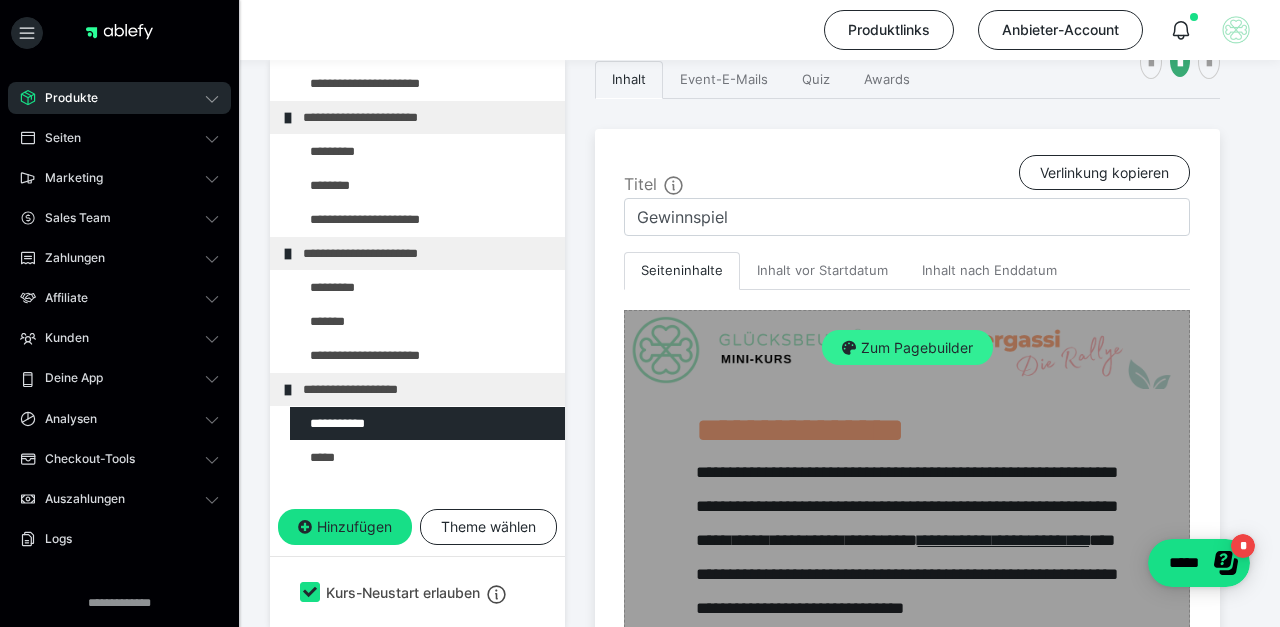 click on "Zum Pagebuilder" at bounding box center [907, 348] 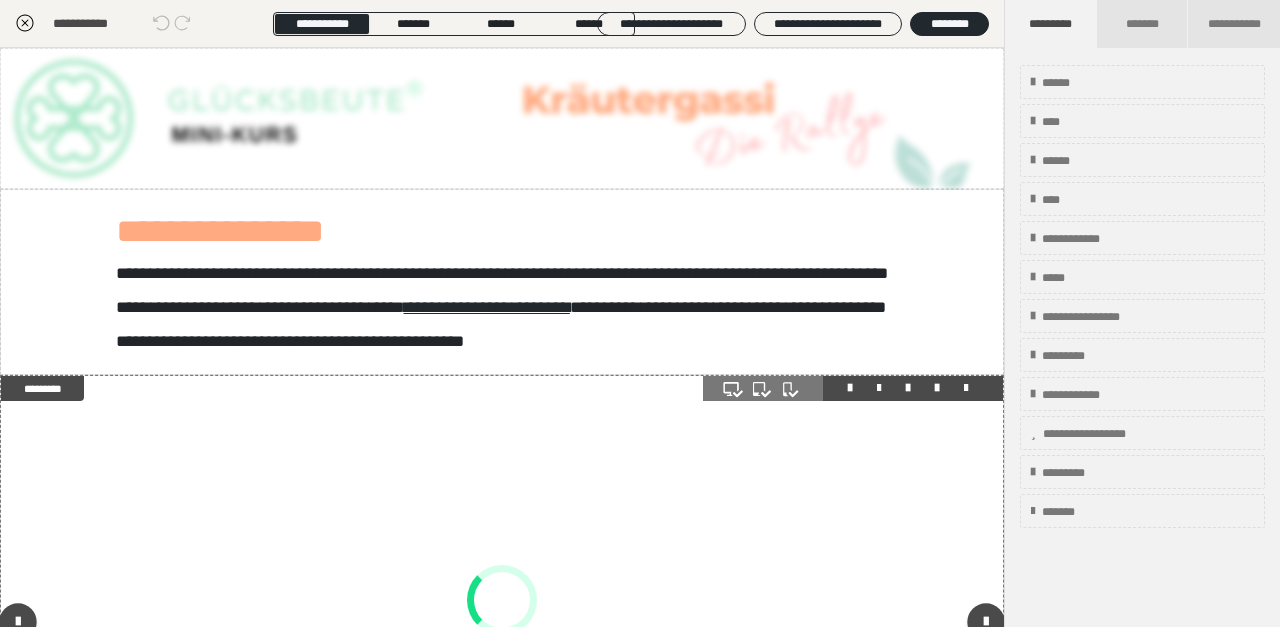 scroll, scrollTop: 416, scrollLeft: 0, axis: vertical 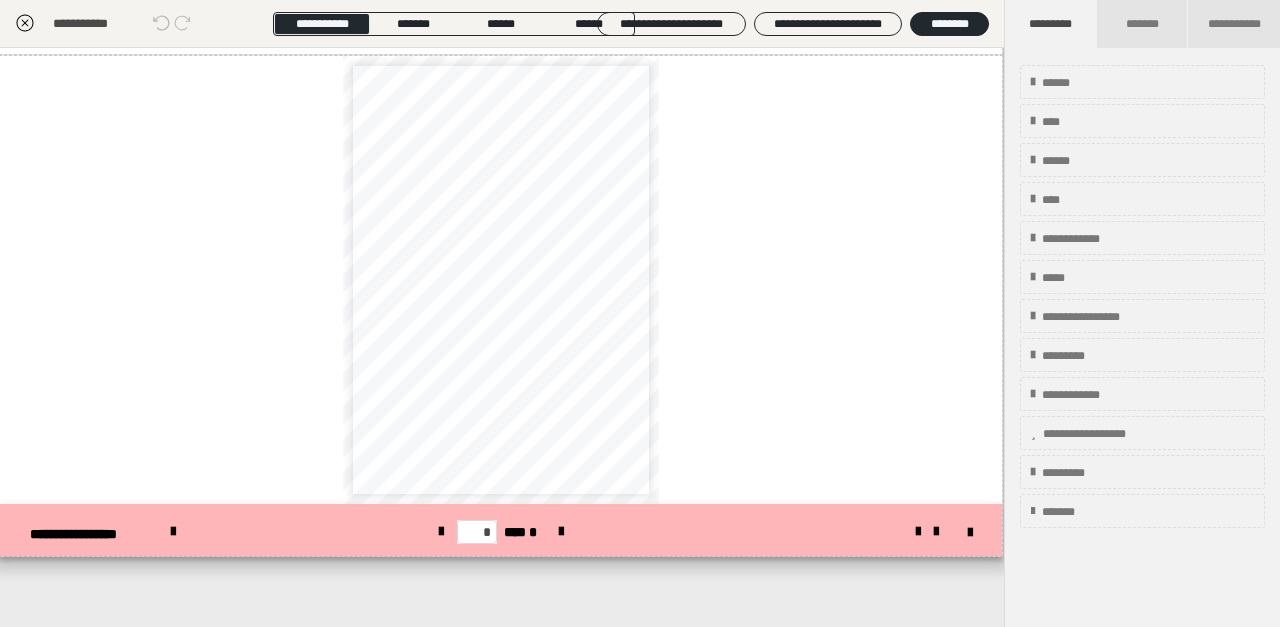 click 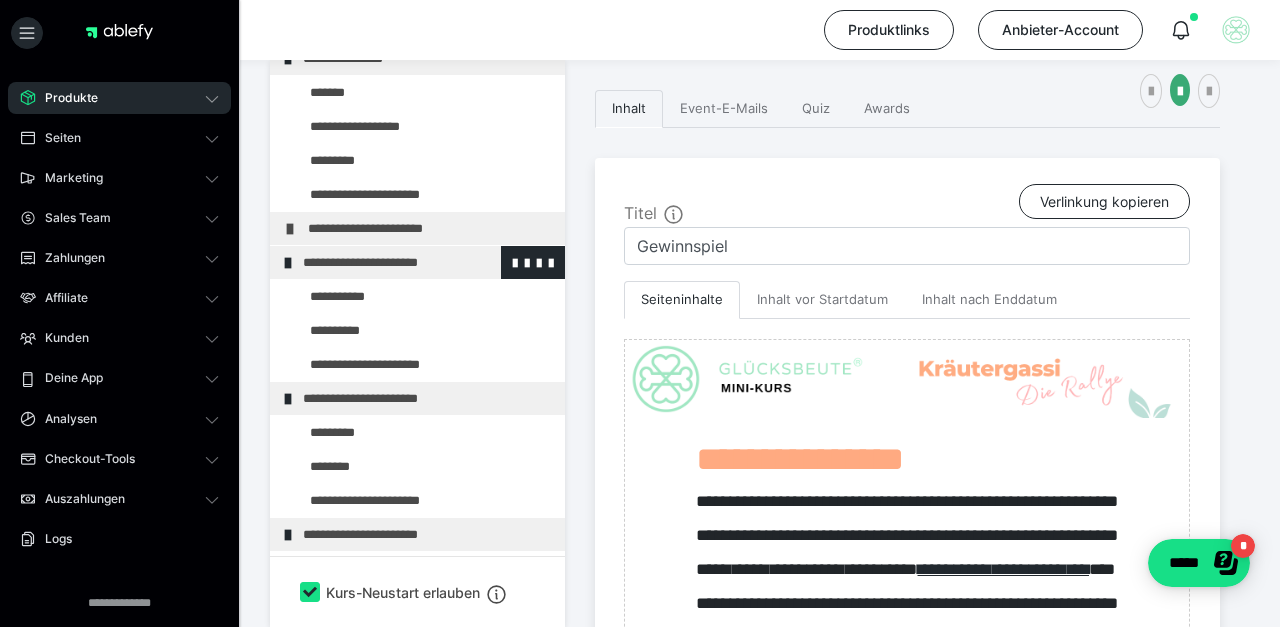 scroll, scrollTop: 187, scrollLeft: 0, axis: vertical 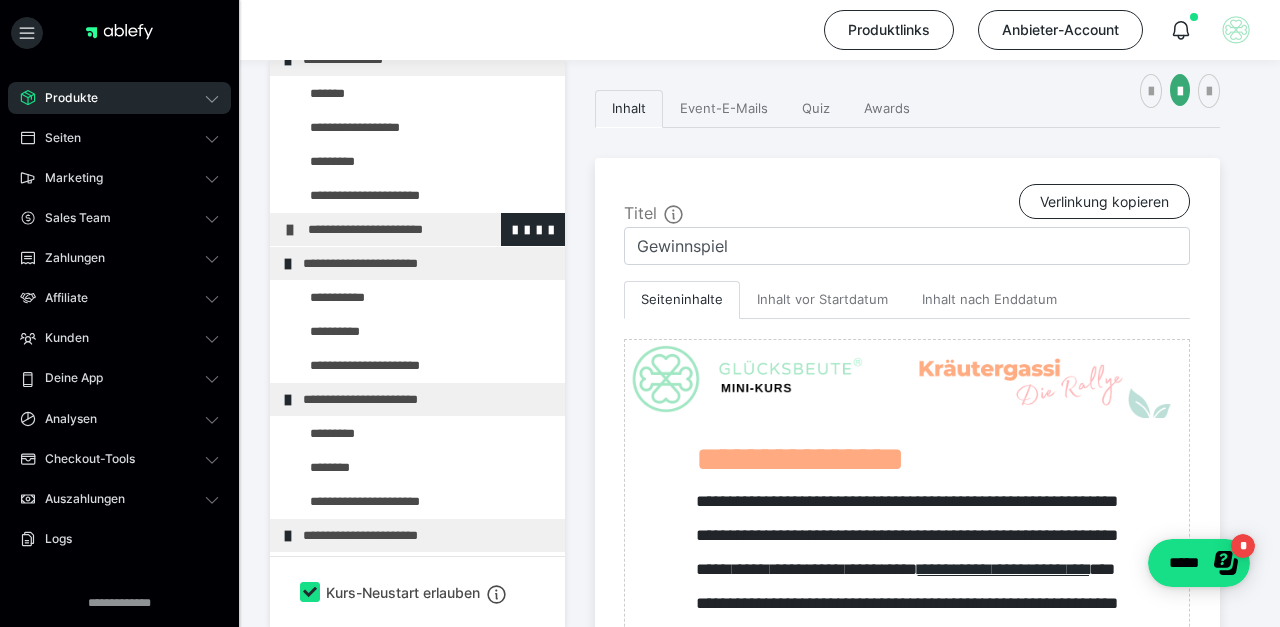 click on "**********" at bounding box center (431, 229) 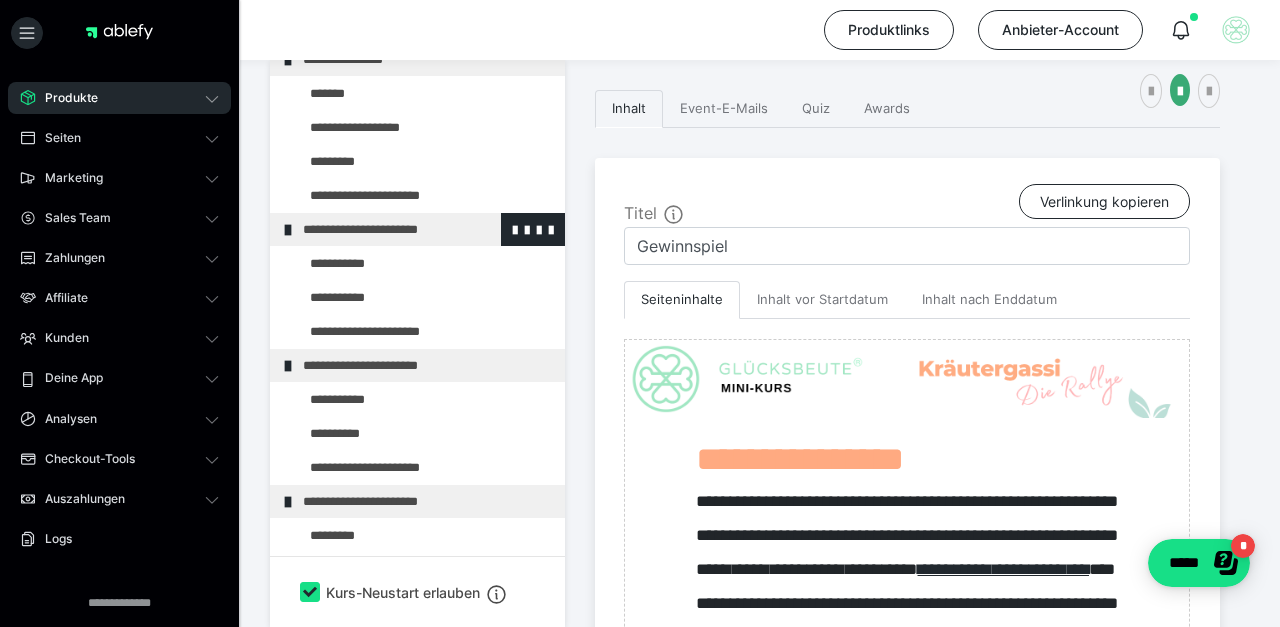 click on "**********" at bounding box center [426, 229] 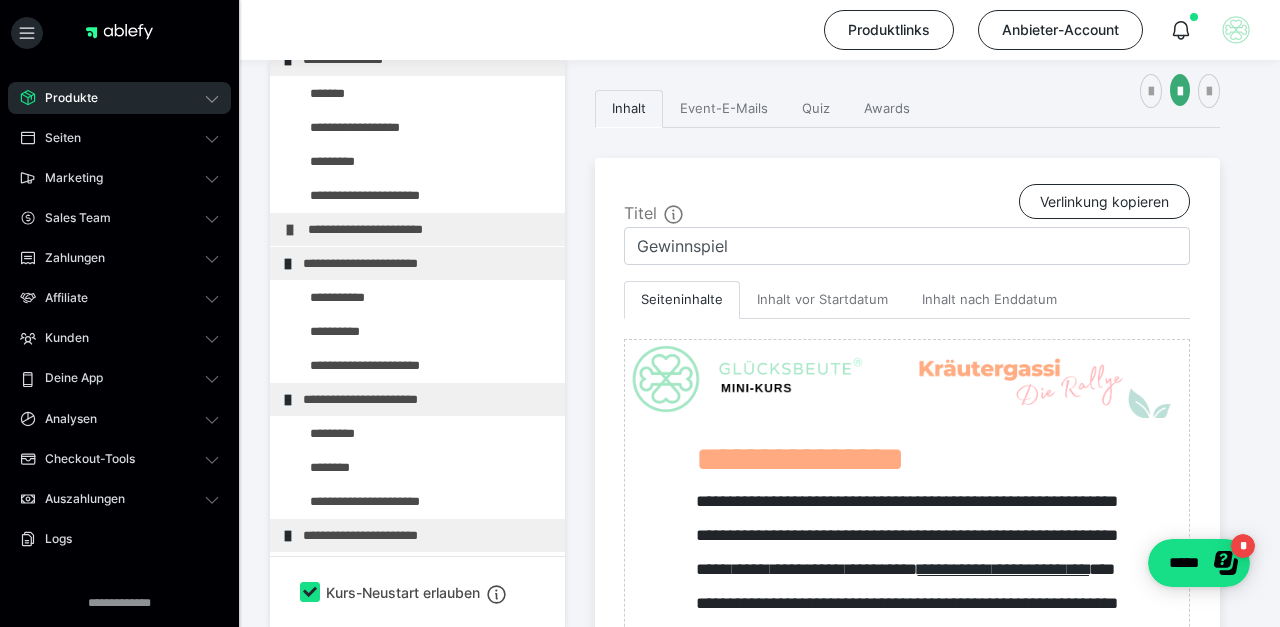 click on "**********" at bounding box center [431, 229] 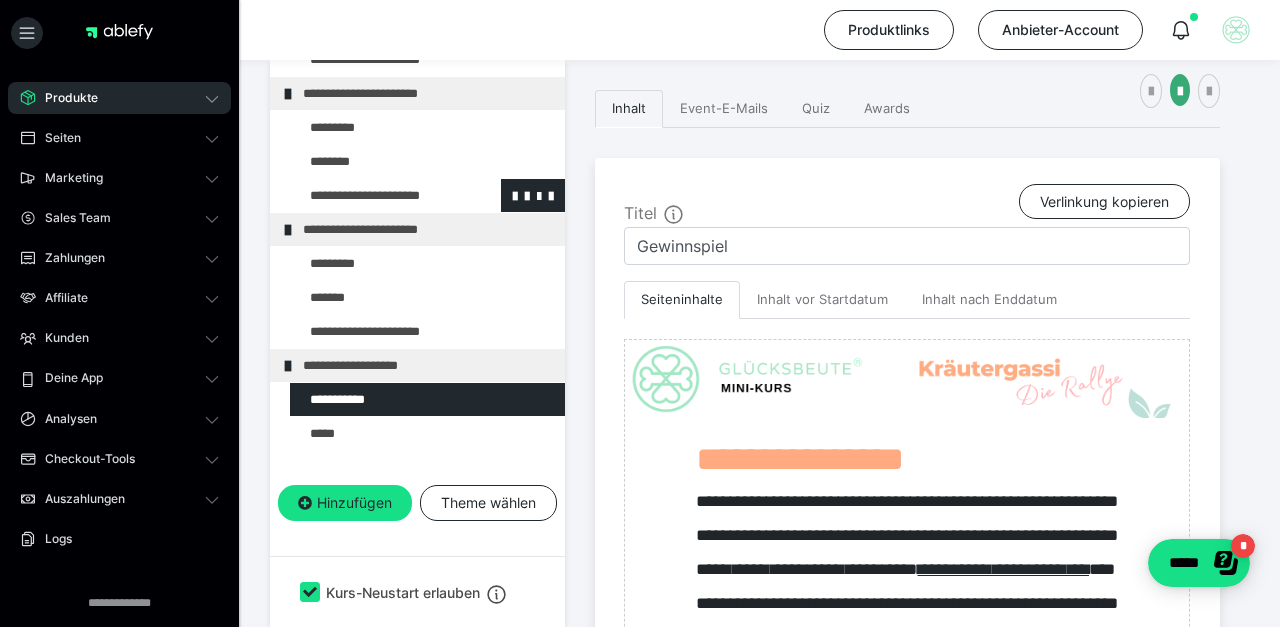 scroll, scrollTop: 594, scrollLeft: 0, axis: vertical 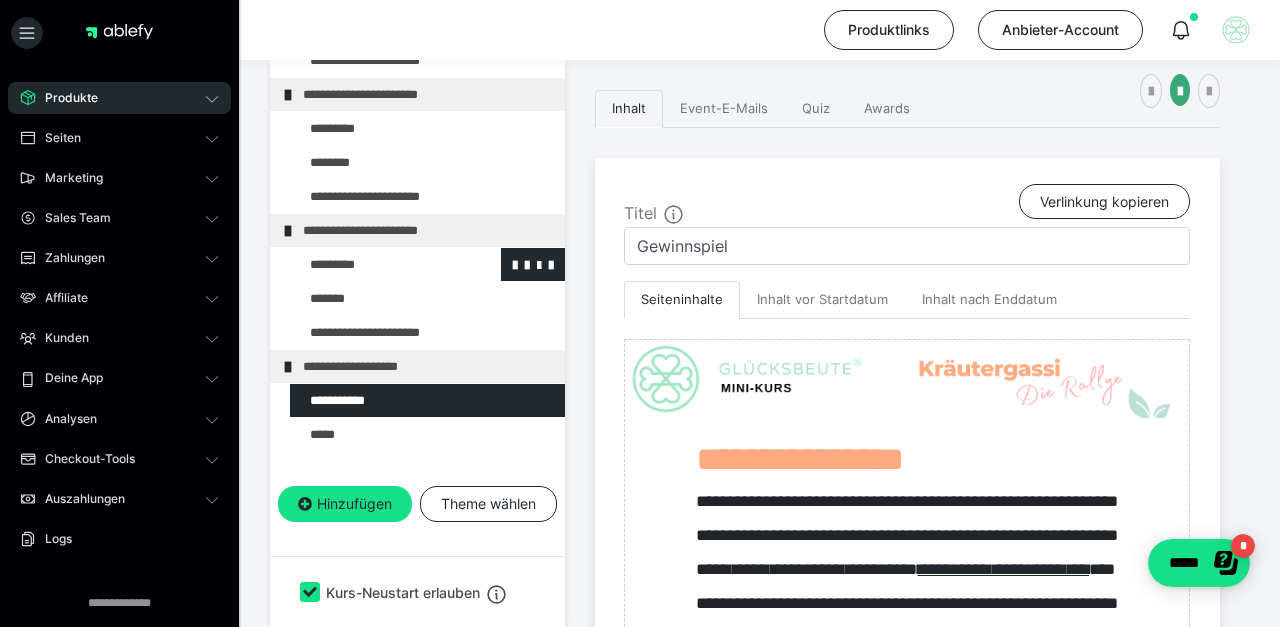 click at bounding box center (375, 264) 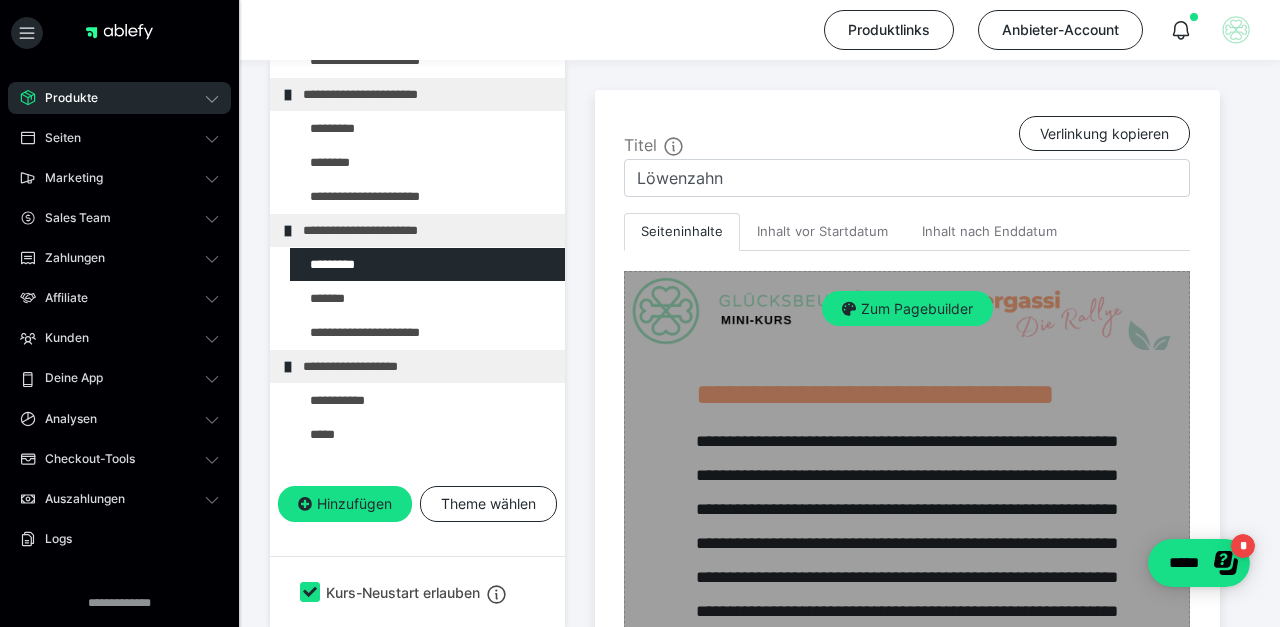 scroll, scrollTop: 488, scrollLeft: 0, axis: vertical 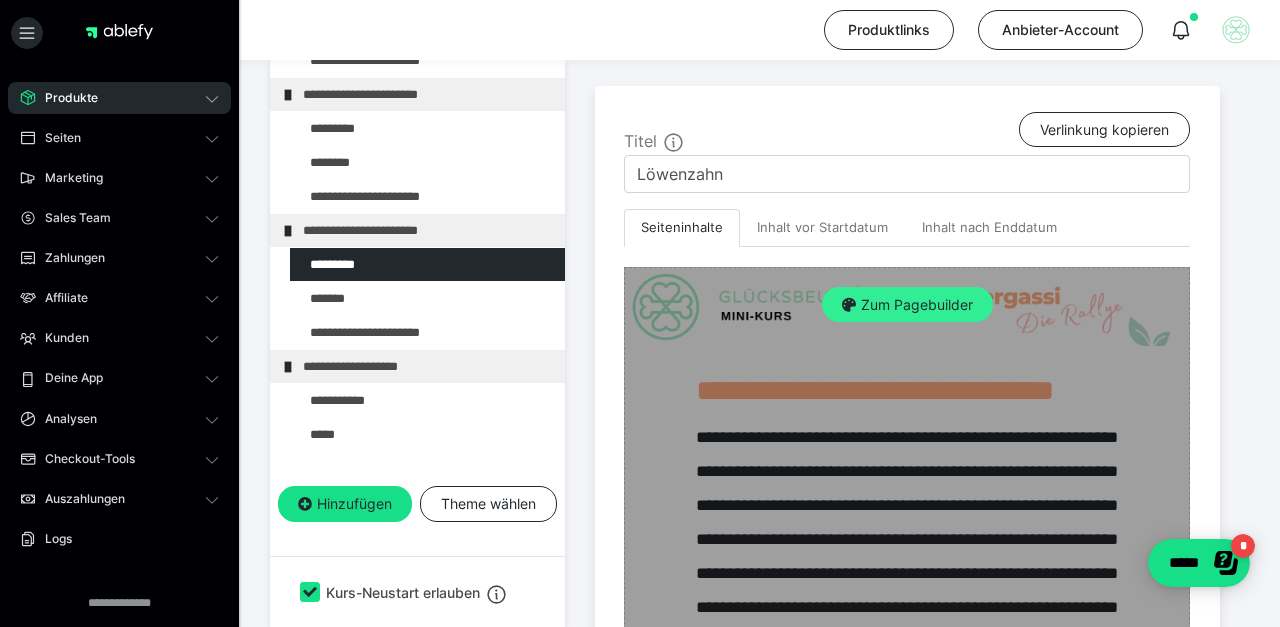 click on "Zum Pagebuilder" at bounding box center (907, 305) 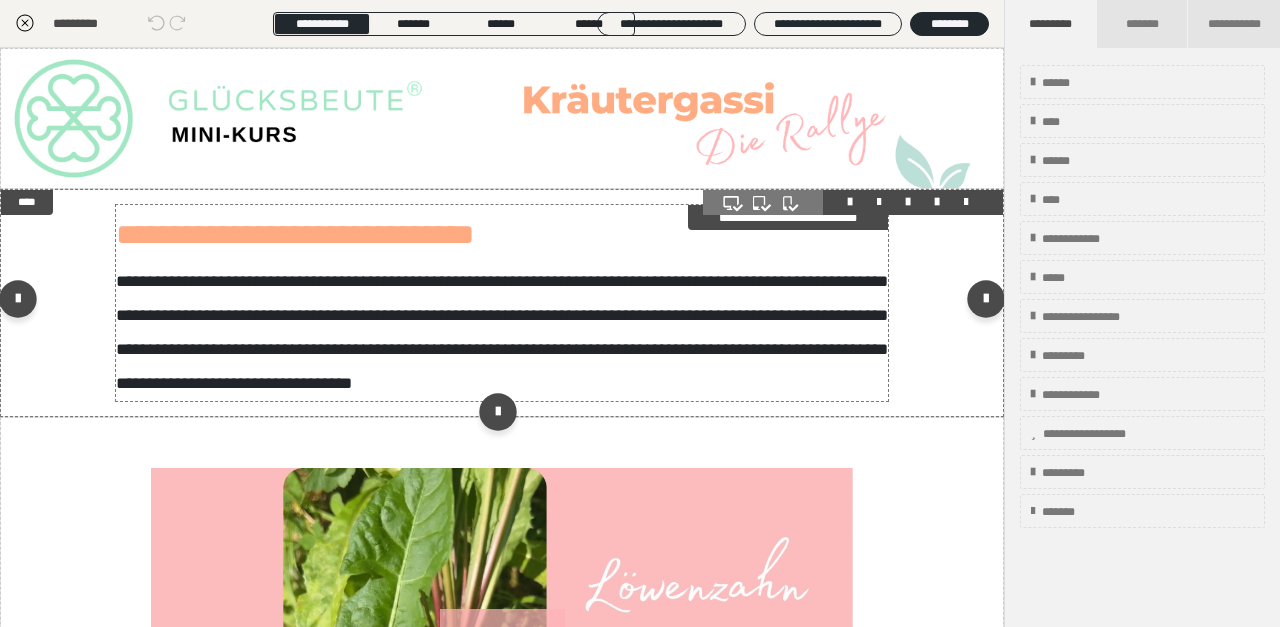 click on "**********" at bounding box center (502, 332) 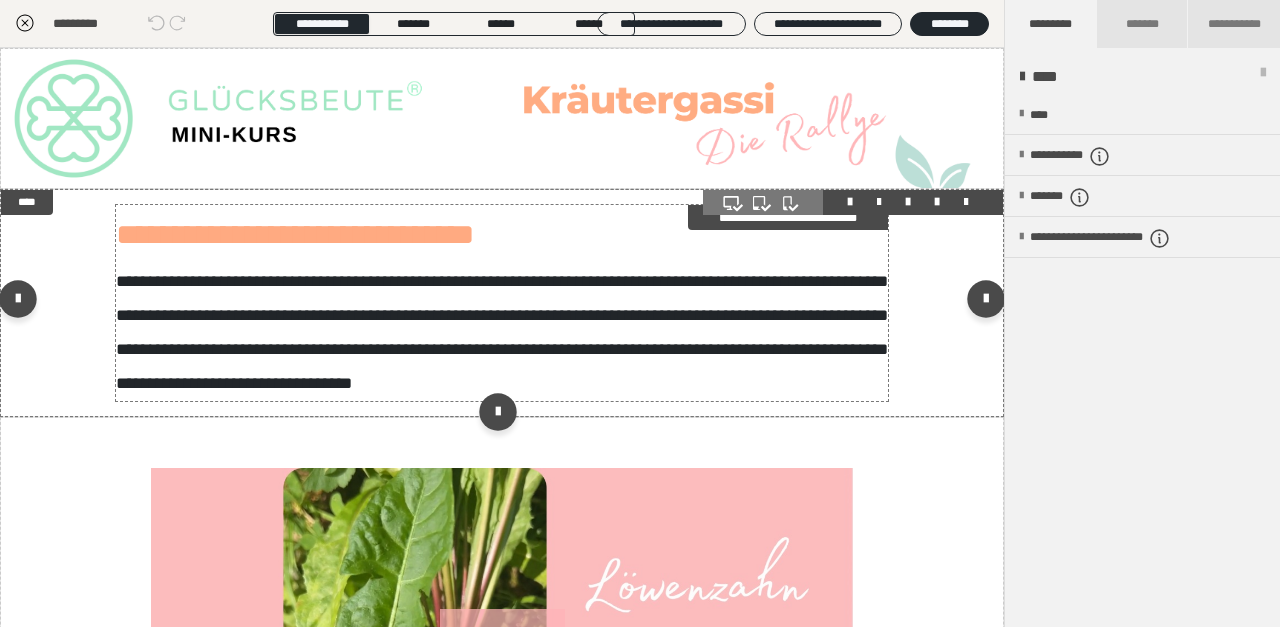 click on "**********" at bounding box center [502, 332] 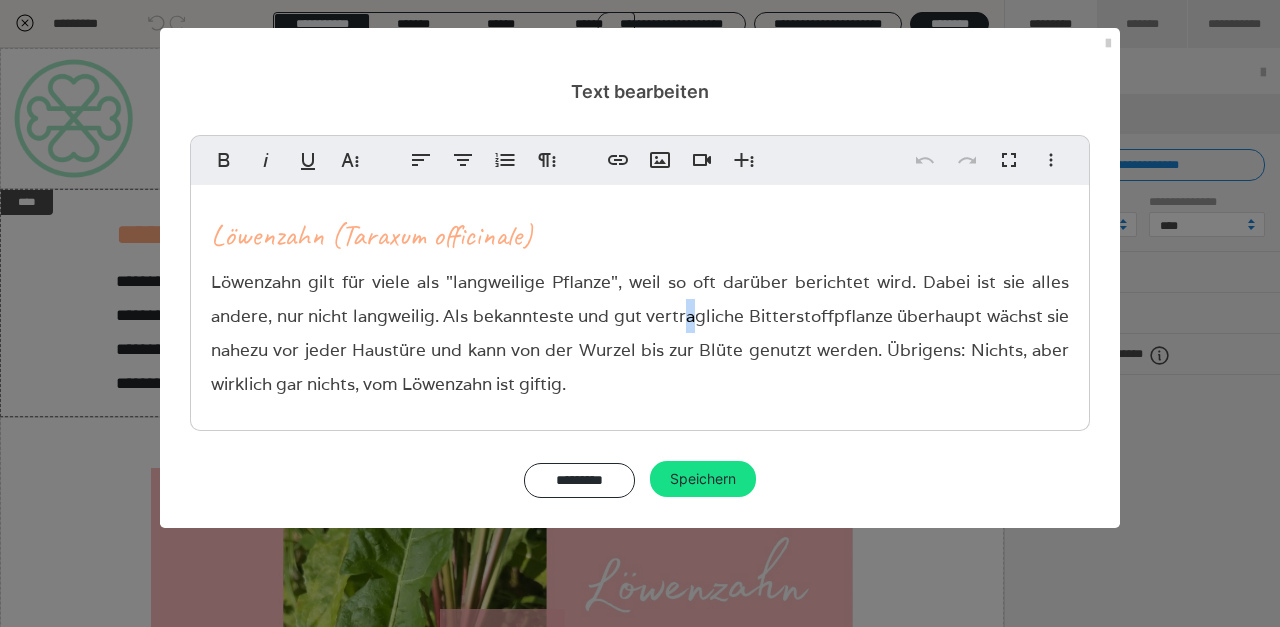 click on "Löwenzahn gilt für viele als "langweilige Pflanze", weil so oft darüber berichtet wird. Dabei ist sie alles andere, nur nicht langweilig. Als bekannteste und gut vertragliche Bitterstoffpflanze überhaupt wächst sie nahezu vor jeder Haustüre und kann von der Wurzel bis zur Blüte genutzt werden. Übrigens: Nichts, aber wirklich gar nichts, vom Löwenzahn ist giftig." at bounding box center [640, 333] 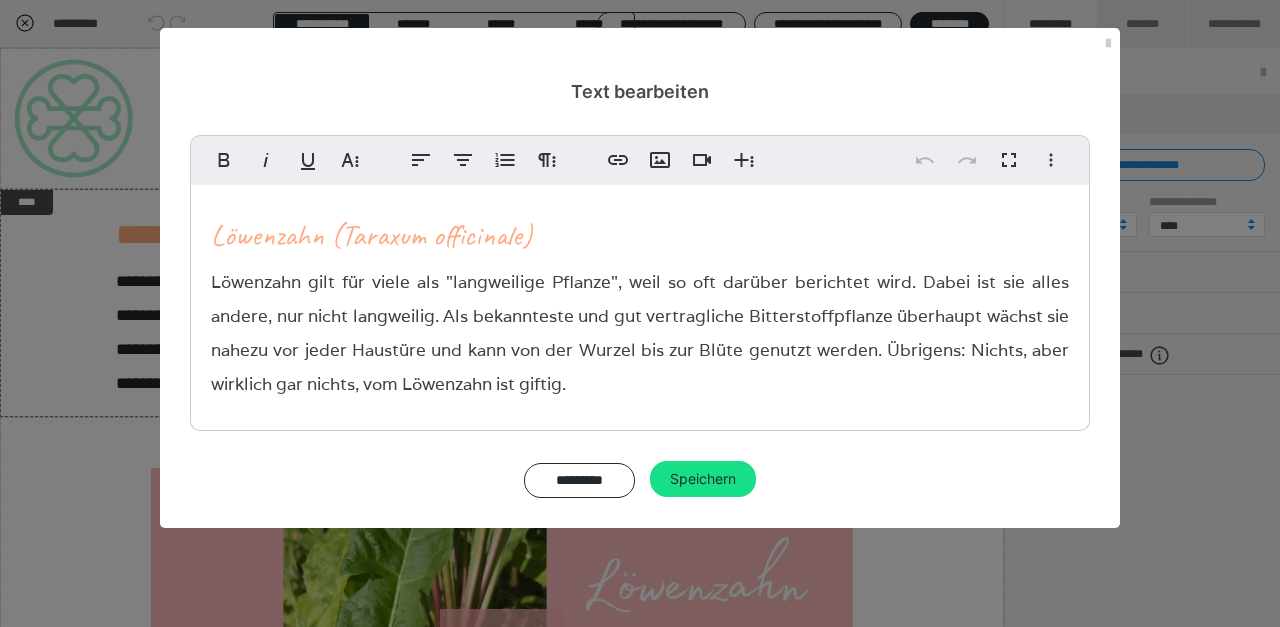 type 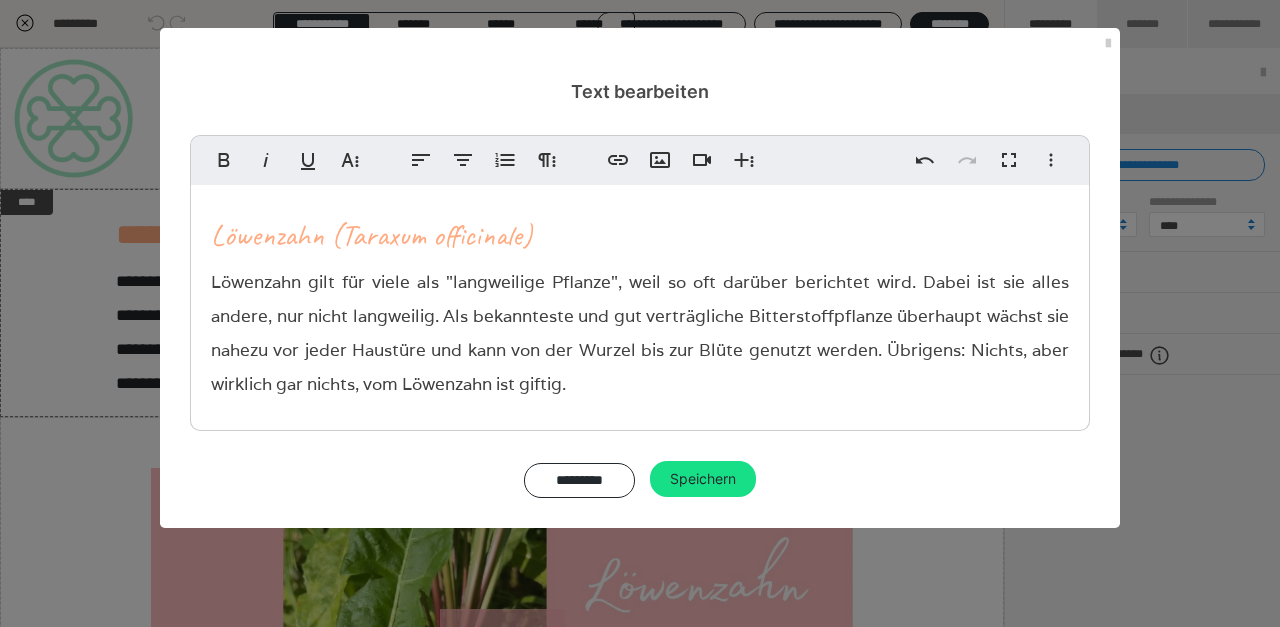 click on "Löwenzahn gilt für viele als "langweilige Pflanze", weil so oft darüber berichtet wird. Dabei ist sie alles andere, nur nicht langweilig. Als bekannteste und gut verträgliche Bitterstoffpflanze überhaupt wächst sie nahezu vor jeder Haustüre und kann von der Wurzel bis zur Blüte genutzt werden. Übrigens: Nichts, aber wirklich gar nichts, vom Löwenzahn ist giftig." at bounding box center (640, 333) 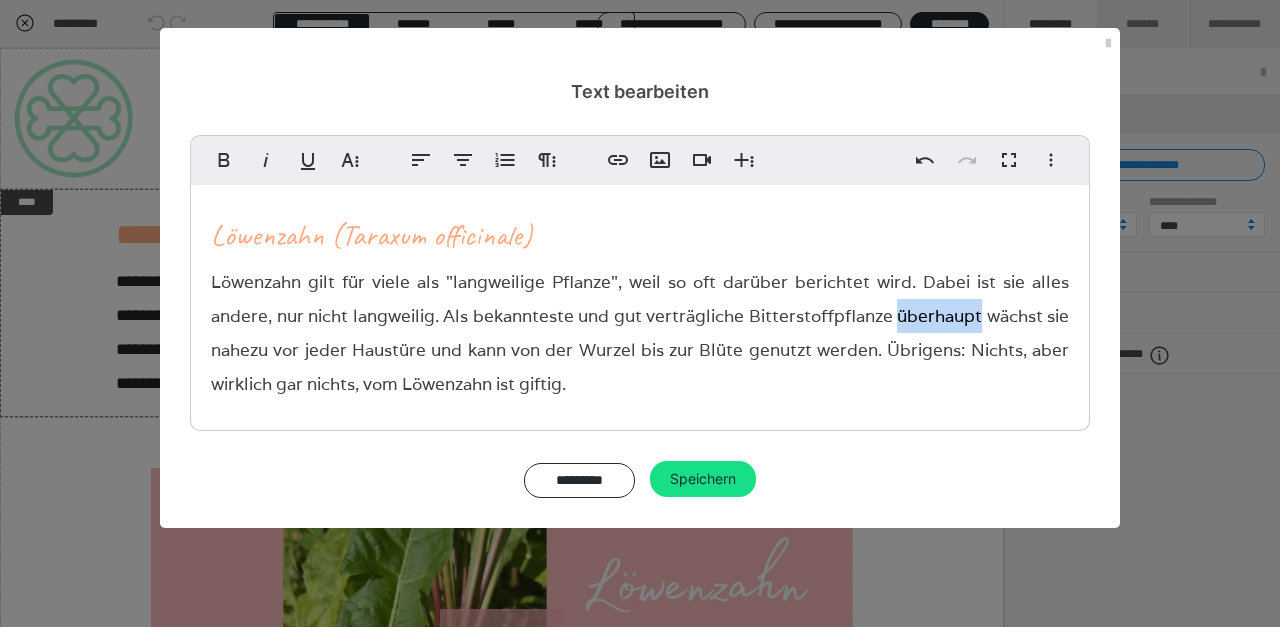 click on "Löwenzahn gilt für viele als "langweilige Pflanze", weil so oft darüber berichtet wird. Dabei ist sie alles andere, nur nicht langweilig. Als bekannteste und gut verträgliche Bitterstoffpflanze überhaupt wächst sie nahezu vor jeder Haustüre und kann von der Wurzel bis zur Blüte genutzt werden. Übrigens: Nichts, aber wirklich gar nichts, vom Löwenzahn ist giftig." at bounding box center [640, 333] 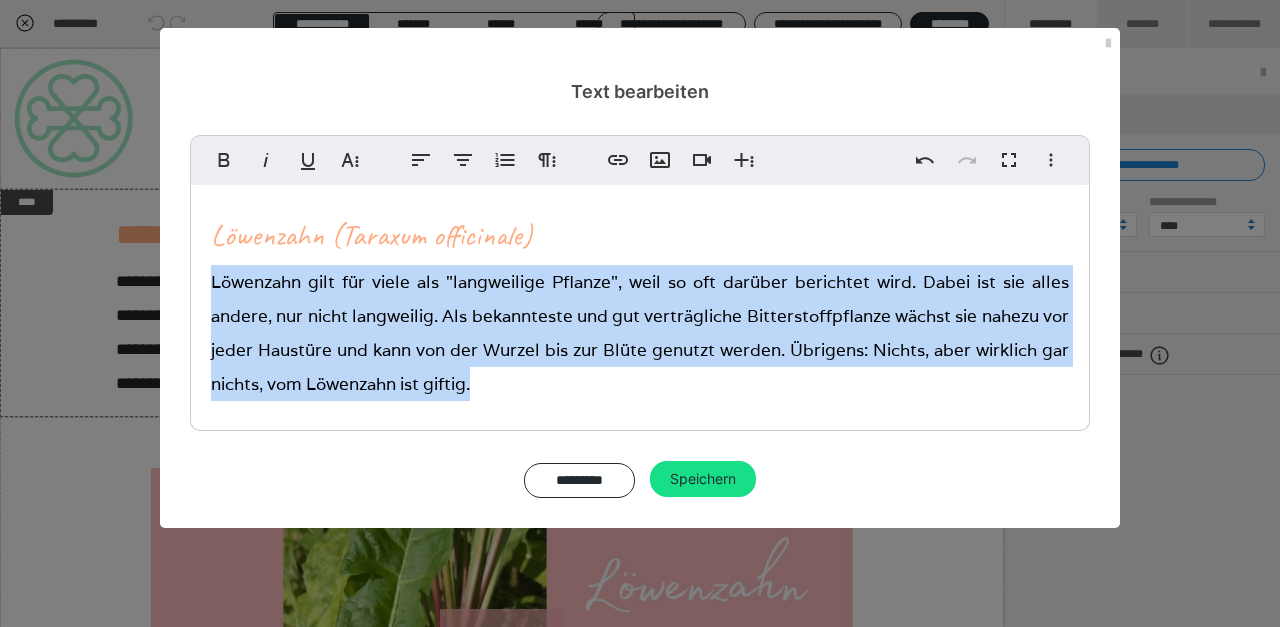 drag, startPoint x: 476, startPoint y: 381, endPoint x: 221, endPoint y: 267, distance: 279.3224 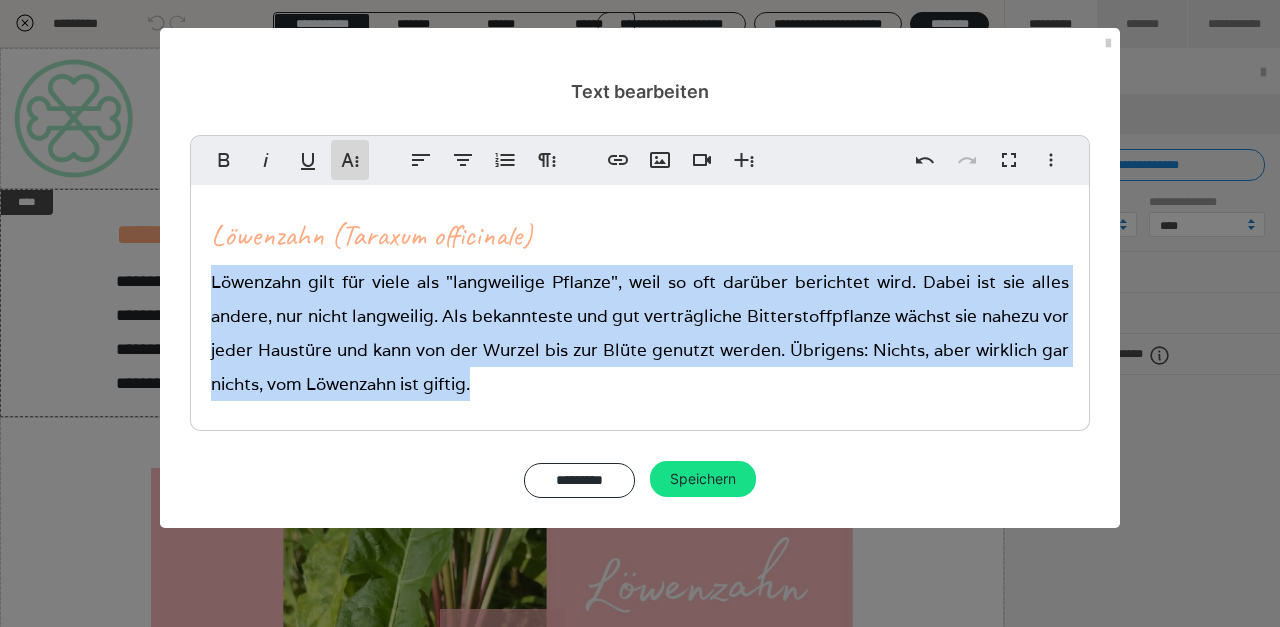 click 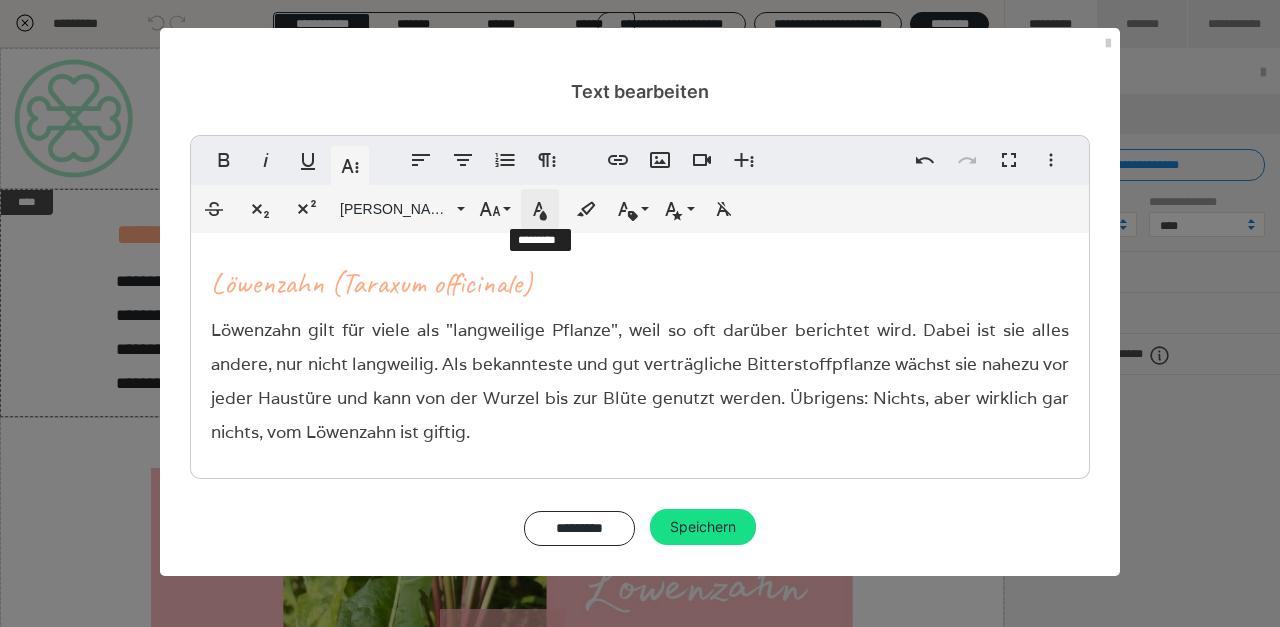 click 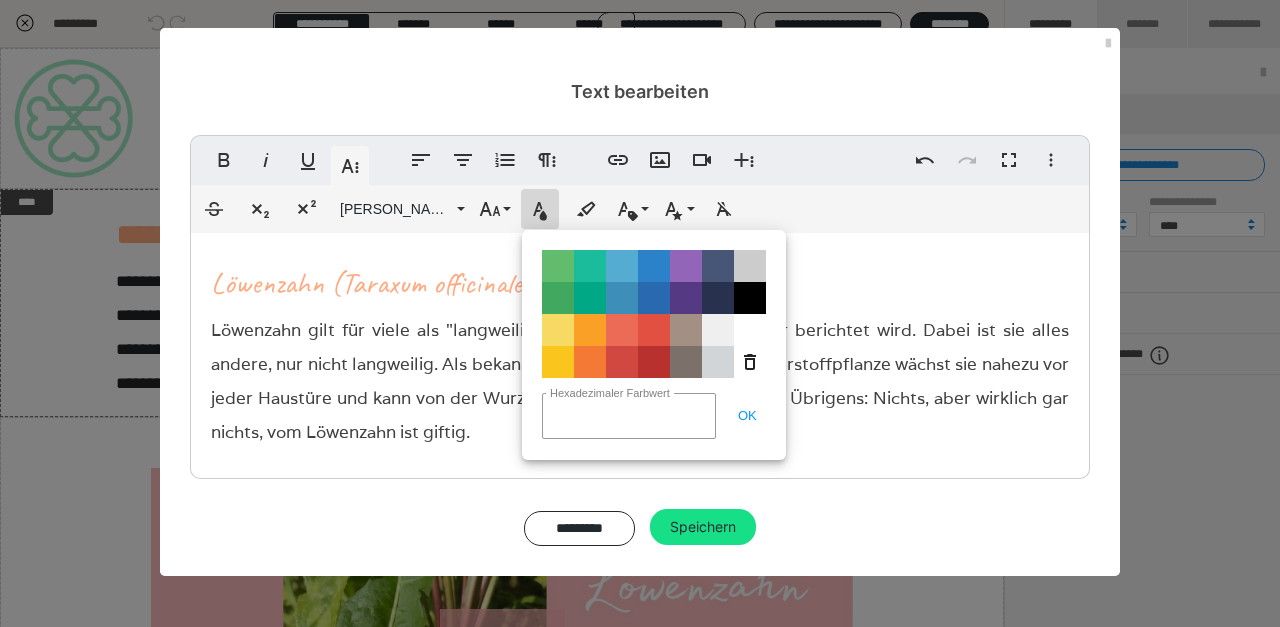 click on "Color#000000" at bounding box center [750, 298] 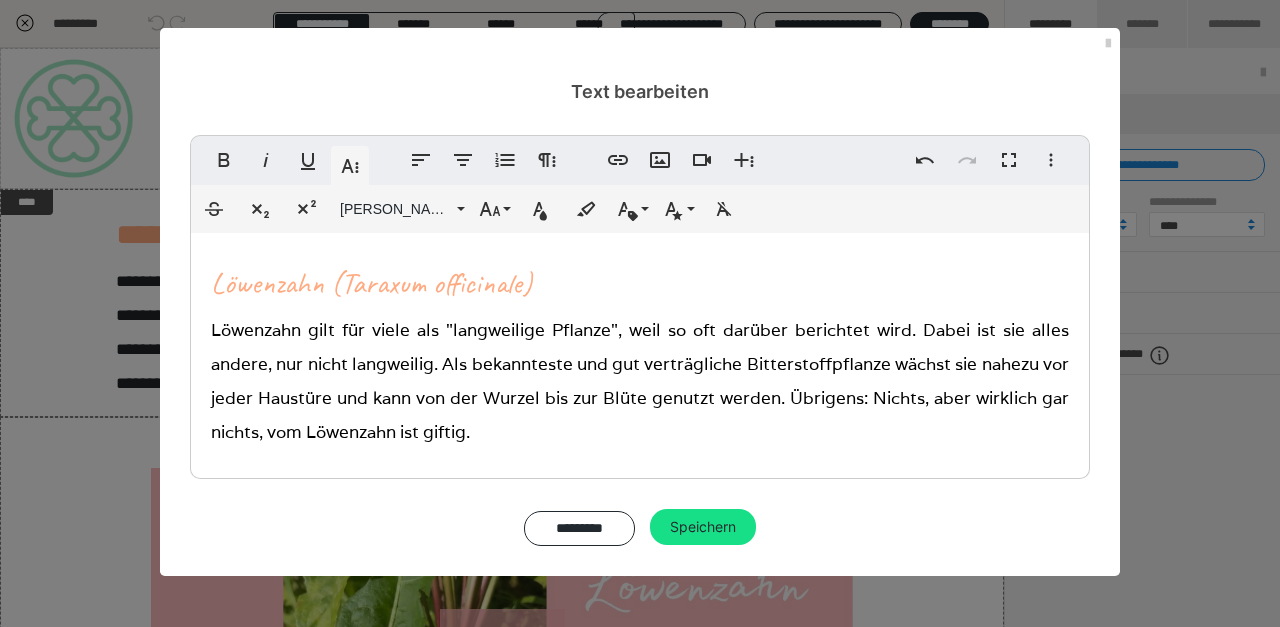 click on "Speichern" at bounding box center [703, 527] 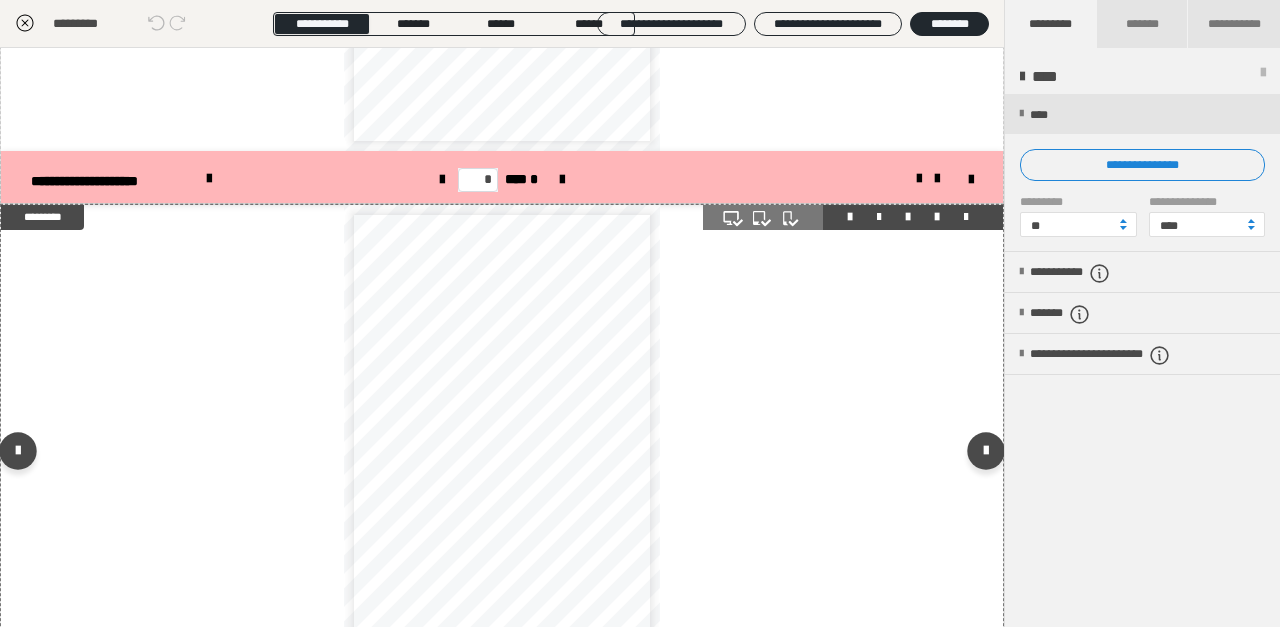 scroll, scrollTop: 1371, scrollLeft: 0, axis: vertical 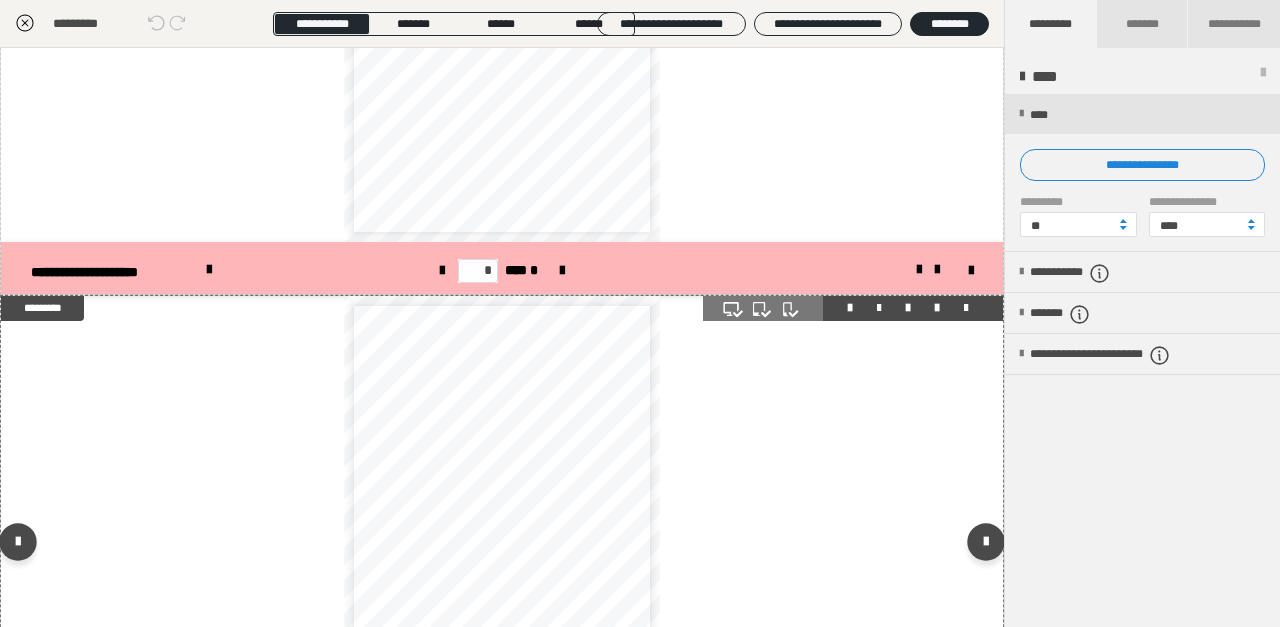 click on "**********" at bounding box center [502, 520] 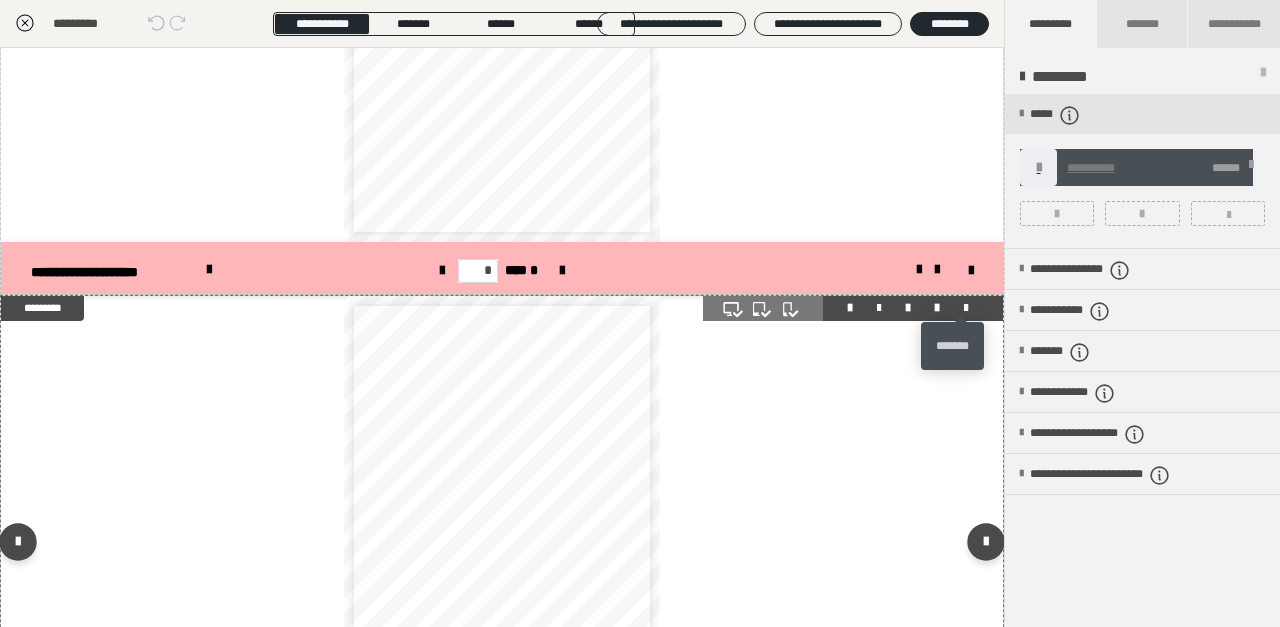 click at bounding box center (966, 308) 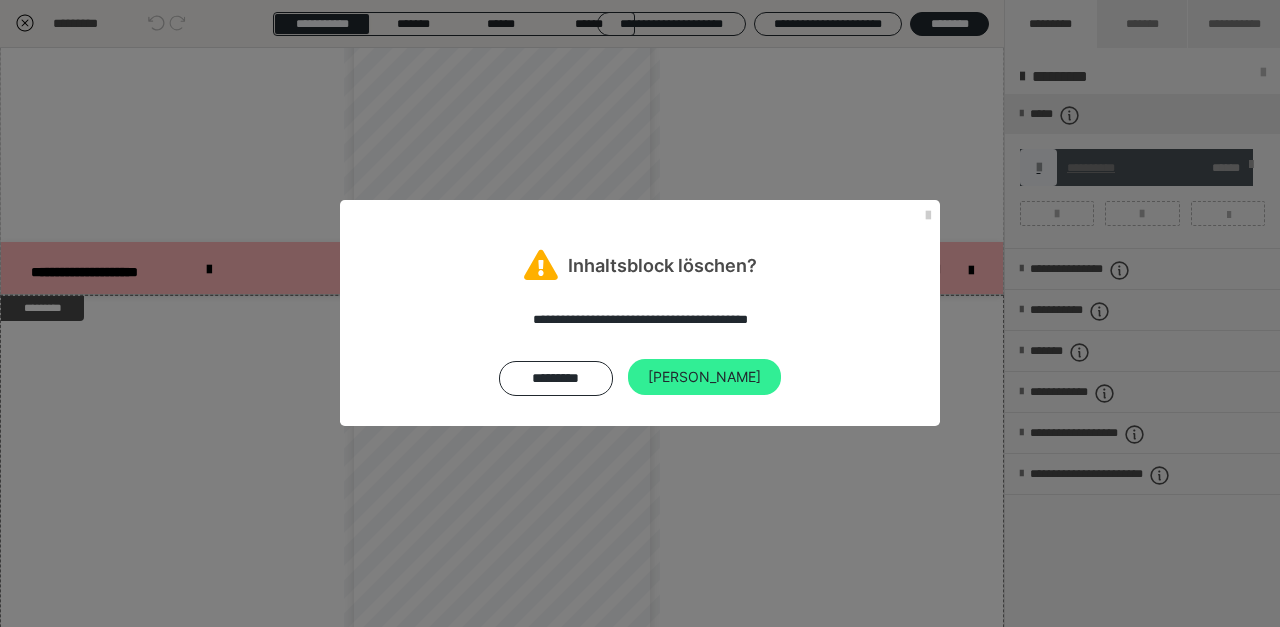 click on "[PERSON_NAME]" at bounding box center (704, 377) 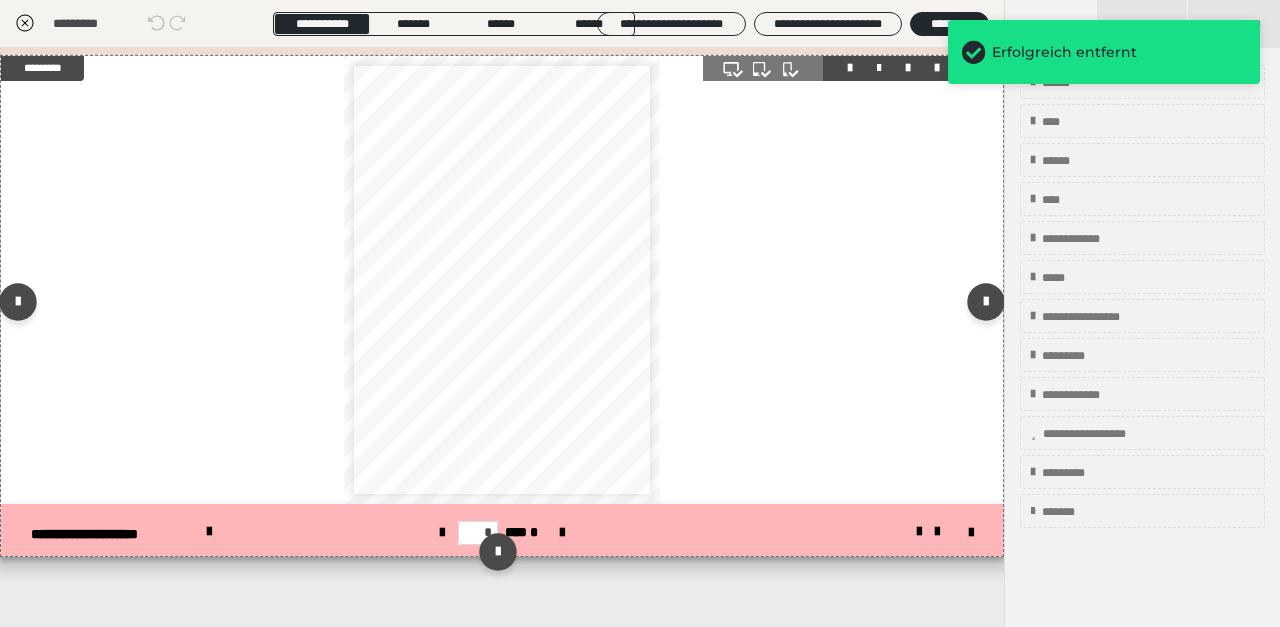 scroll, scrollTop: 1109, scrollLeft: 0, axis: vertical 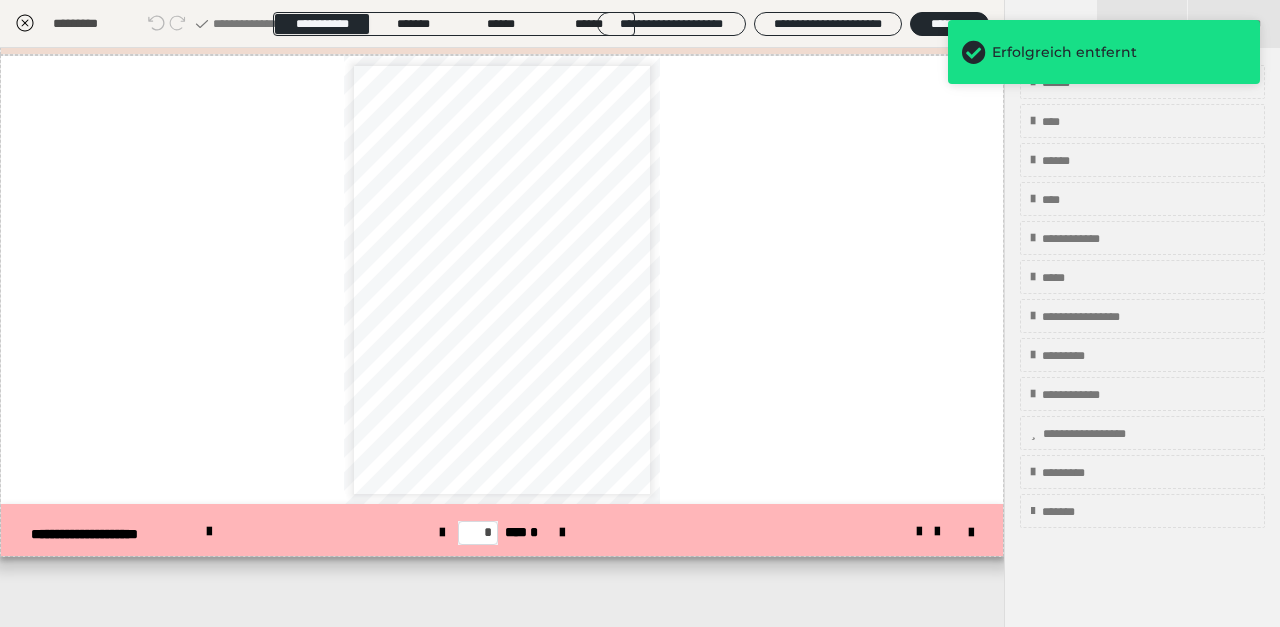 click 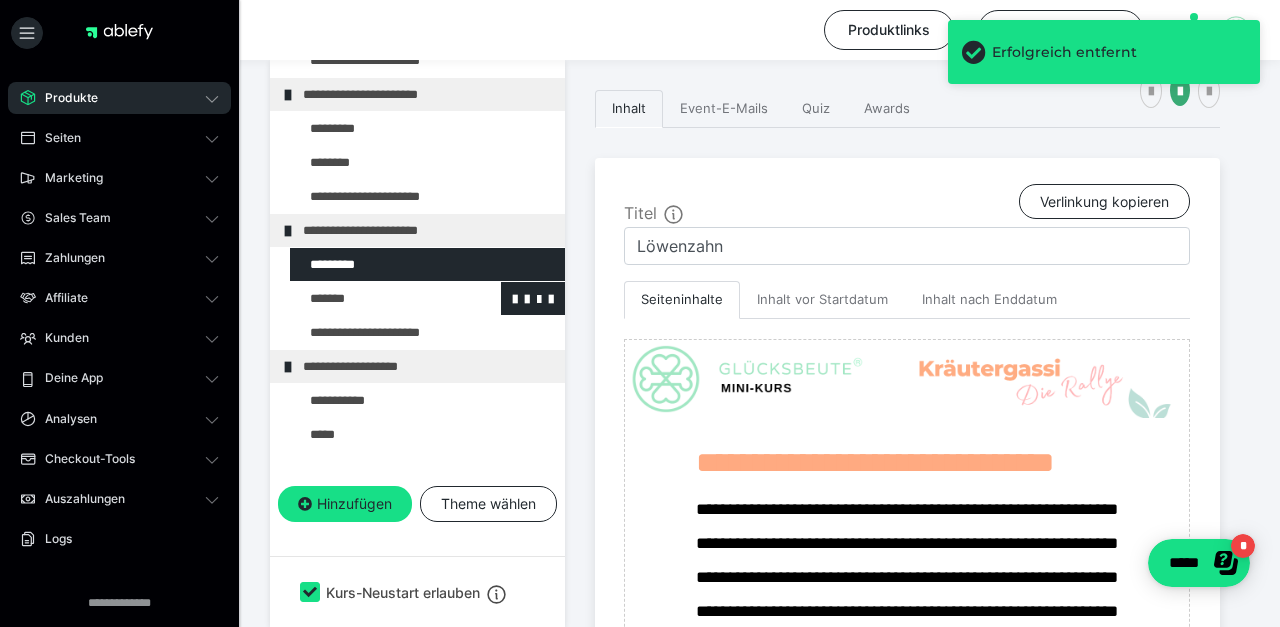click at bounding box center (375, 298) 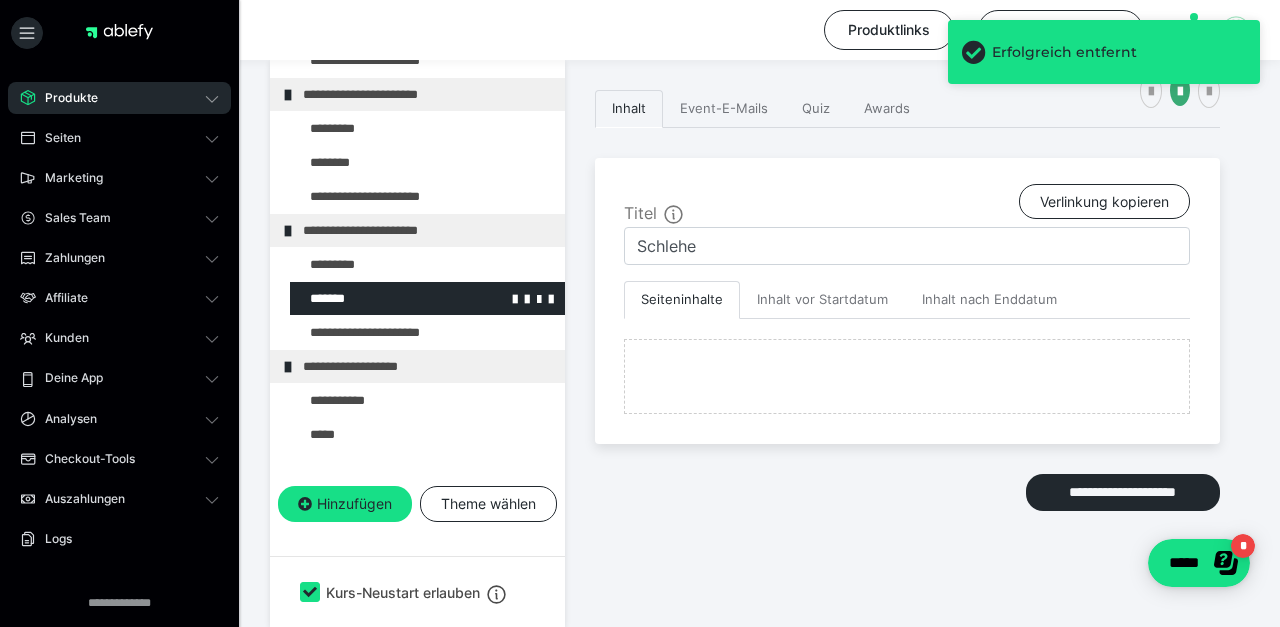 scroll, scrollTop: 593, scrollLeft: 0, axis: vertical 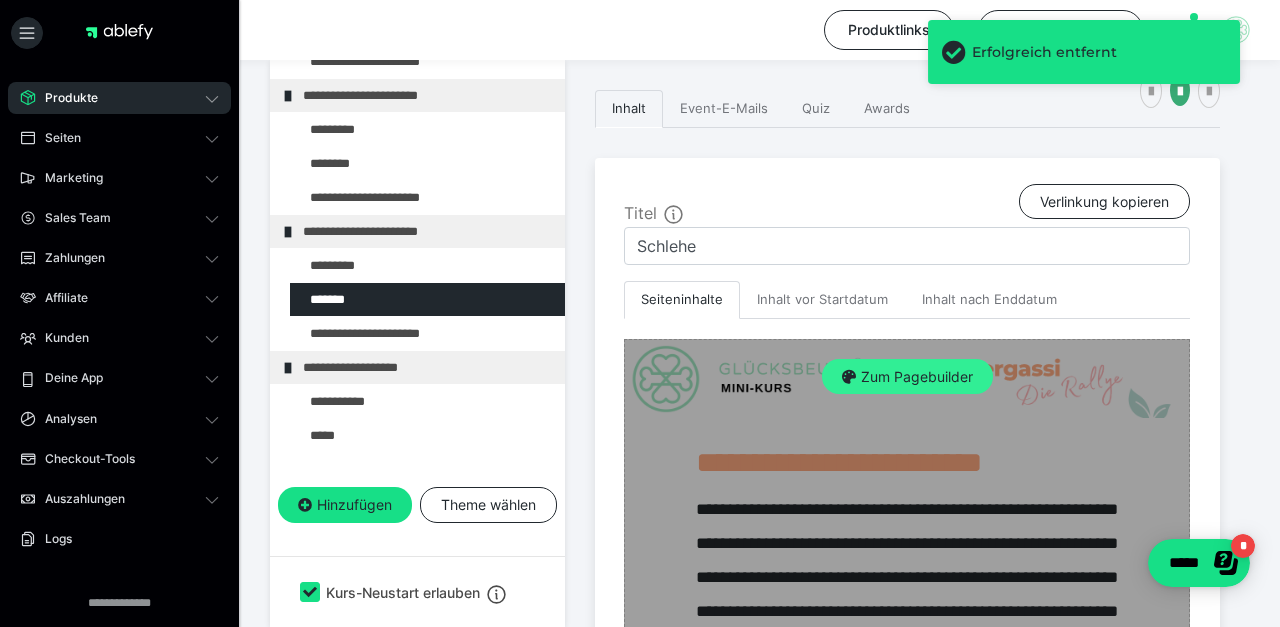 click on "Zum Pagebuilder" at bounding box center [907, 377] 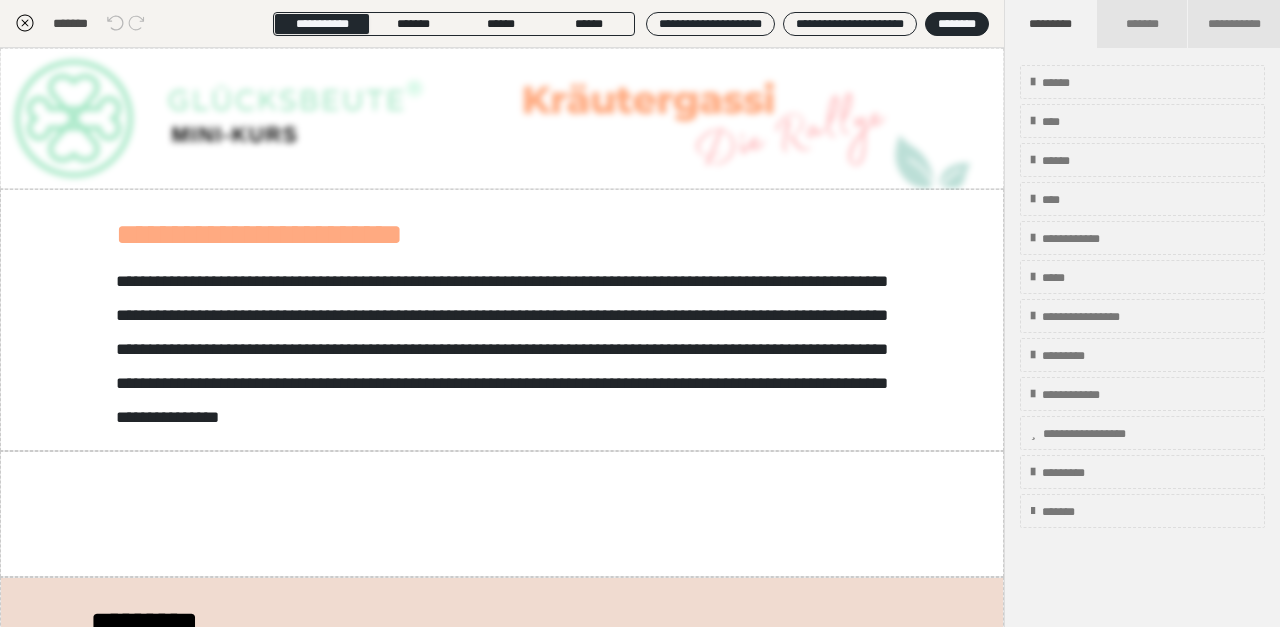click on "**********" at bounding box center (502, 894) 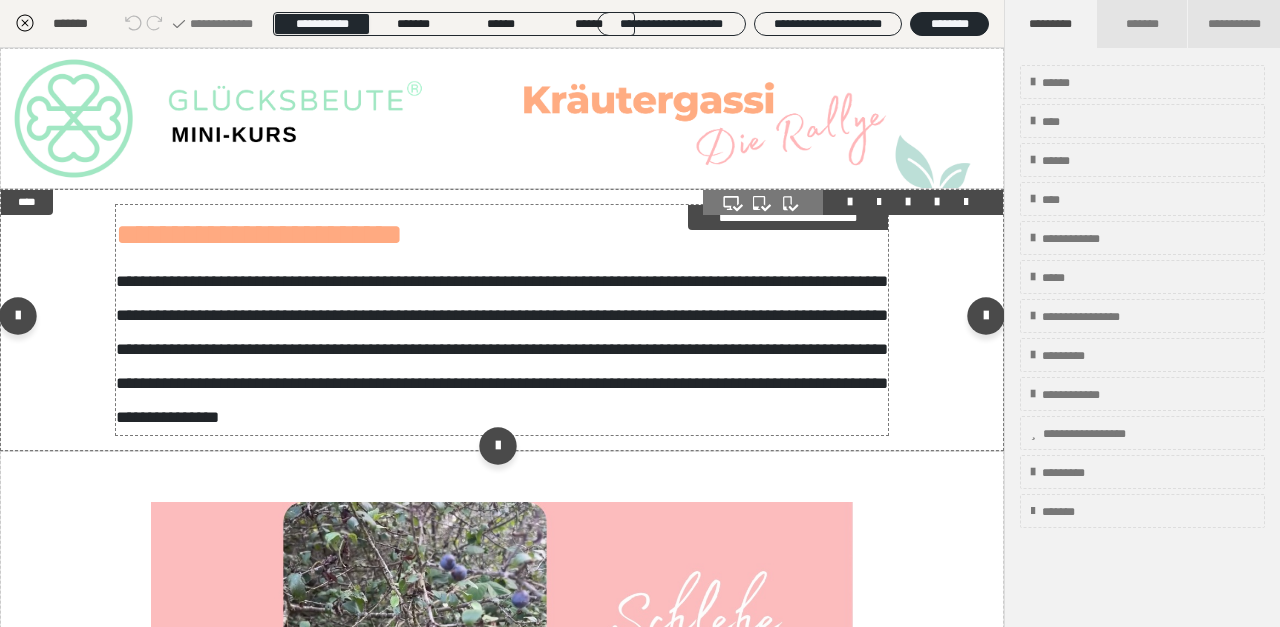 click on "**********" at bounding box center [502, 349] 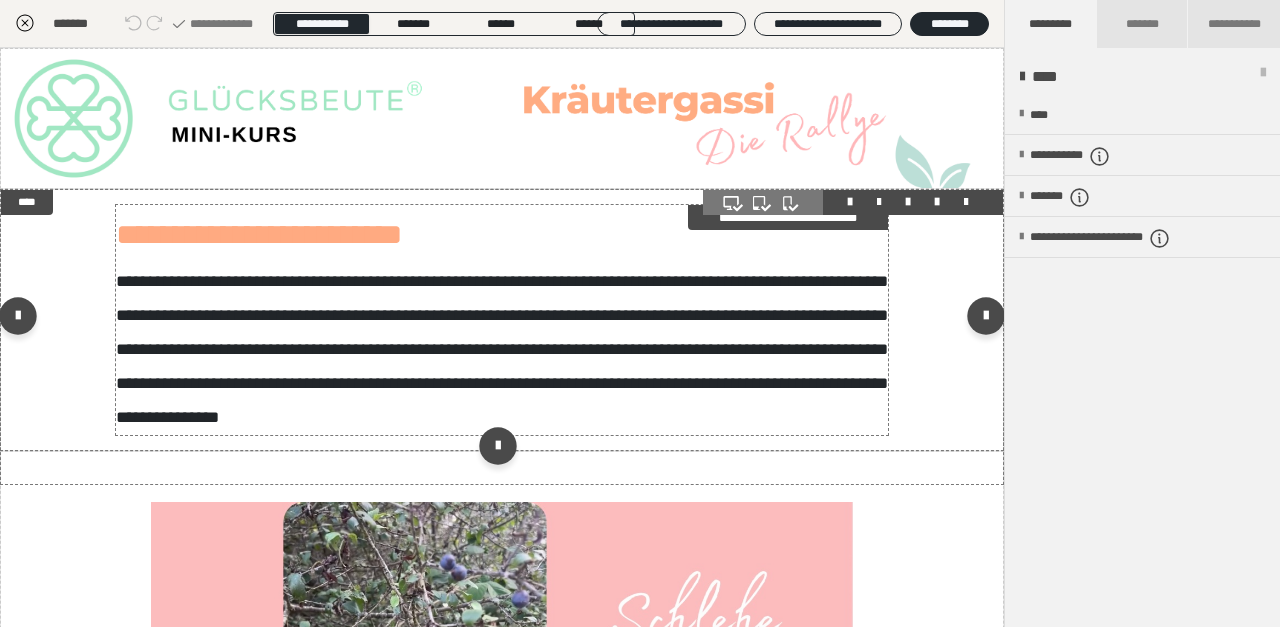 click on "**********" at bounding box center [502, 349] 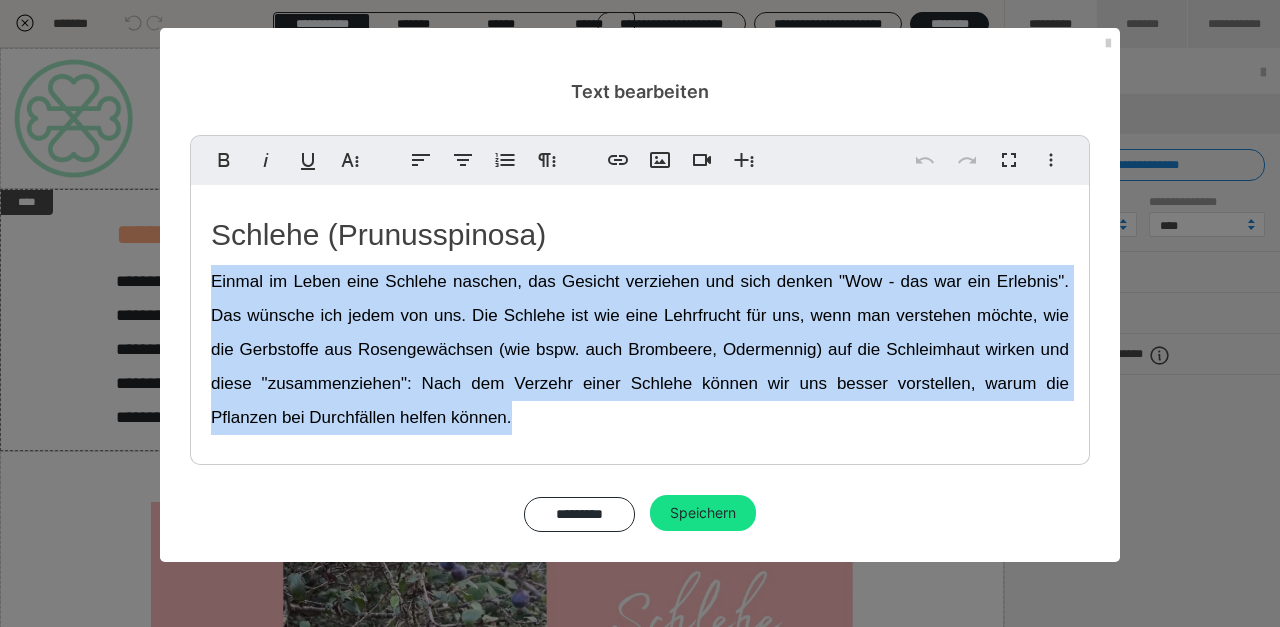 drag, startPoint x: 438, startPoint y: 392, endPoint x: 266, endPoint y: 250, distance: 223.0426 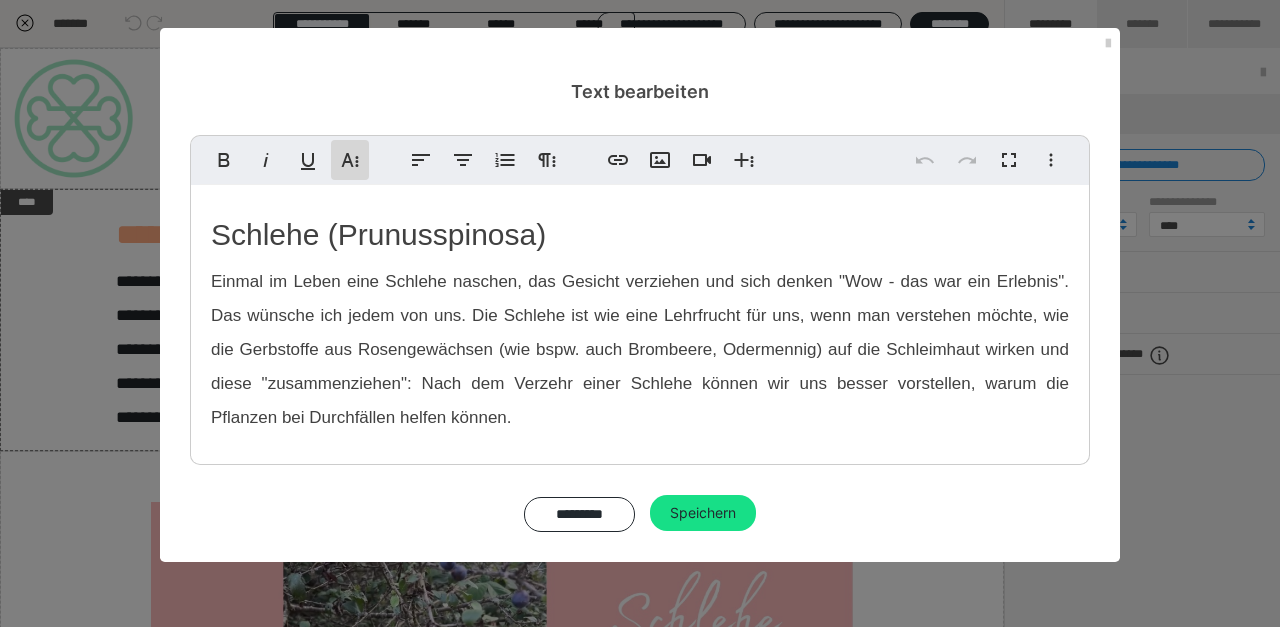 click 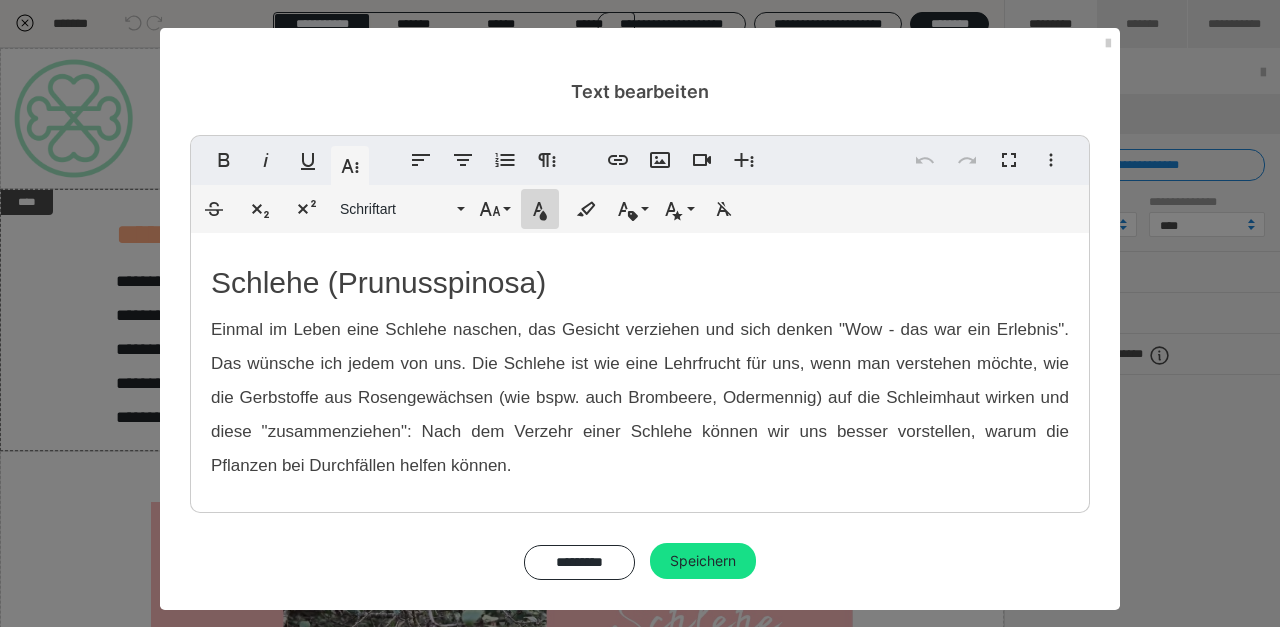click 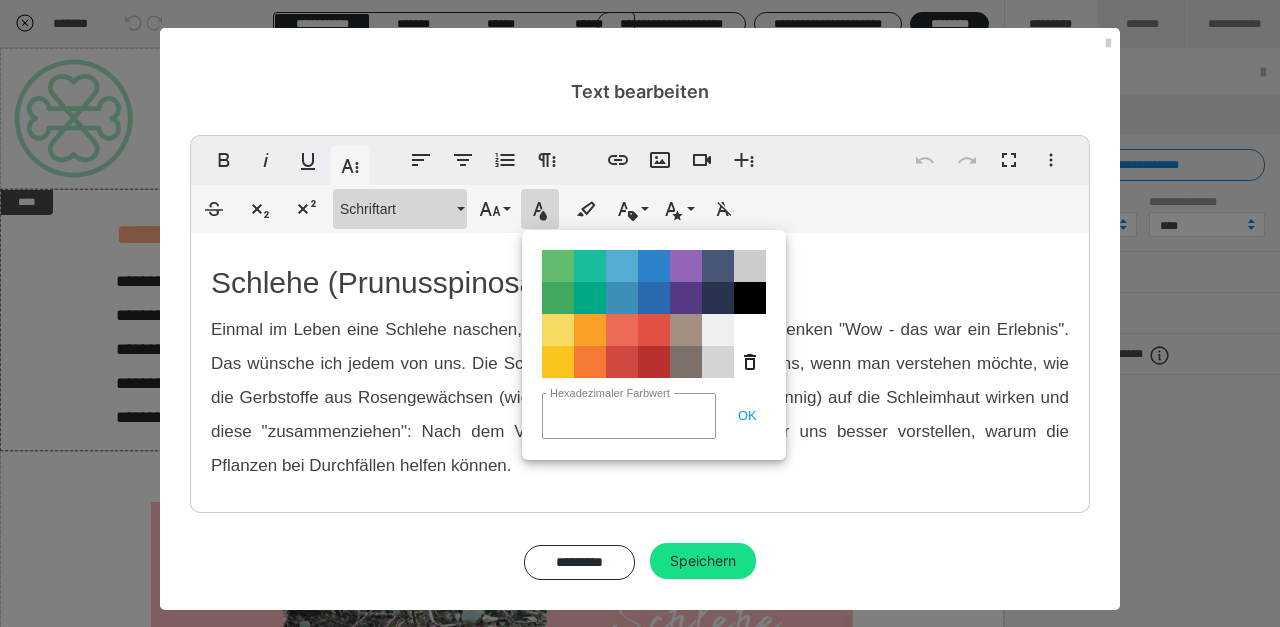click on "Schriftart" at bounding box center (400, 209) 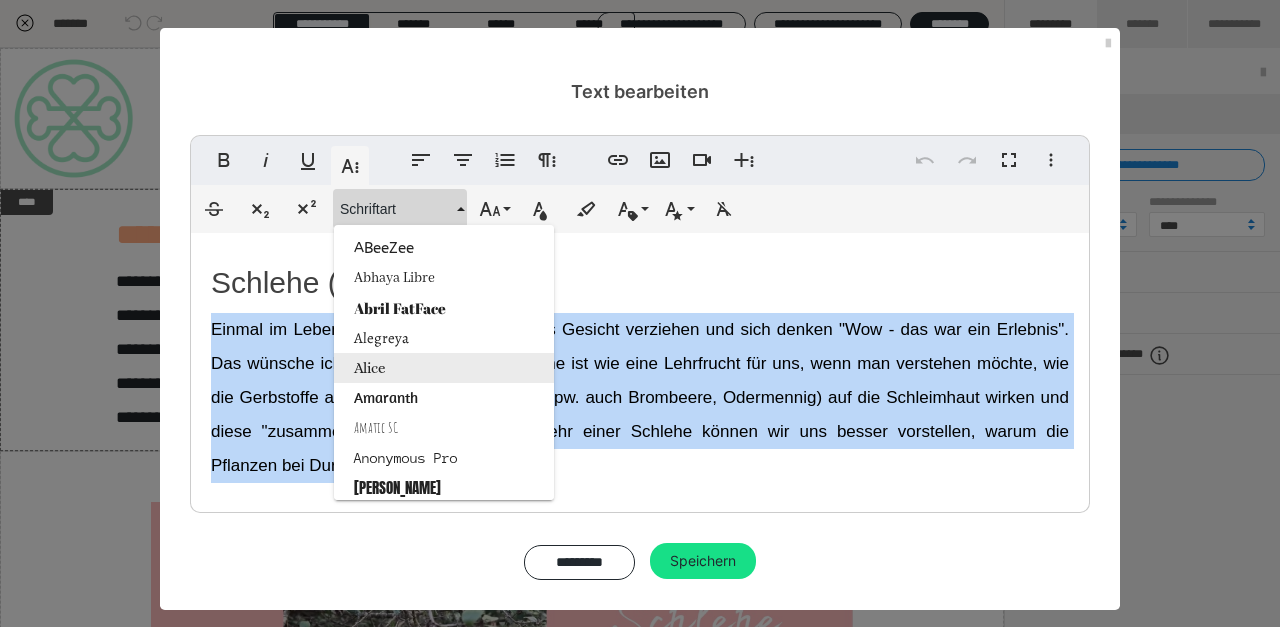 type 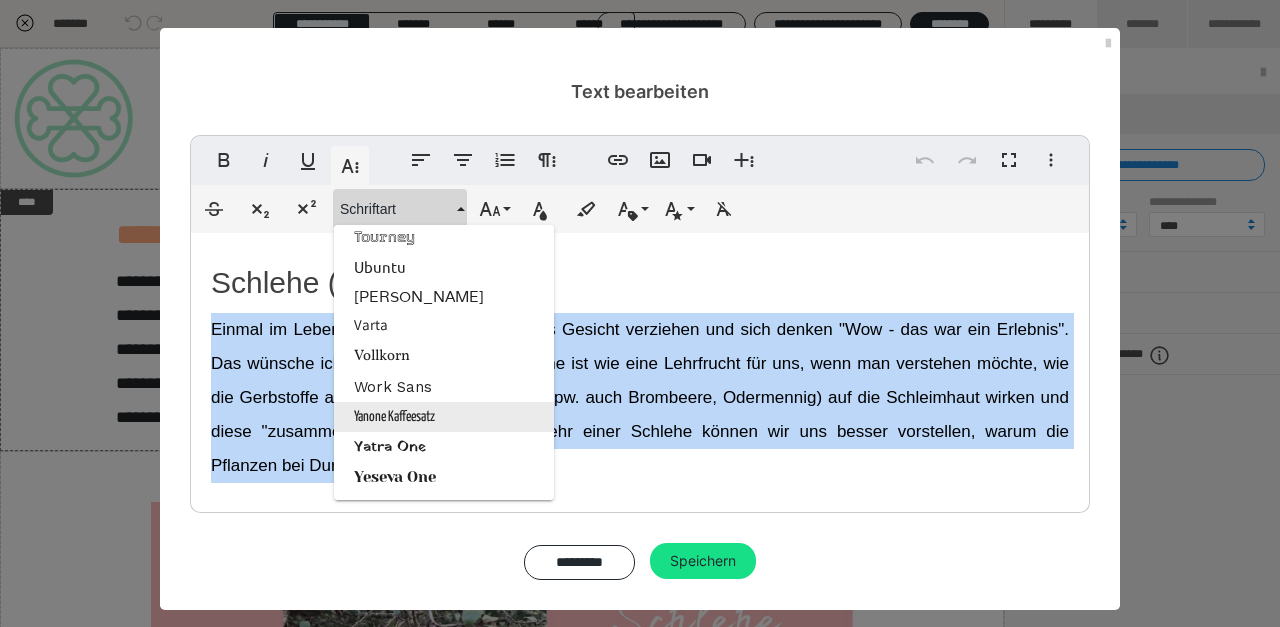 scroll, scrollTop: 3251, scrollLeft: 0, axis: vertical 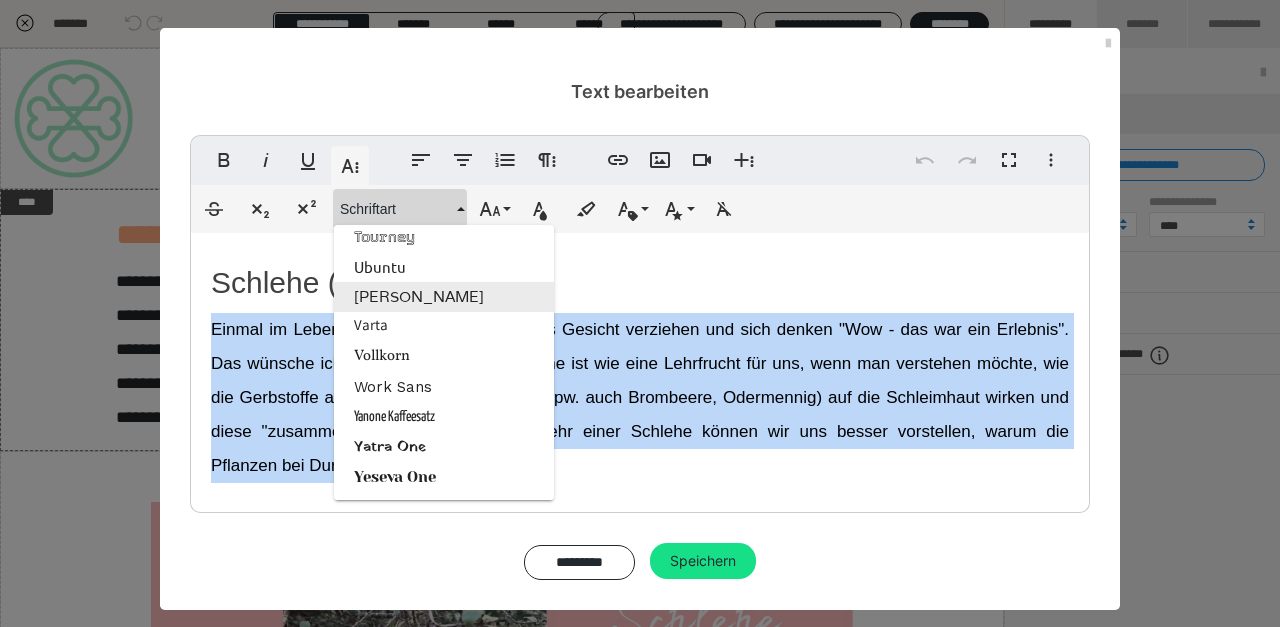 click on "[PERSON_NAME]" at bounding box center [444, 297] 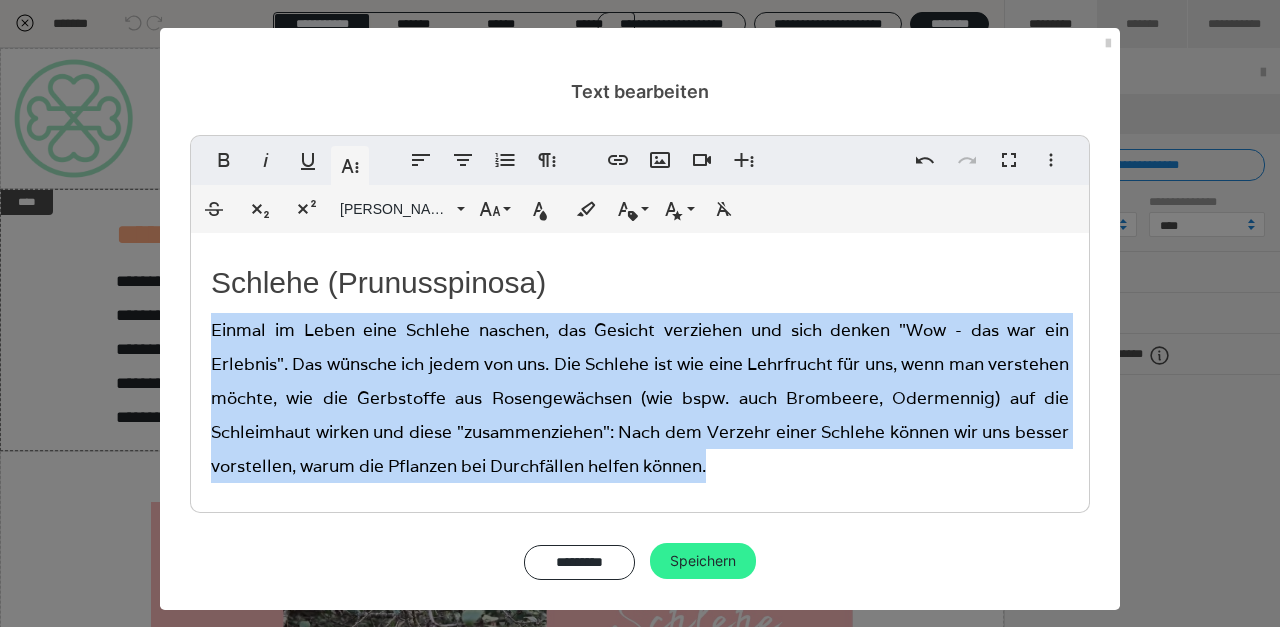 click on "Speichern" at bounding box center [703, 561] 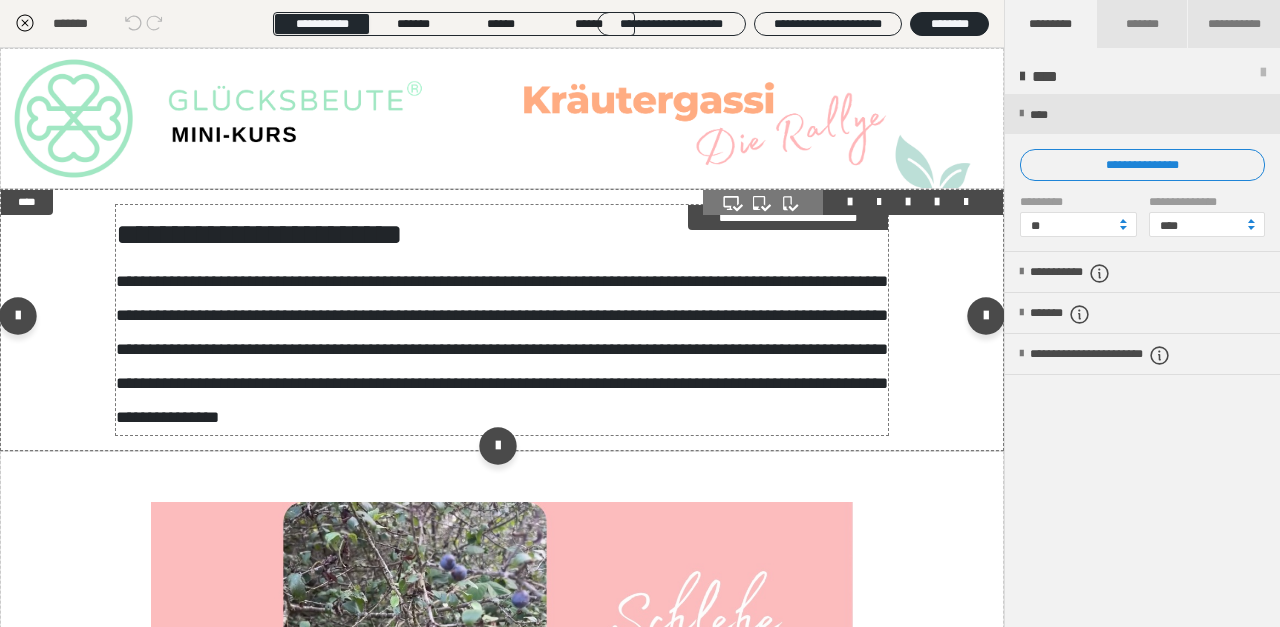 click on "**********" at bounding box center (502, 320) 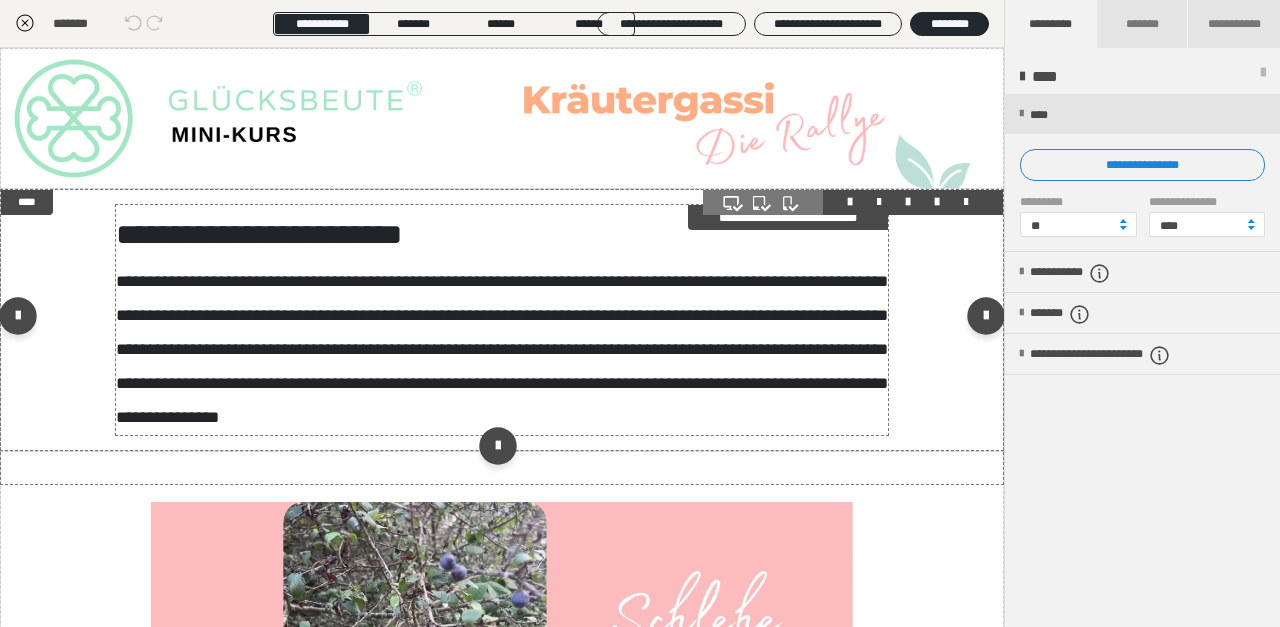 click on "**********" at bounding box center (502, 320) 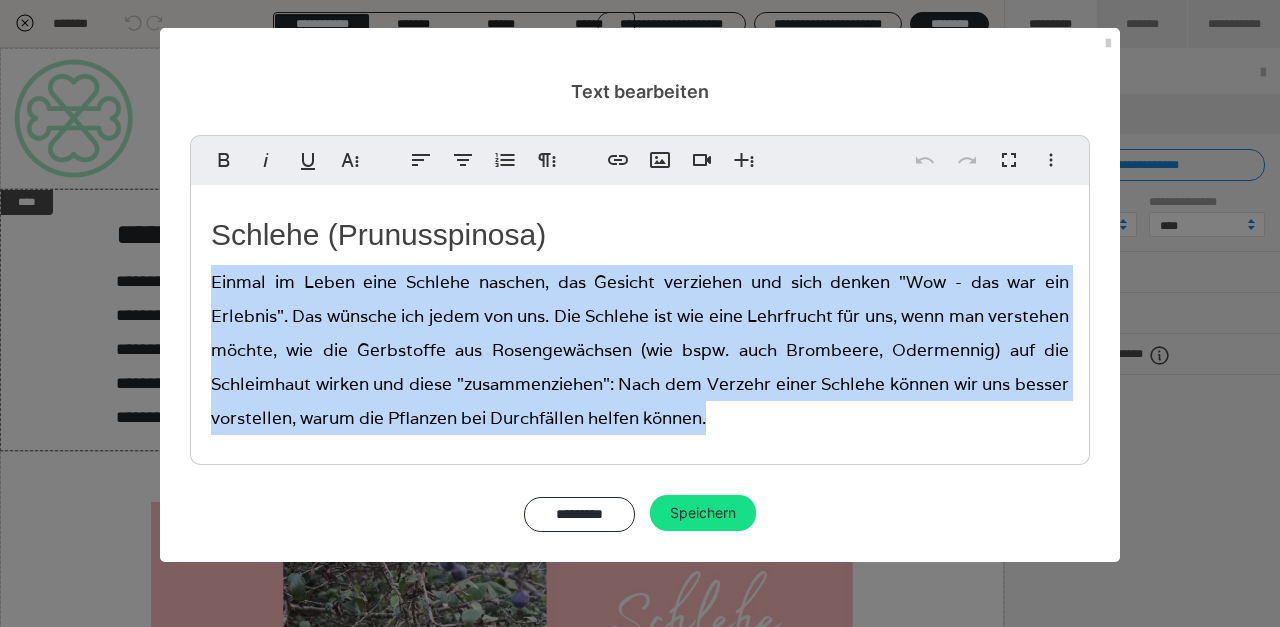 drag, startPoint x: 736, startPoint y: 410, endPoint x: 215, endPoint y: 282, distance: 536.4932 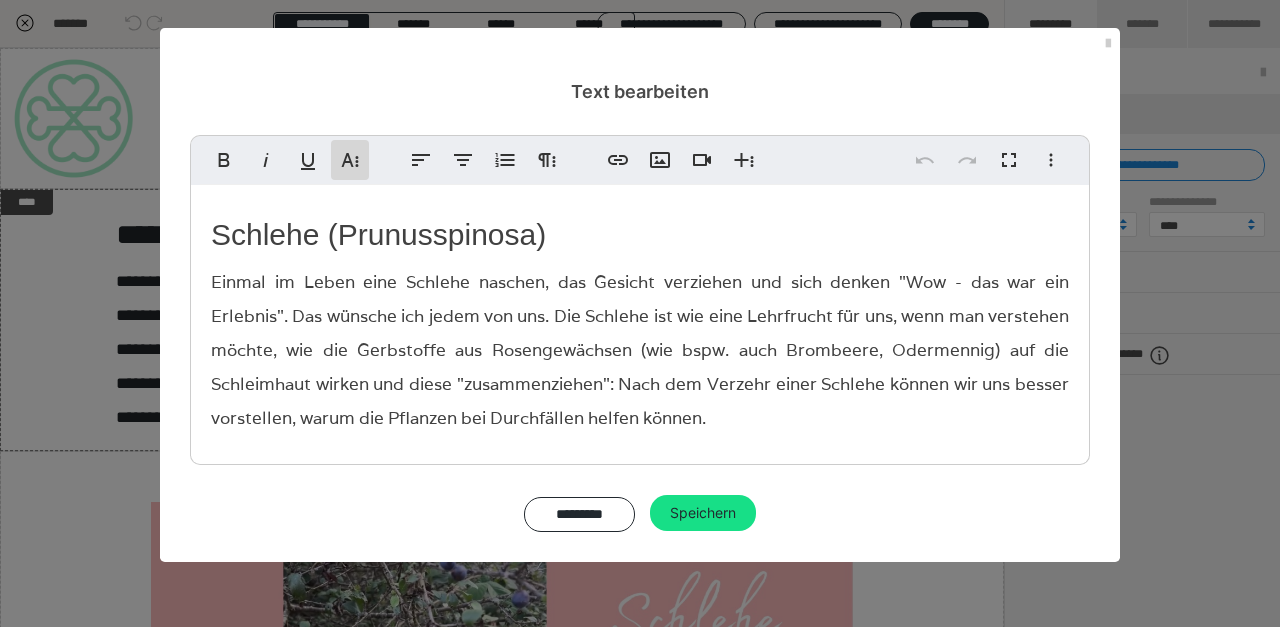 click 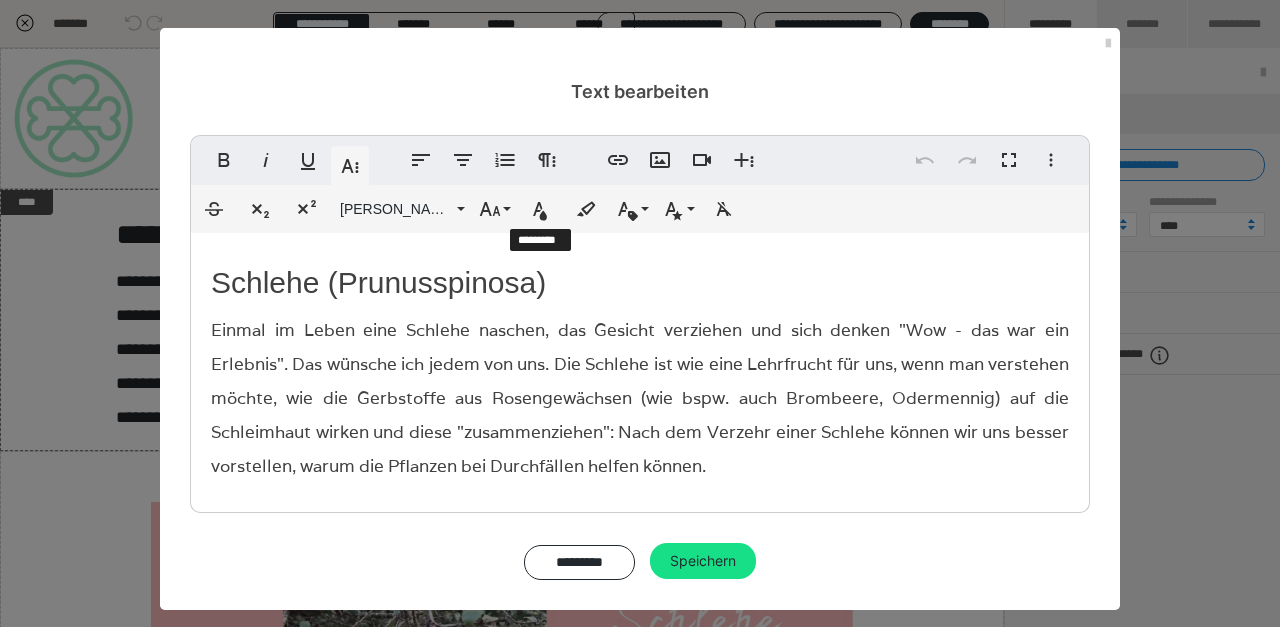 drag, startPoint x: 547, startPoint y: 214, endPoint x: 579, endPoint y: 232, distance: 36.71512 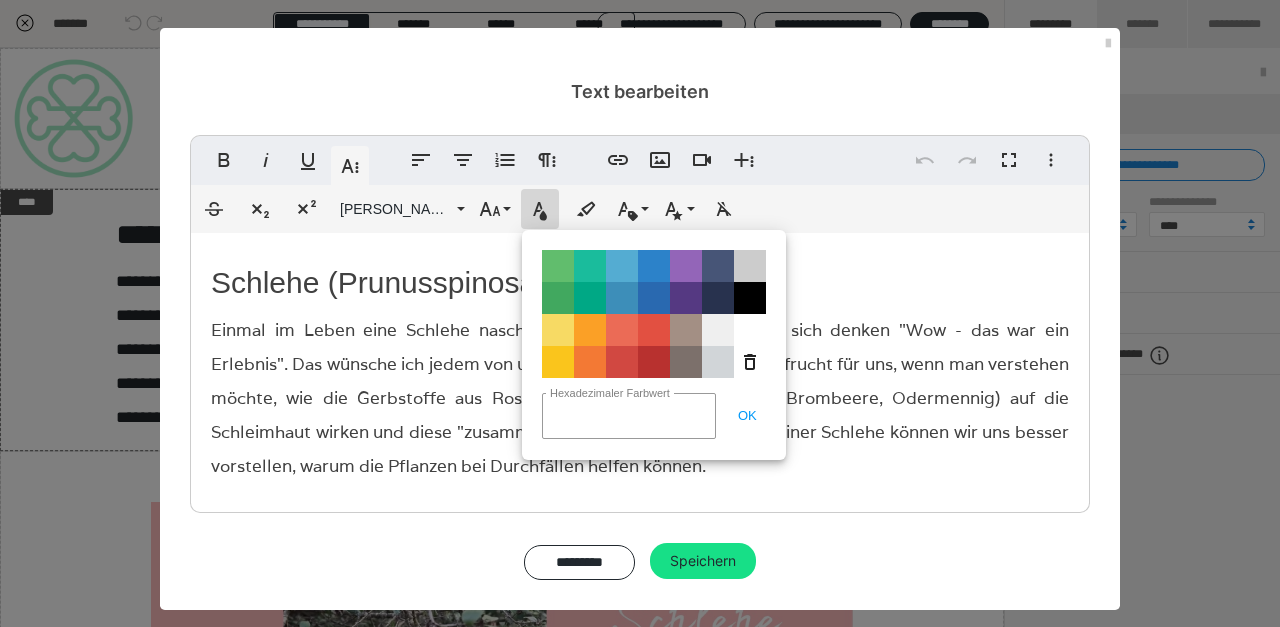 click on "Color#000000" at bounding box center [750, 298] 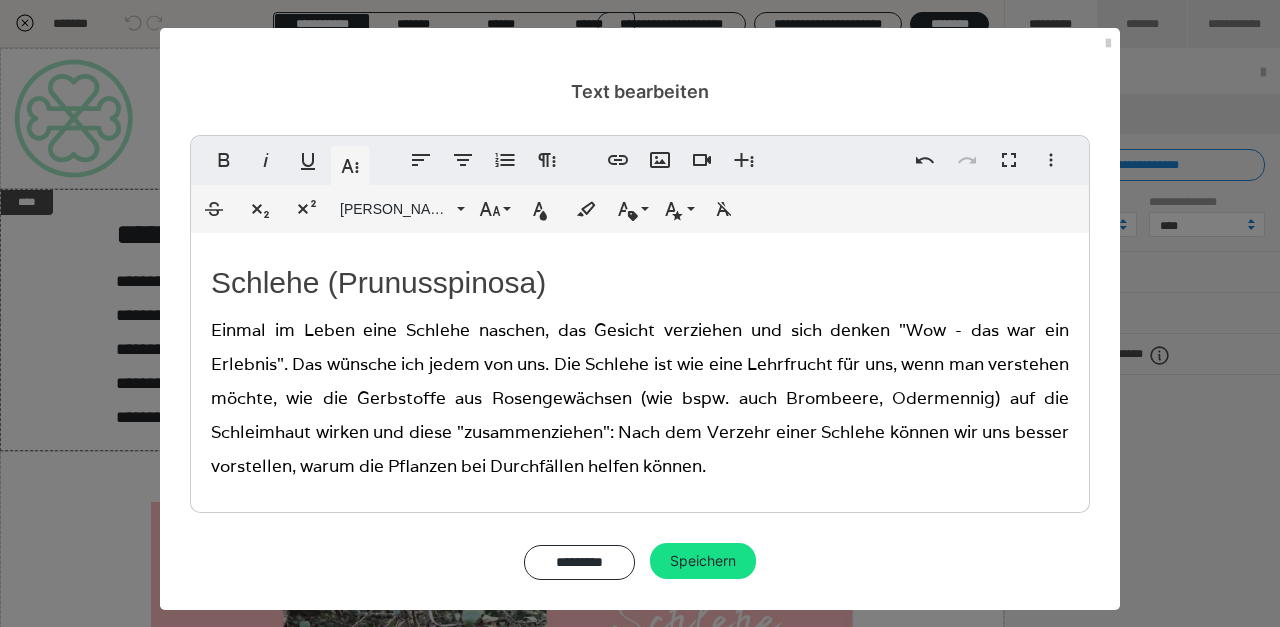 click on "Schlehe (Prunus  spinosa ) Einmal im Leben eine Schlehe naschen, das Gesicht verziehen und sich denken "Wow - das war ein Erlebnis". Das wünsche ich jedem von uns. Die Schlehe ist wie eine Lehrfrucht für uns, wenn man verstehen möchte, wie die Gerbstoffe aus Rosengewächsen (wie bspw. auch Brombeere, Odermennig) auf die Schleimhaut wirken und diese "zusammenziehen": Nach dem Verzehr einer Schlehe können wir uns besser vorstellen, warum die Pflanzen bei Durchfällen helfen können." at bounding box center [640, 368] 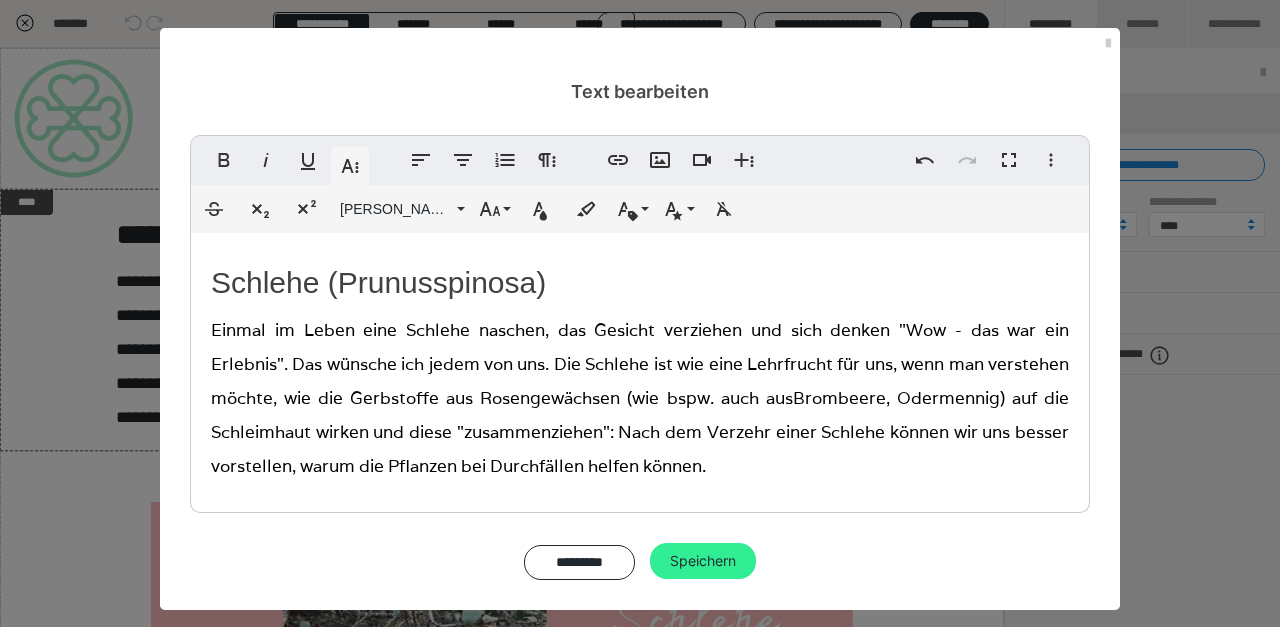 click on "Speichern" at bounding box center (703, 561) 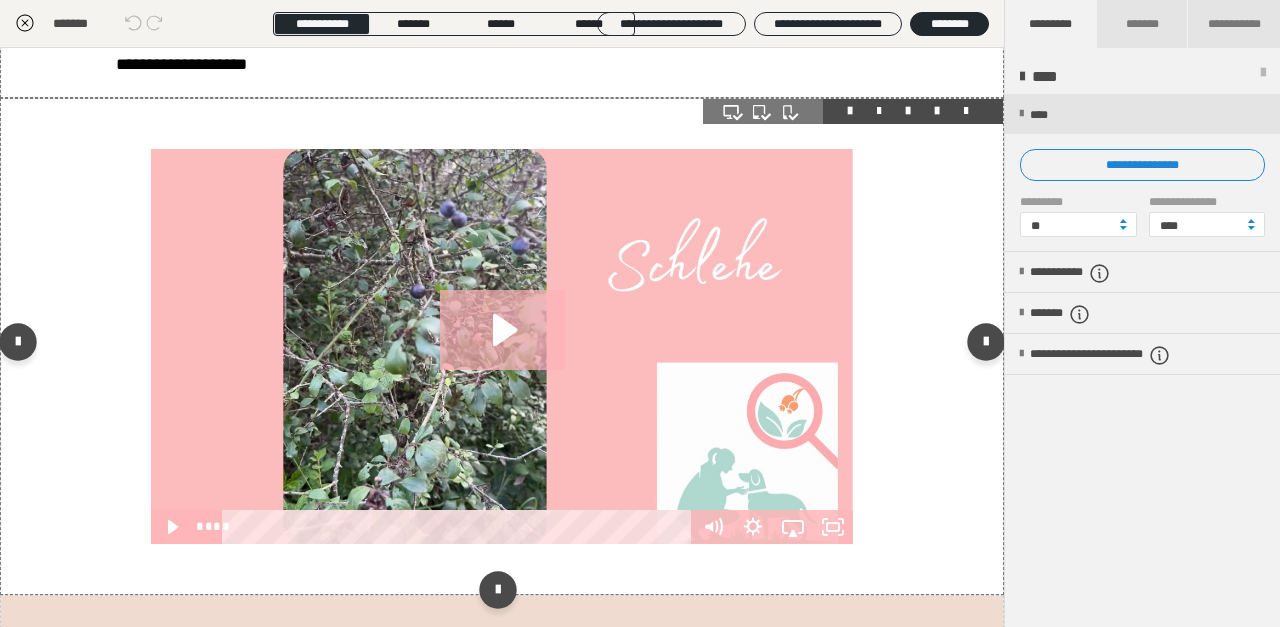 scroll, scrollTop: 193, scrollLeft: 0, axis: vertical 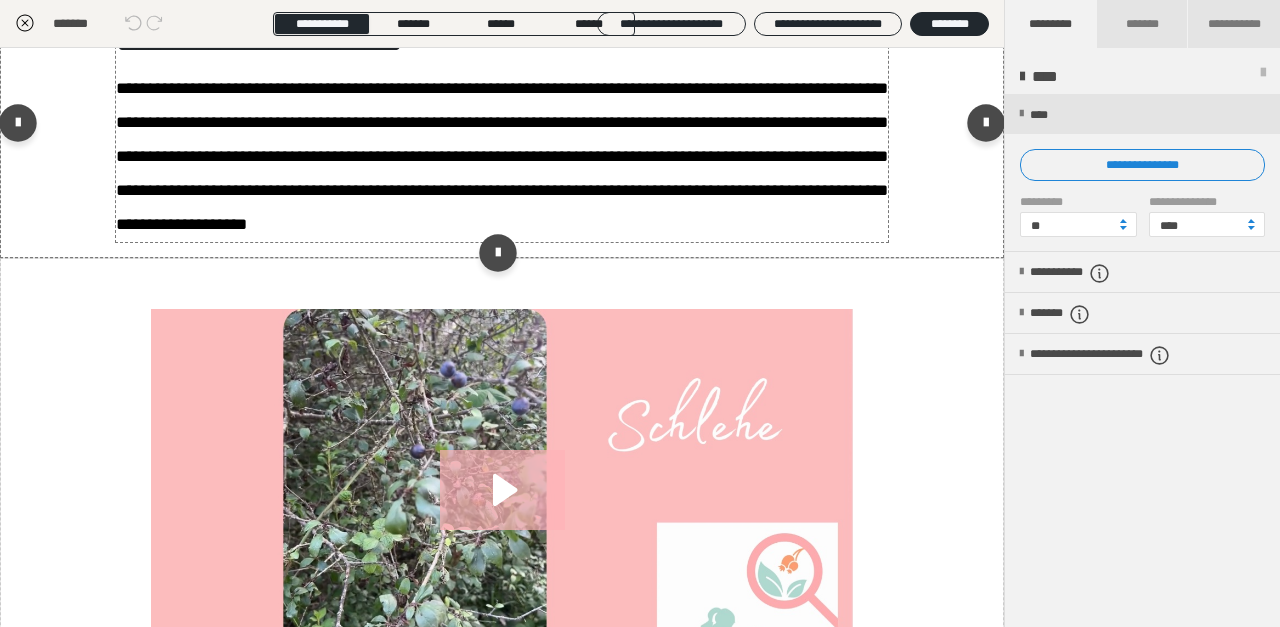 click on "**********" at bounding box center [502, 156] 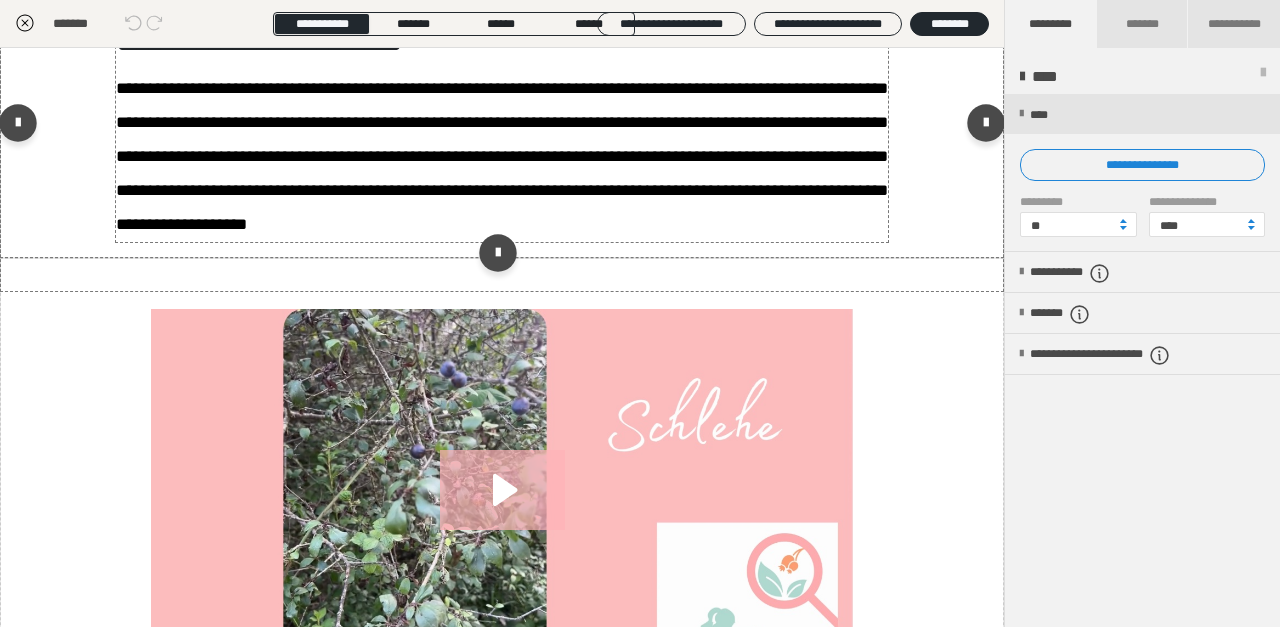 click on "**********" at bounding box center (502, 156) 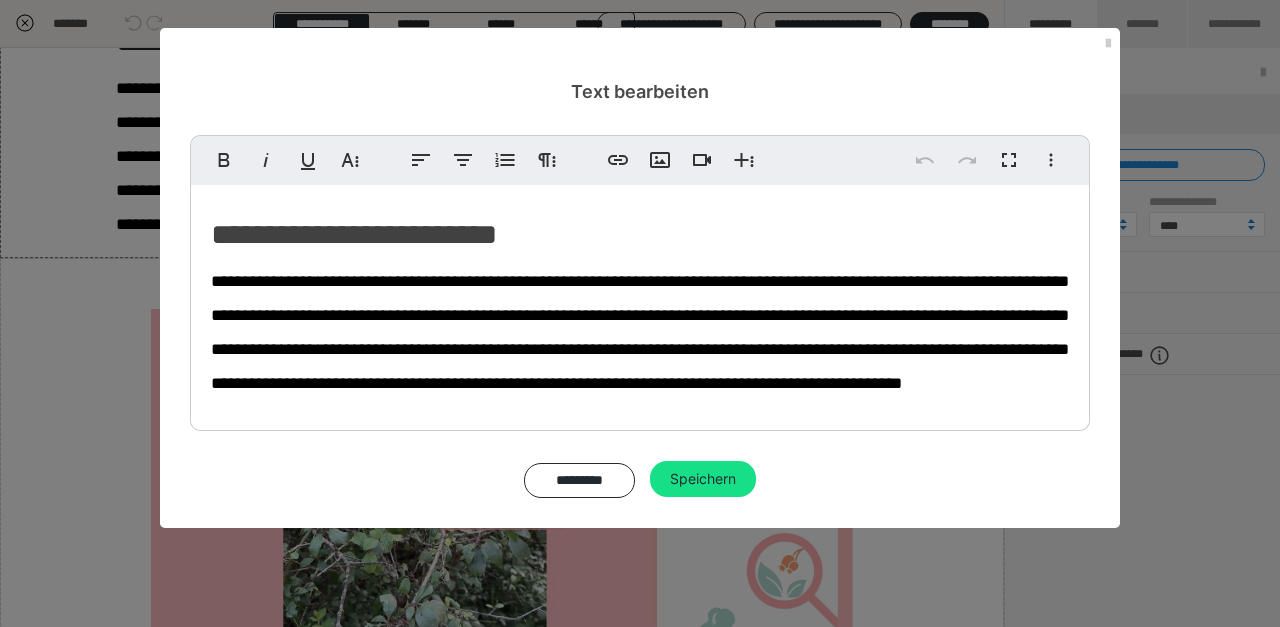click on "**********" at bounding box center (640, 332) 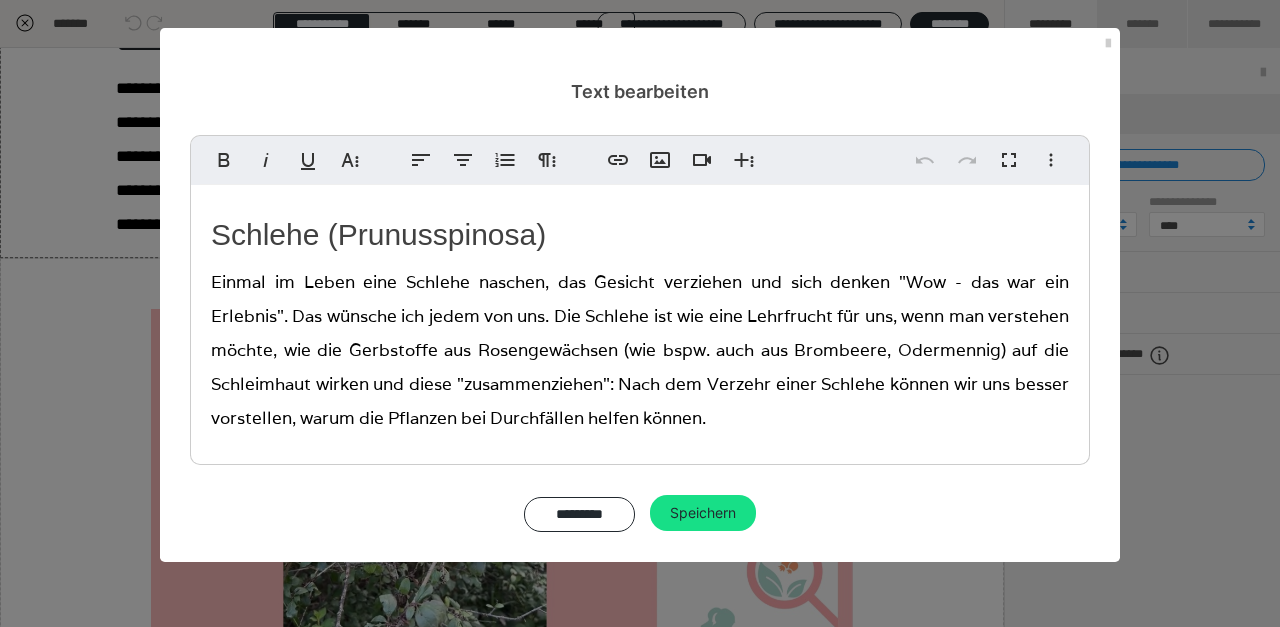 drag, startPoint x: 457, startPoint y: 418, endPoint x: 429, endPoint y: 411, distance: 28.86174 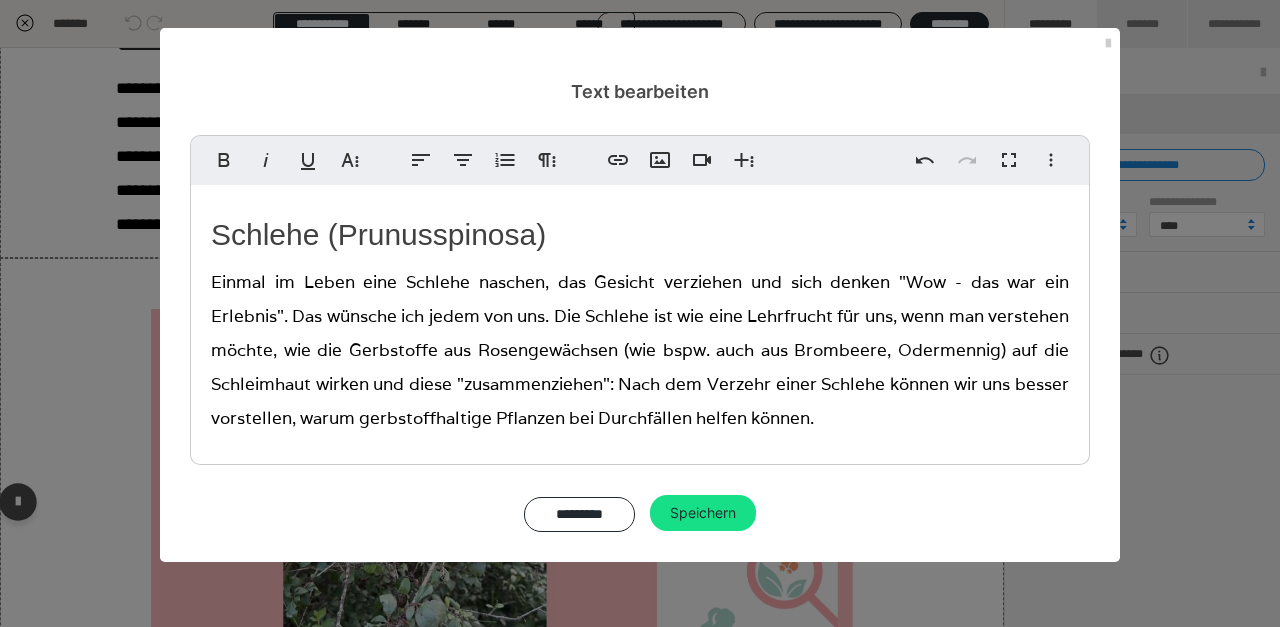 click on "Speichern" at bounding box center [703, 513] 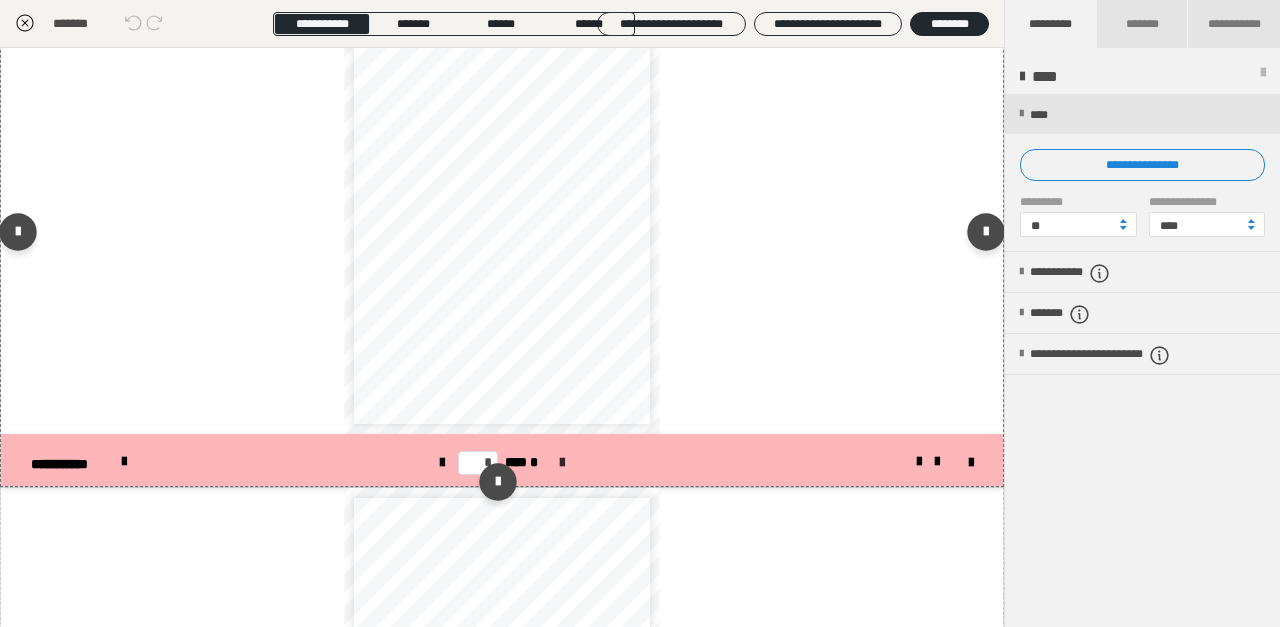 scroll, scrollTop: 1150, scrollLeft: 0, axis: vertical 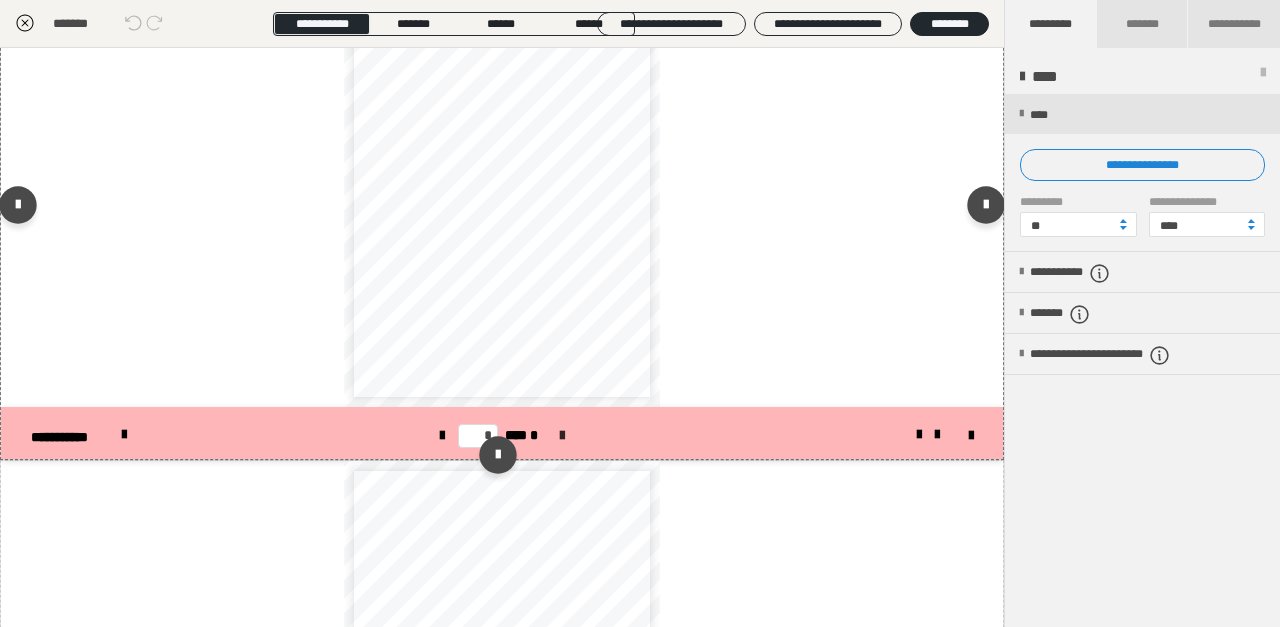 click at bounding box center (562, 436) 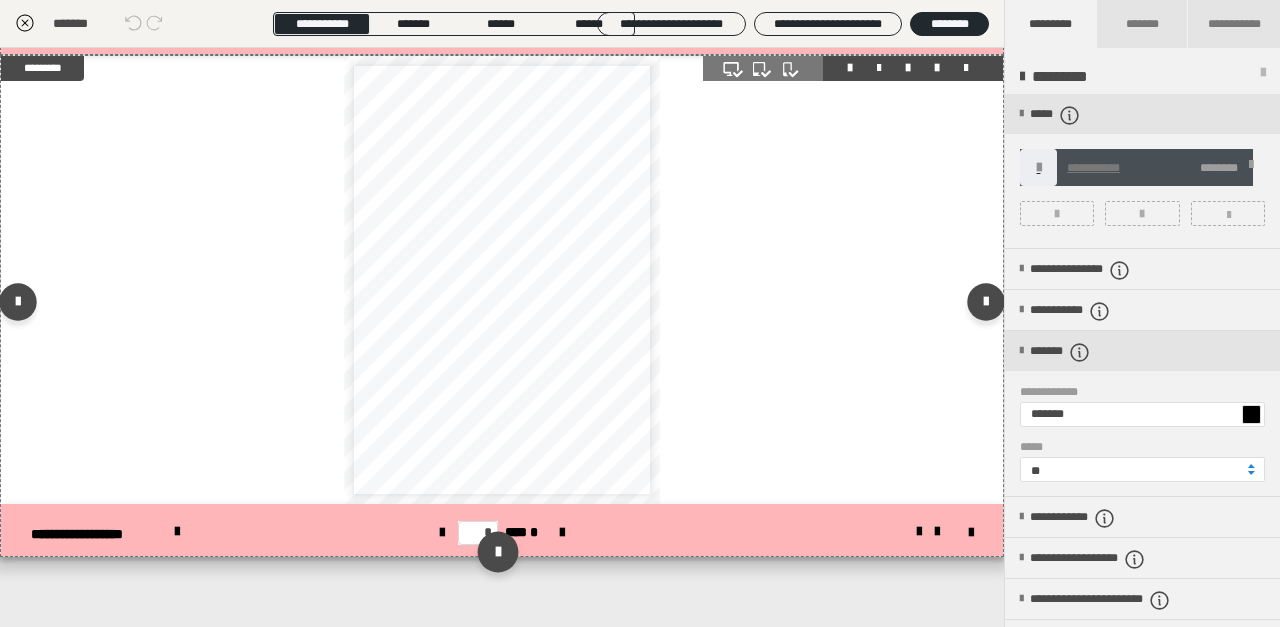scroll, scrollTop: 1589, scrollLeft: 0, axis: vertical 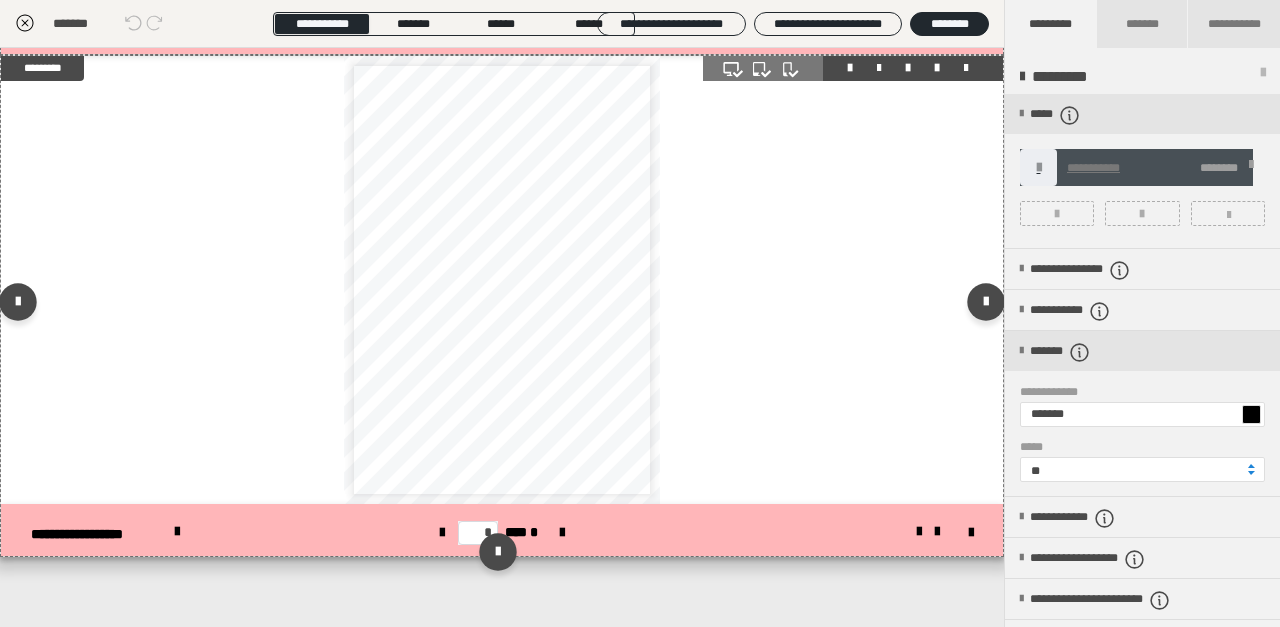 click on "* *** *" at bounding box center (502, 532) 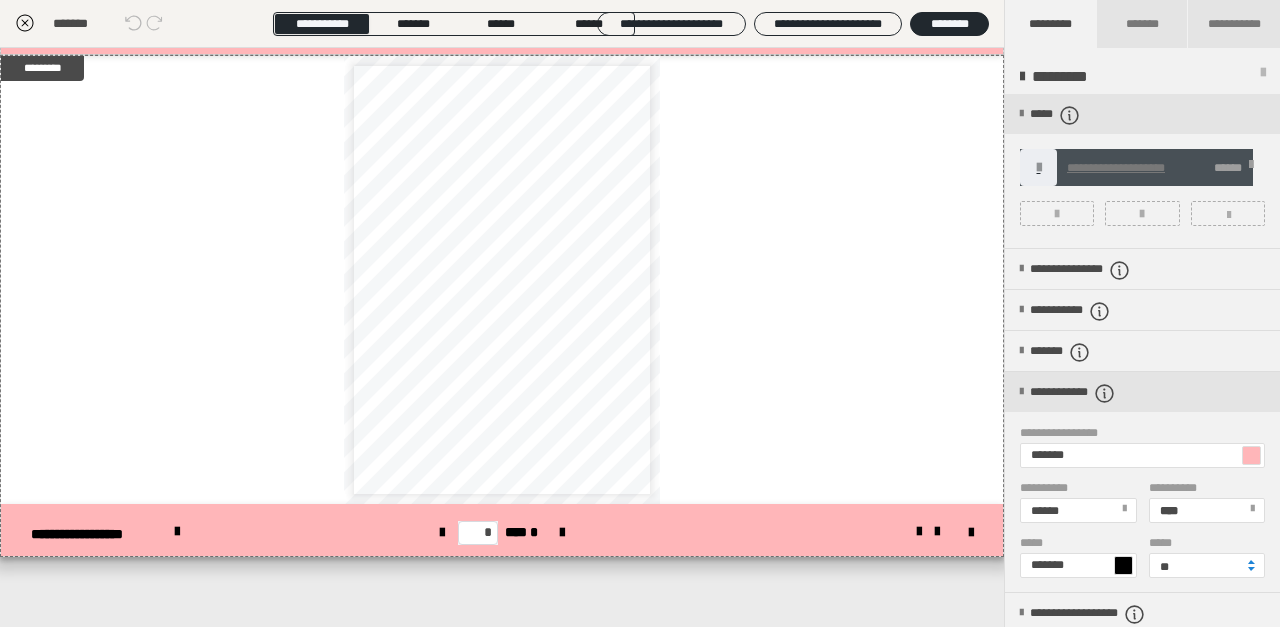 click 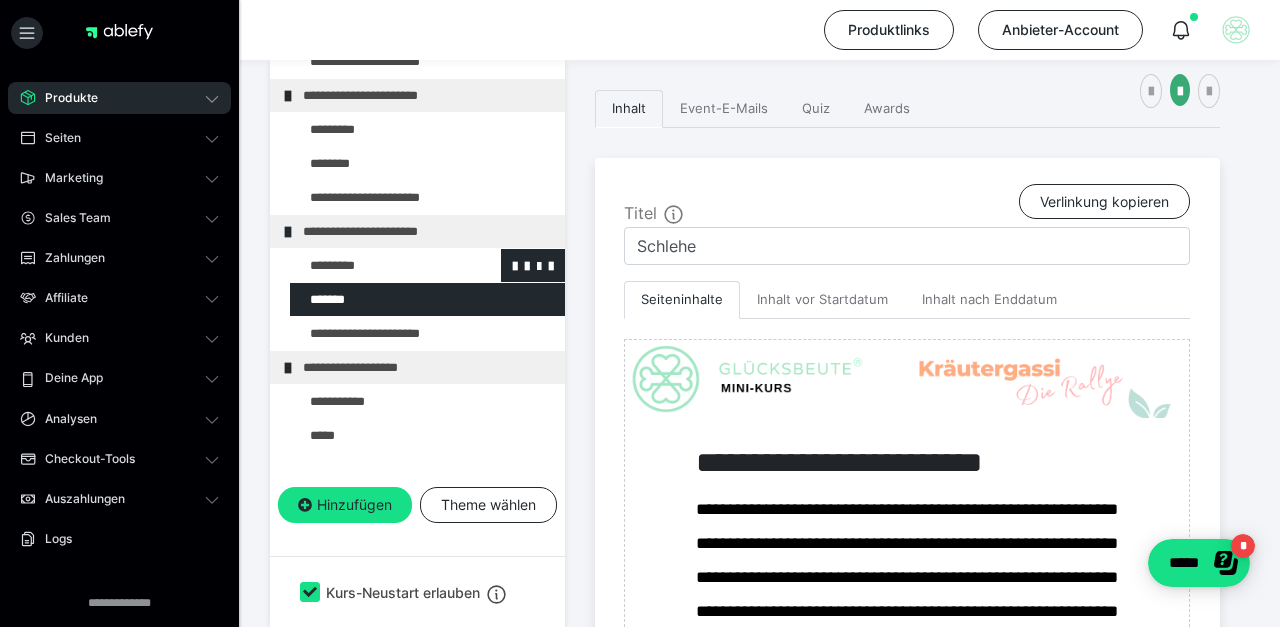 click at bounding box center (375, 265) 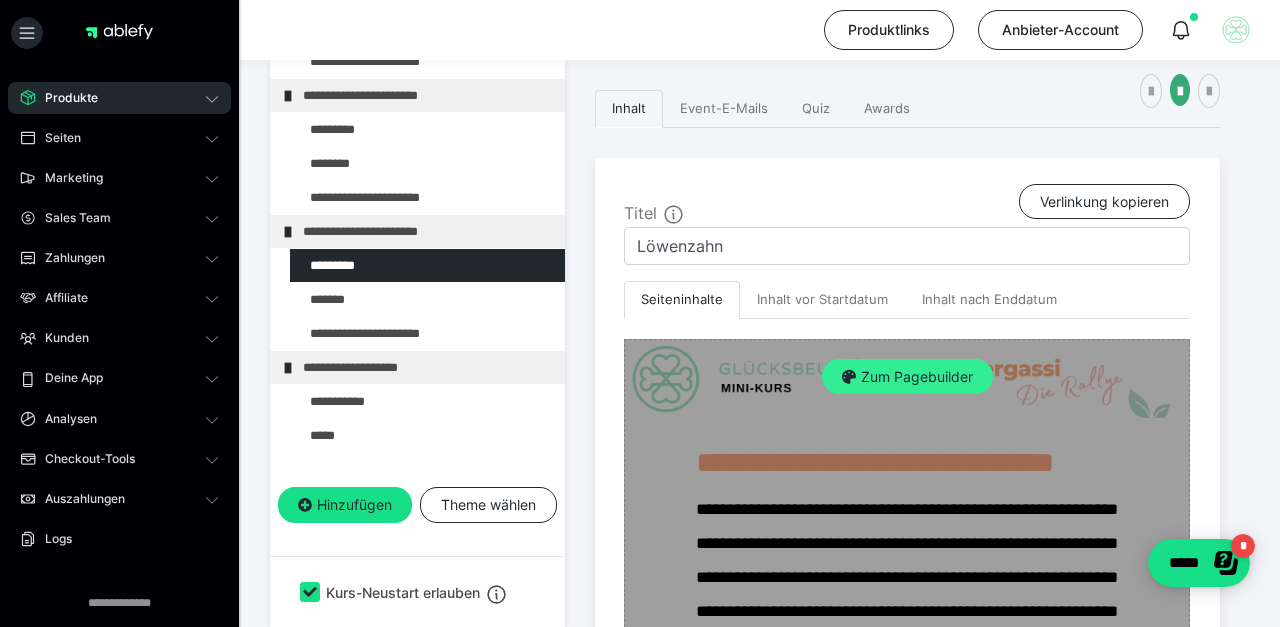 click on "Zum Pagebuilder" at bounding box center (907, 377) 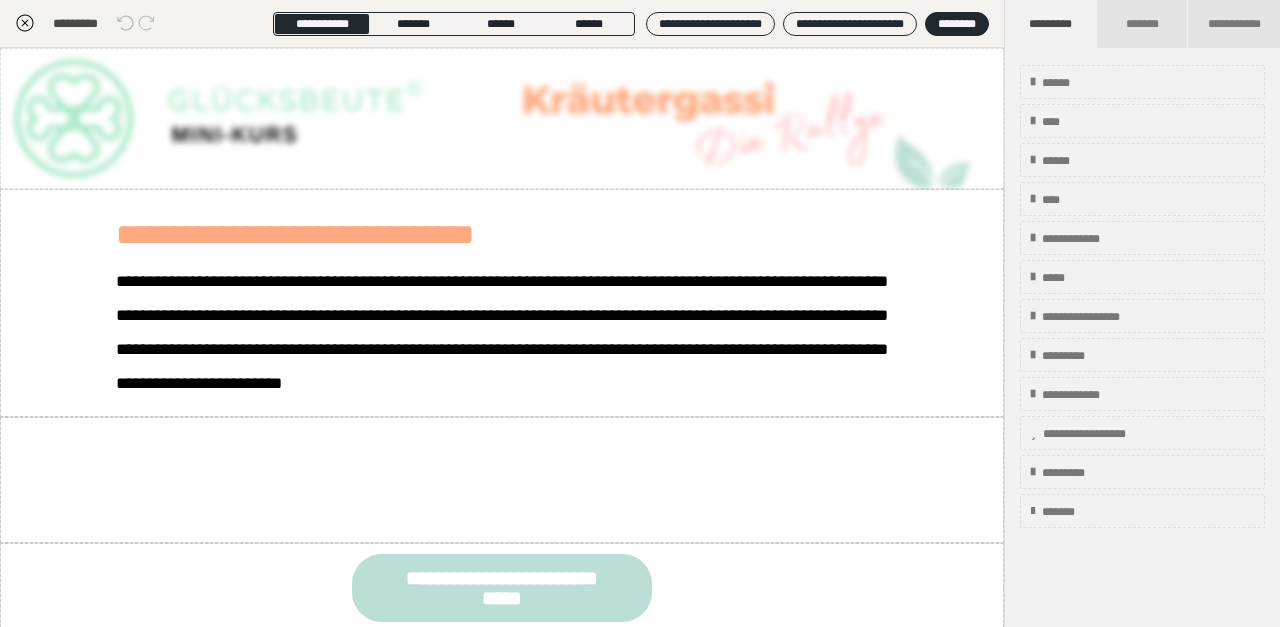 click on "**********" at bounding box center (502, 671) 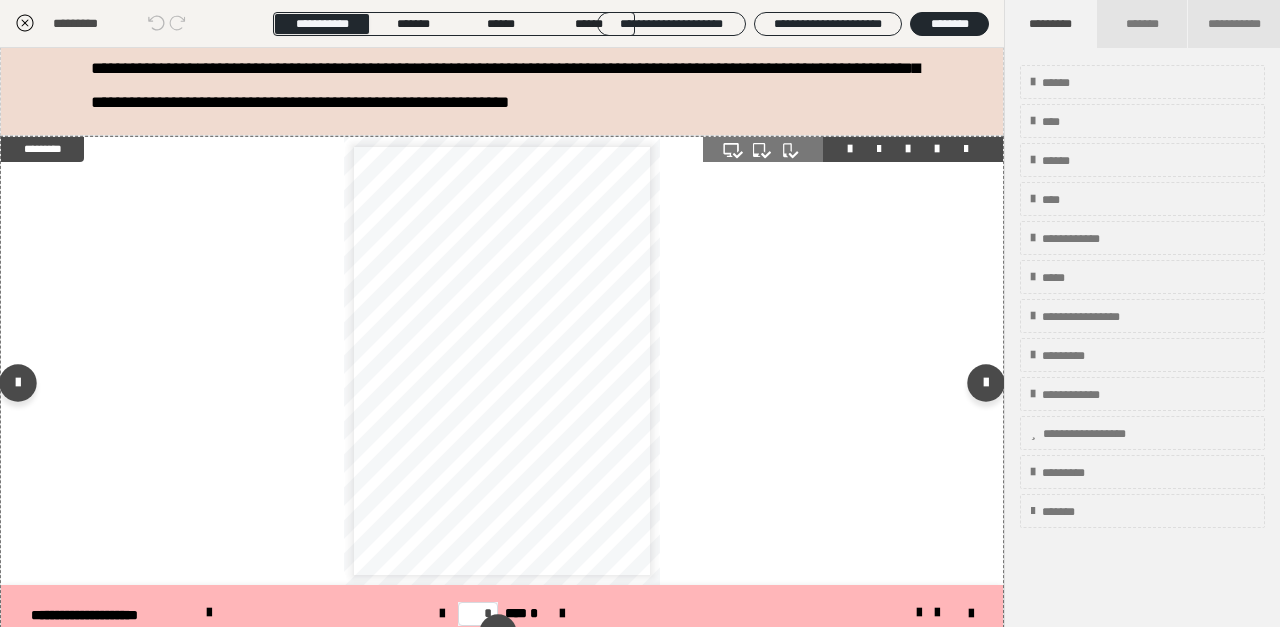 scroll, scrollTop: 1017, scrollLeft: 0, axis: vertical 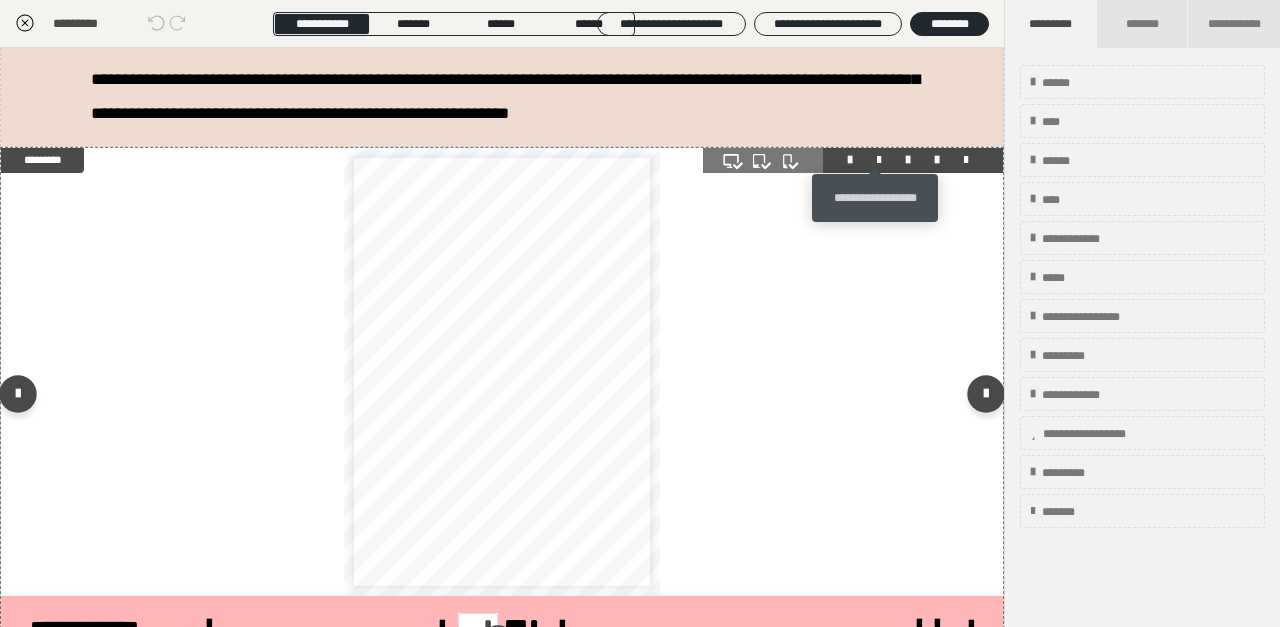 click at bounding box center [879, 160] 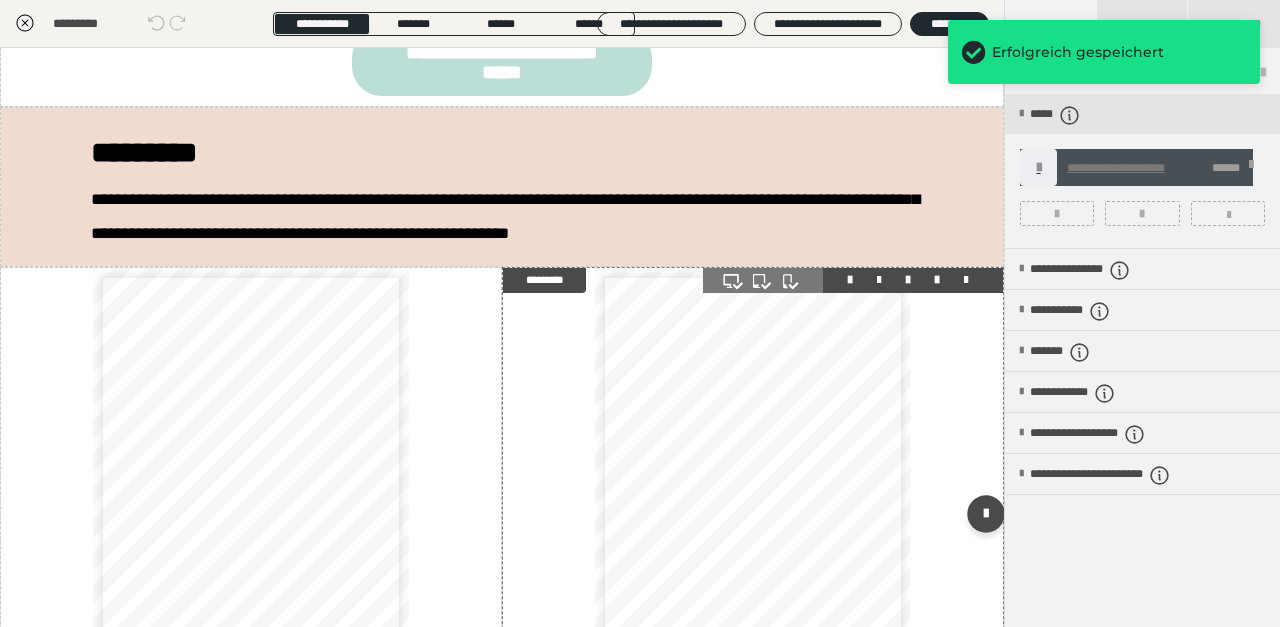 scroll, scrollTop: 839, scrollLeft: 0, axis: vertical 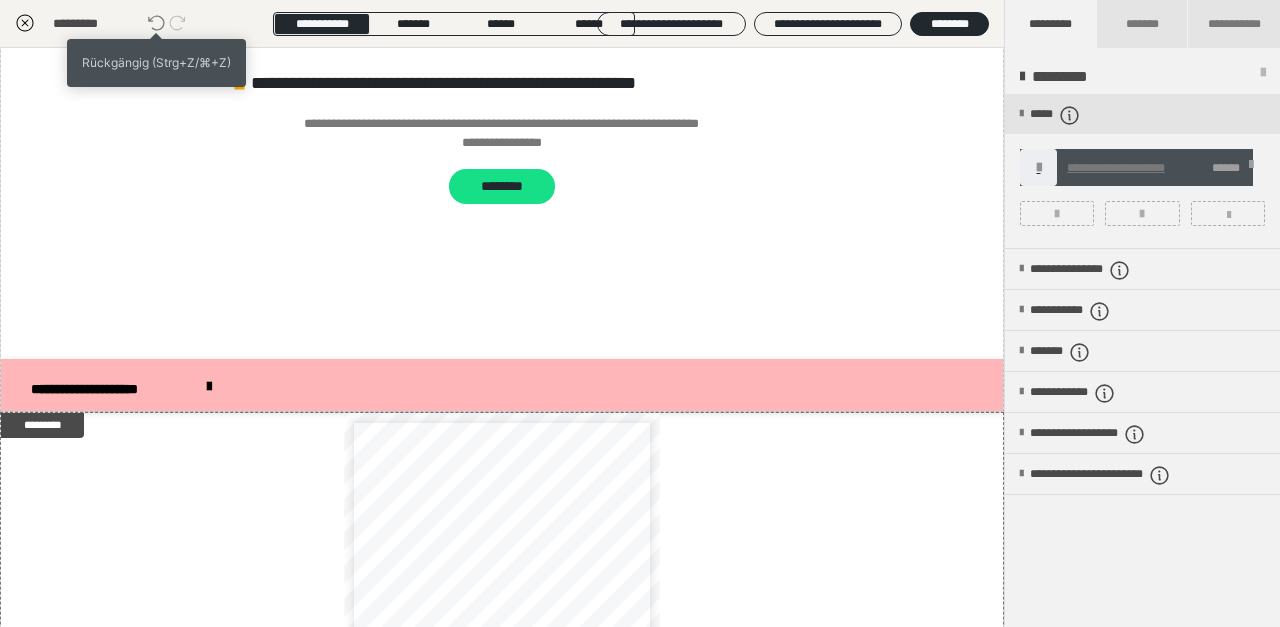 click 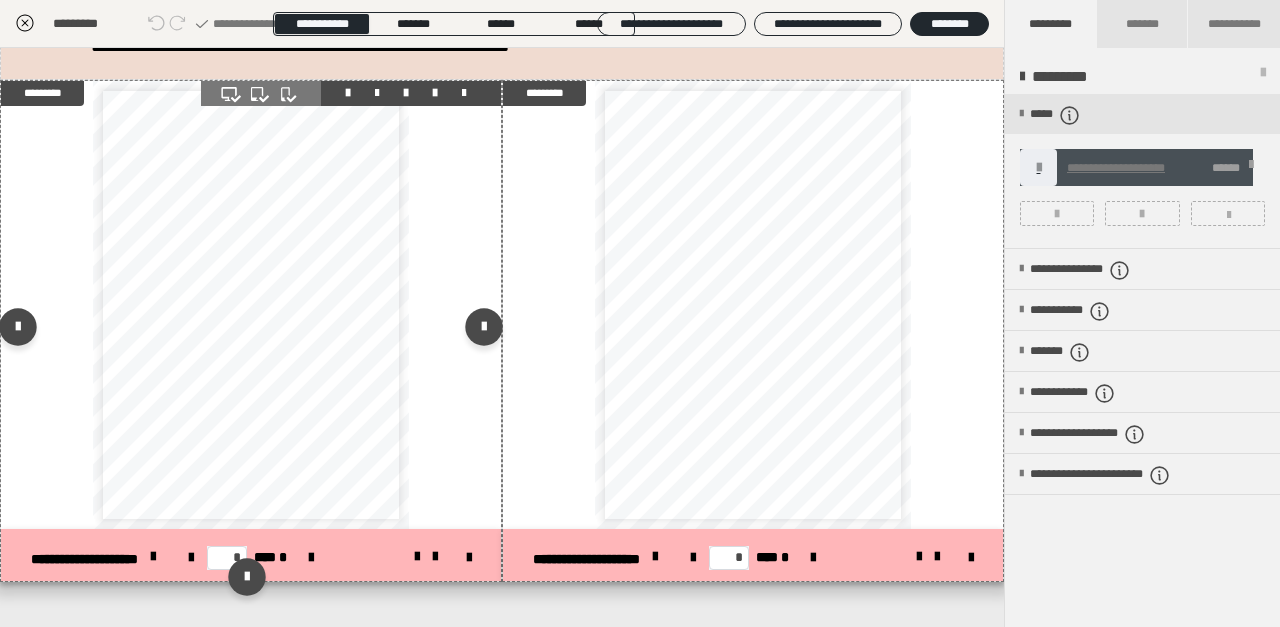 scroll, scrollTop: 1080, scrollLeft: 0, axis: vertical 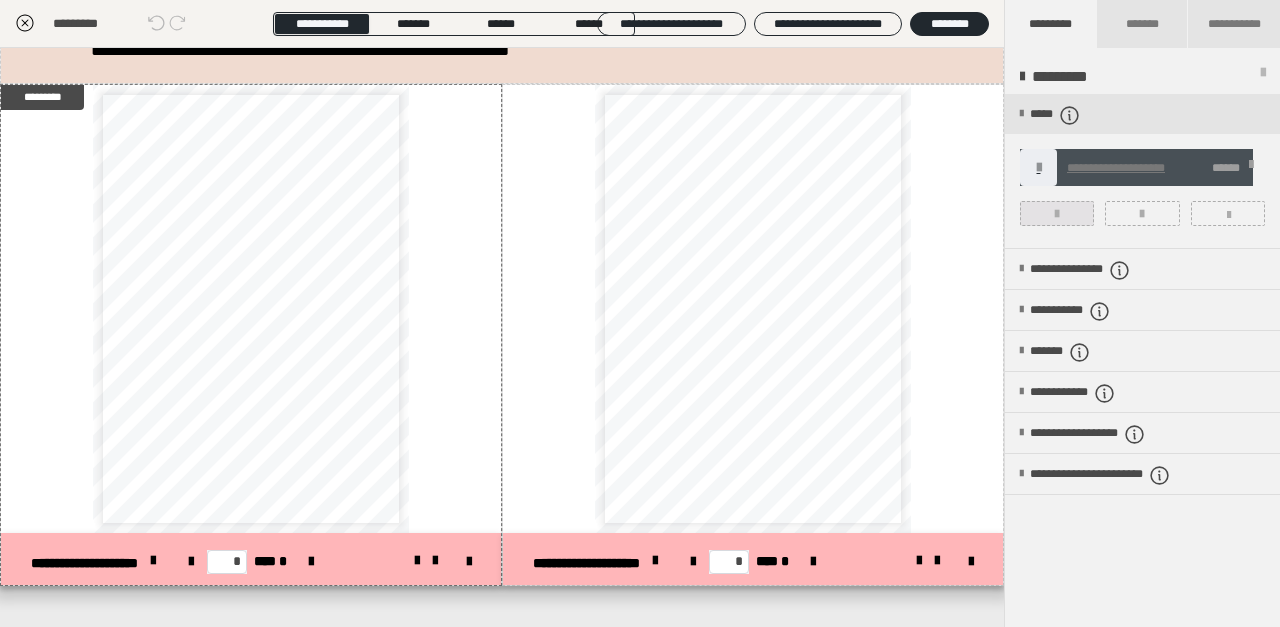 click at bounding box center [1057, 213] 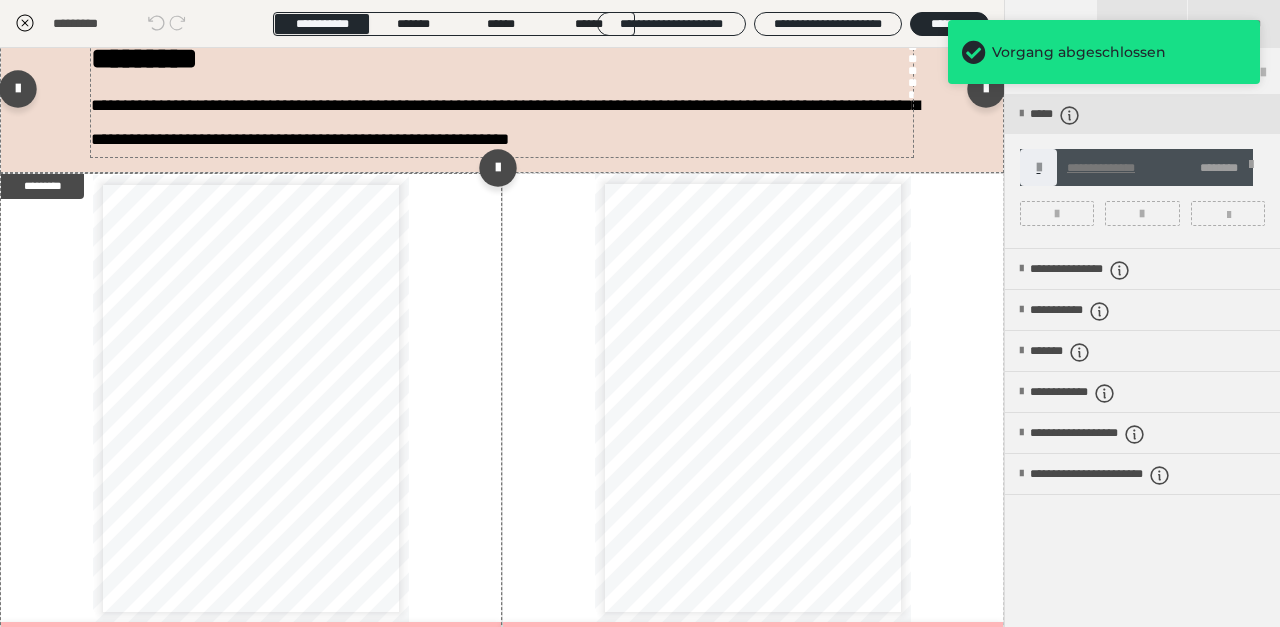 scroll, scrollTop: 870, scrollLeft: 0, axis: vertical 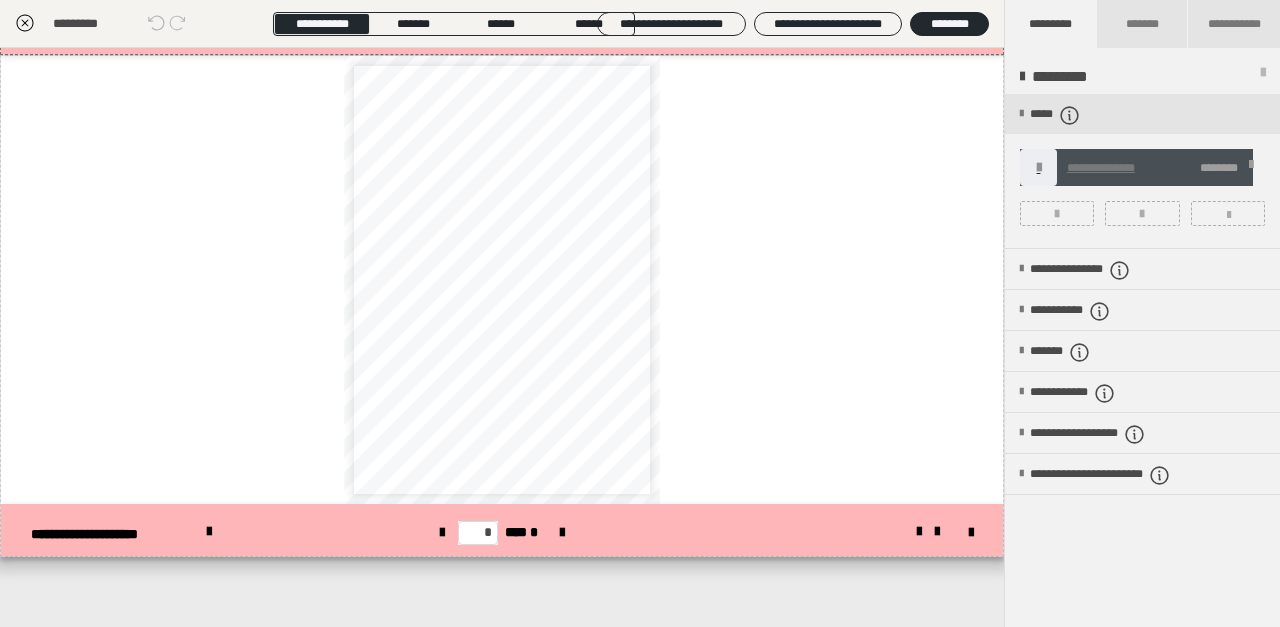 click 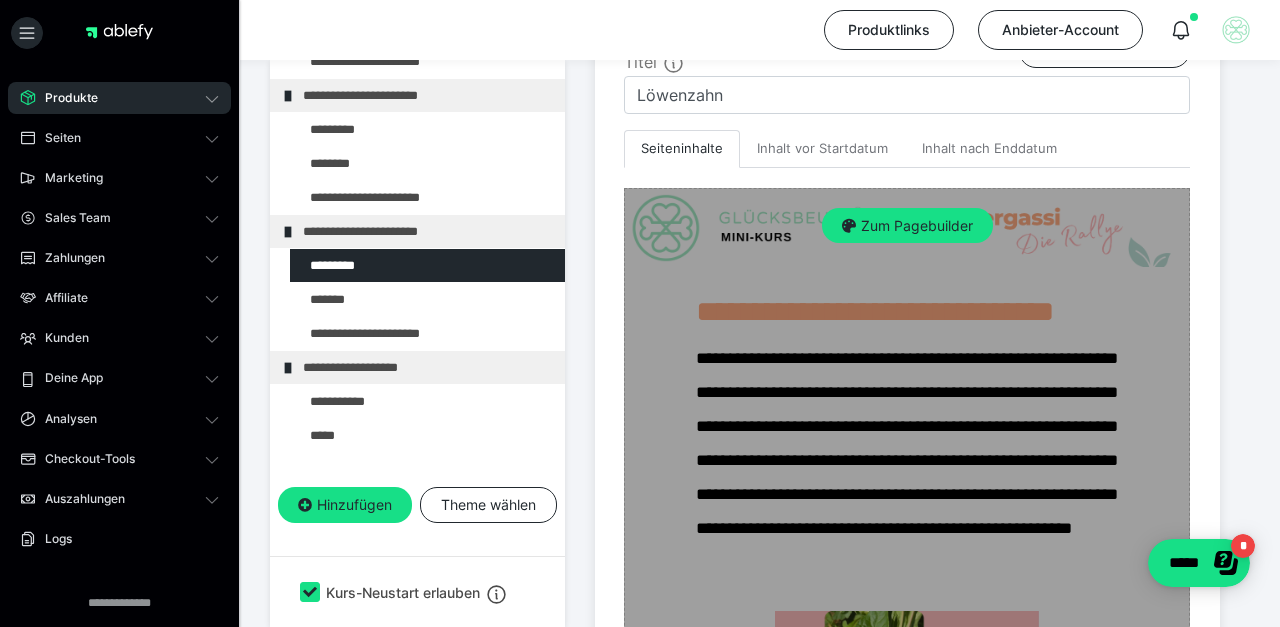 scroll, scrollTop: 559, scrollLeft: 0, axis: vertical 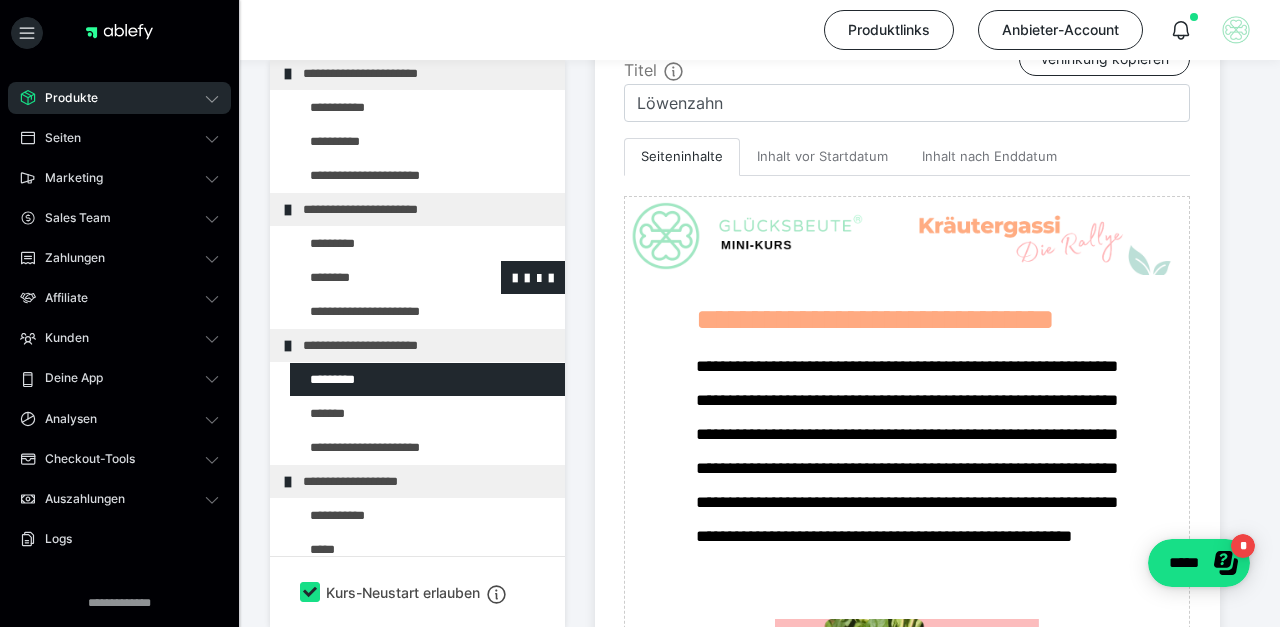 click at bounding box center [375, 277] 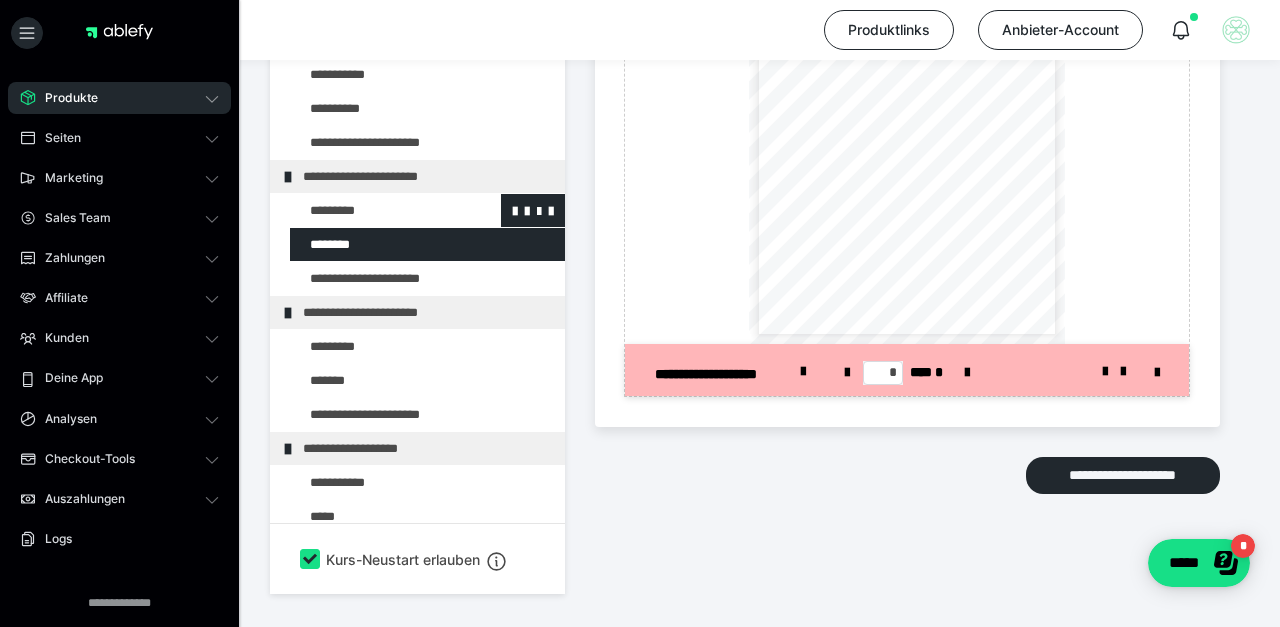 click at bounding box center [375, 210] 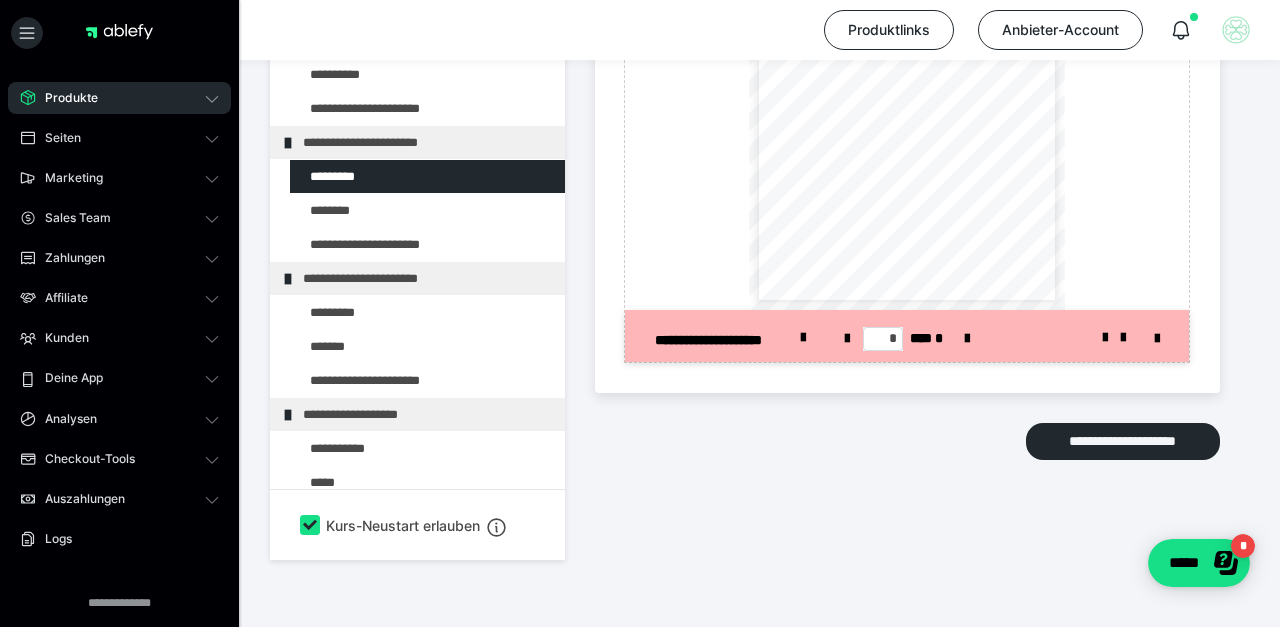scroll, scrollTop: 2294, scrollLeft: 0, axis: vertical 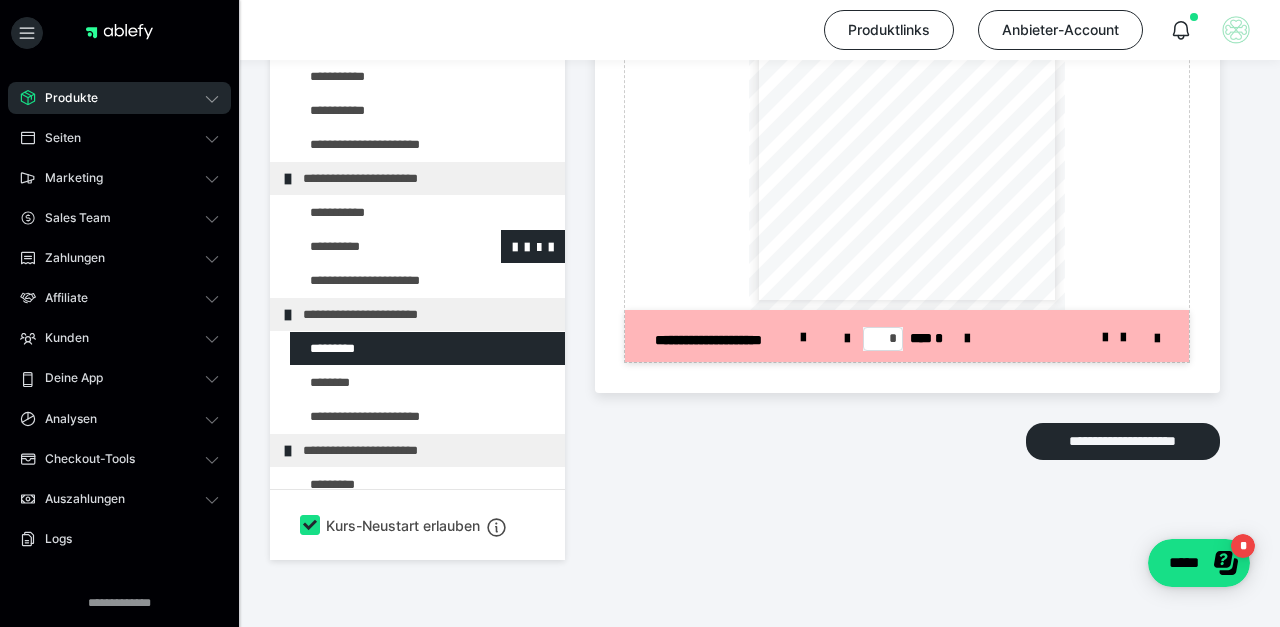 click at bounding box center [375, 246] 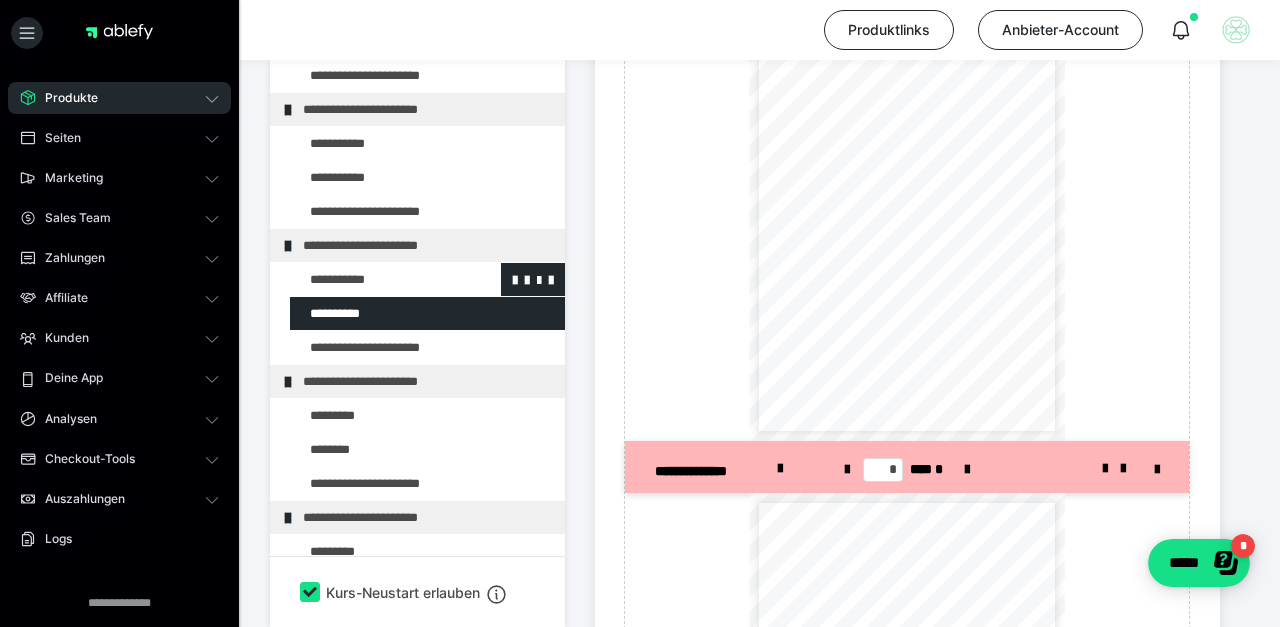 click at bounding box center [375, 279] 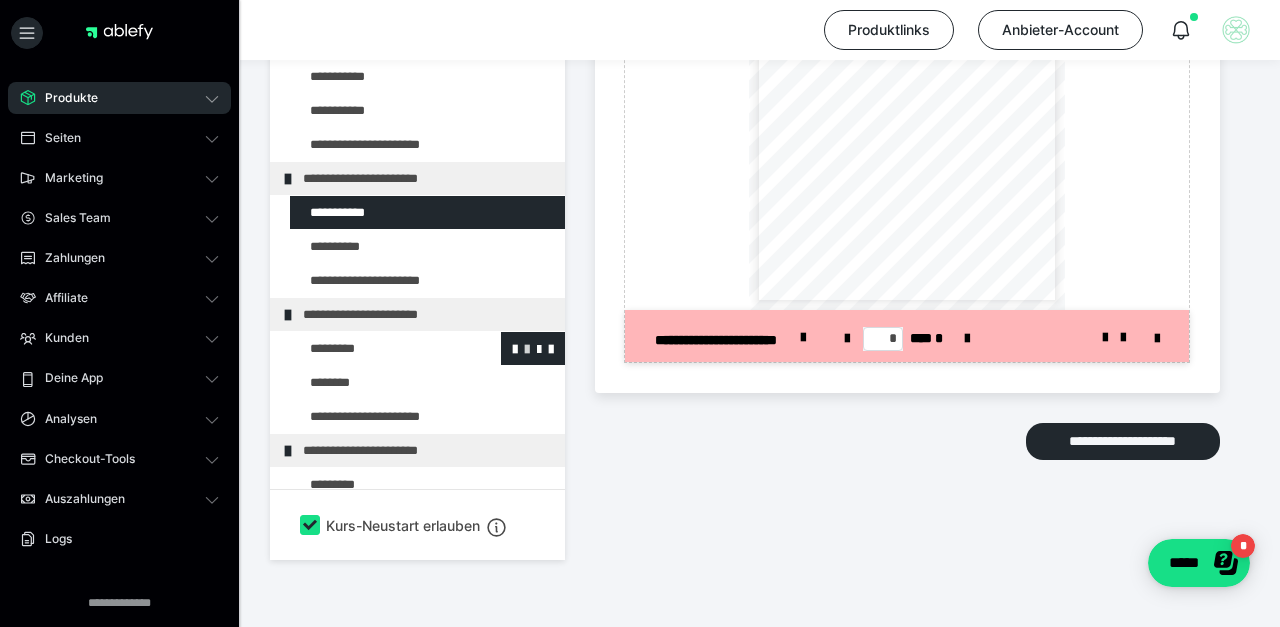 scroll, scrollTop: 2274, scrollLeft: 0, axis: vertical 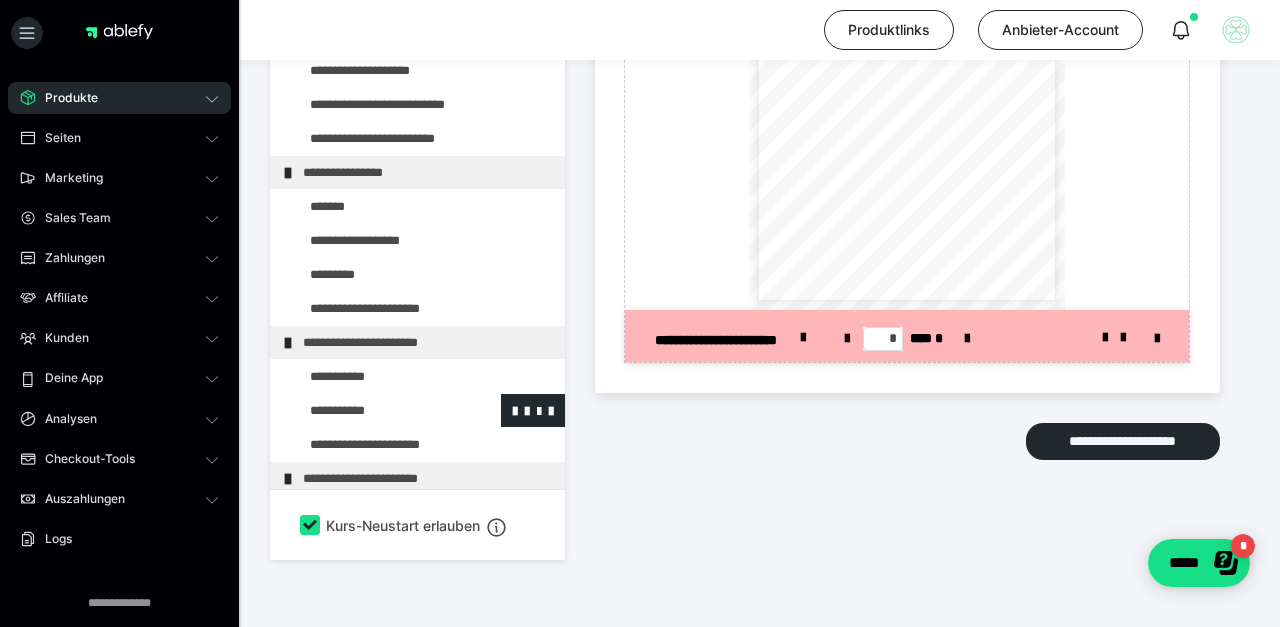 click at bounding box center (375, 410) 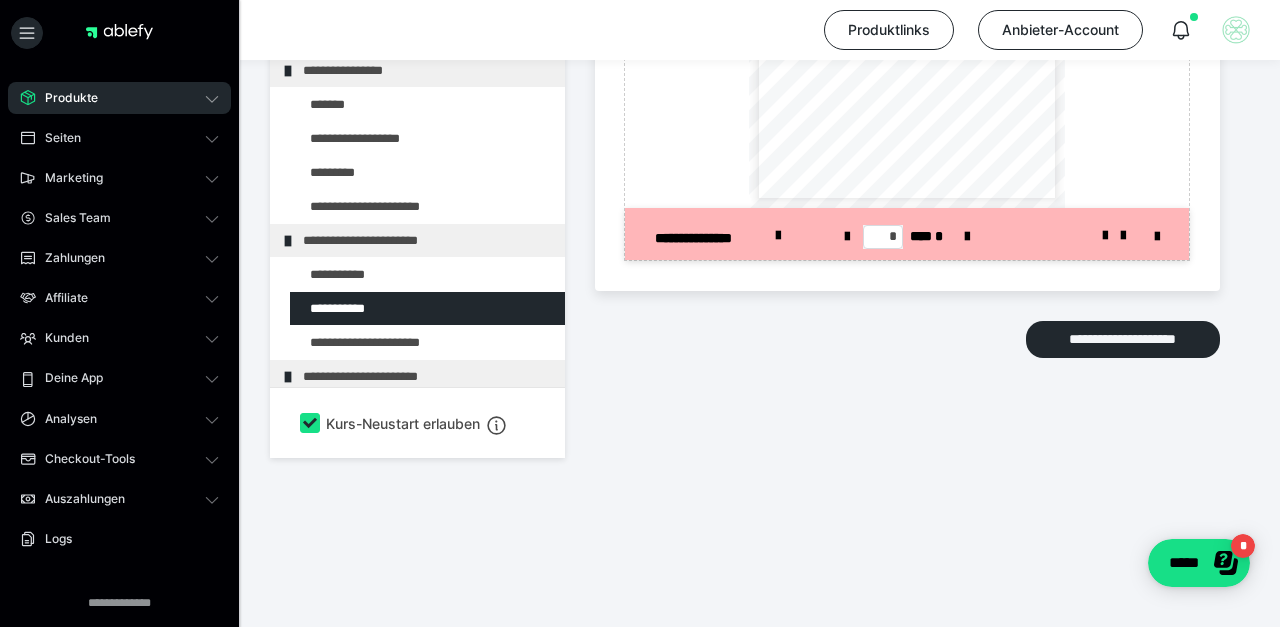 scroll, scrollTop: 2702, scrollLeft: 0, axis: vertical 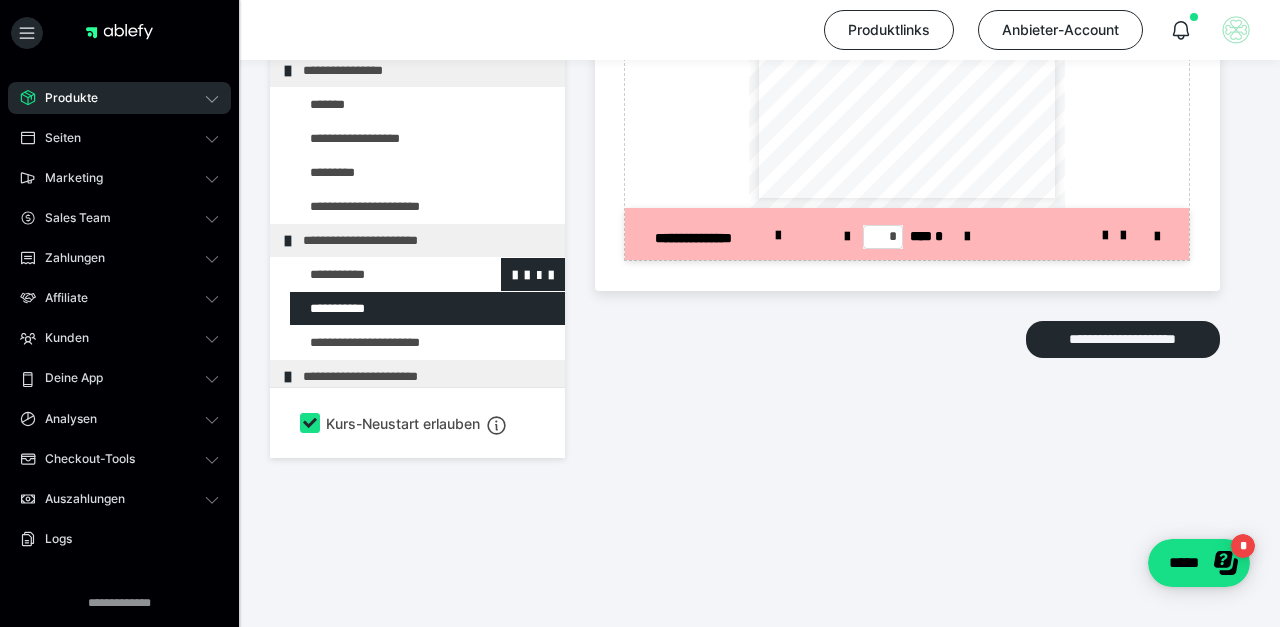 click at bounding box center (375, 274) 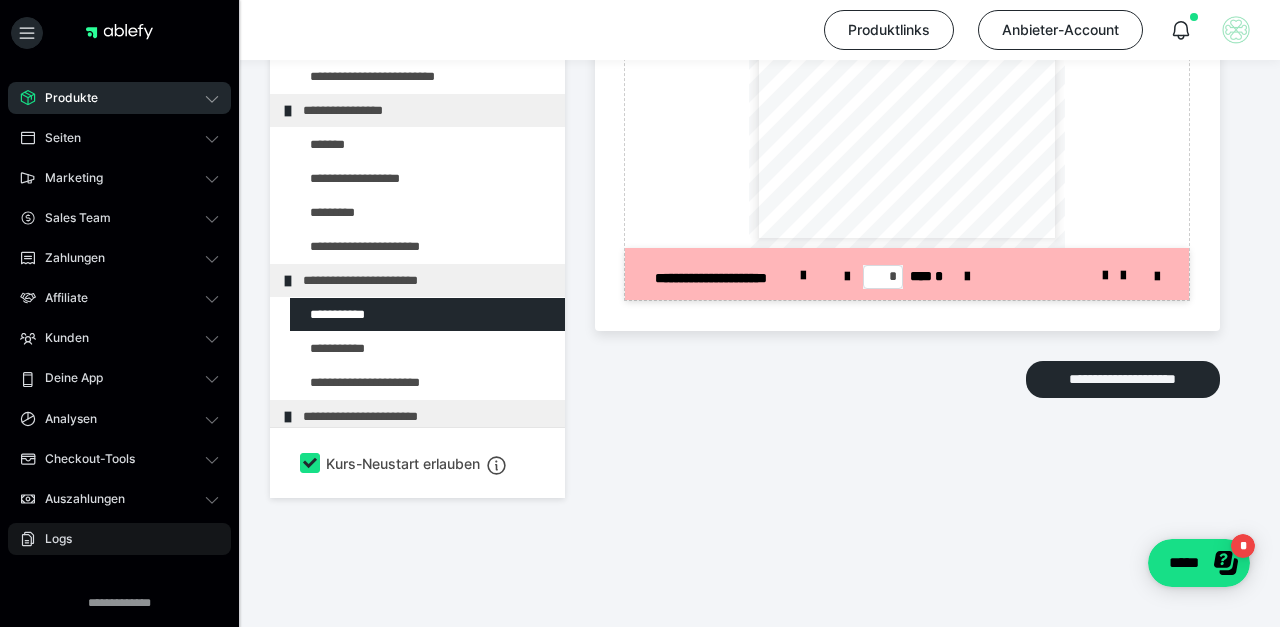 scroll, scrollTop: 2521, scrollLeft: 1, axis: both 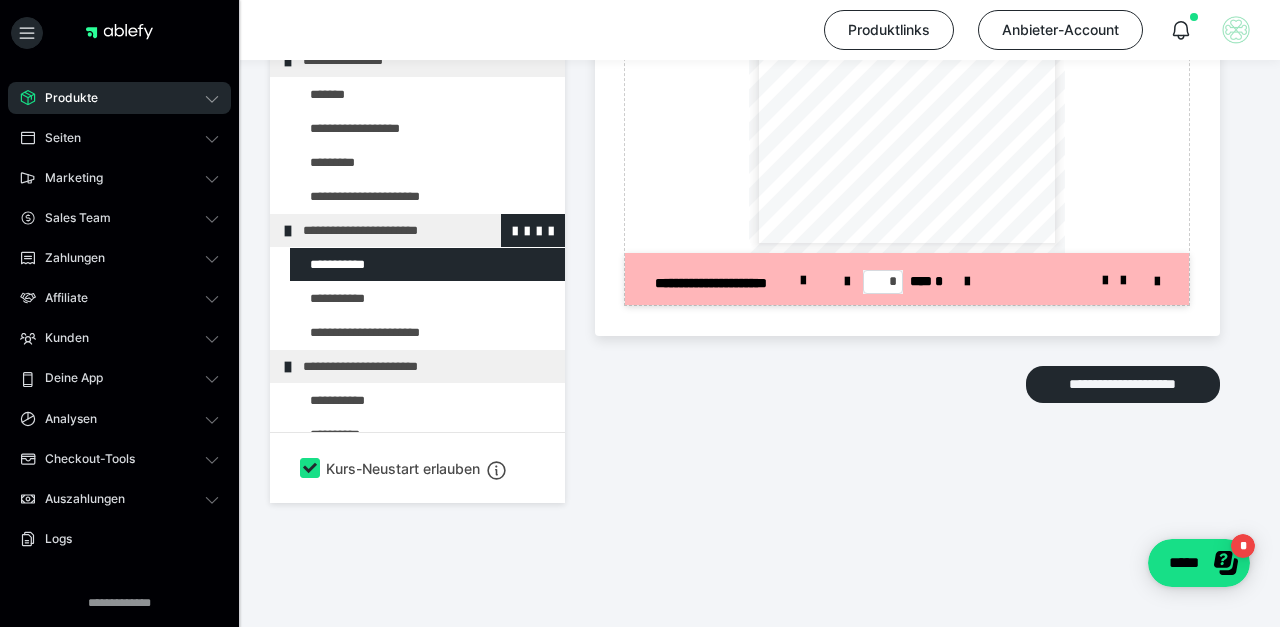 click on "**********" at bounding box center (426, 230) 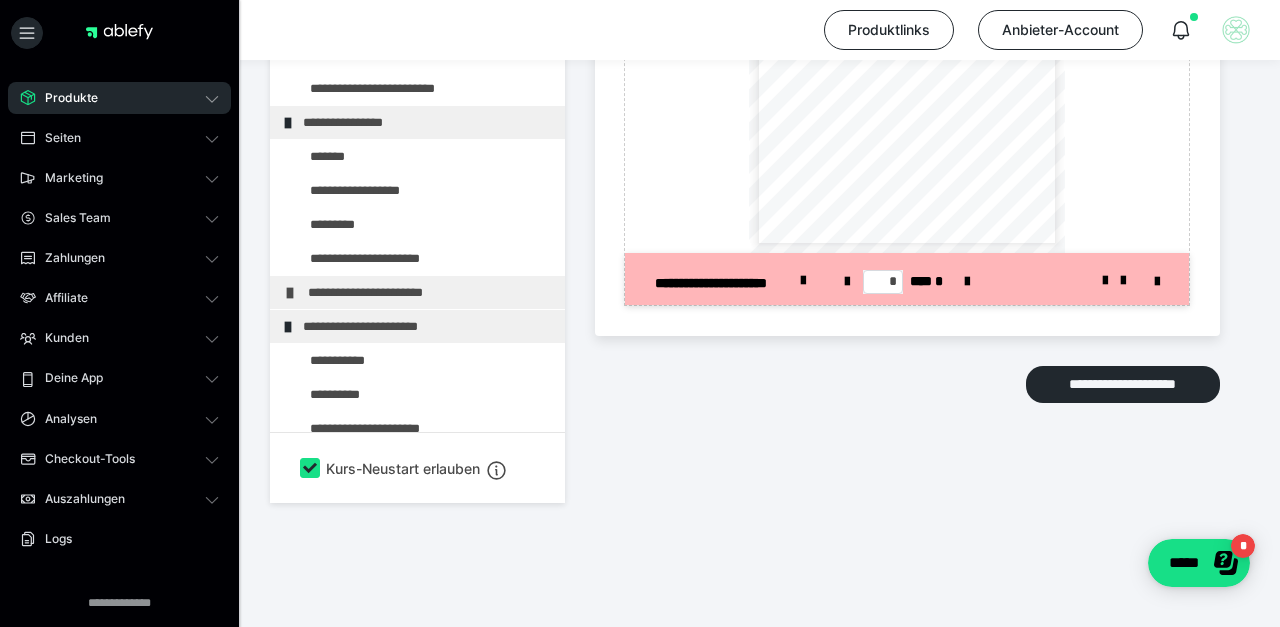 scroll, scrollTop: 0, scrollLeft: 0, axis: both 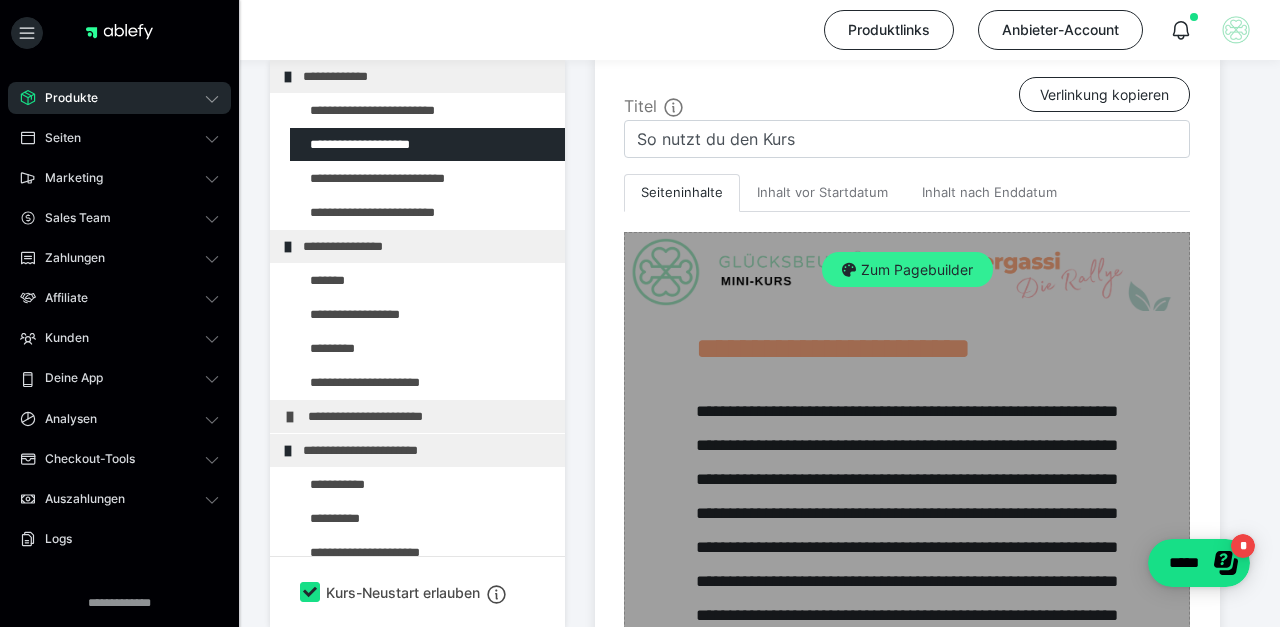 click on "Zum Pagebuilder" at bounding box center [907, 270] 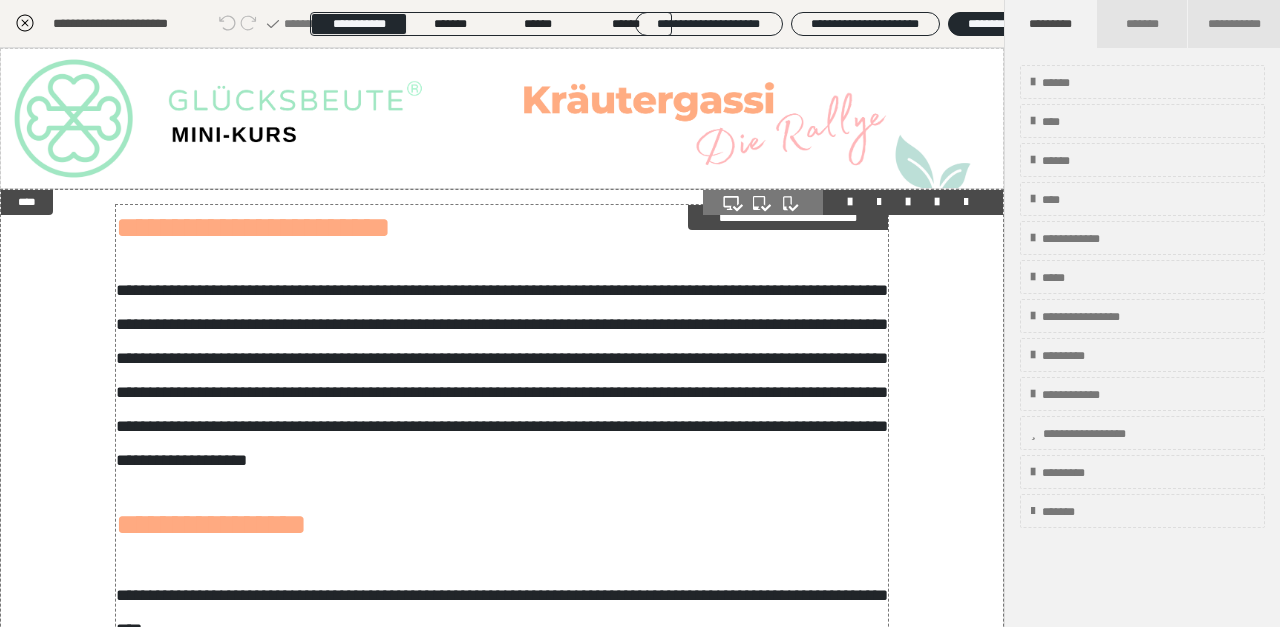 scroll, scrollTop: 416, scrollLeft: 0, axis: vertical 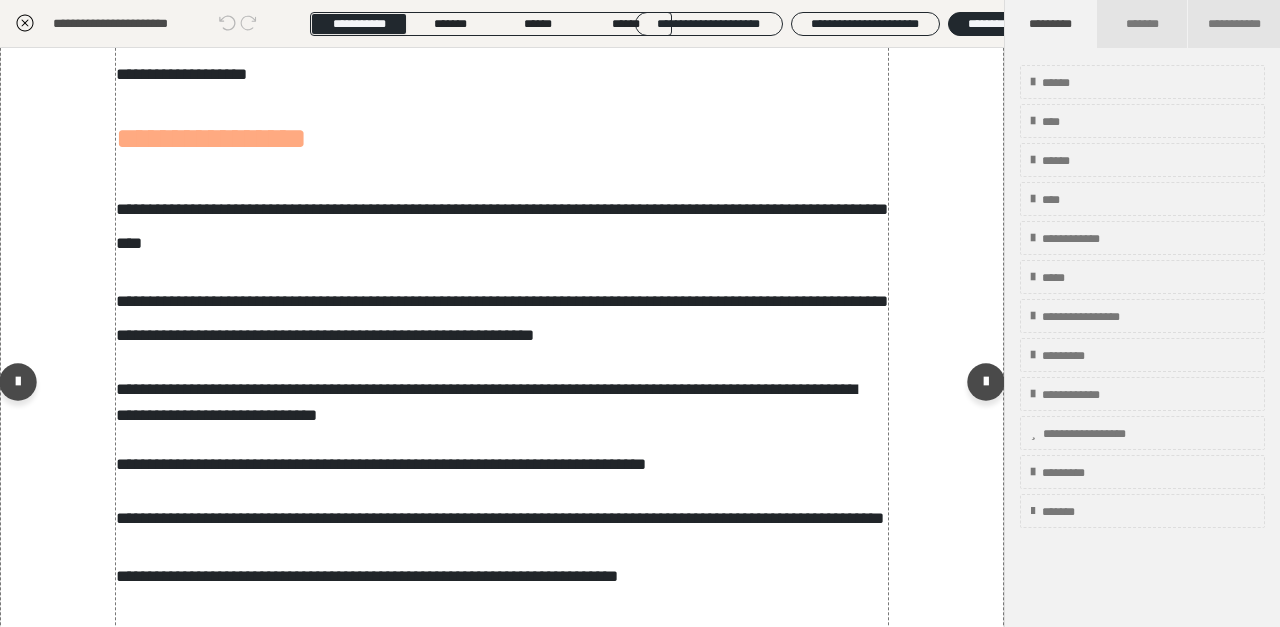 click on "**********" at bounding box center [502, 227] 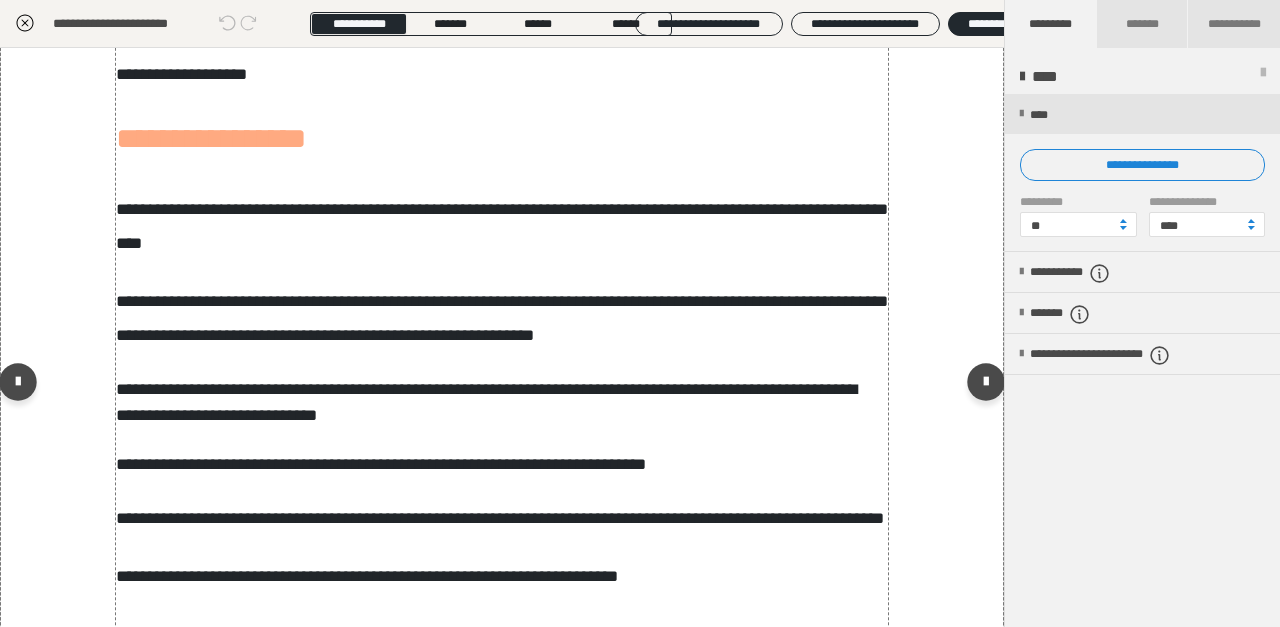 click on "**********" at bounding box center (502, 227) 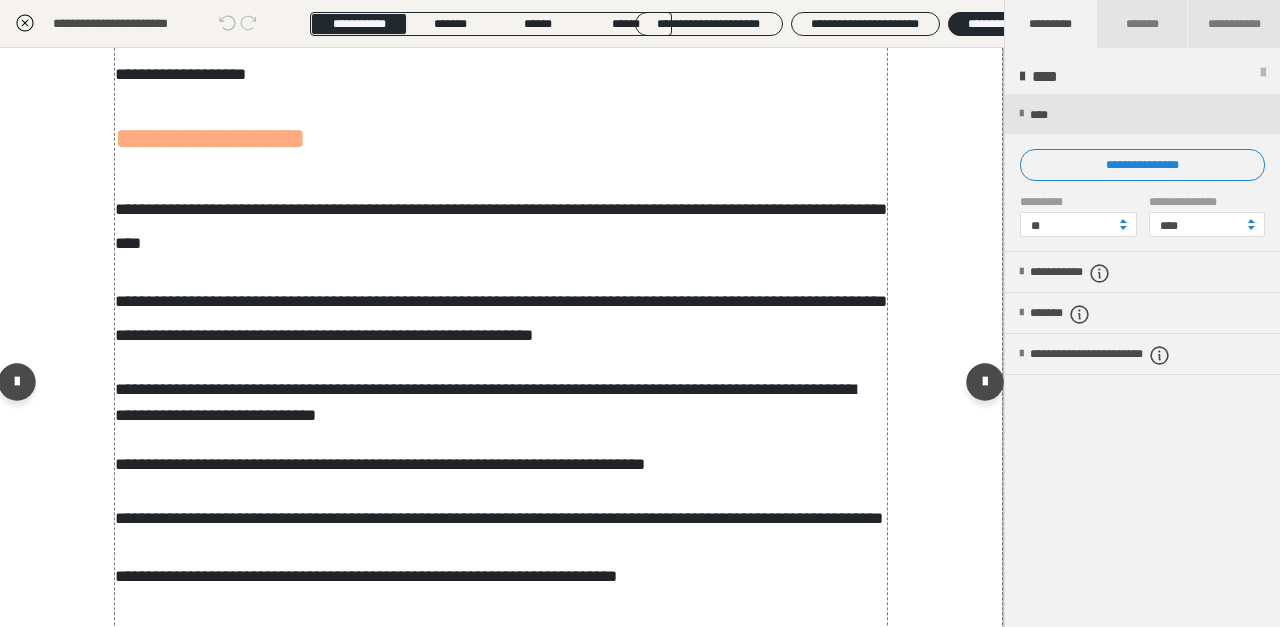click on "**********" at bounding box center (501, 227) 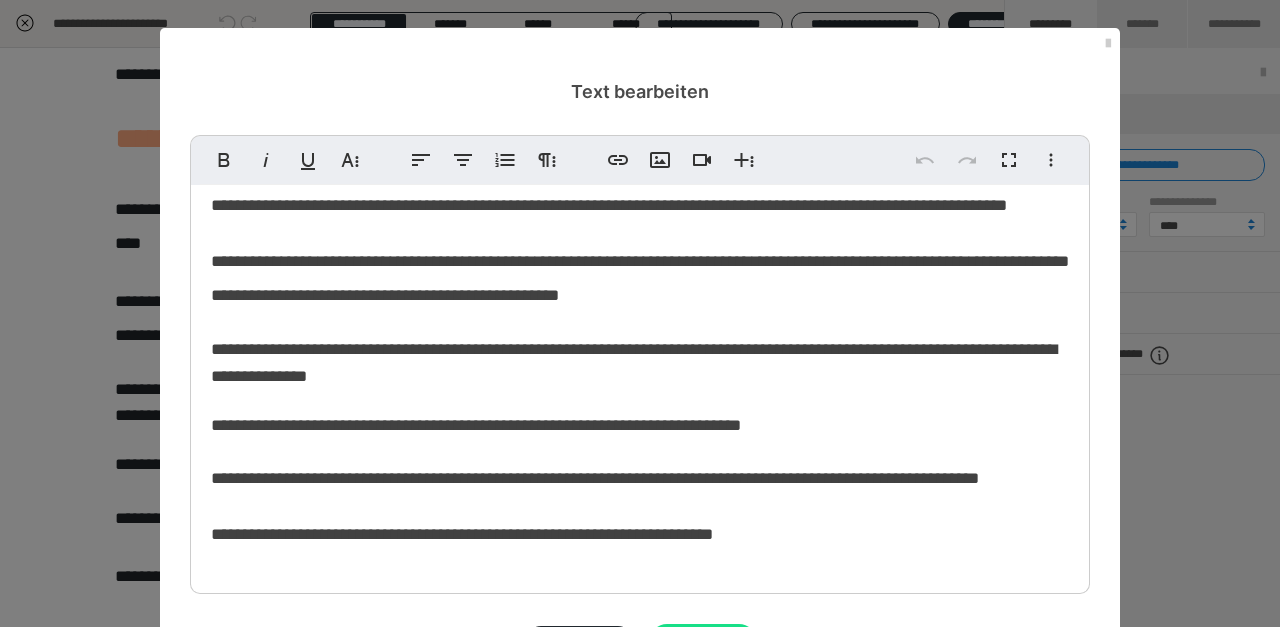 scroll, scrollTop: 353, scrollLeft: 0, axis: vertical 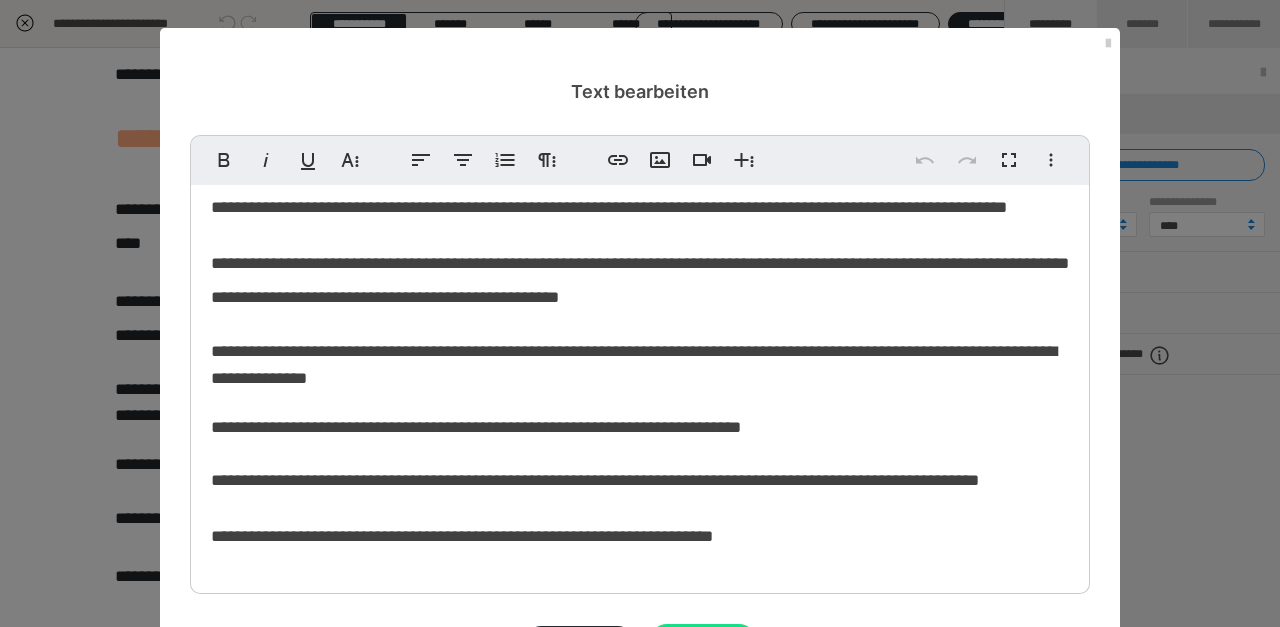 click on "**********" at bounding box center (640, 208) 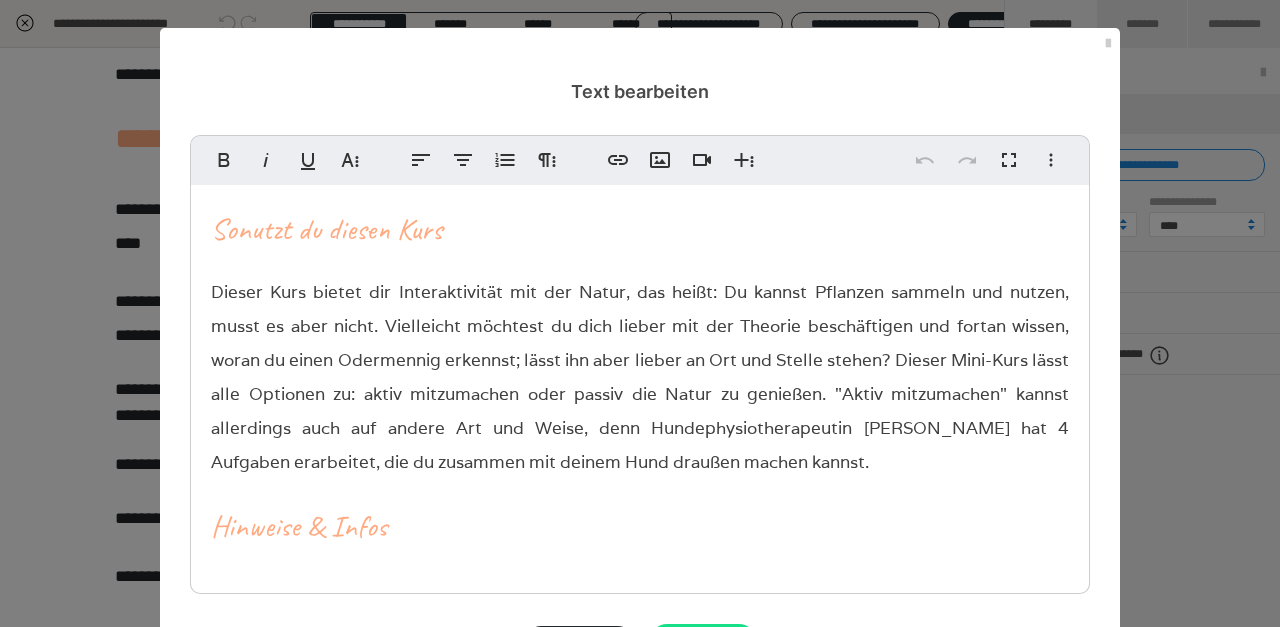 scroll, scrollTop: 353, scrollLeft: 0, axis: vertical 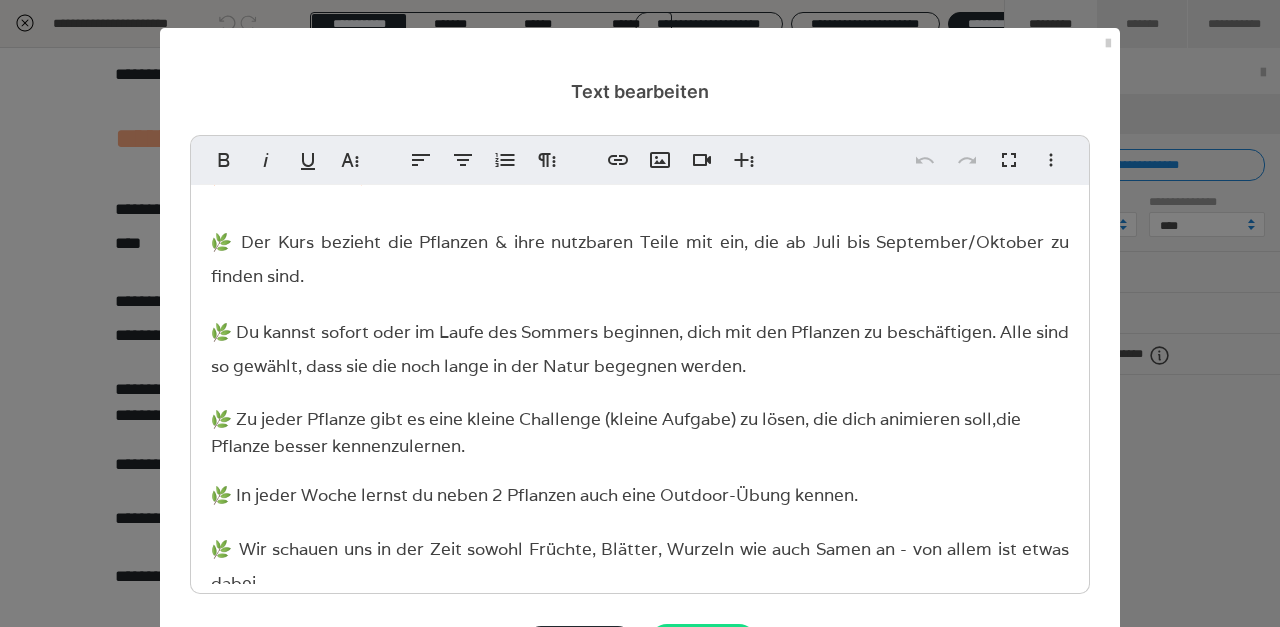type 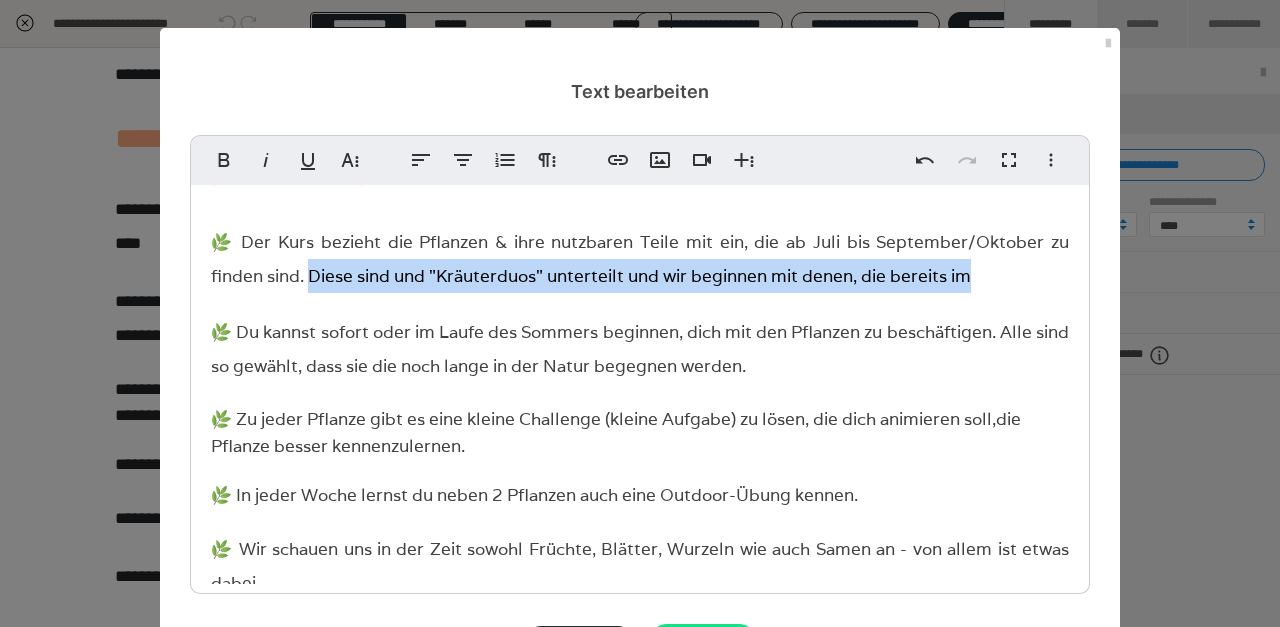 drag, startPoint x: 371, startPoint y: 279, endPoint x: 913, endPoint y: 288, distance: 542.0747 